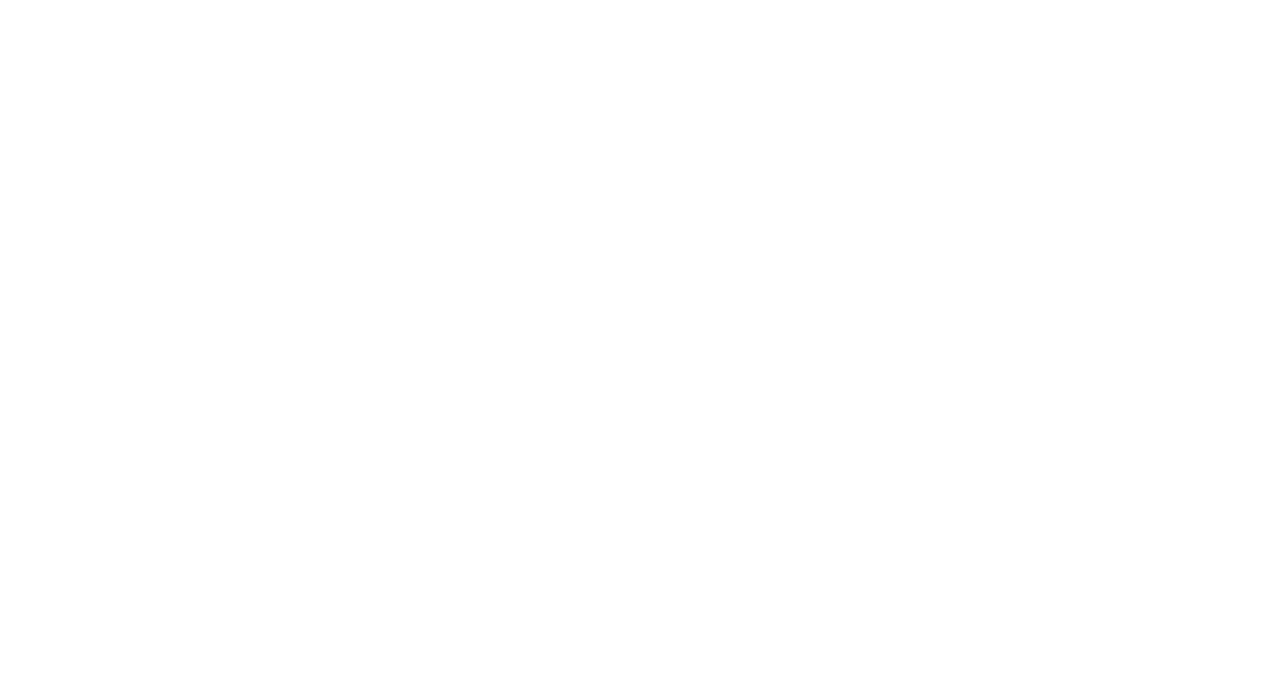 scroll, scrollTop: 0, scrollLeft: 0, axis: both 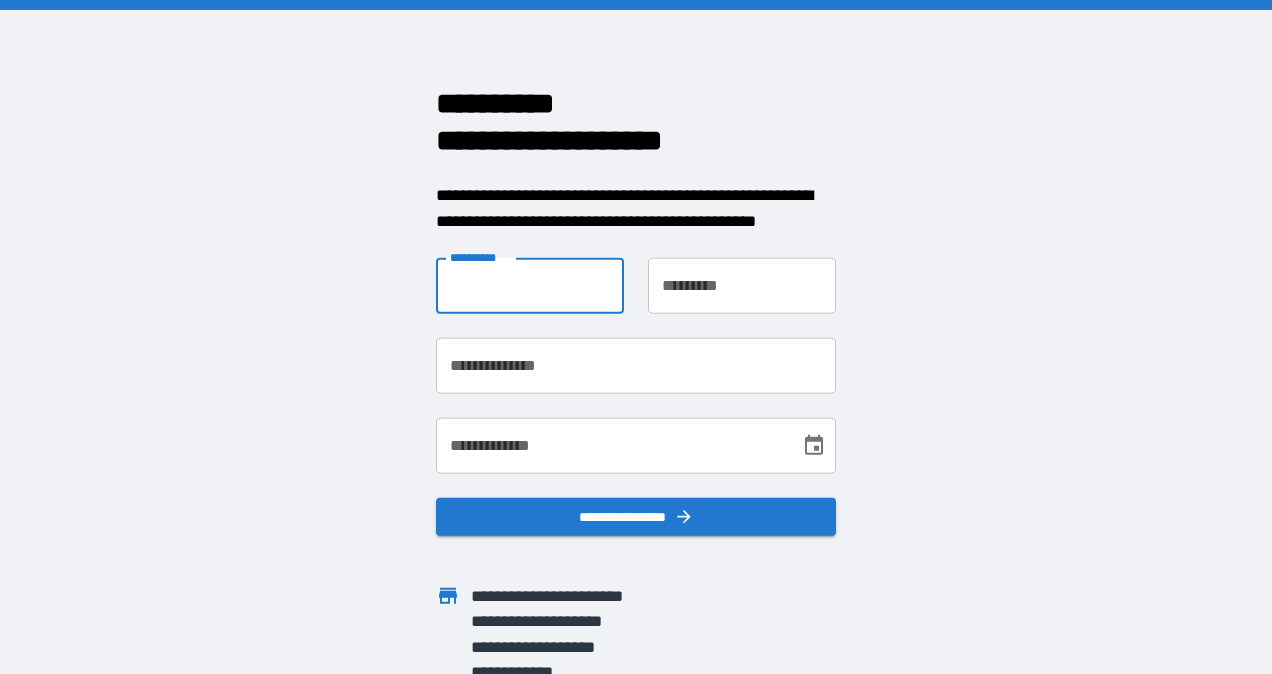 click on "**********" at bounding box center (530, 286) 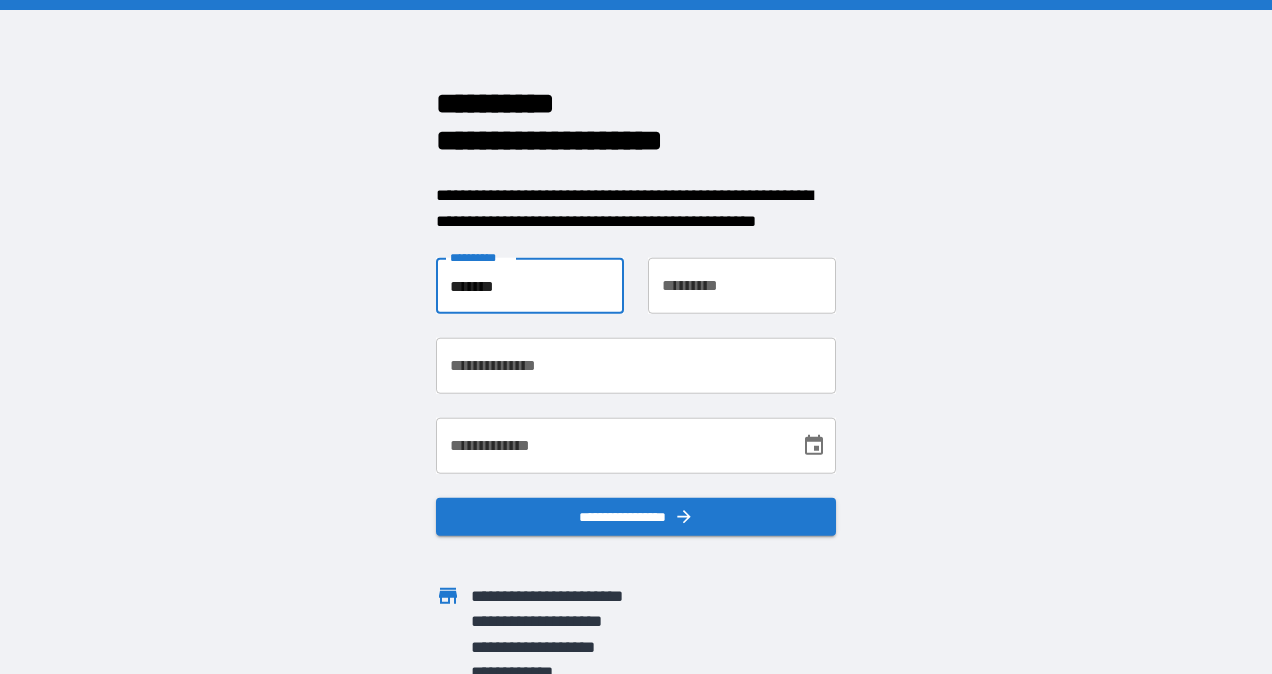 type on "**********" 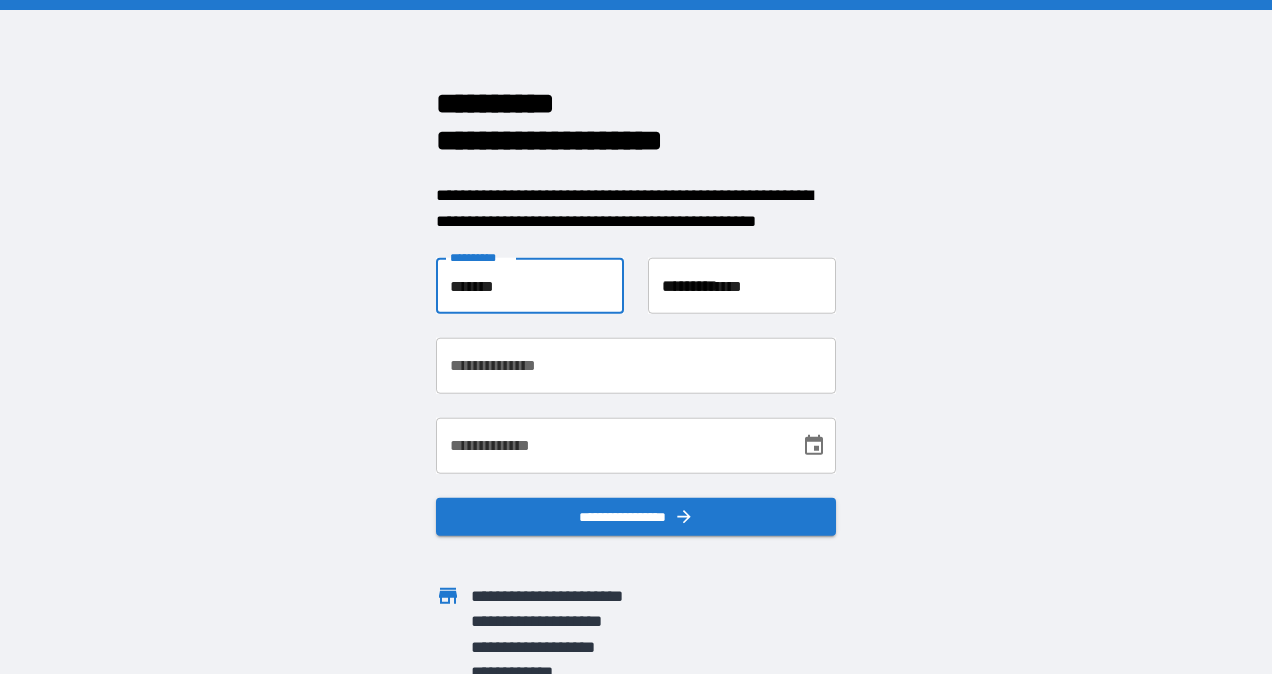 type on "**********" 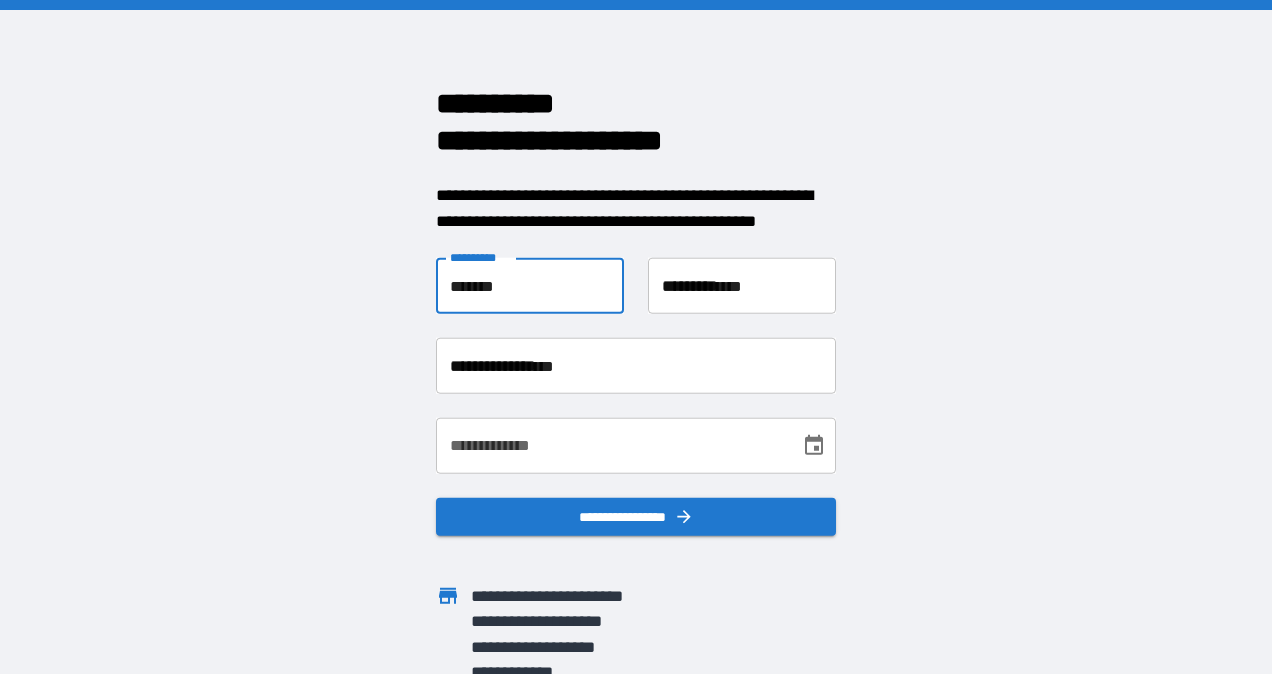 type on "**********" 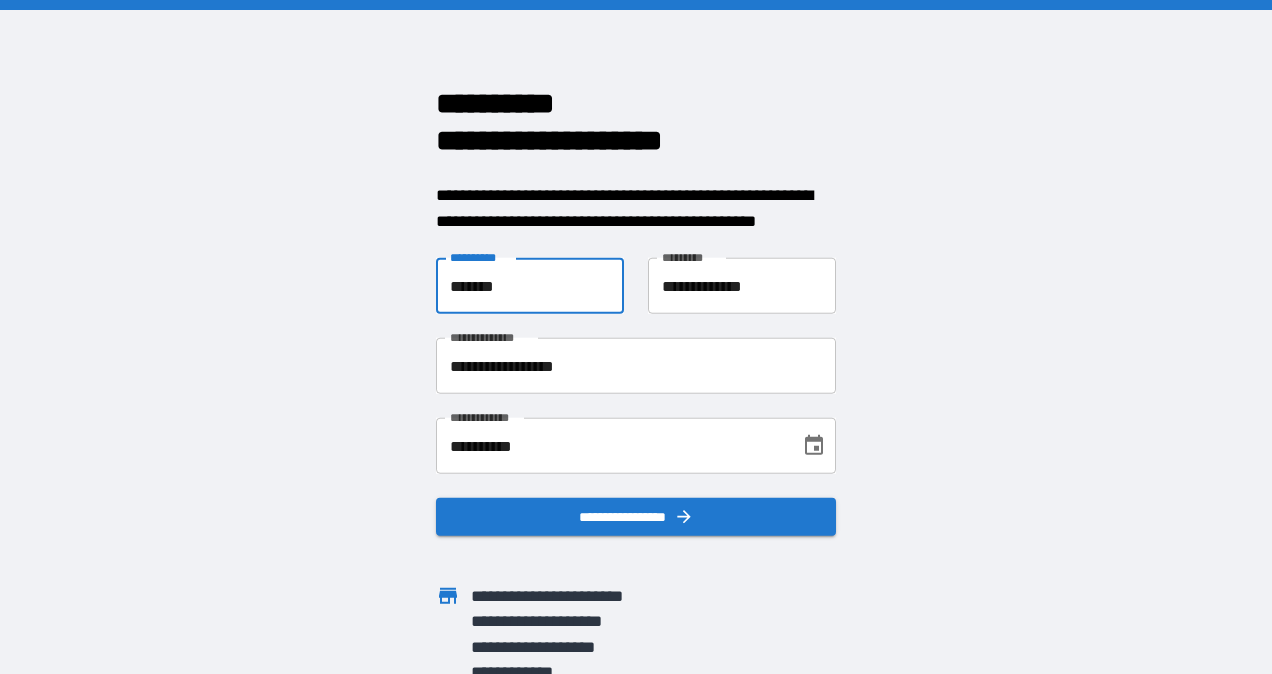 scroll, scrollTop: 11, scrollLeft: 0, axis: vertical 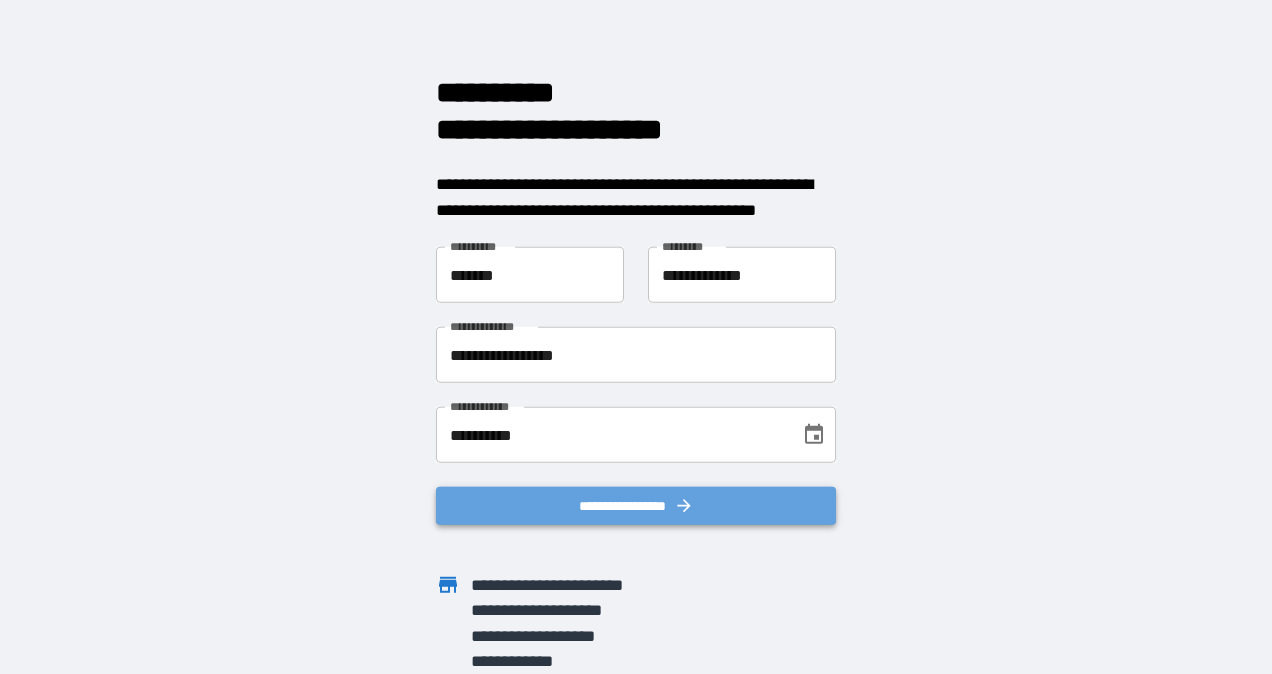 click on "**********" at bounding box center [636, 506] 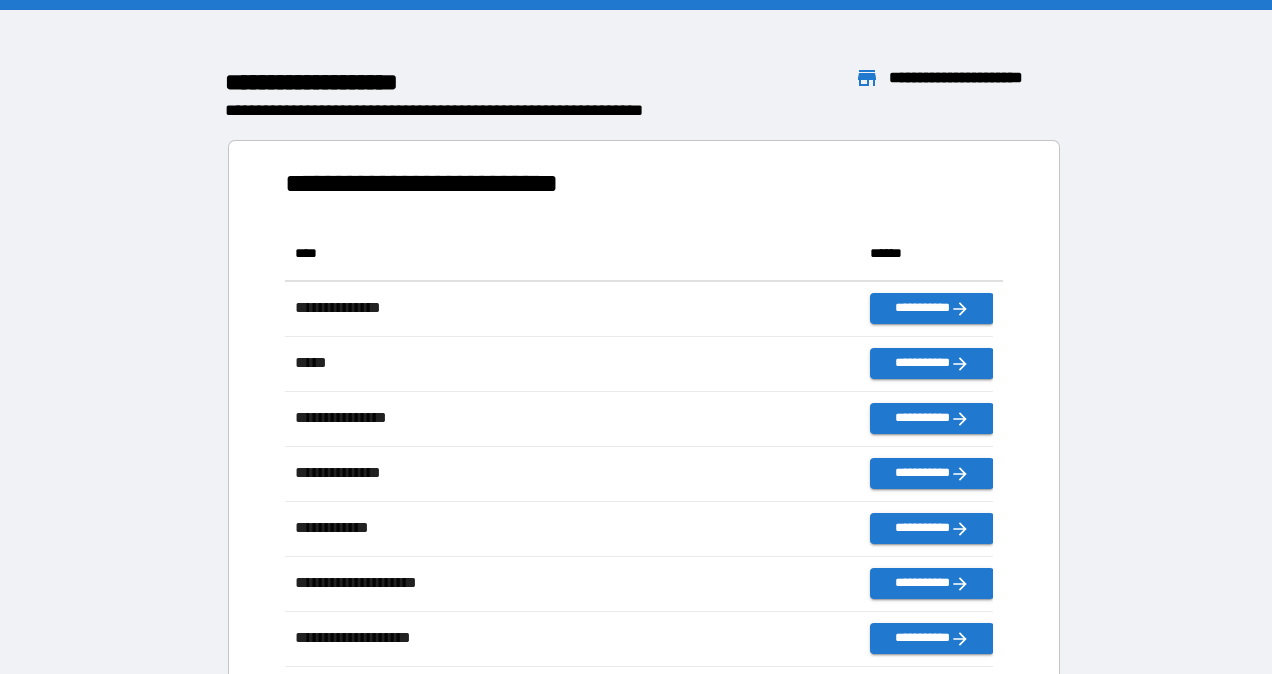 scroll, scrollTop: 16, scrollLeft: 16, axis: both 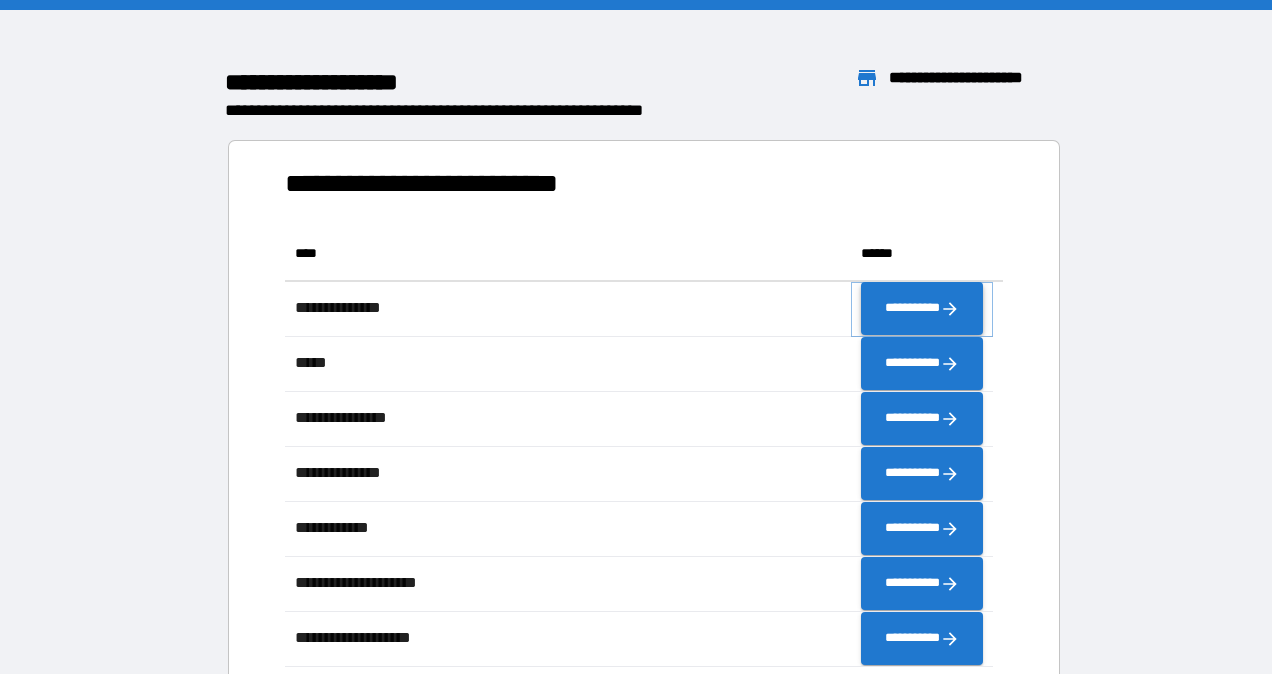 click 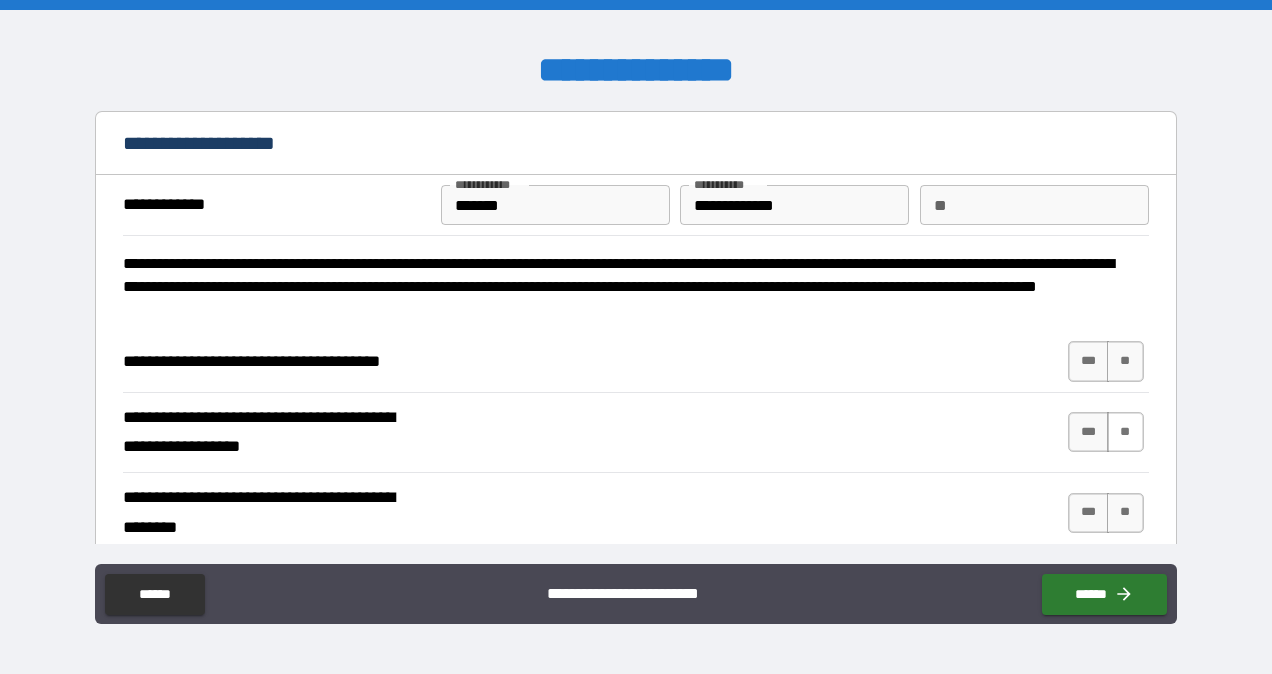 click on "**" at bounding box center (1125, 432) 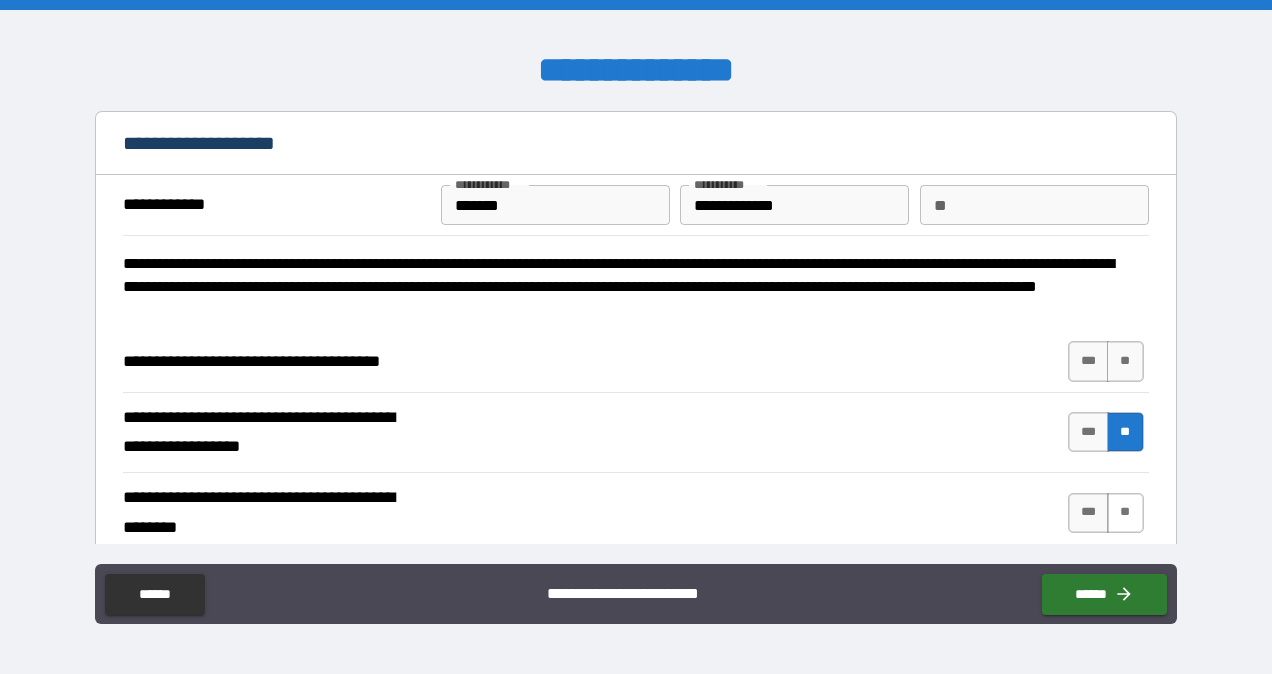 click on "**" at bounding box center (1125, 513) 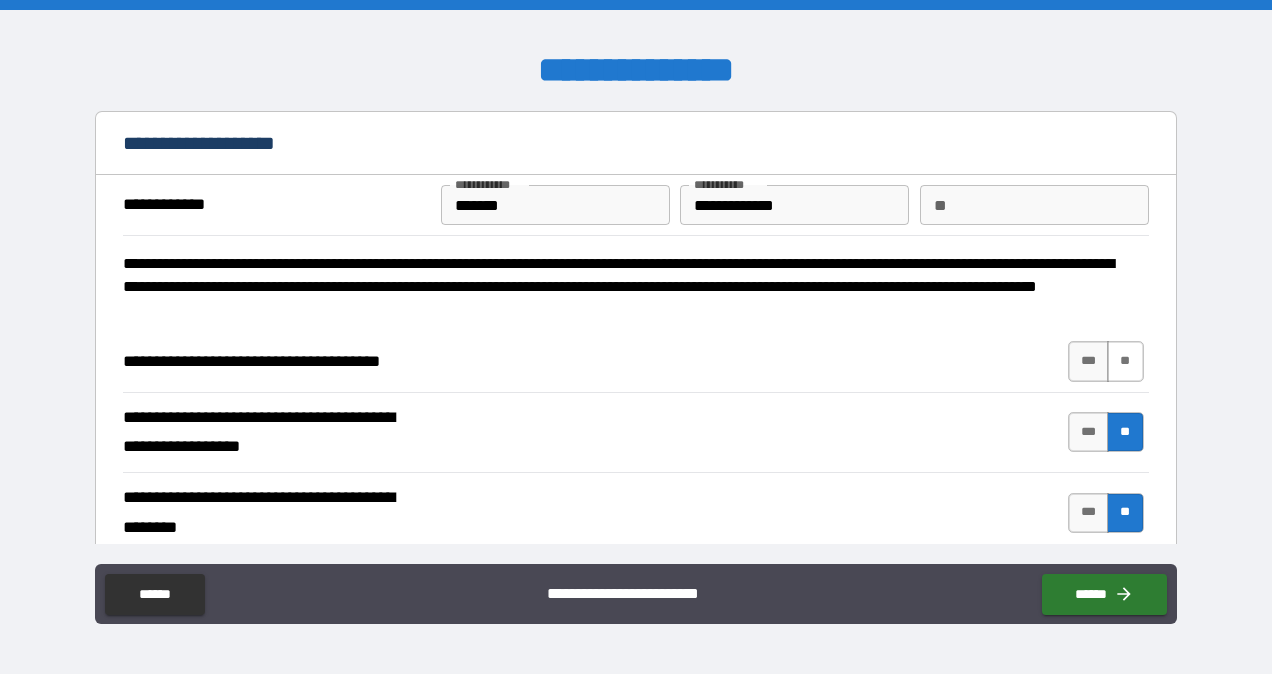 click on "**" at bounding box center [1125, 361] 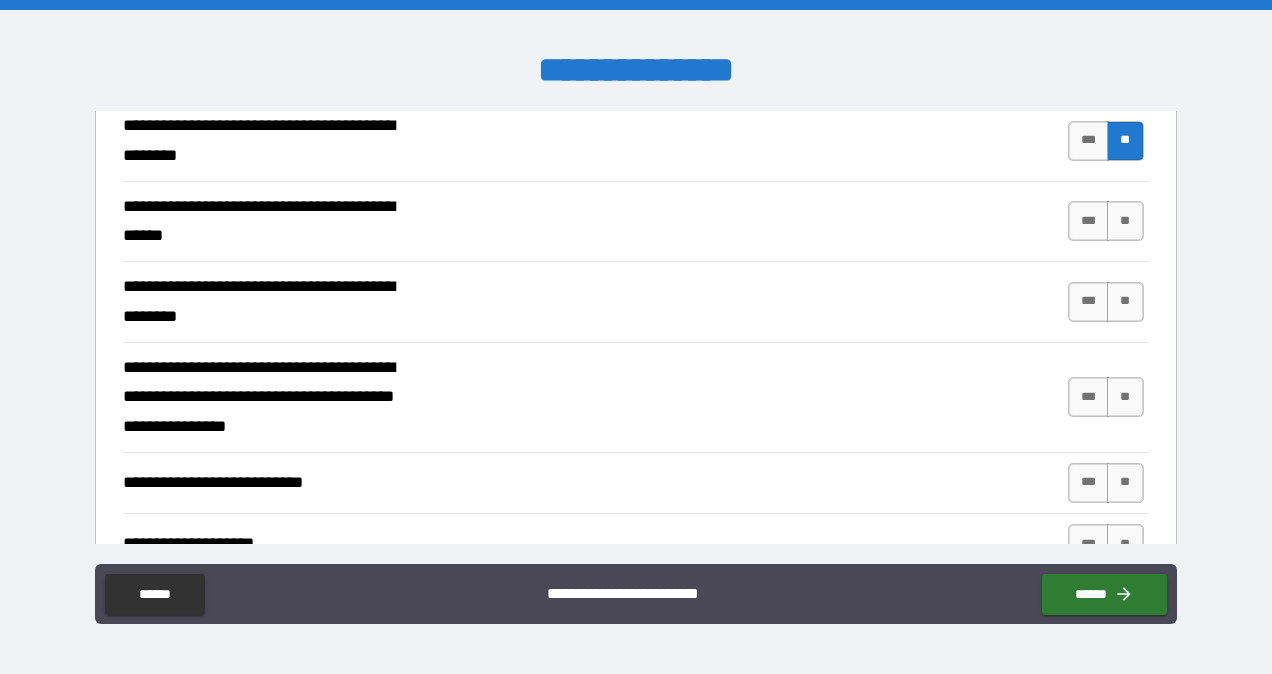 scroll, scrollTop: 400, scrollLeft: 0, axis: vertical 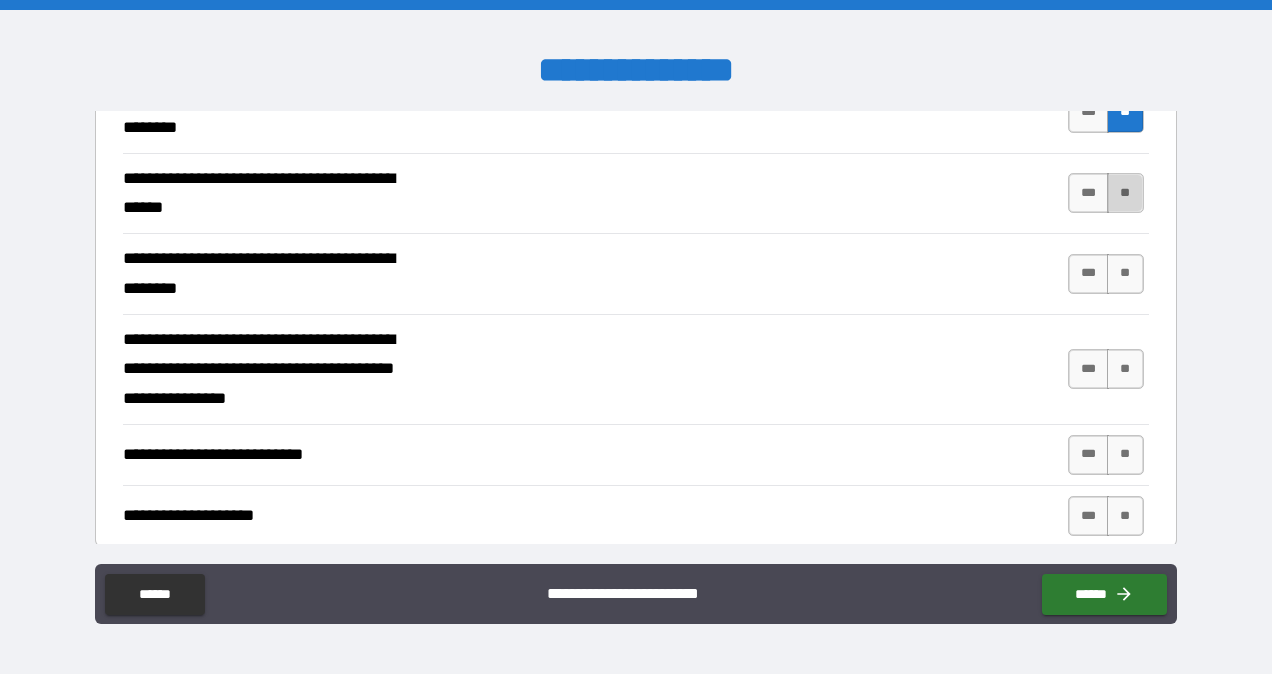 click on "**" at bounding box center [1125, 193] 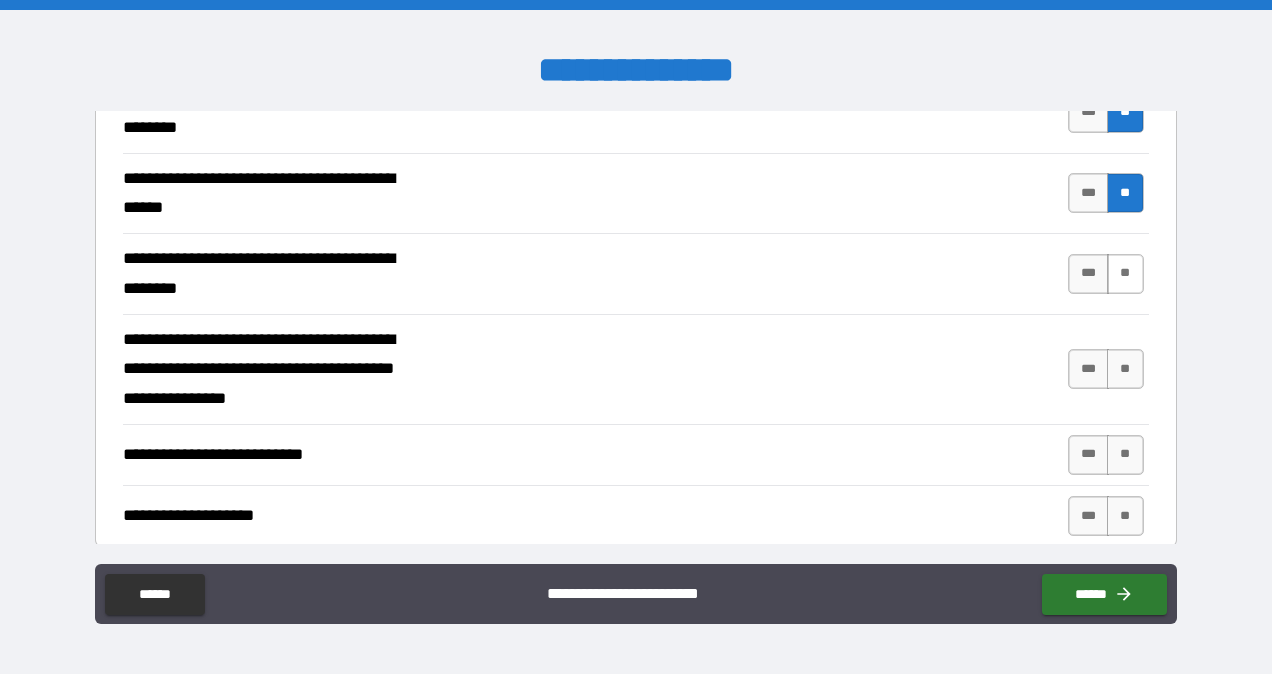 click on "**" at bounding box center [1125, 274] 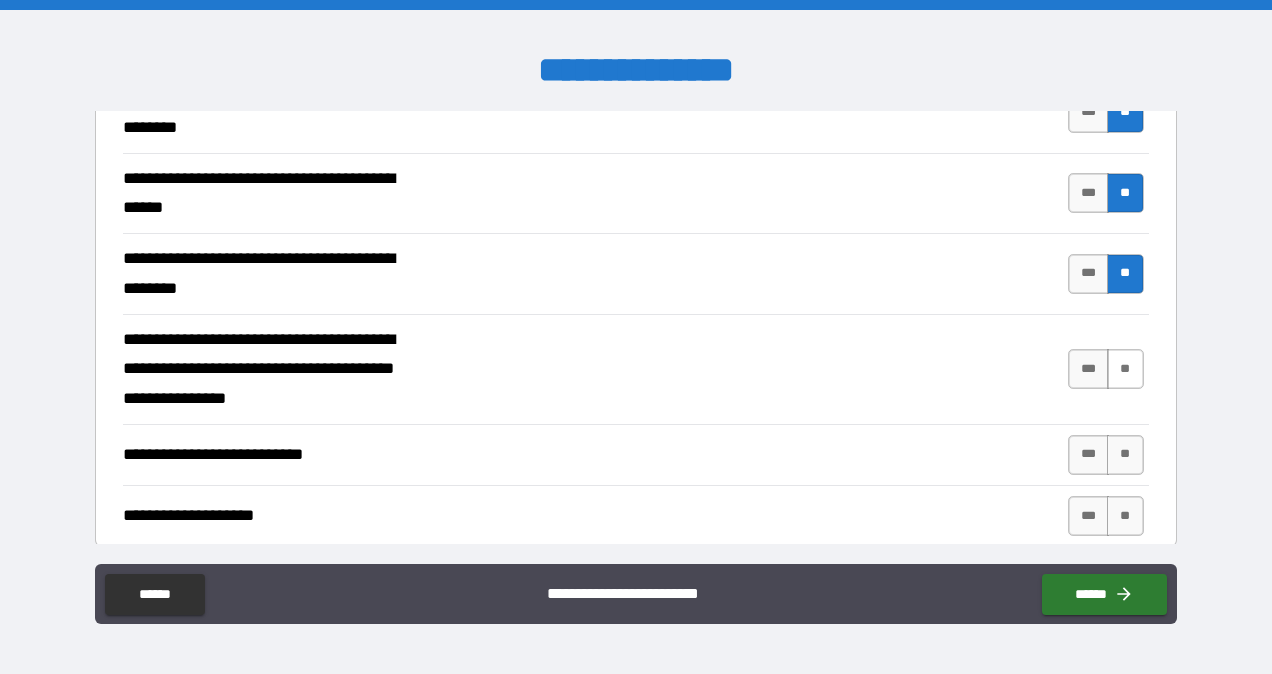 click on "**" at bounding box center (1125, 369) 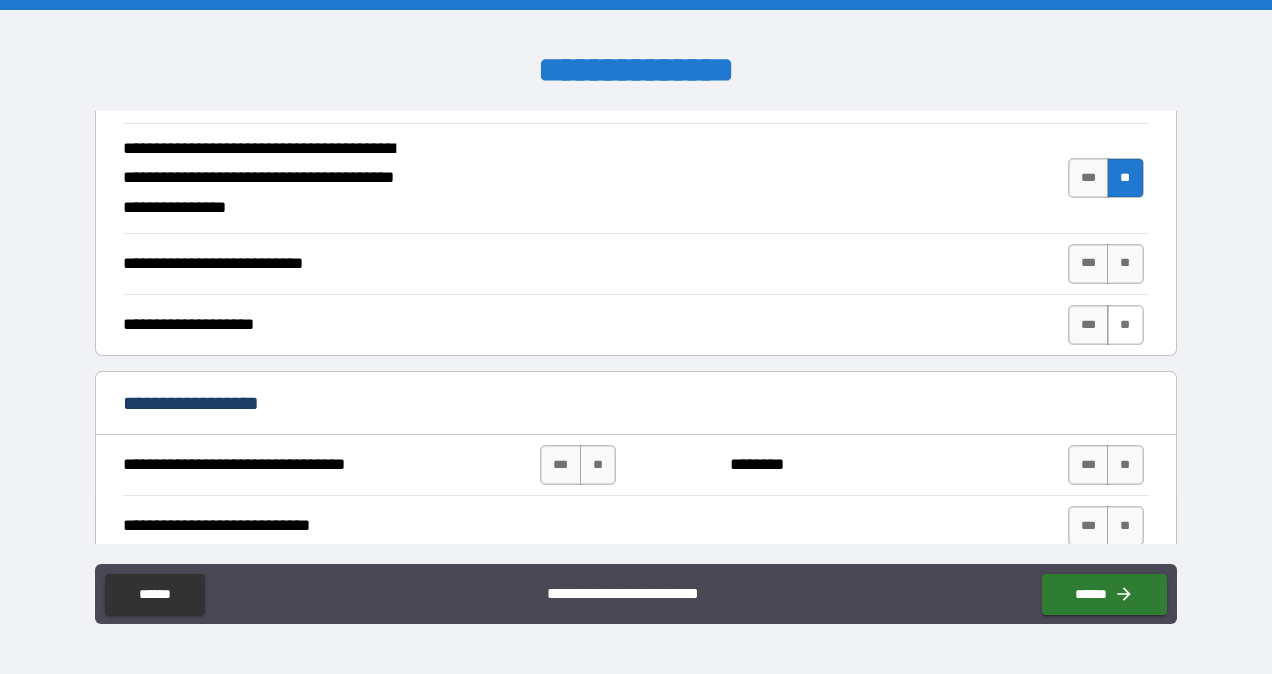 scroll, scrollTop: 600, scrollLeft: 0, axis: vertical 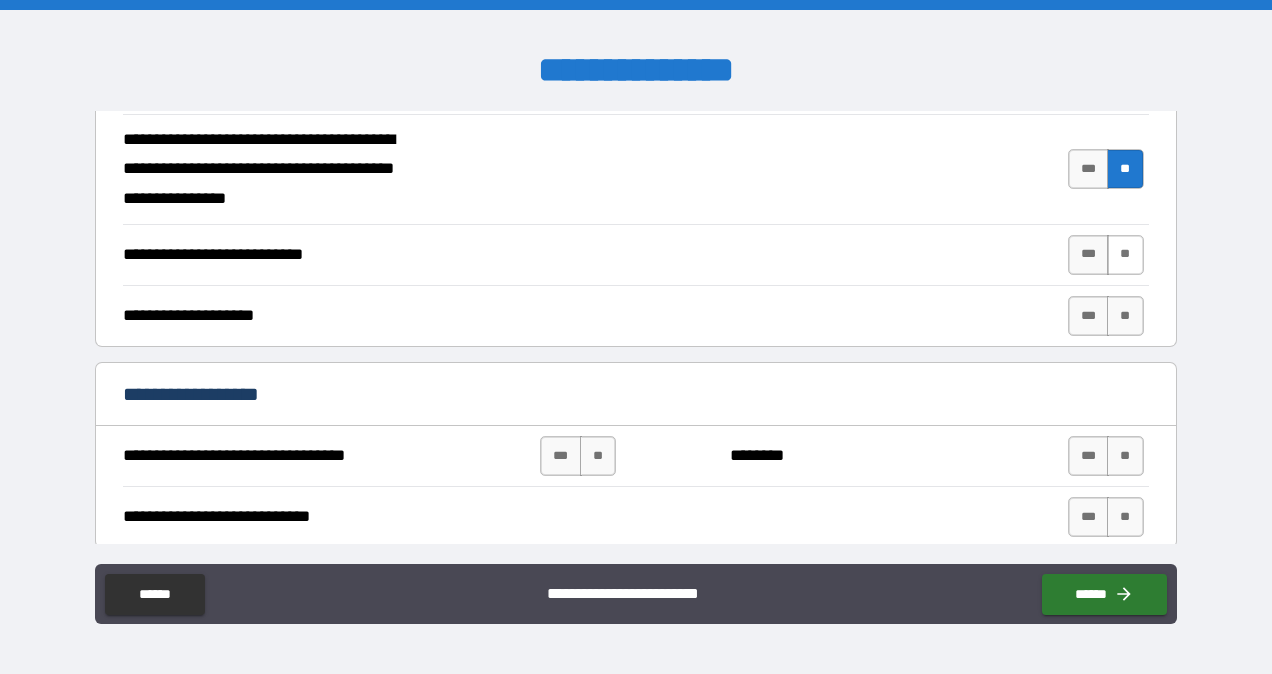 click on "**" at bounding box center (1125, 255) 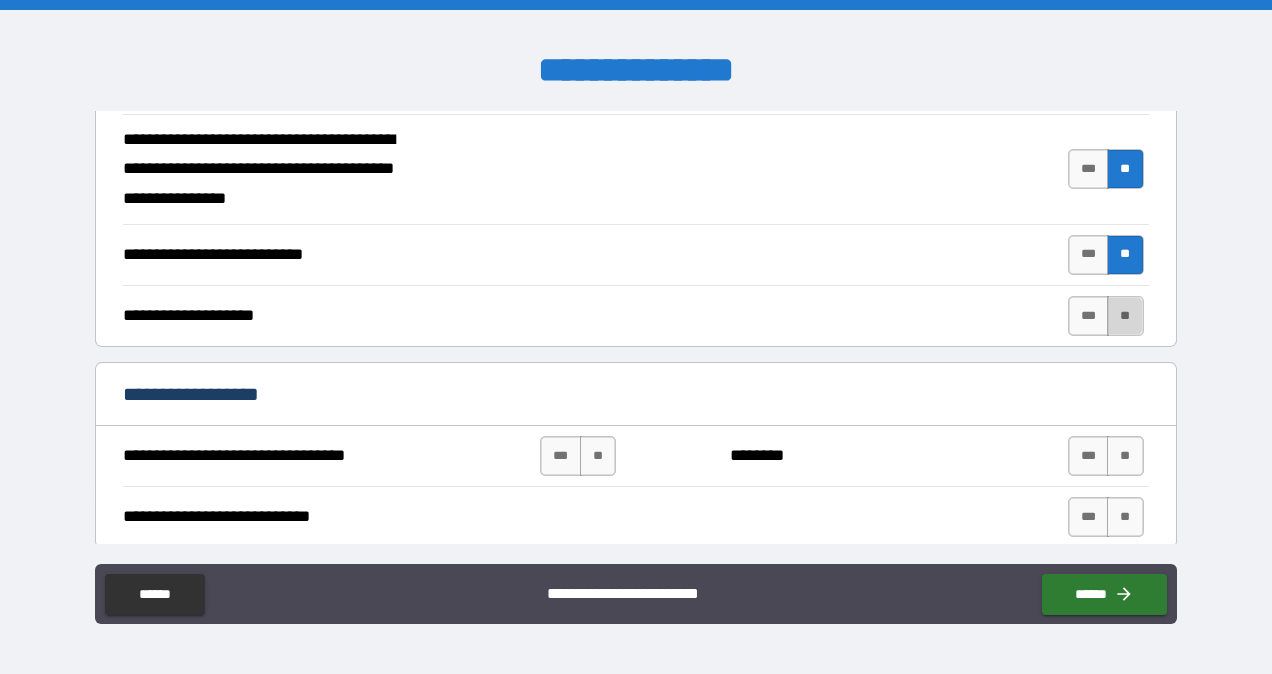 click on "**" at bounding box center [1125, 316] 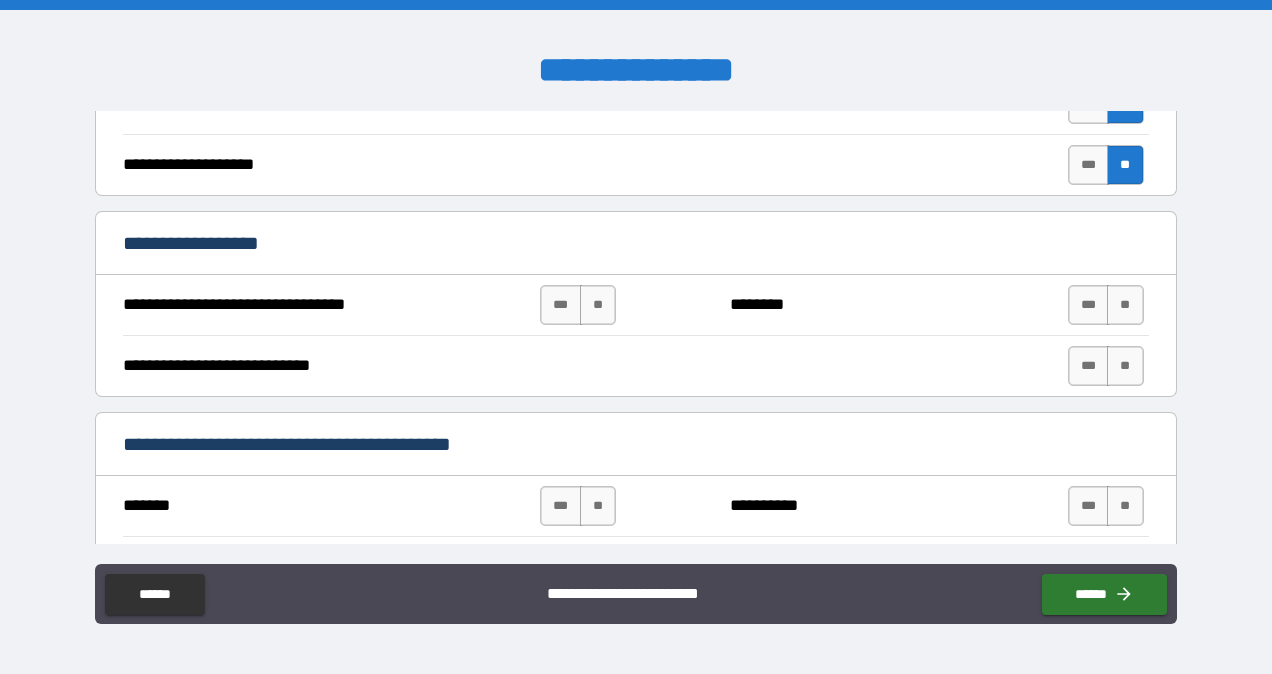 scroll, scrollTop: 800, scrollLeft: 0, axis: vertical 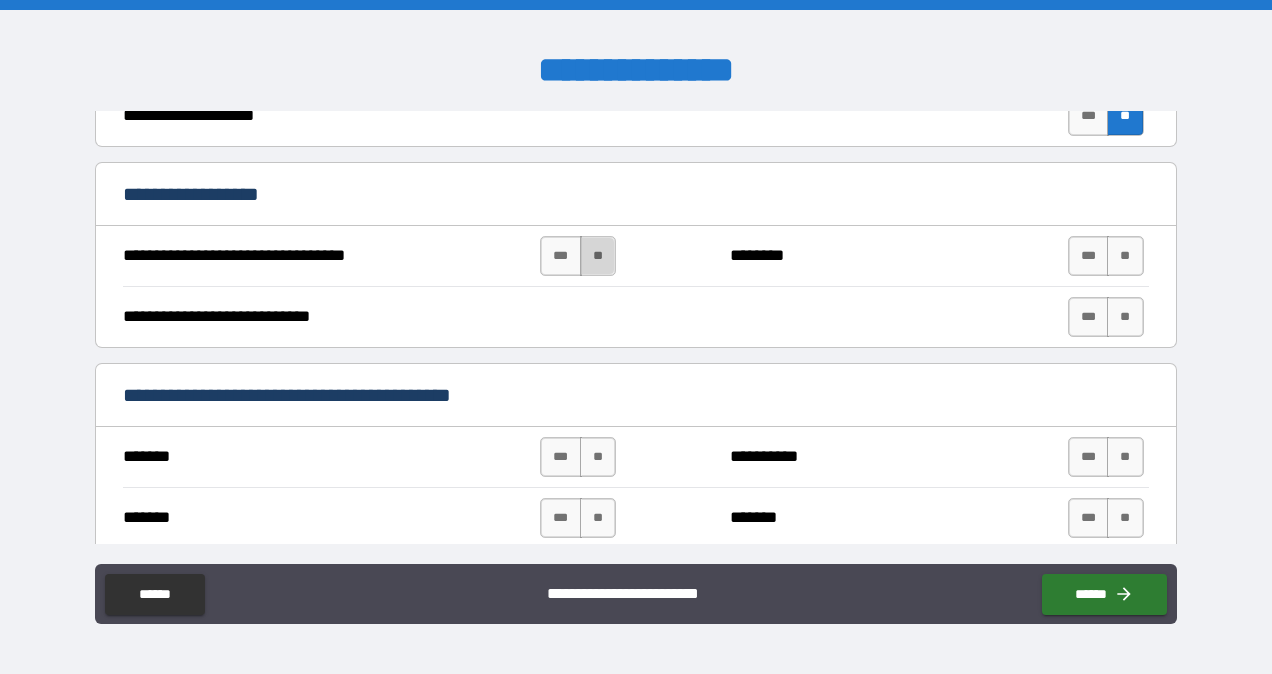 click on "**" at bounding box center [598, 256] 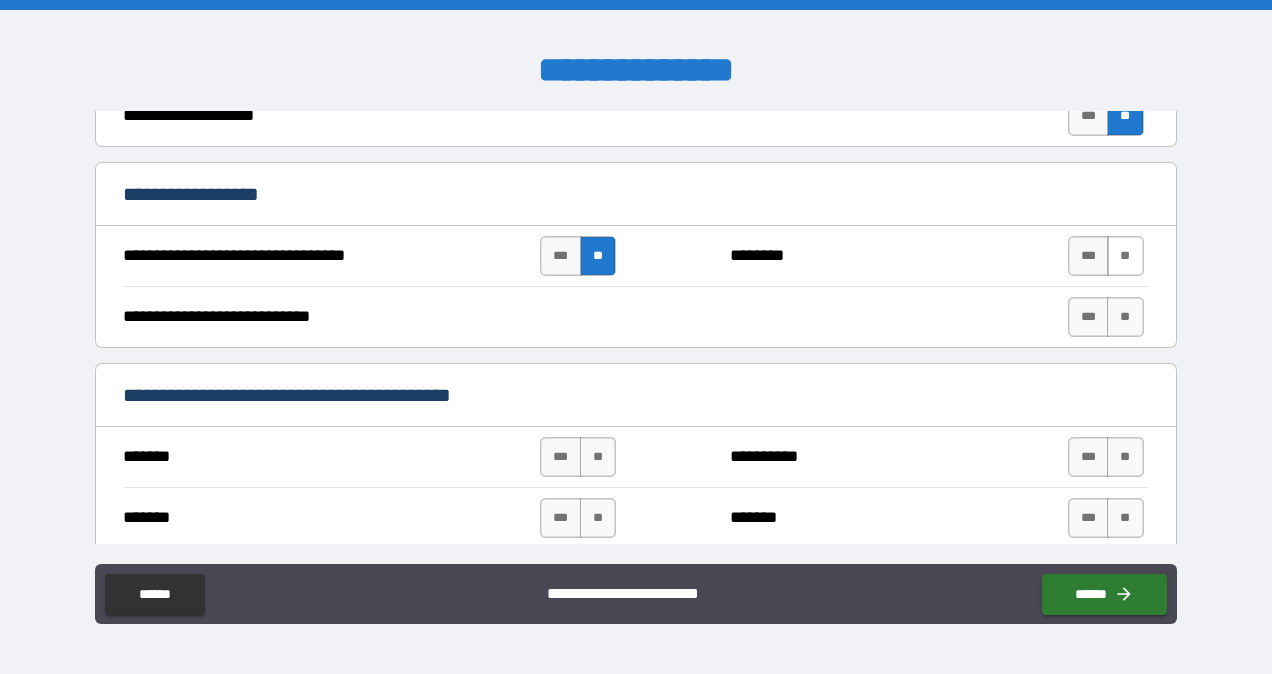 click on "**" at bounding box center (1125, 256) 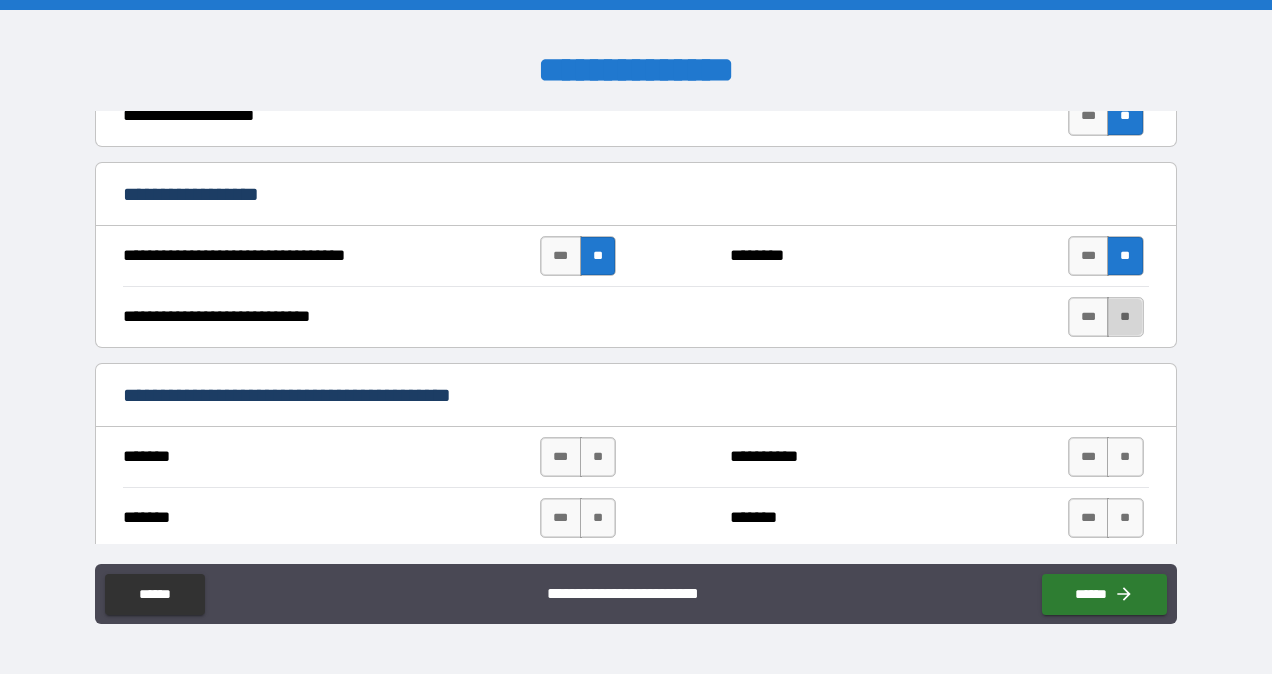 click on "**" at bounding box center (1125, 317) 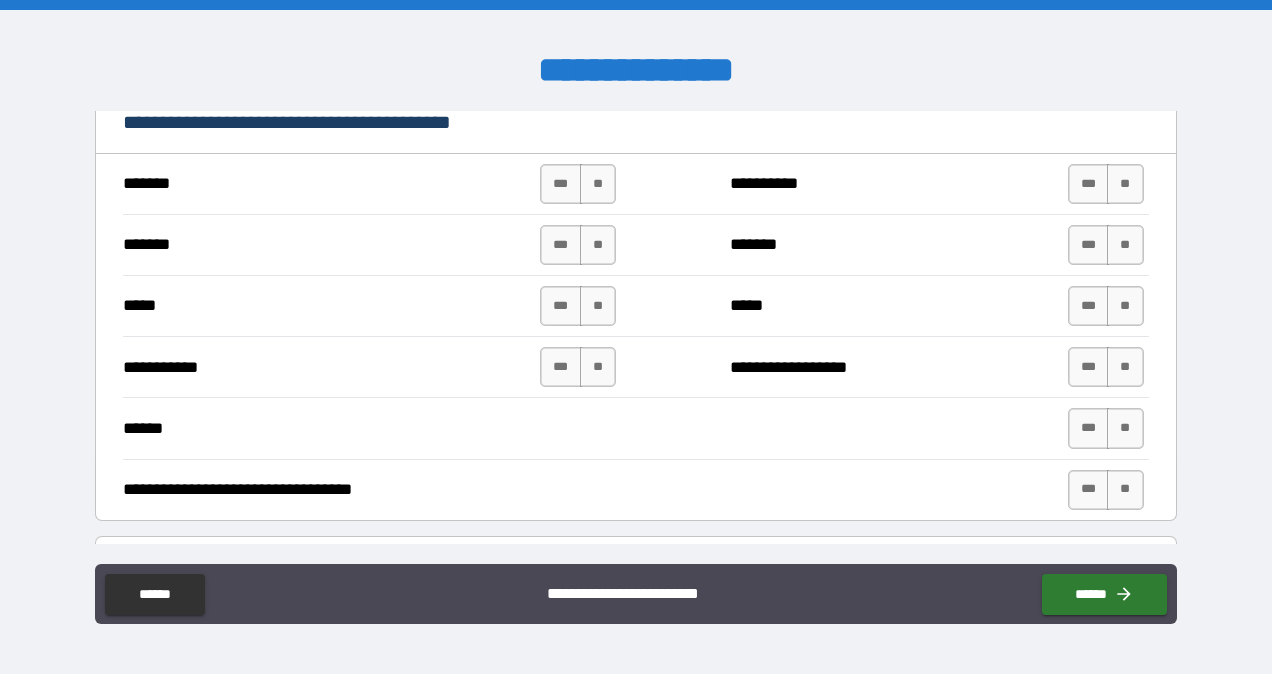 scroll, scrollTop: 1100, scrollLeft: 0, axis: vertical 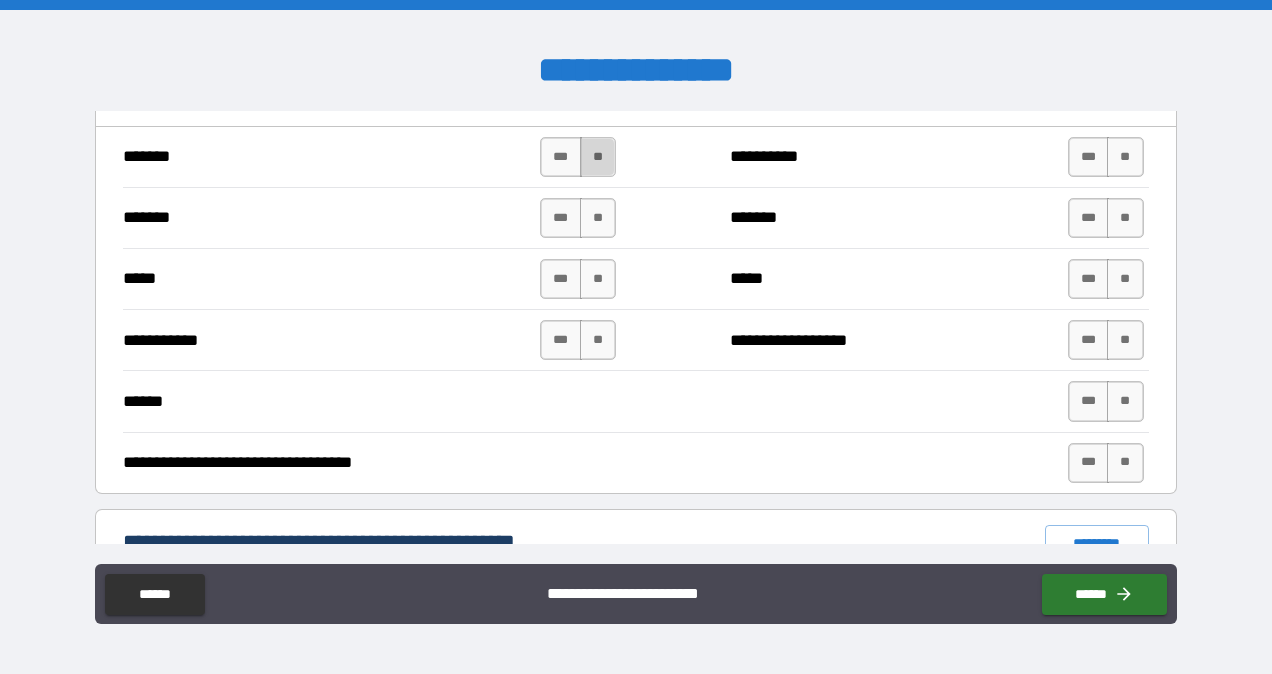 click on "**" at bounding box center [598, 157] 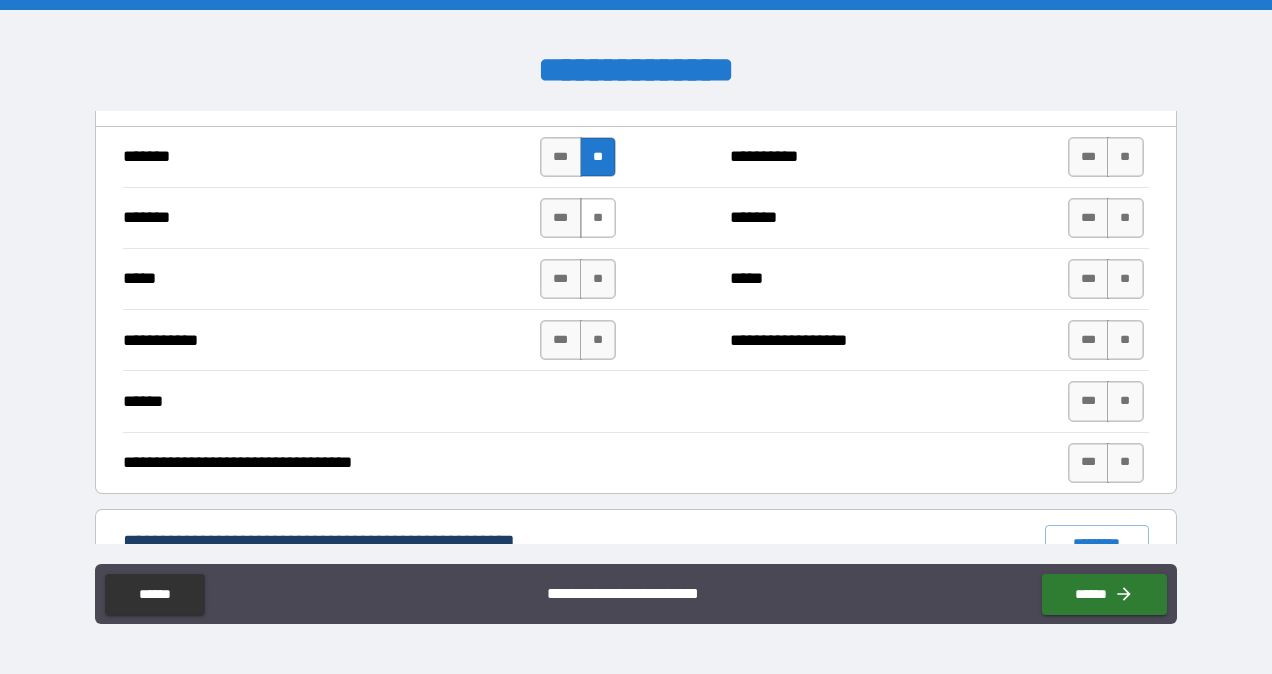 click on "**" at bounding box center [598, 218] 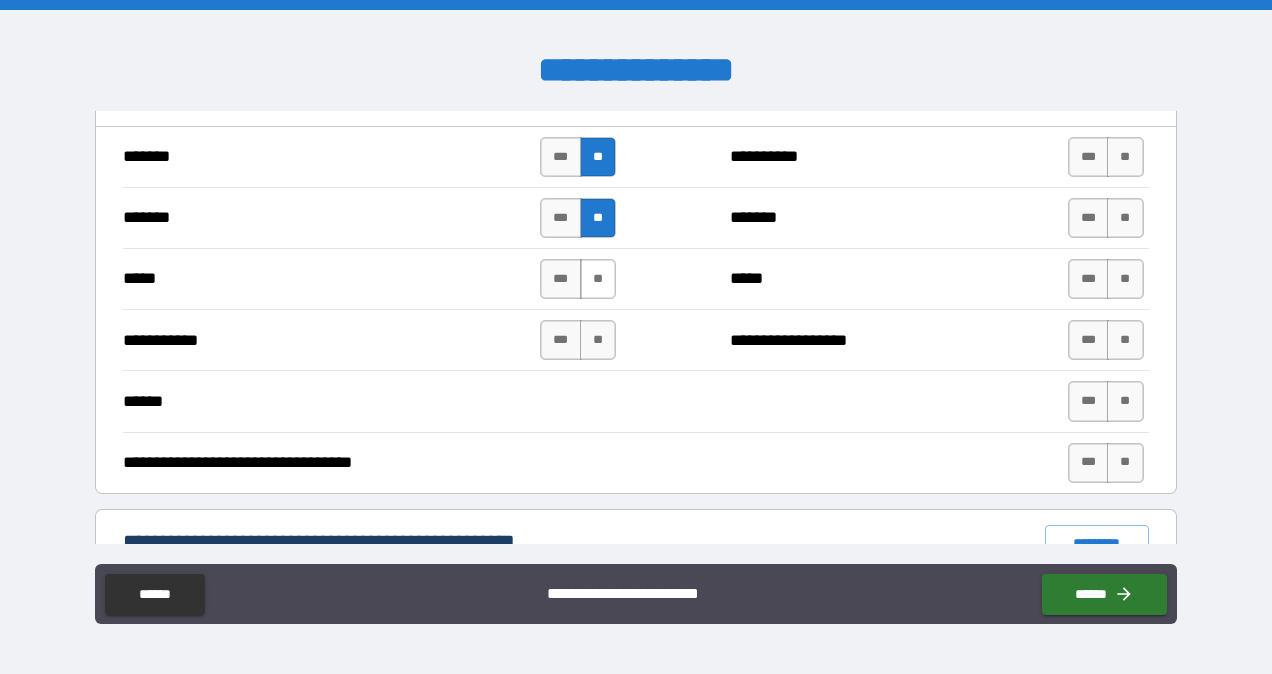 click on "**" at bounding box center [598, 279] 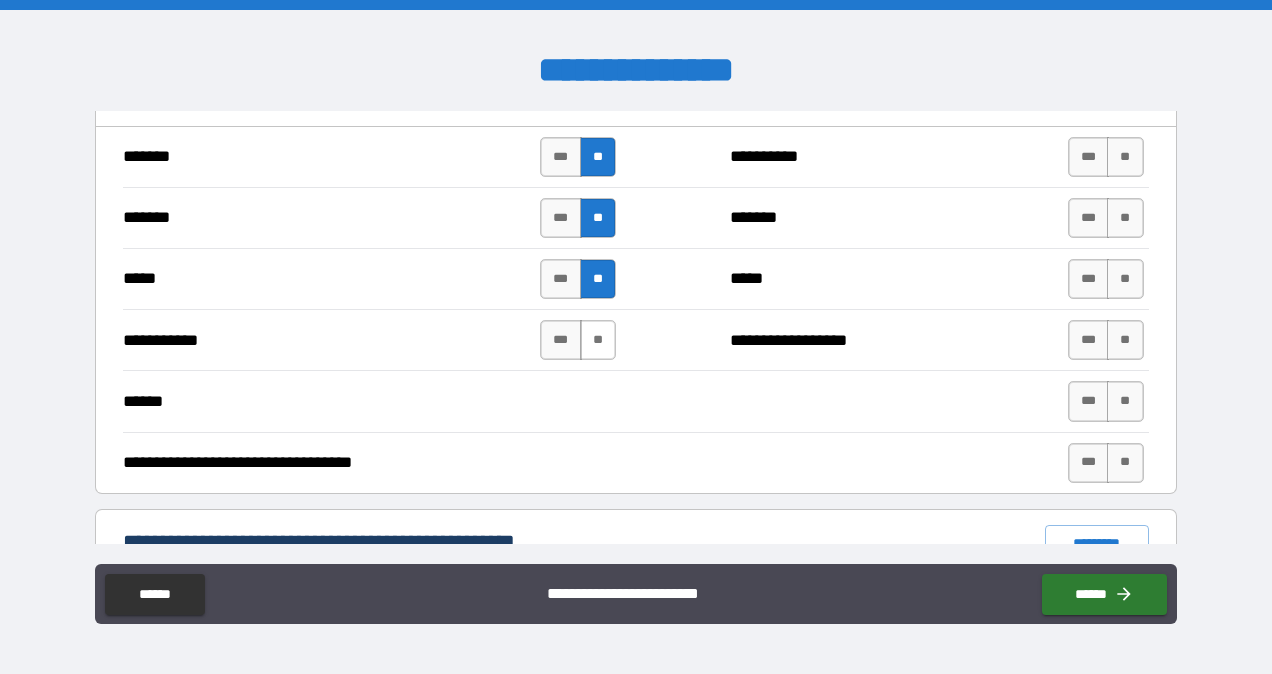 click on "**" at bounding box center [598, 340] 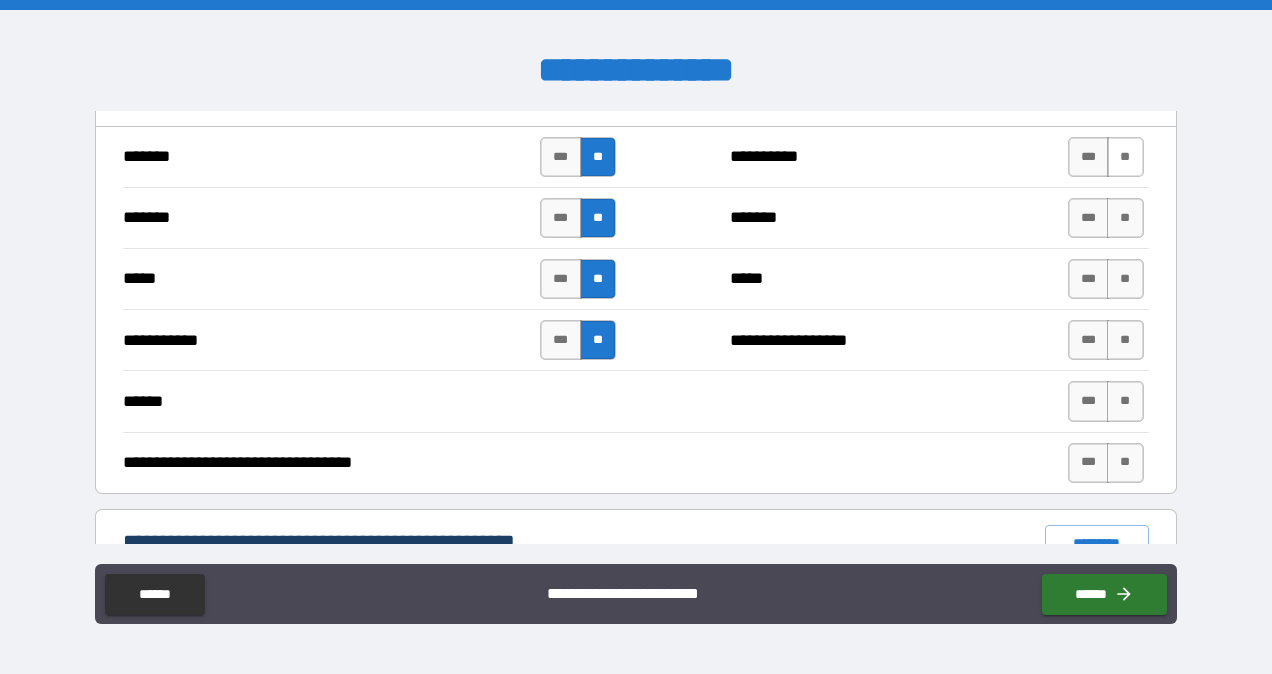 click on "**" at bounding box center [1125, 157] 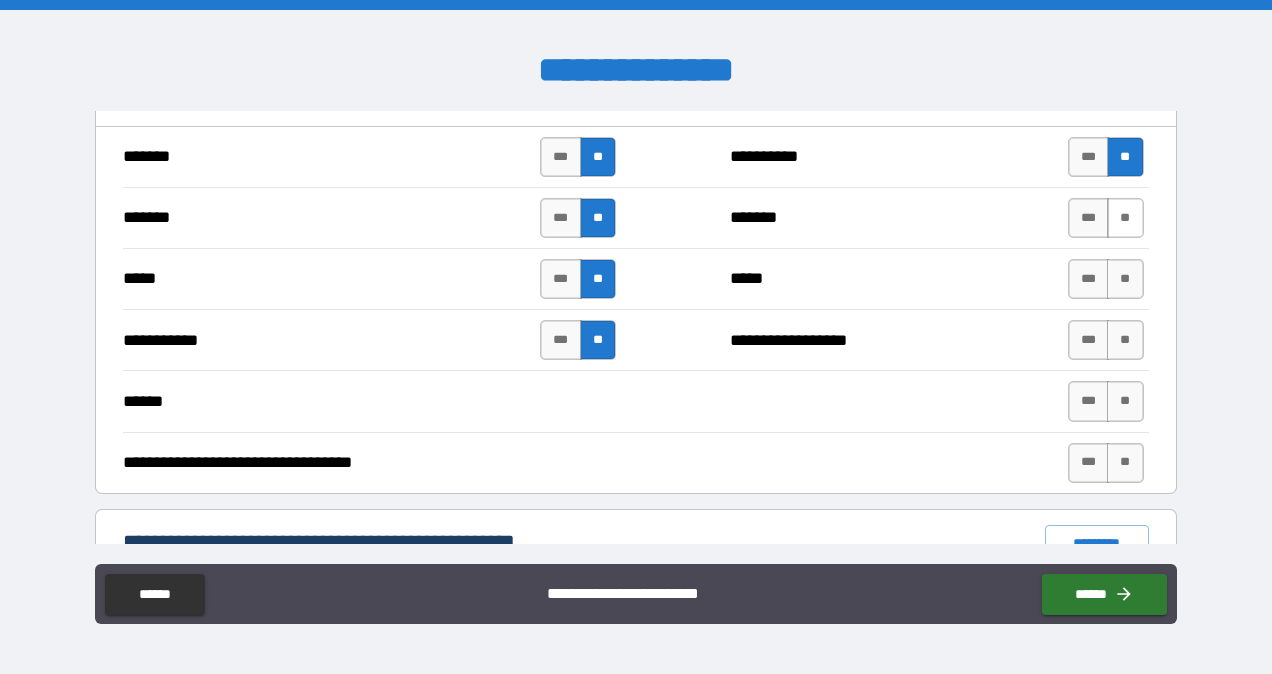 click on "**" at bounding box center (1125, 218) 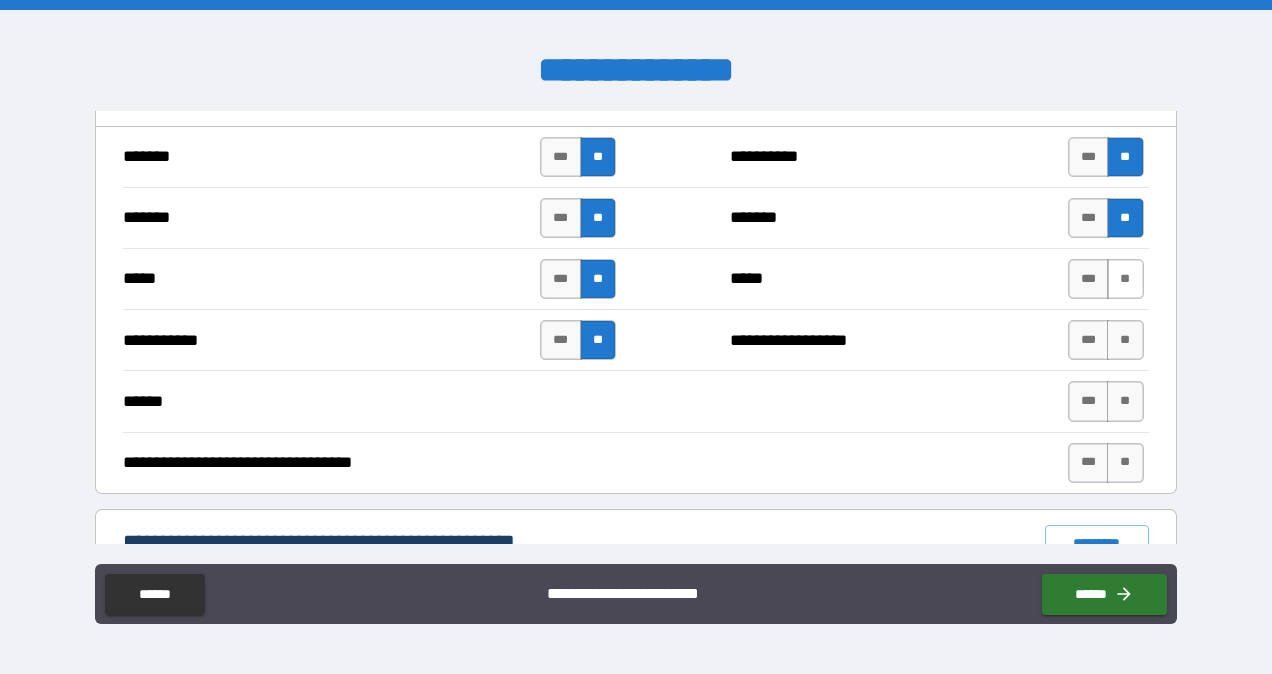 click on "**" at bounding box center [1125, 279] 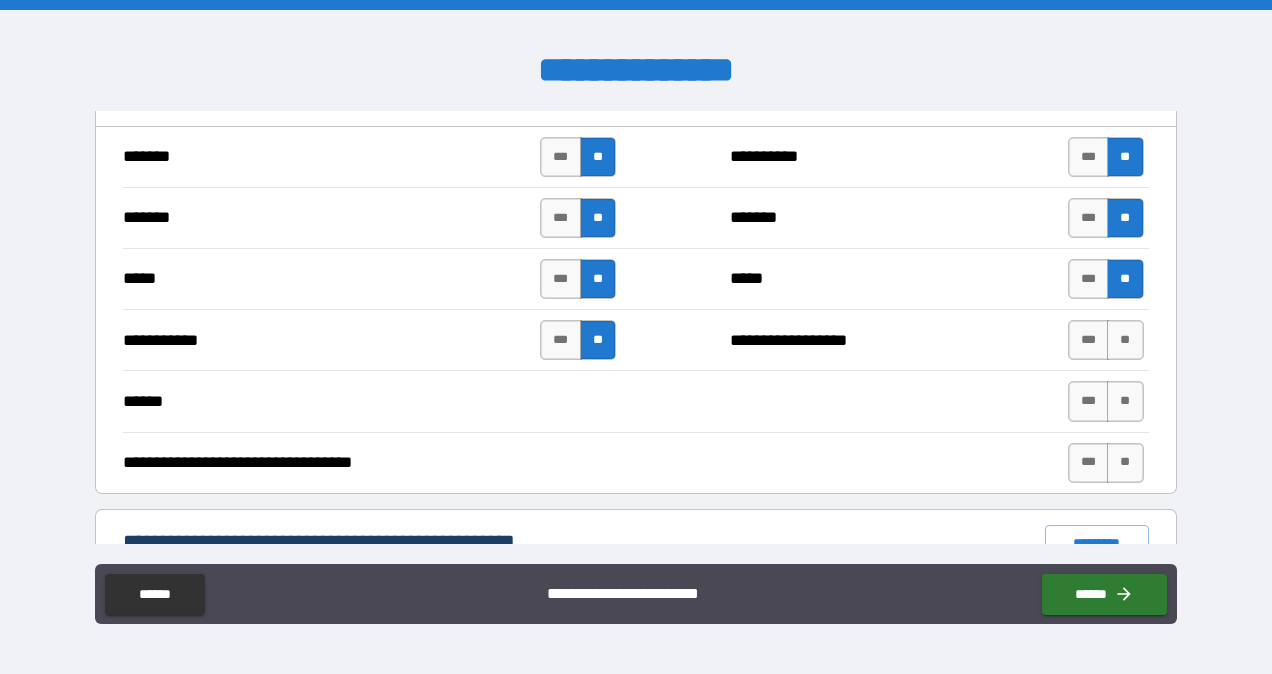 drag, startPoint x: 1118, startPoint y: 328, endPoint x: 1119, endPoint y: 370, distance: 42.0119 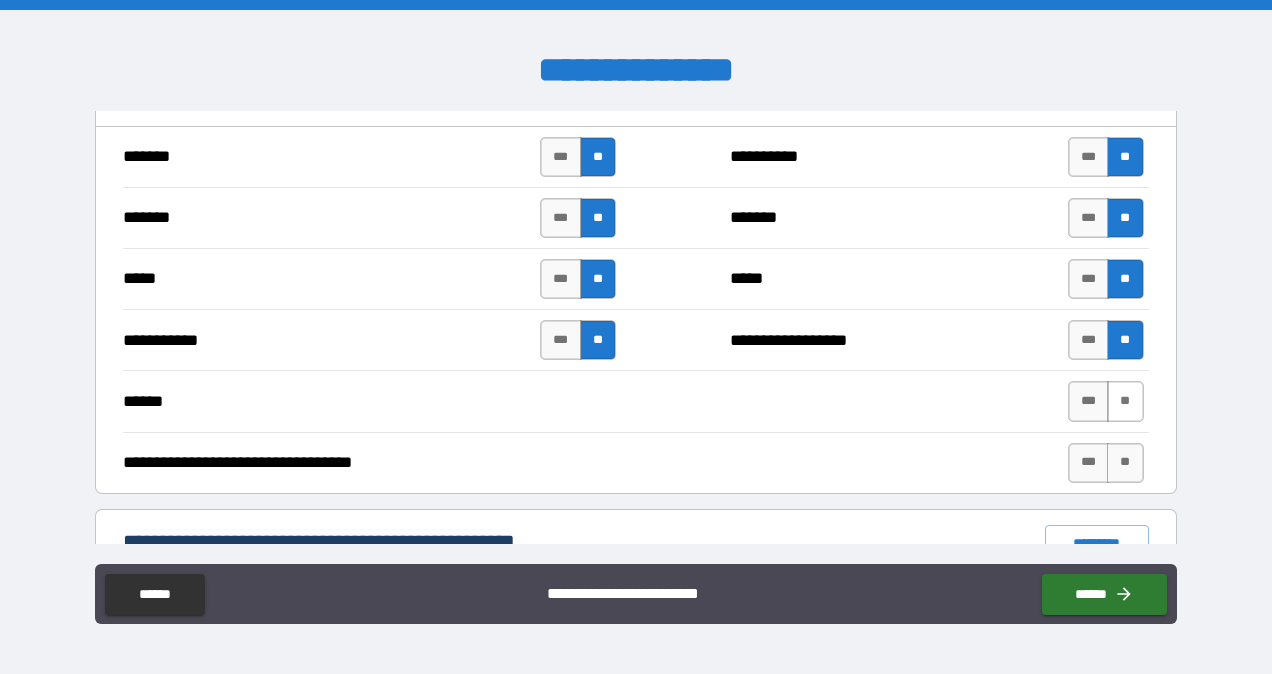 click on "**" at bounding box center (1125, 401) 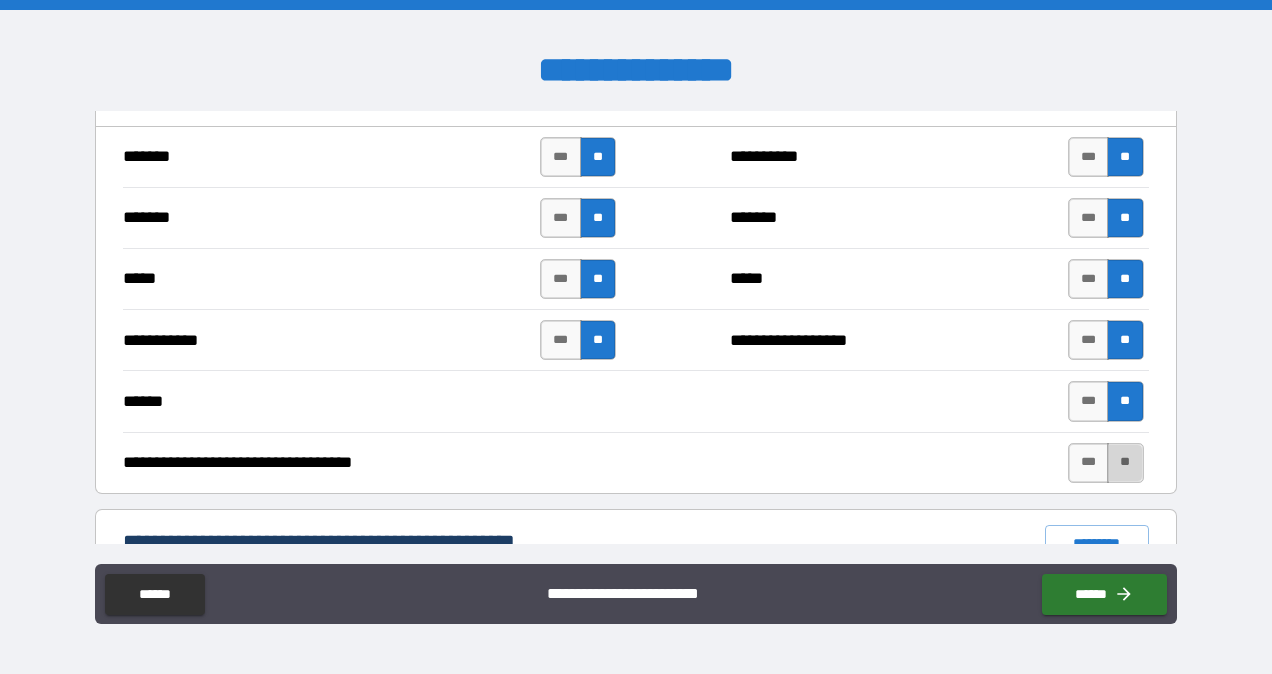 click on "**" at bounding box center [1125, 463] 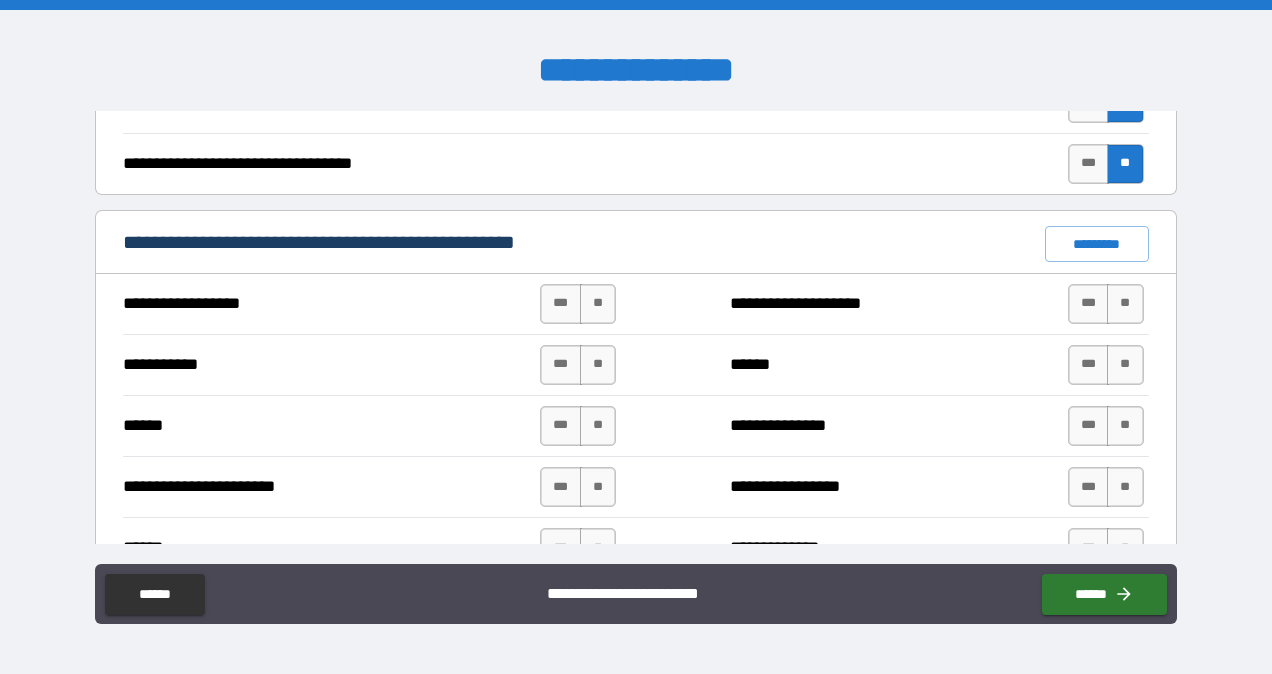 scroll, scrollTop: 1400, scrollLeft: 0, axis: vertical 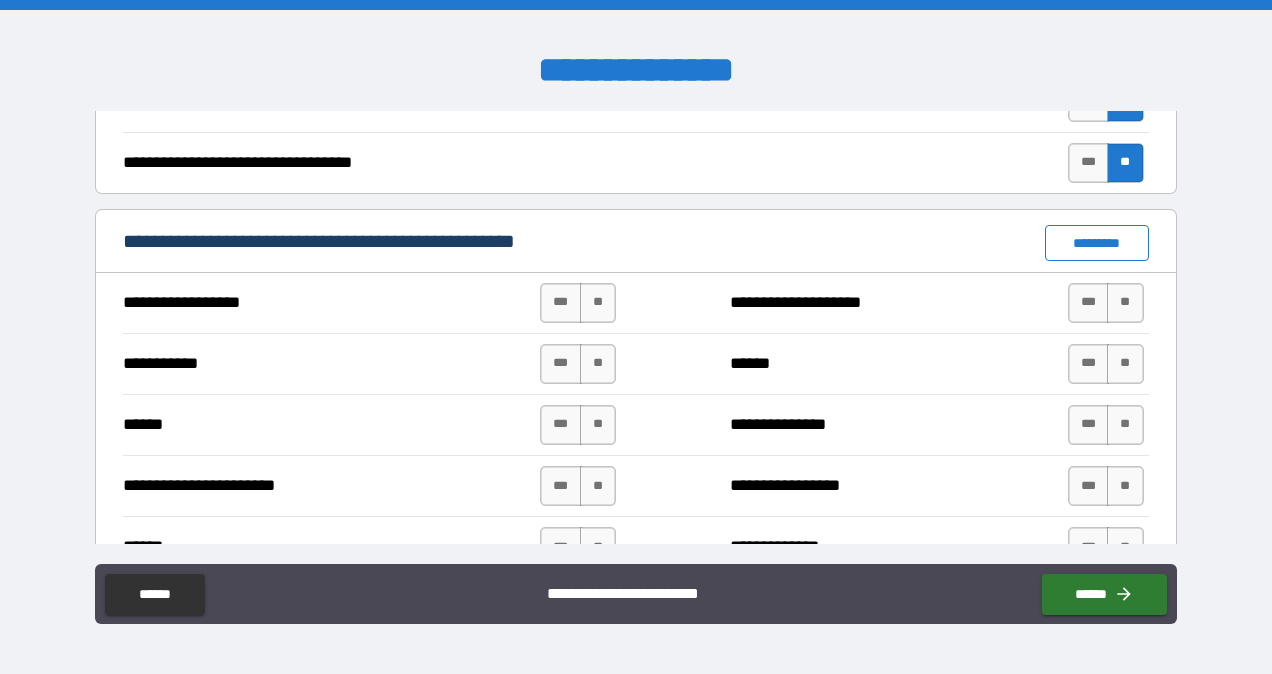 click on "*********" at bounding box center [1097, 243] 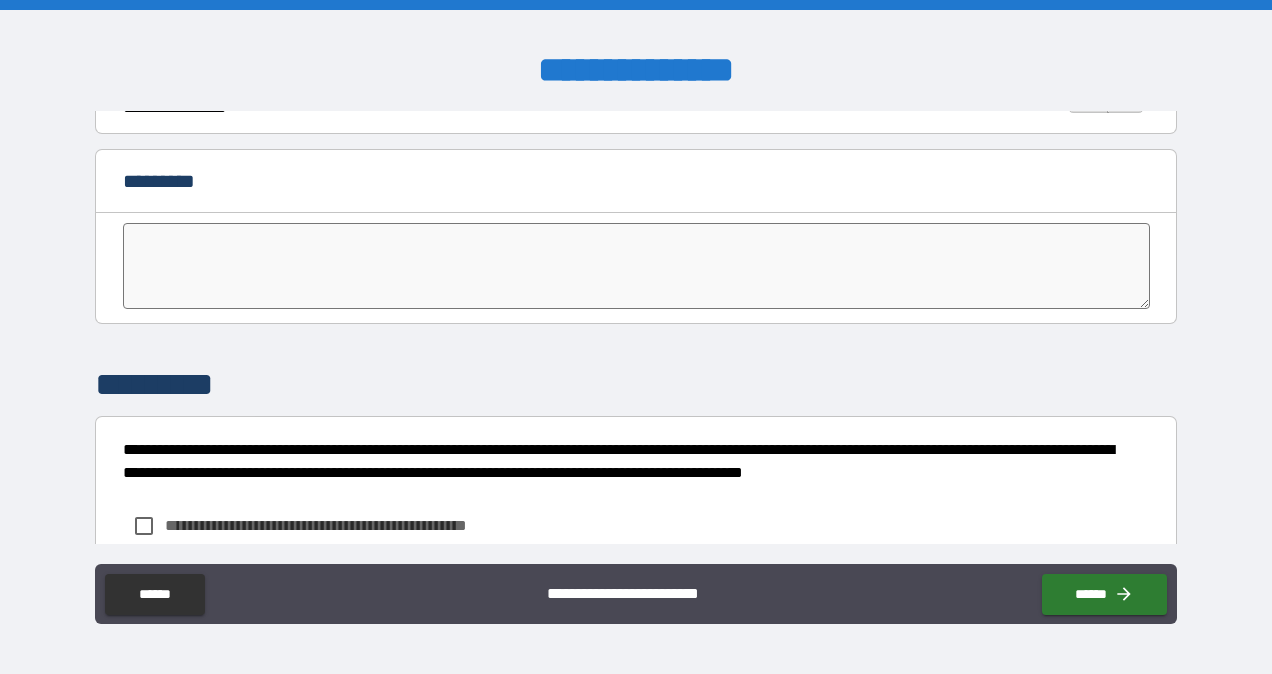 scroll, scrollTop: 4100, scrollLeft: 0, axis: vertical 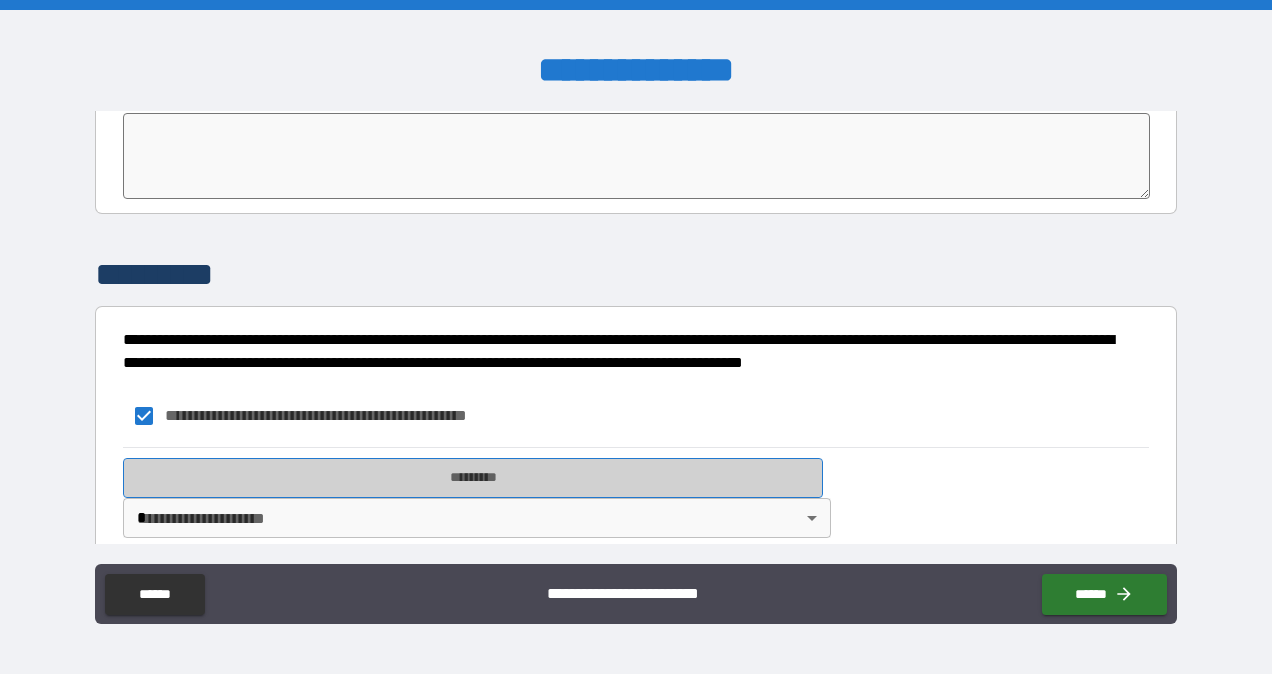 click on "*********" at bounding box center (473, 478) 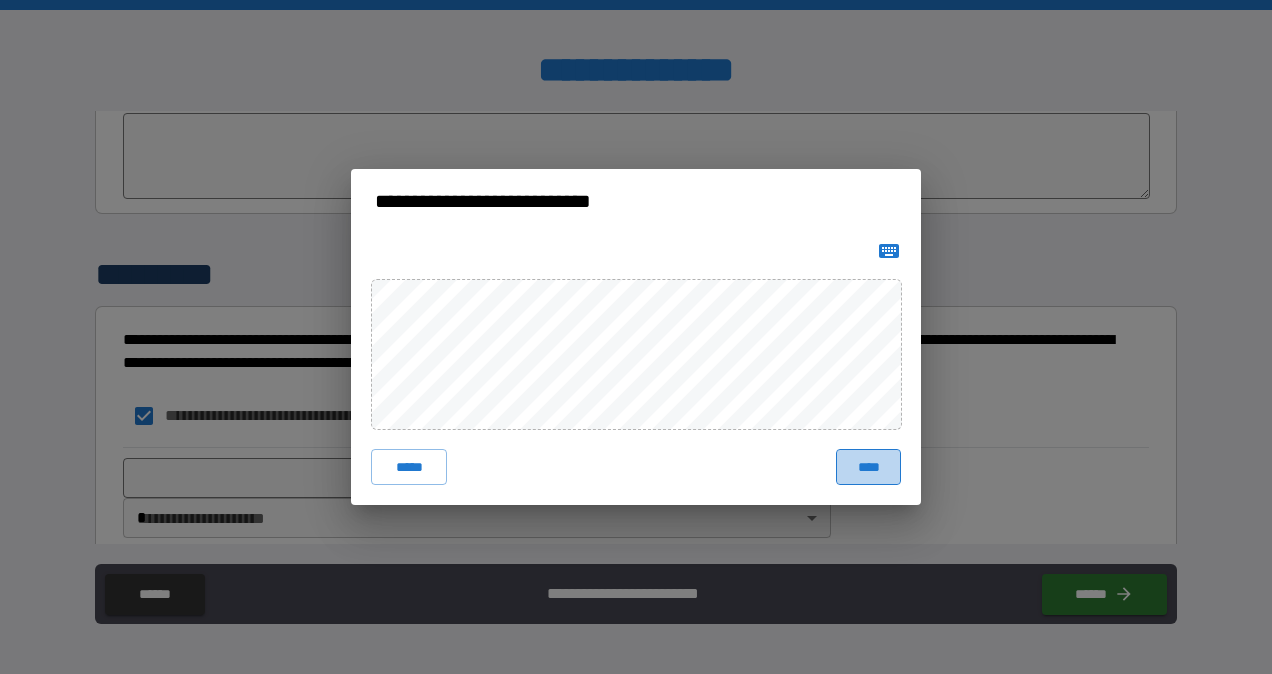 click on "****" at bounding box center (868, 467) 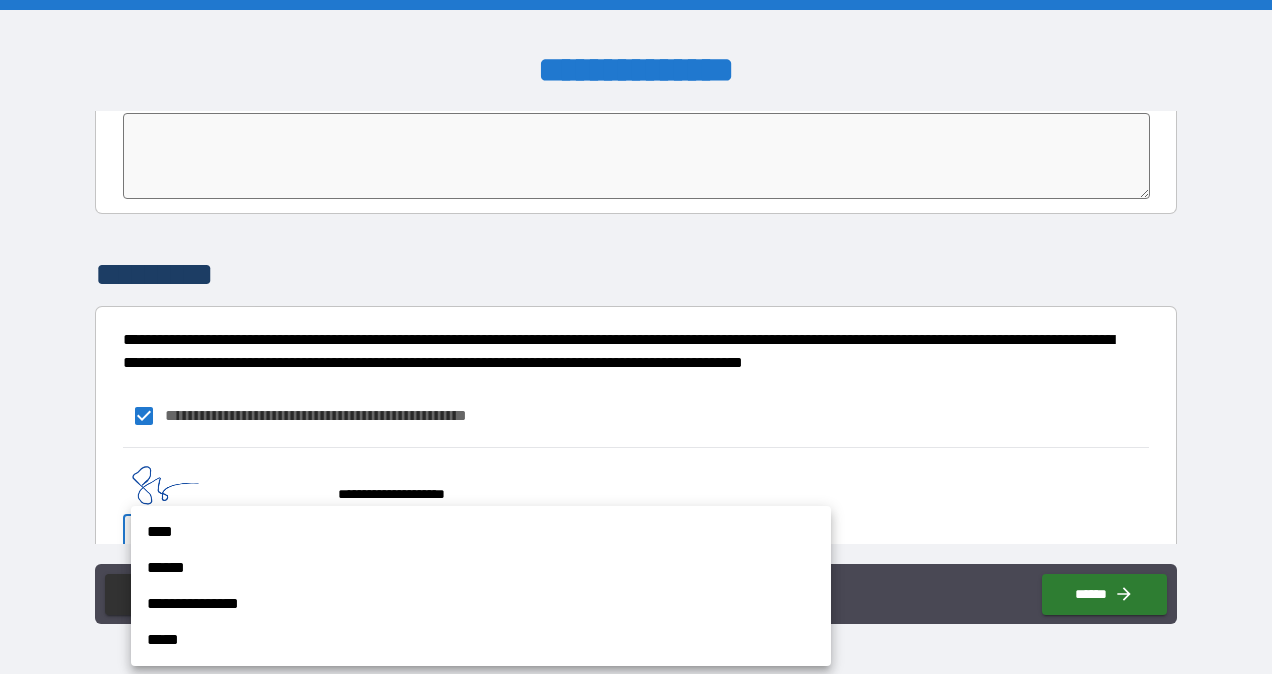 click on "**********" at bounding box center [636, 337] 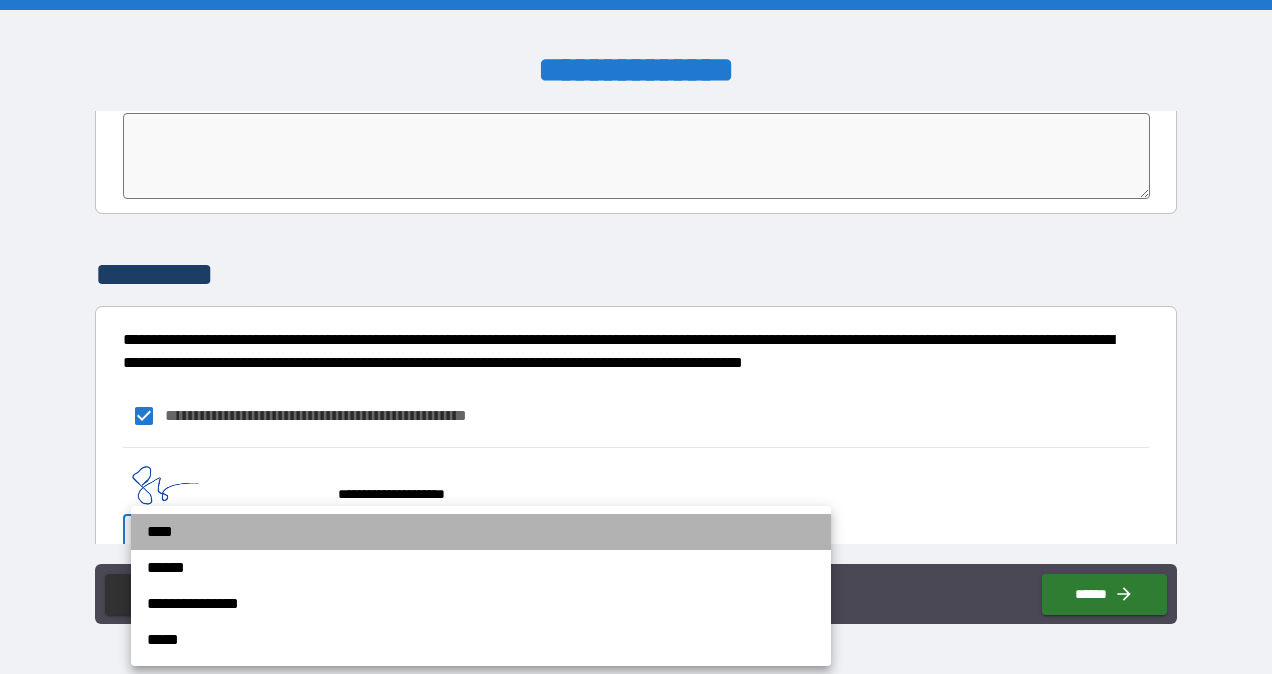 drag, startPoint x: 464, startPoint y: 532, endPoint x: 512, endPoint y: 490, distance: 63.780876 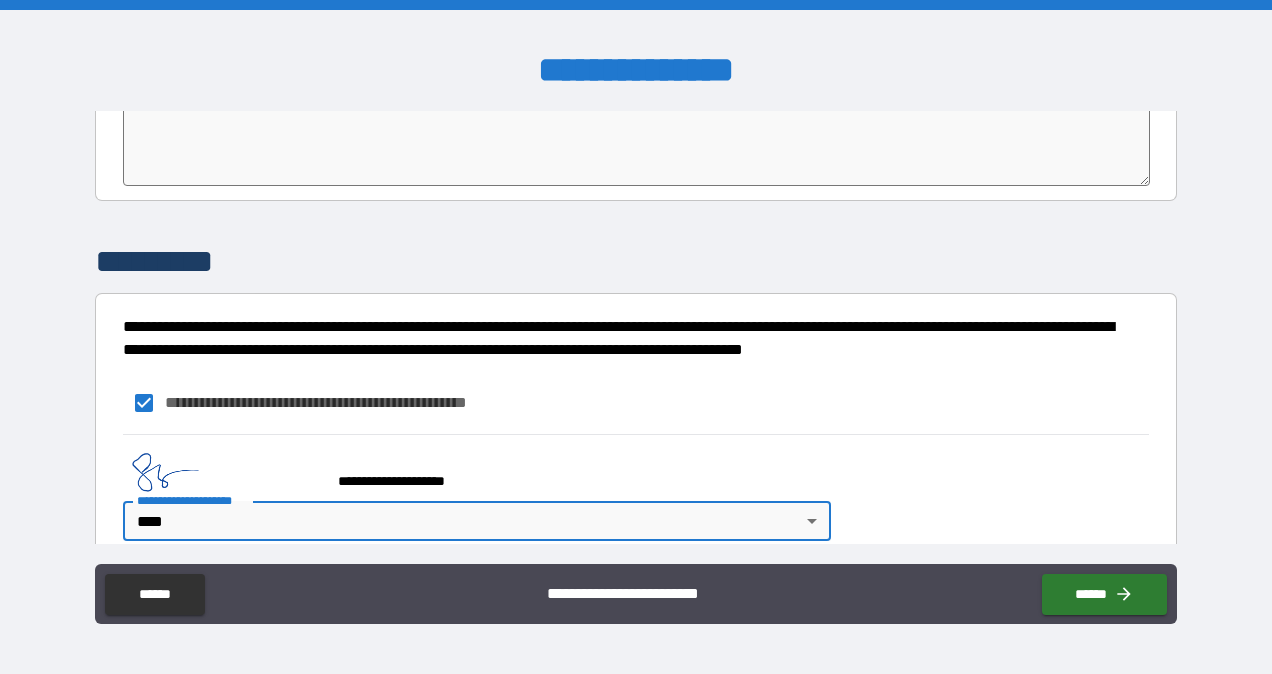 scroll, scrollTop: 4128, scrollLeft: 0, axis: vertical 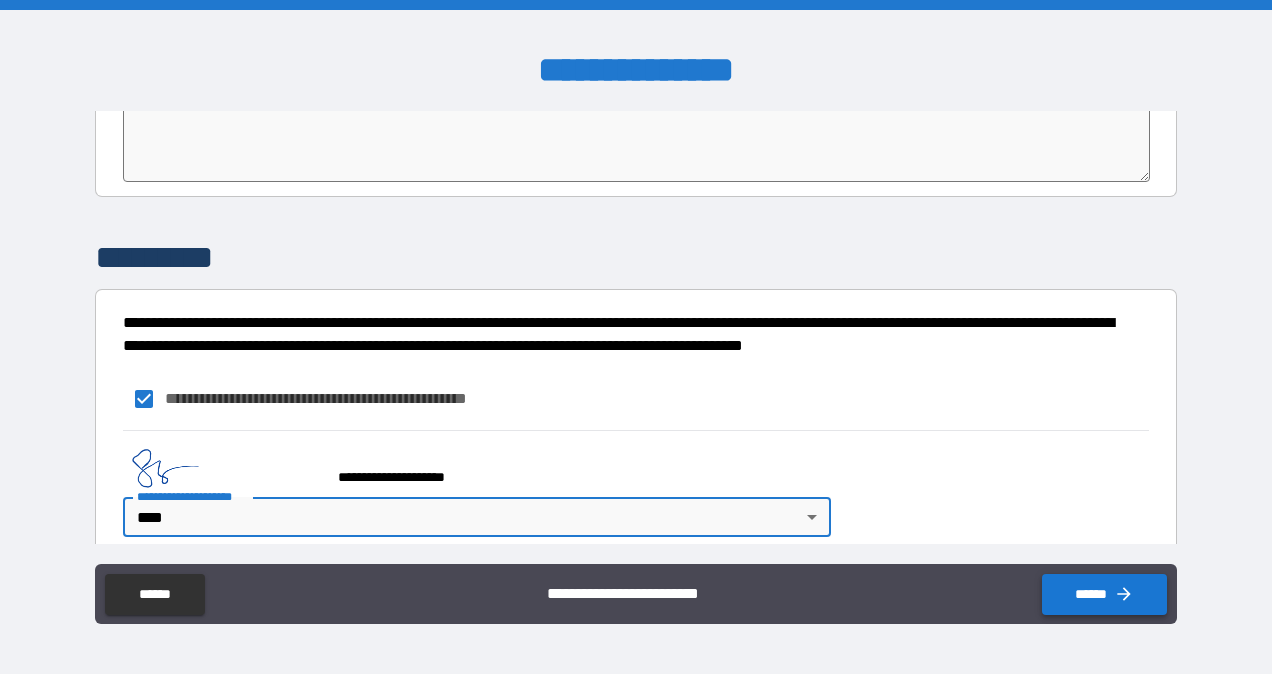 click on "******" at bounding box center (1104, 594) 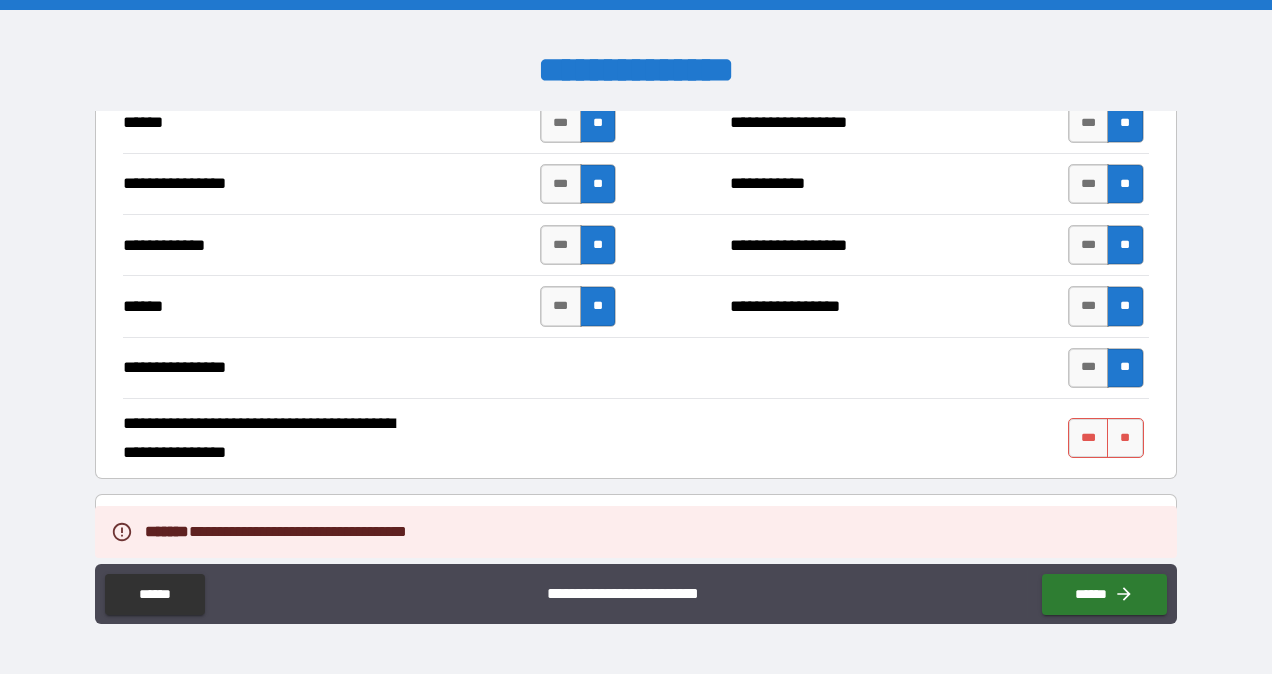scroll, scrollTop: 3628, scrollLeft: 0, axis: vertical 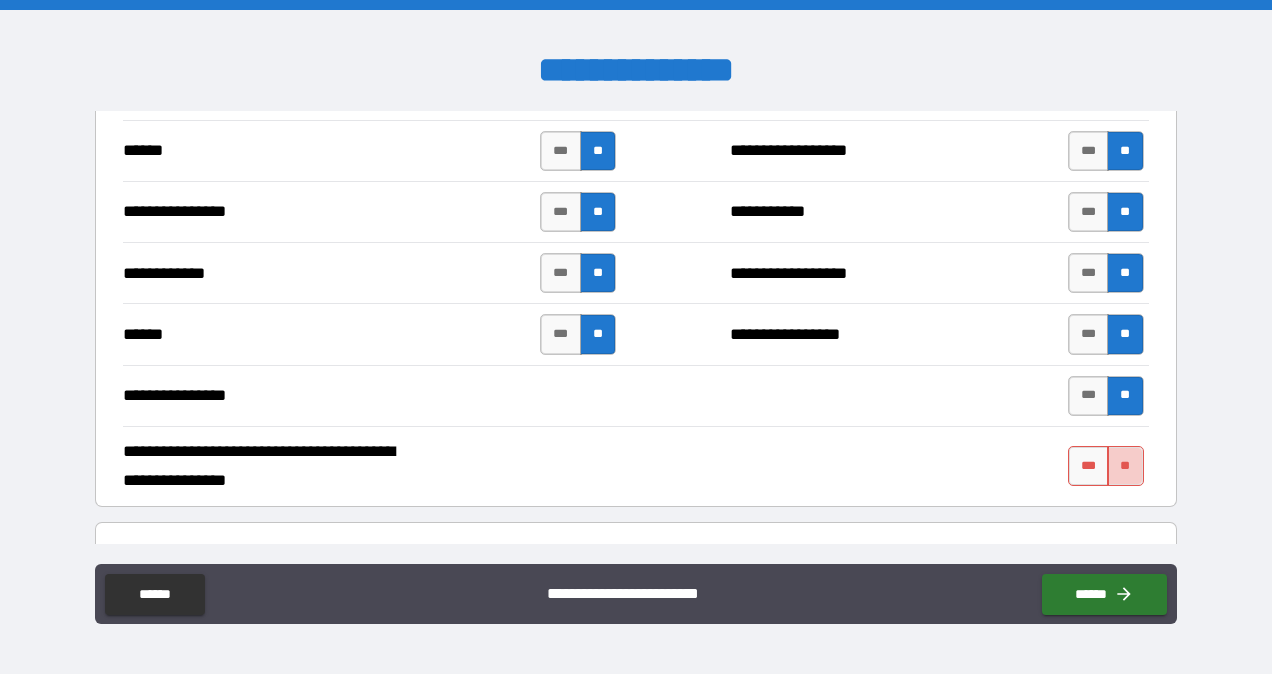 click on "**" at bounding box center [1125, 466] 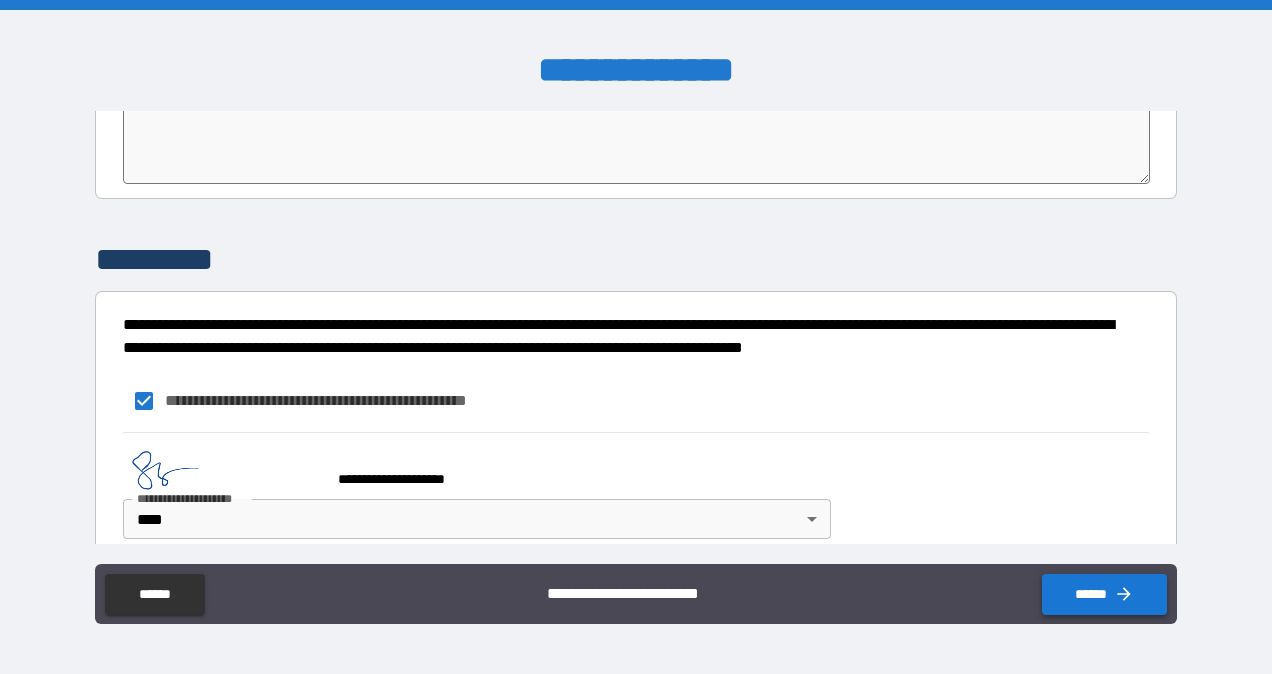 scroll, scrollTop: 4128, scrollLeft: 0, axis: vertical 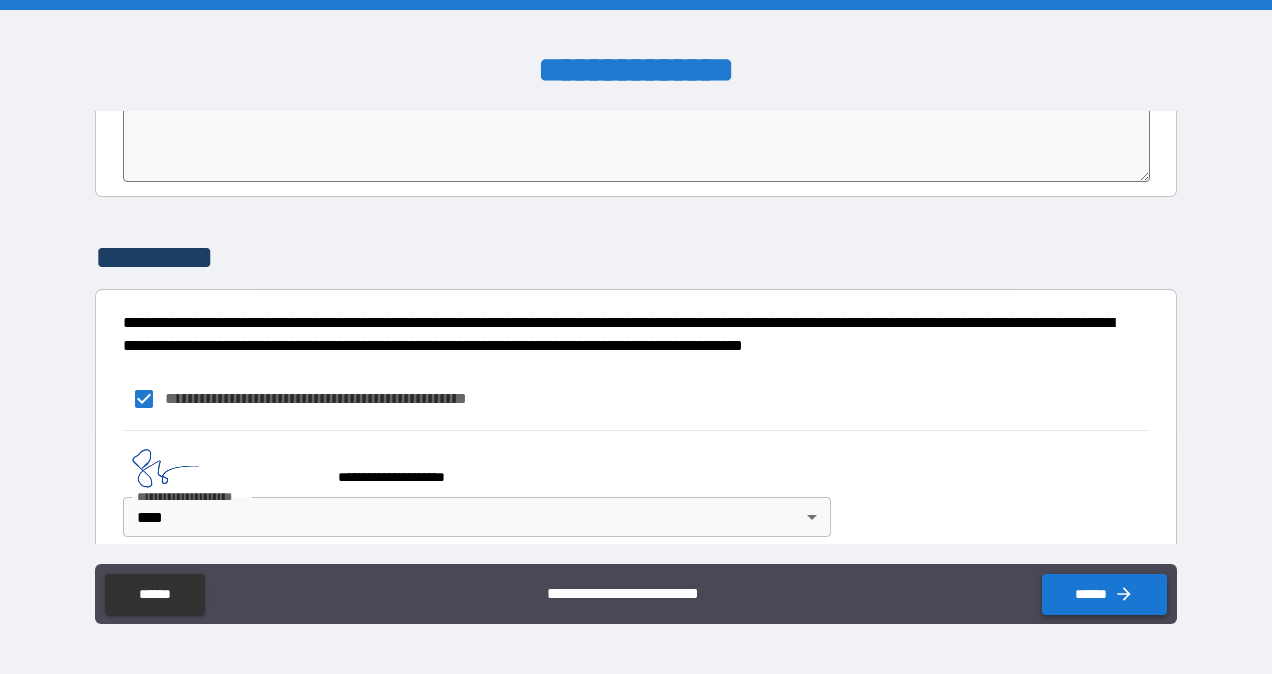 click on "******" at bounding box center [1104, 594] 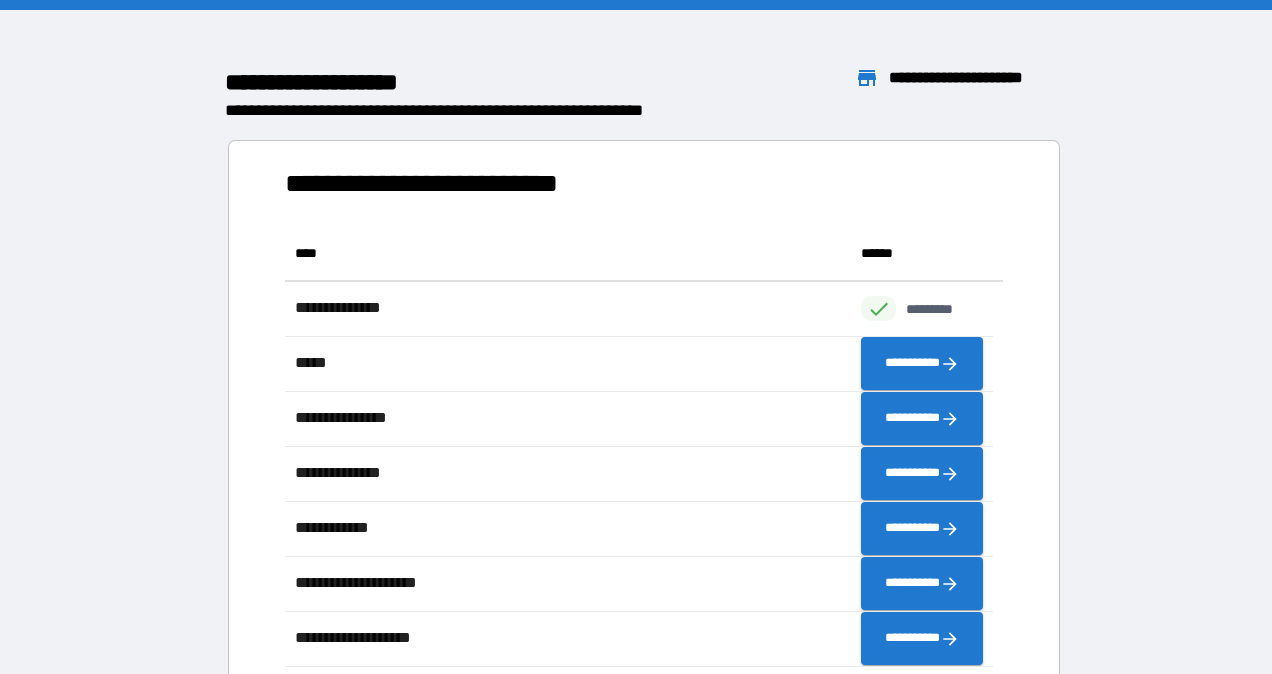 scroll, scrollTop: 16, scrollLeft: 16, axis: both 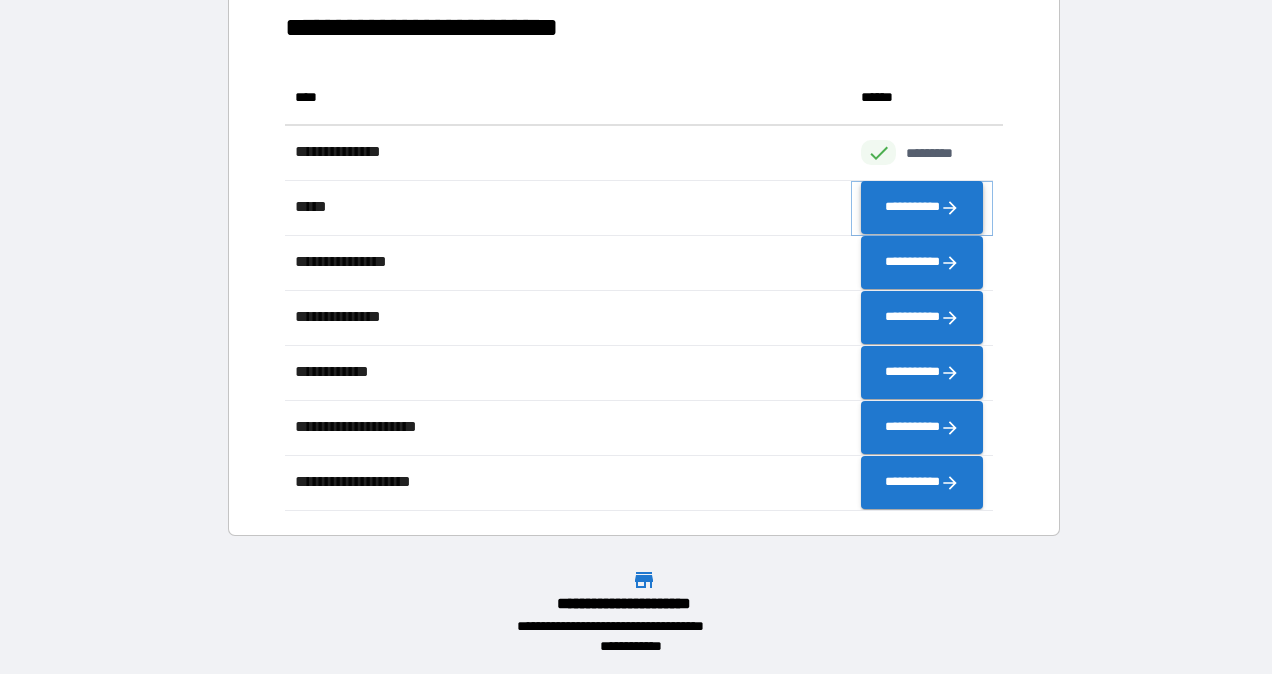 click 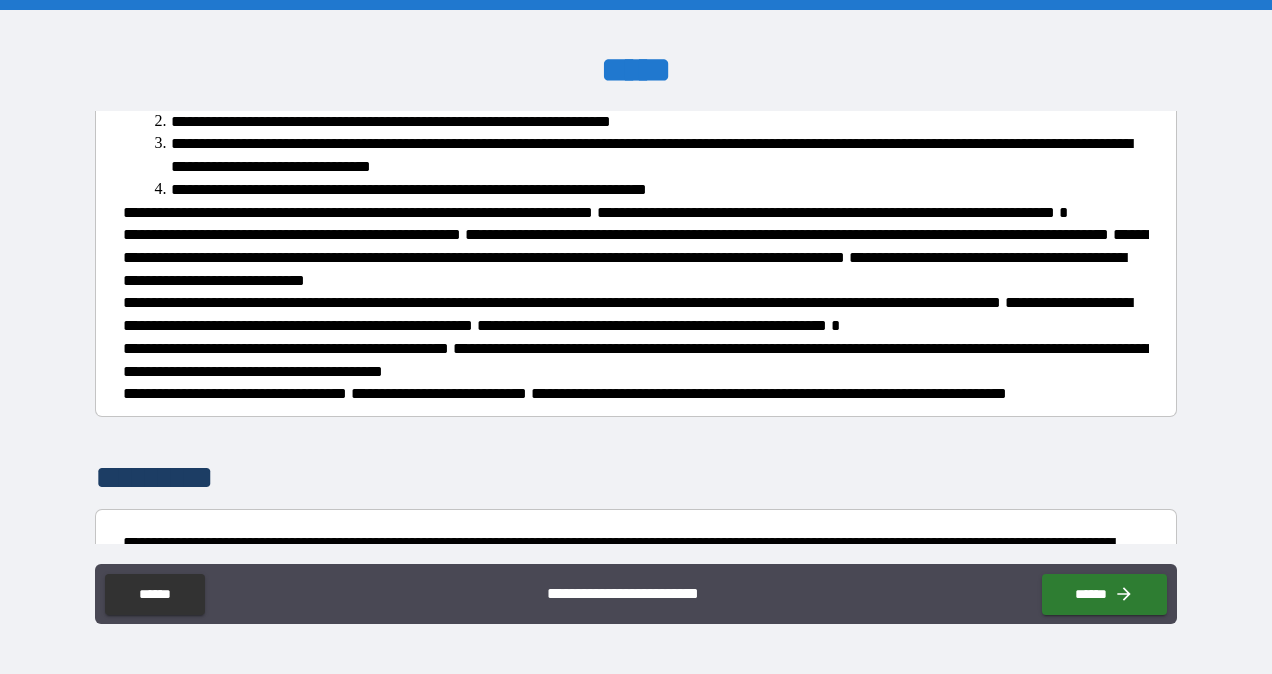 scroll, scrollTop: 592, scrollLeft: 0, axis: vertical 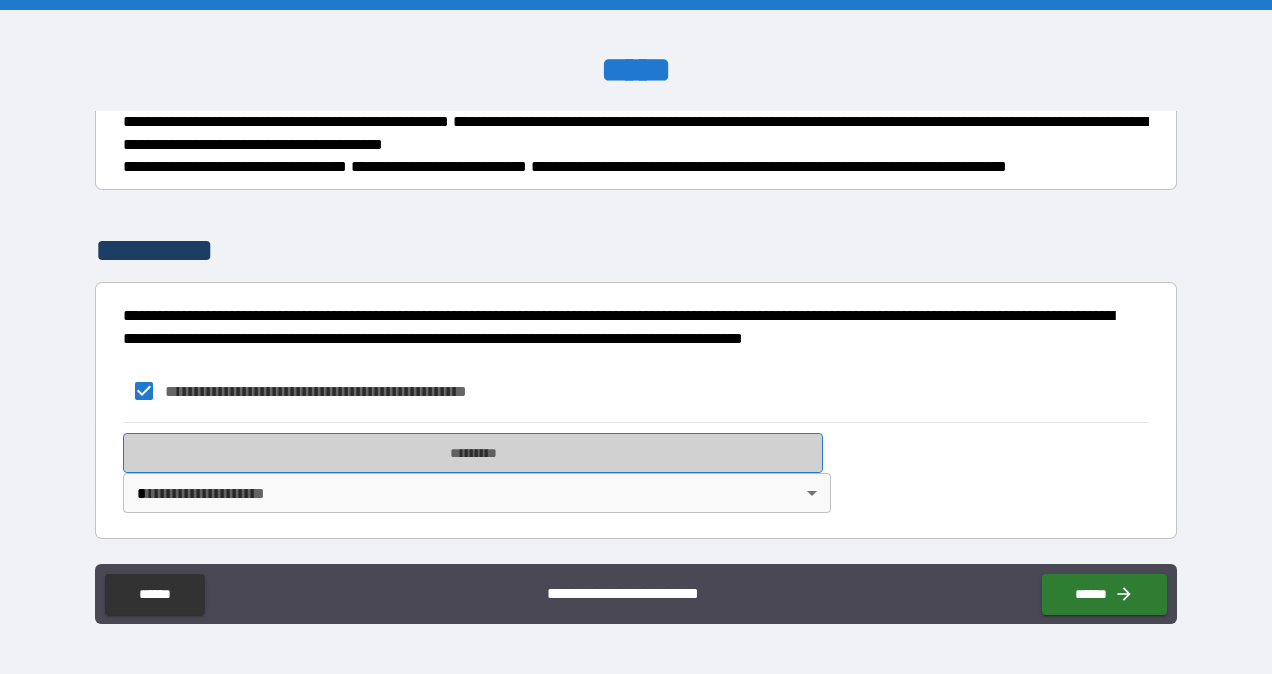 click on "*********" at bounding box center [473, 453] 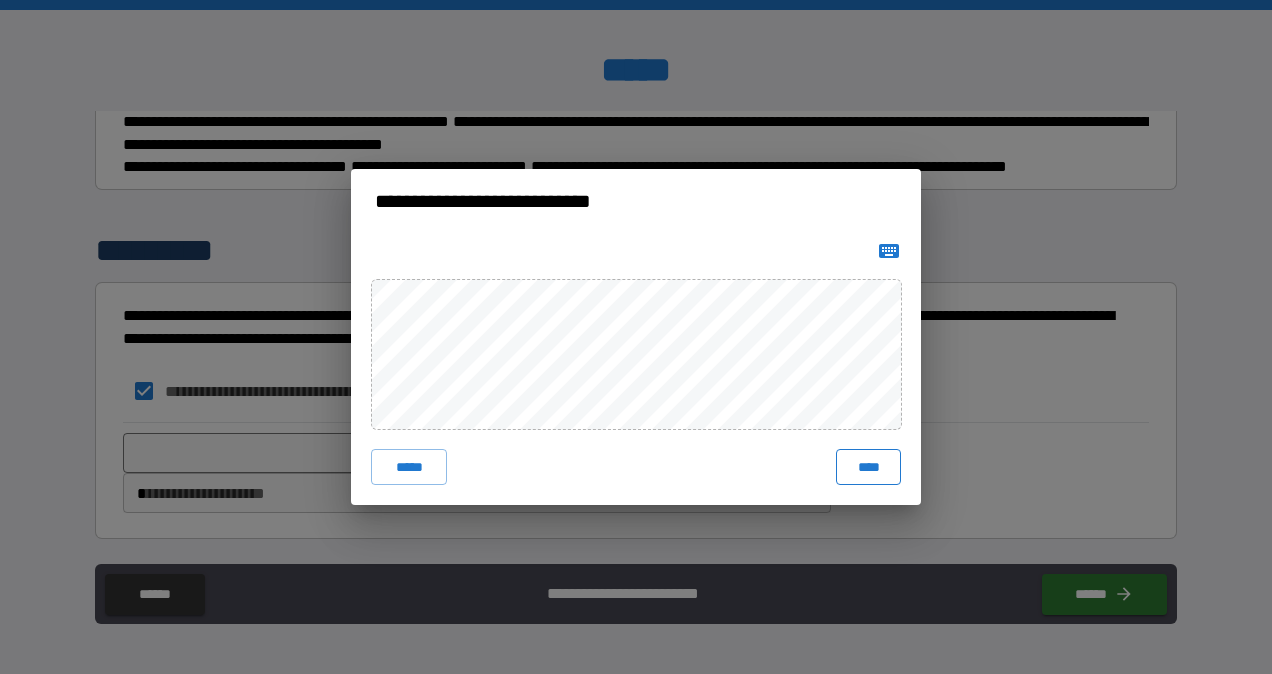 click on "****" at bounding box center (868, 467) 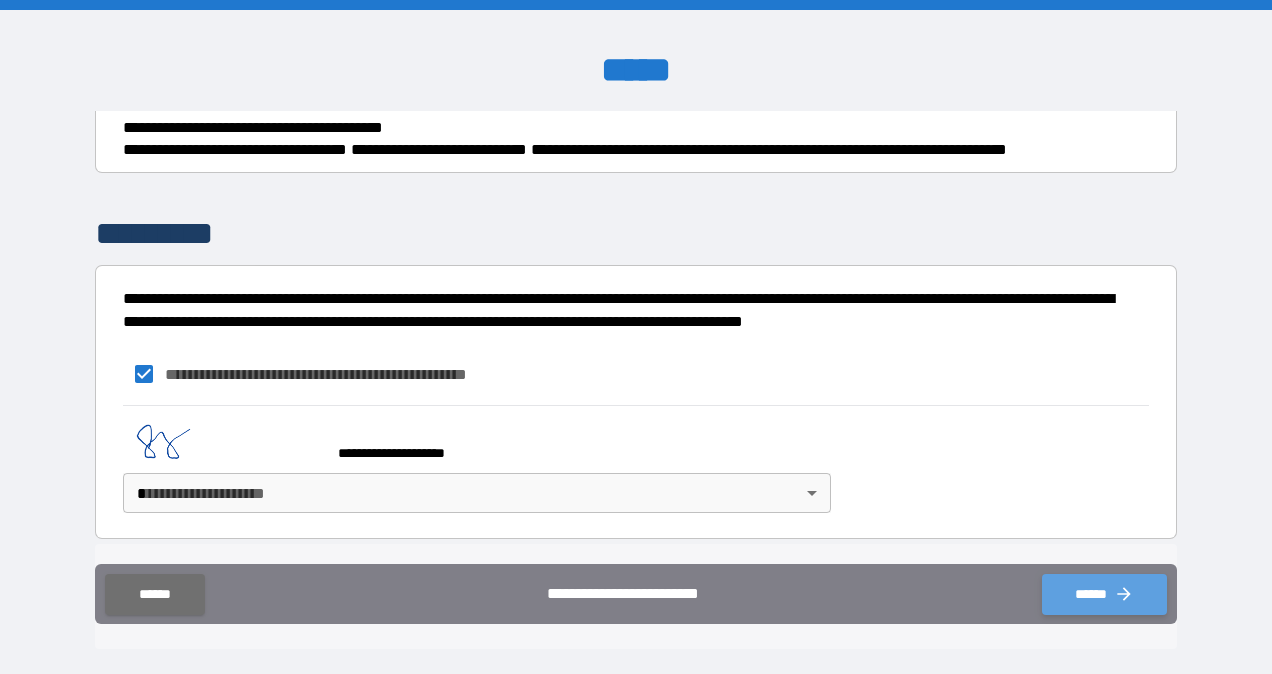 click on "******" at bounding box center [1104, 594] 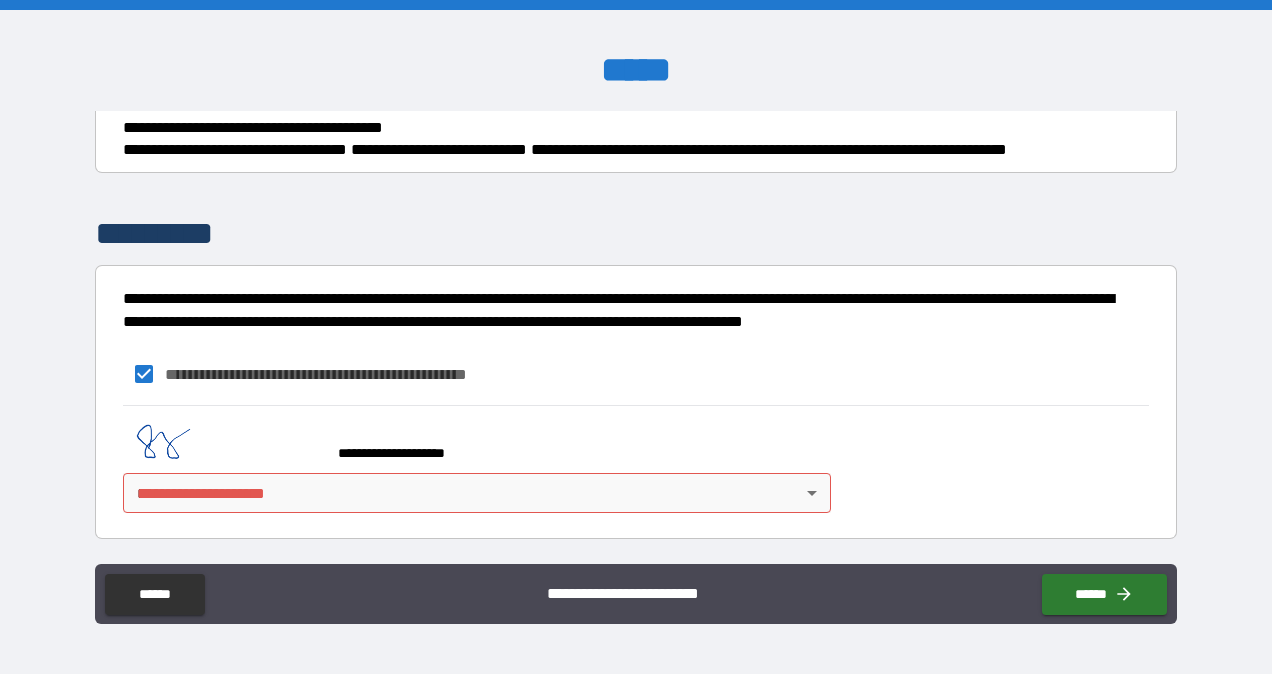 scroll, scrollTop: 610, scrollLeft: 0, axis: vertical 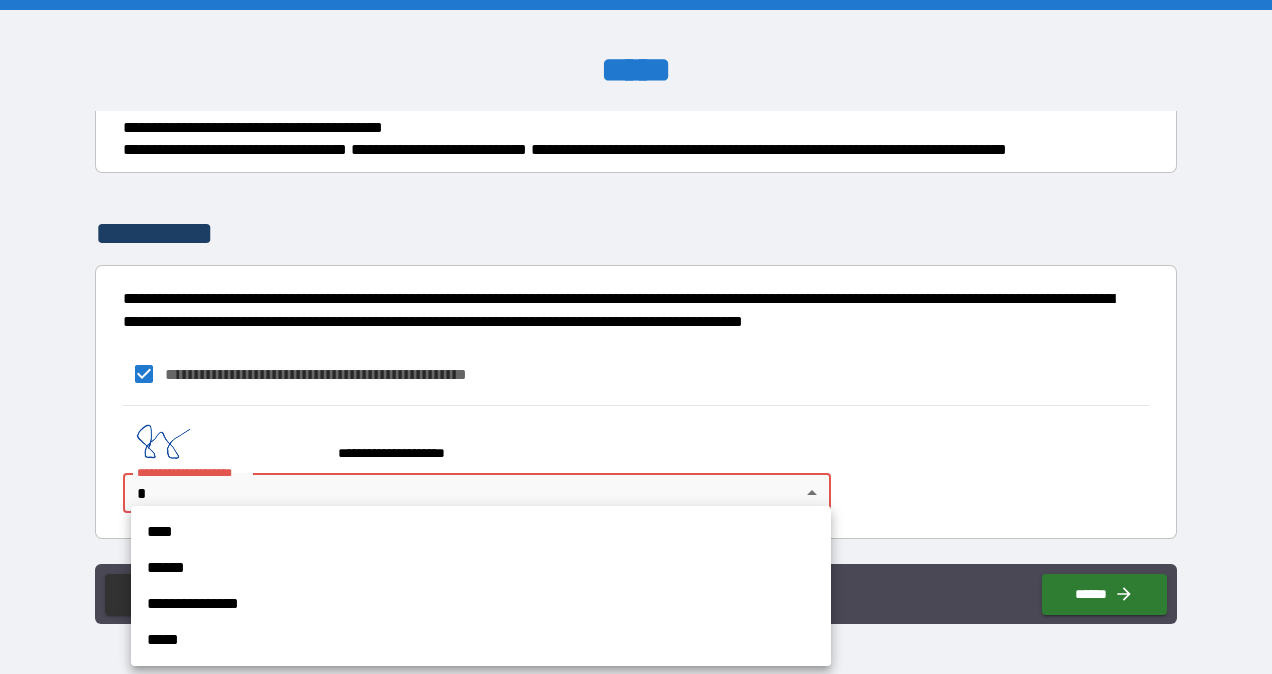 click on "****" at bounding box center [481, 532] 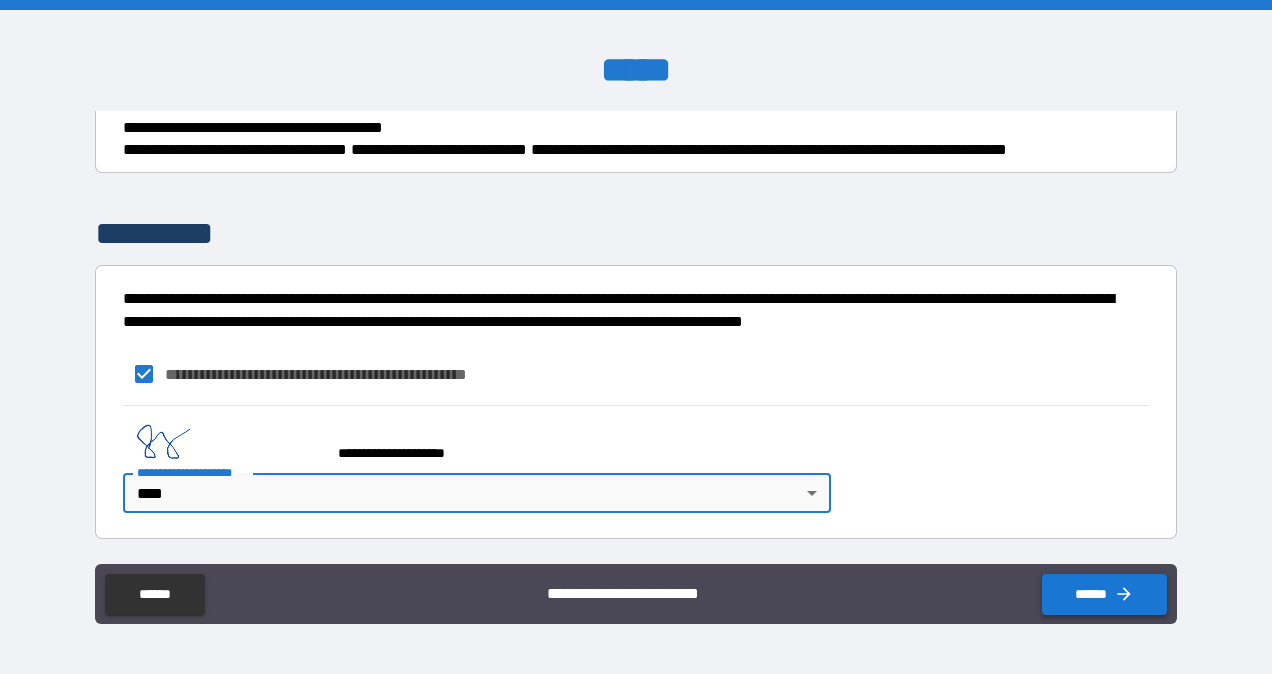 click on "******" at bounding box center (1104, 594) 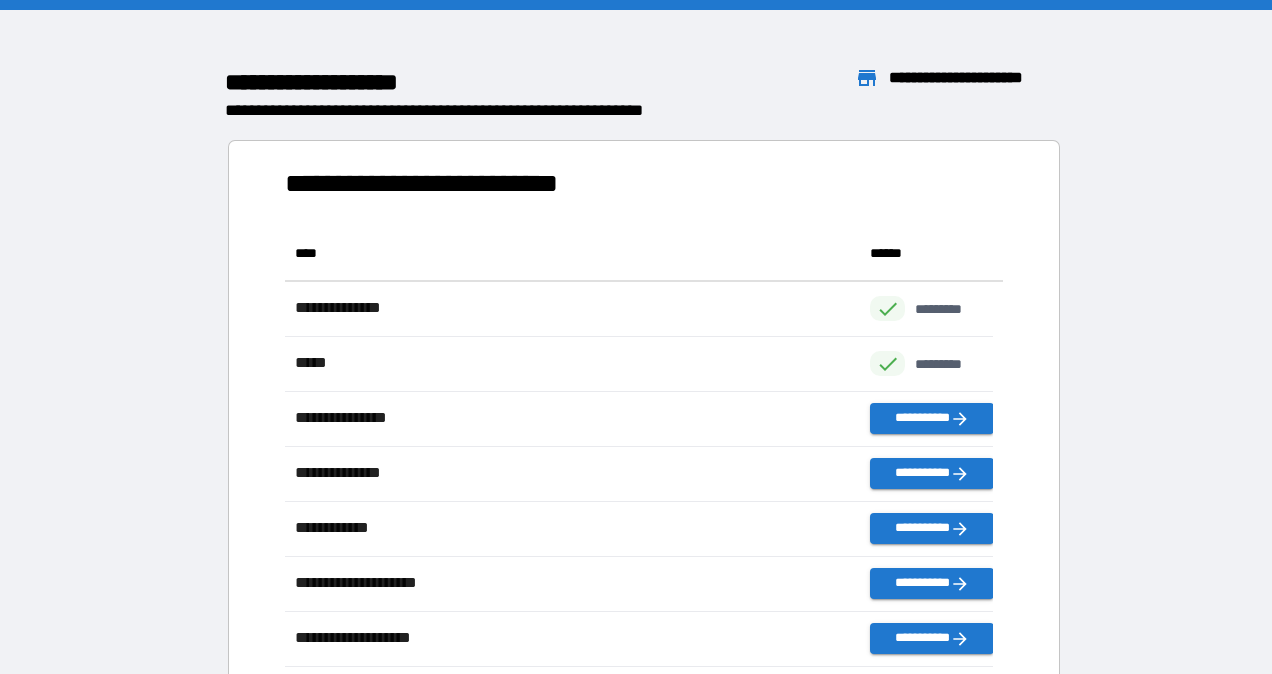 scroll, scrollTop: 16, scrollLeft: 16, axis: both 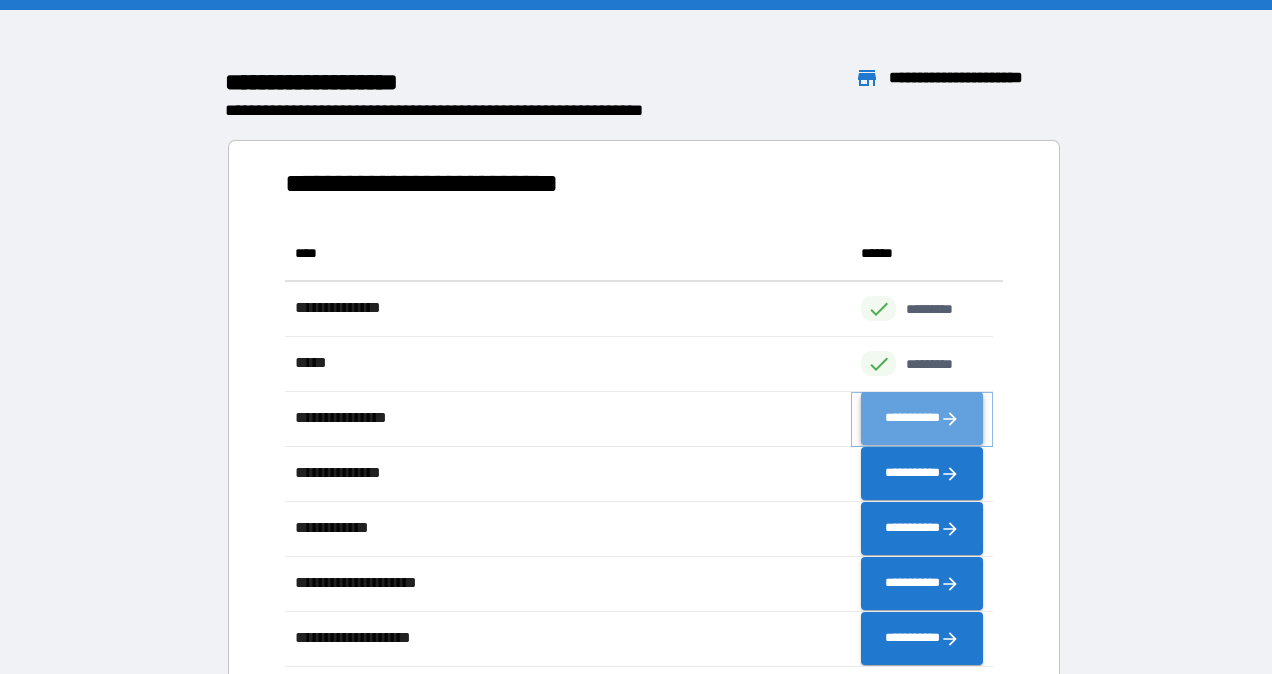 click 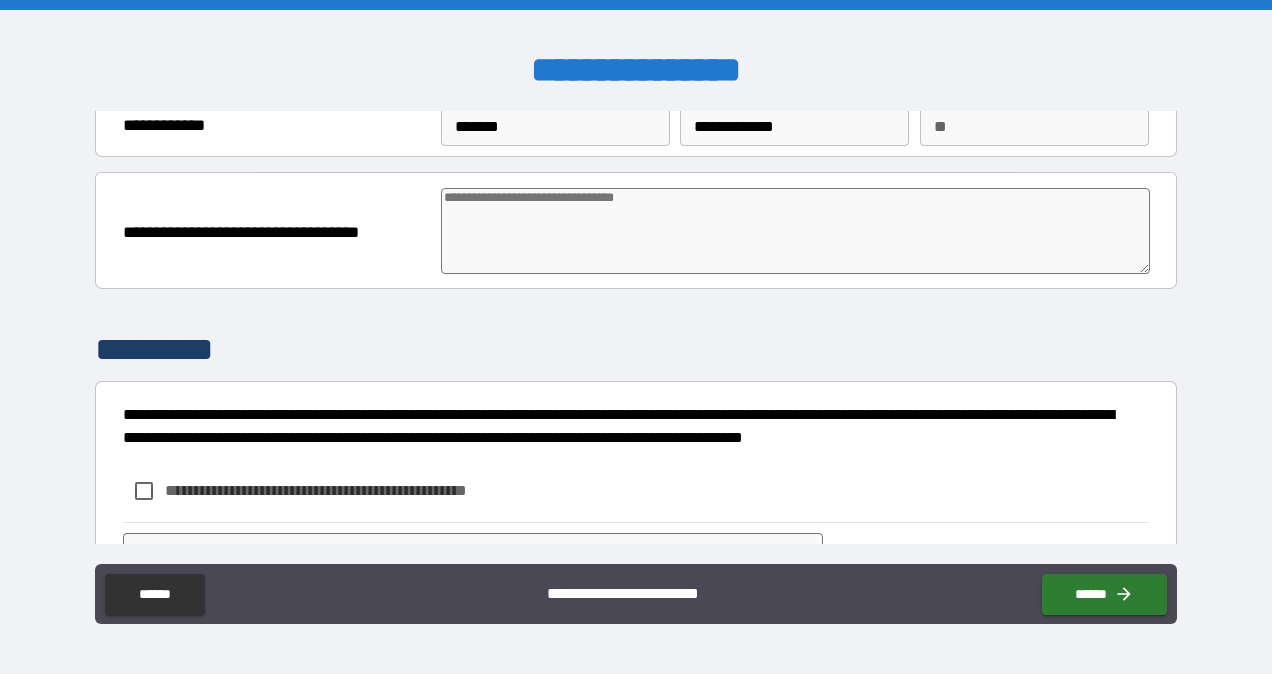 scroll, scrollTop: 175, scrollLeft: 0, axis: vertical 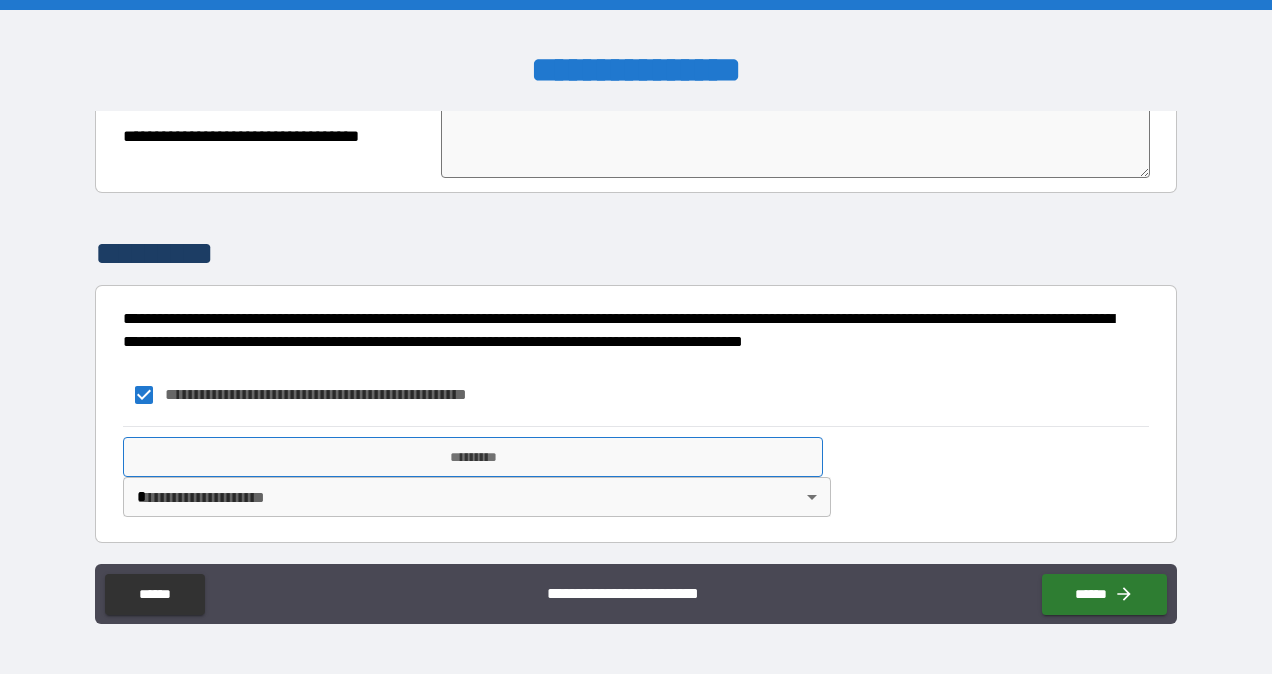 click on "*********" at bounding box center [473, 457] 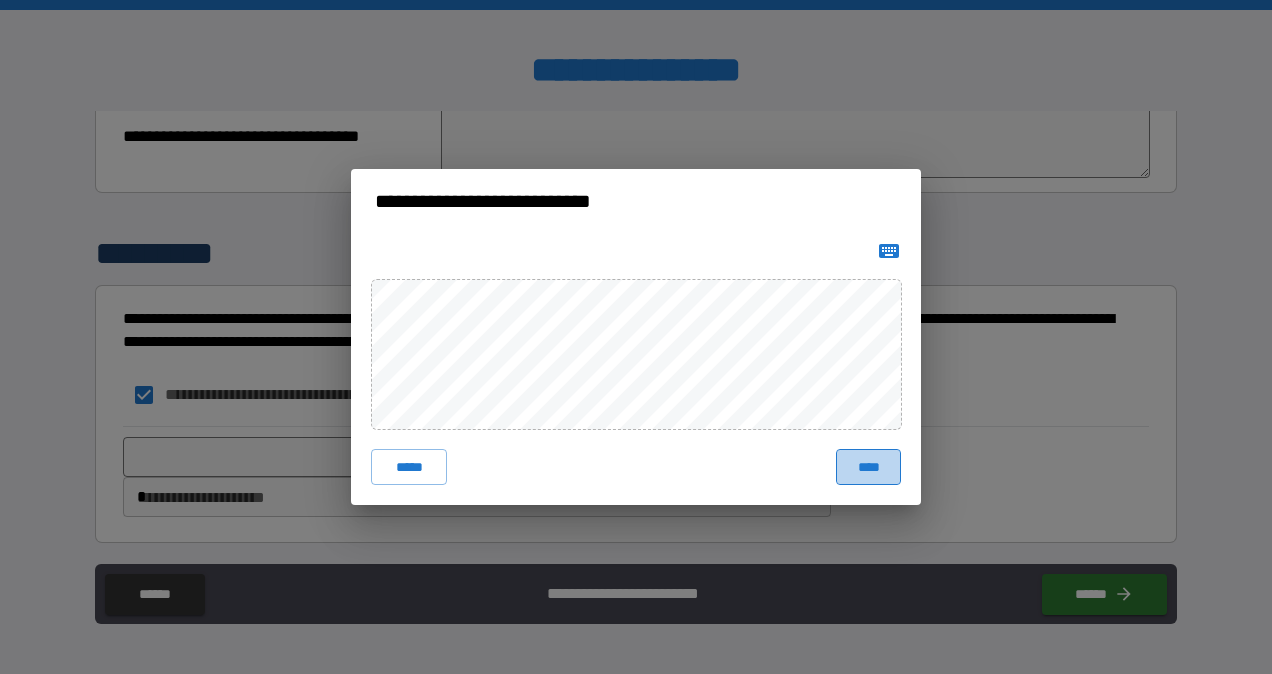 click on "****" at bounding box center (868, 467) 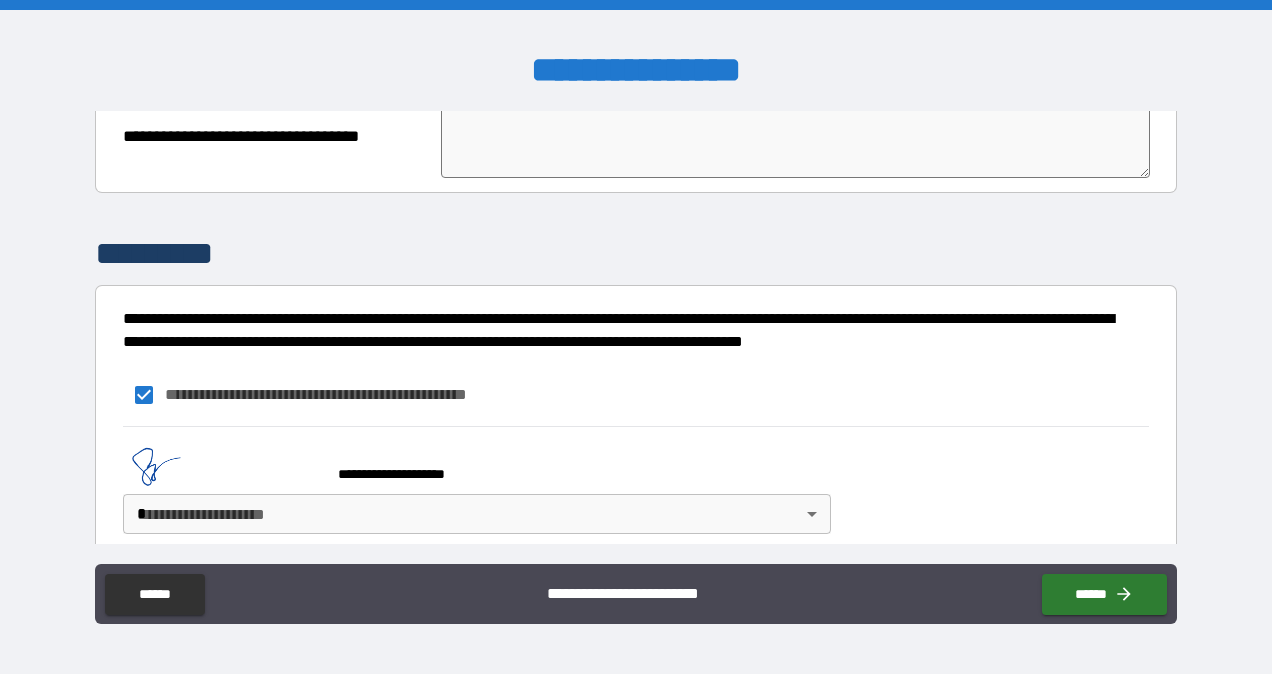 click on "**********" at bounding box center [636, 337] 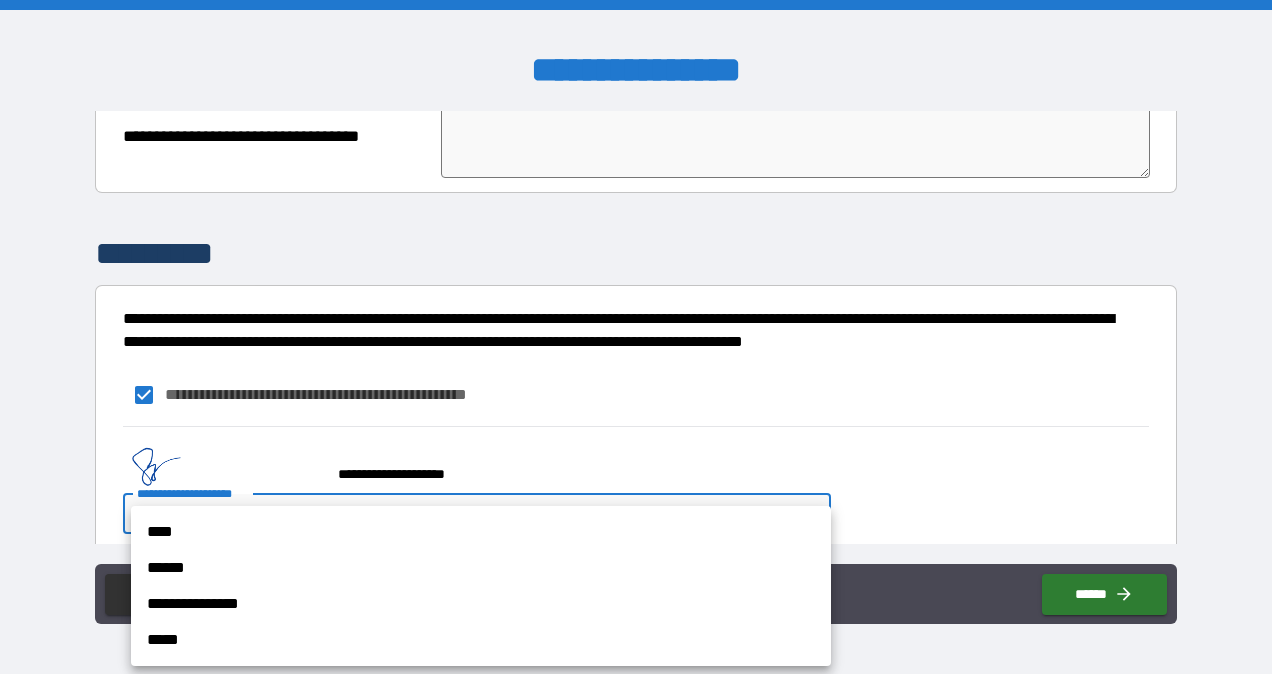 click on "****" at bounding box center (481, 532) 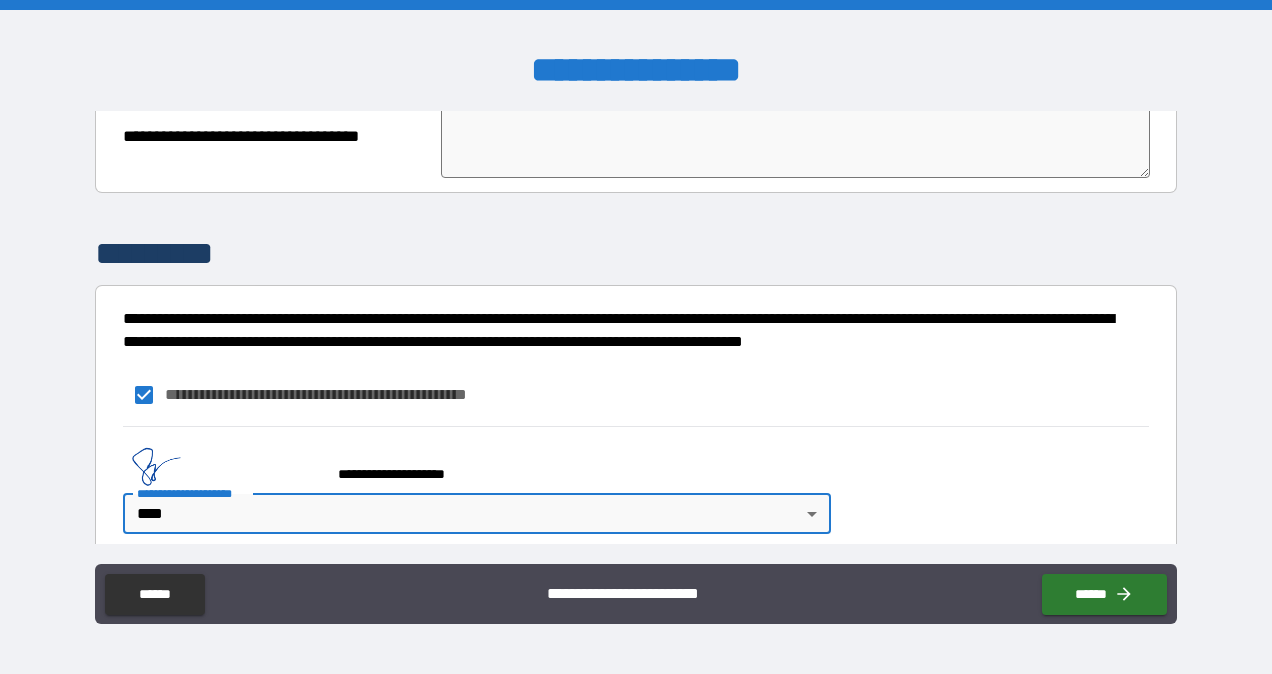 scroll, scrollTop: 192, scrollLeft: 0, axis: vertical 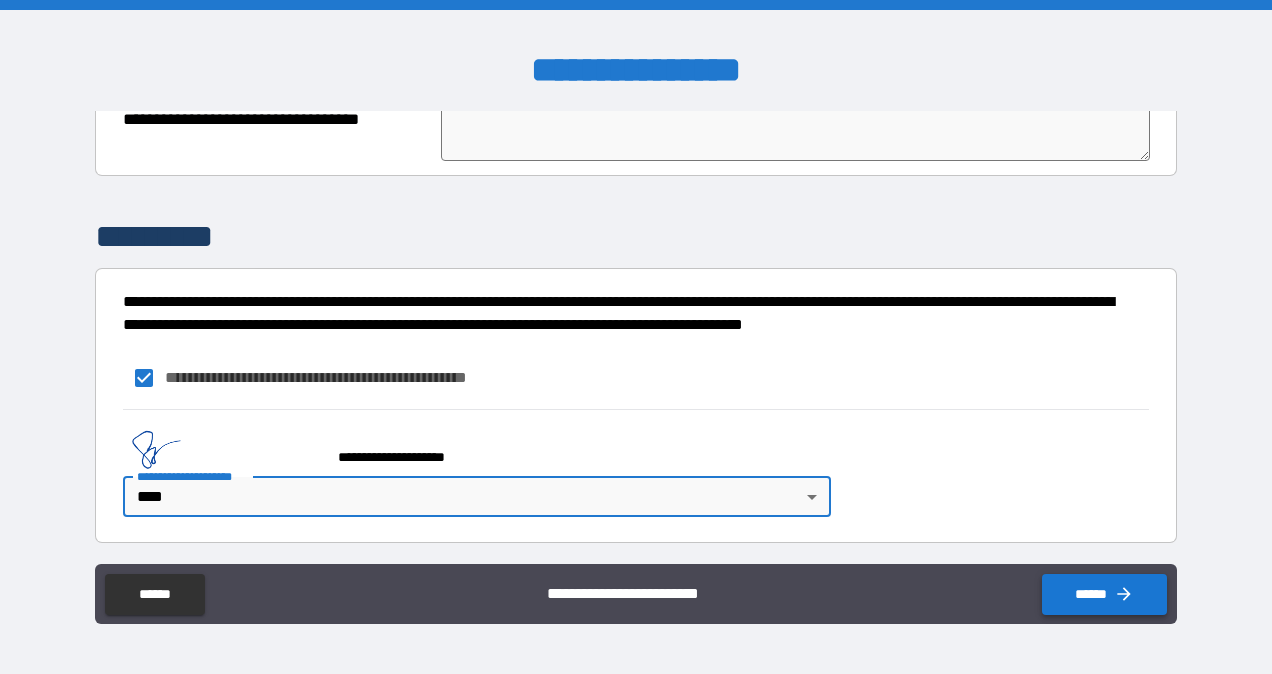 click on "******" at bounding box center (1104, 594) 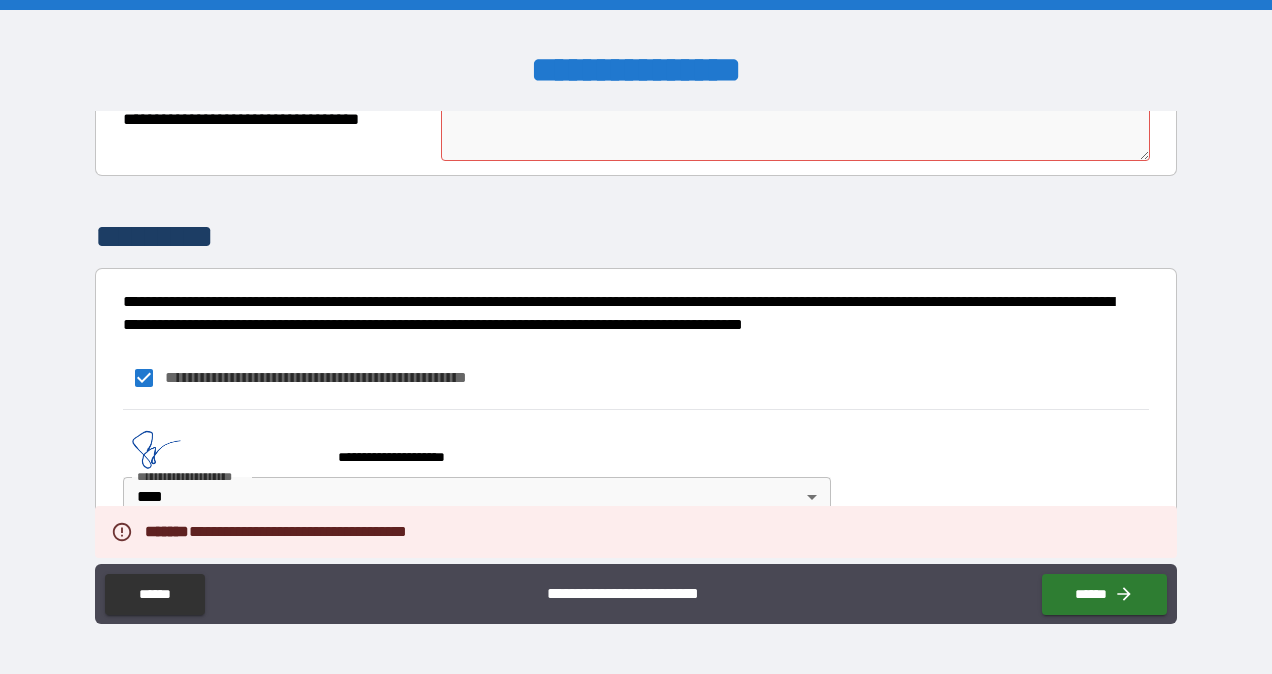 click on "**********" at bounding box center [635, 468] 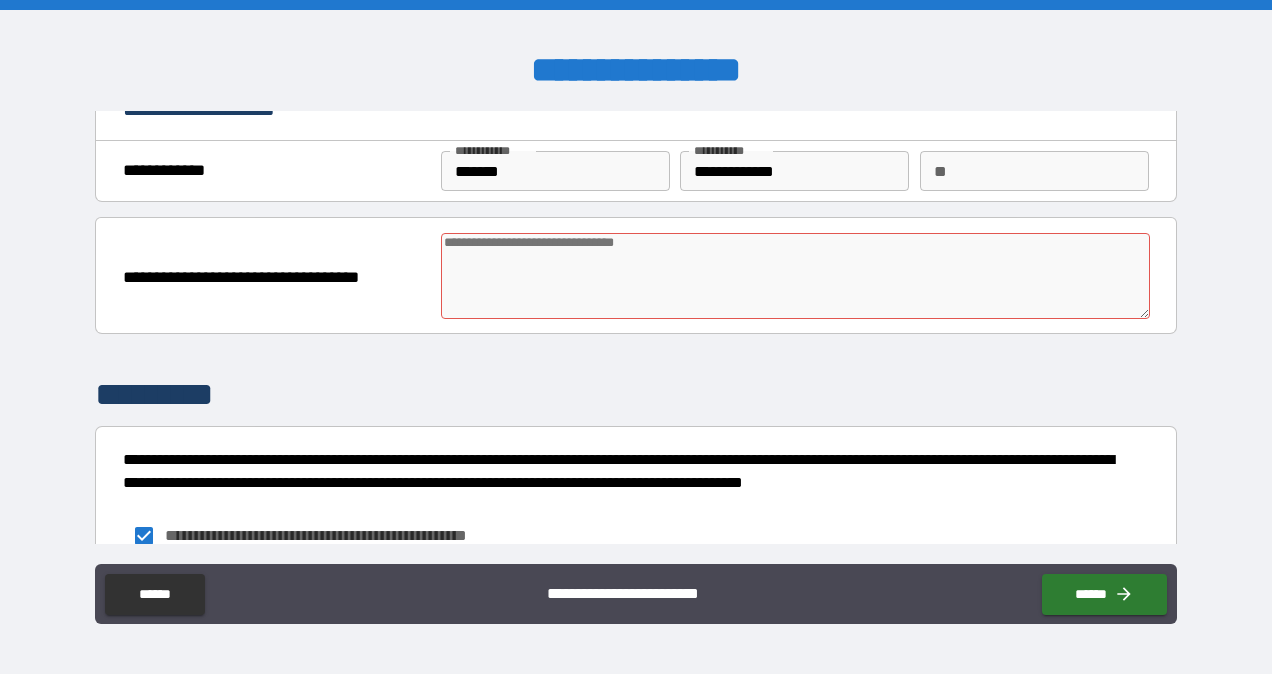 scroll, scrollTop: 0, scrollLeft: 0, axis: both 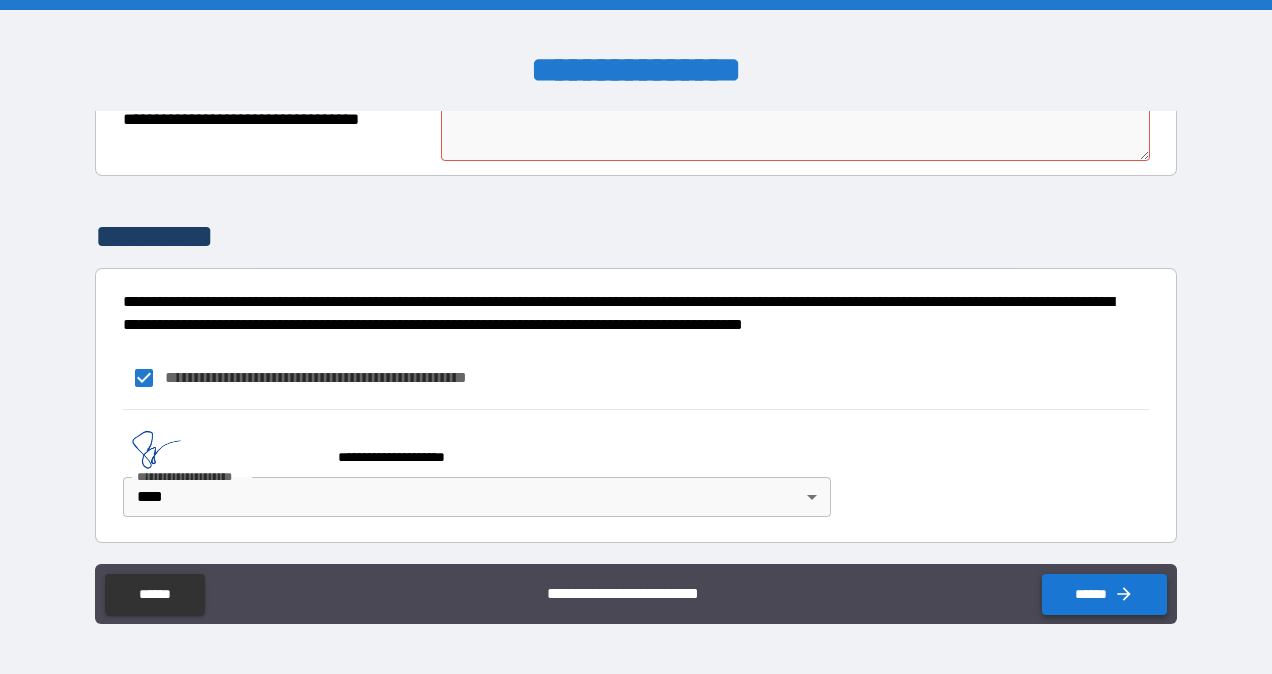 click on "******" at bounding box center (1104, 594) 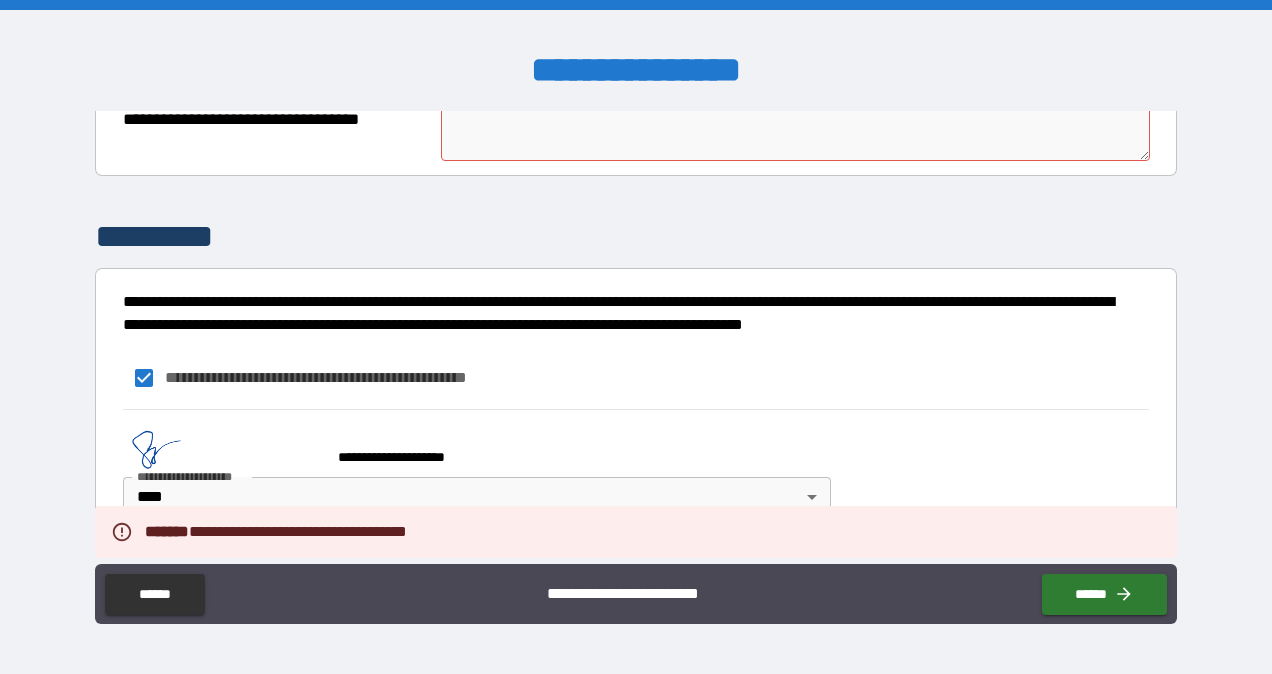 click on "**********" at bounding box center (635, 378) 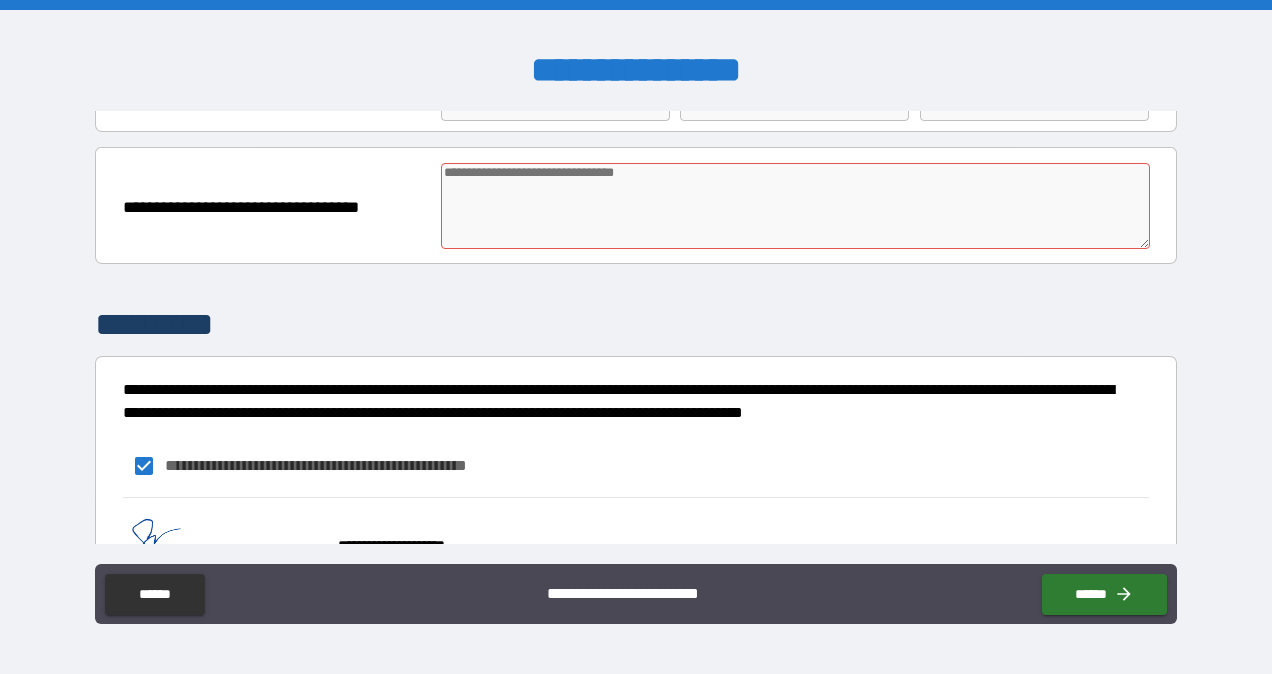 scroll, scrollTop: 192, scrollLeft: 0, axis: vertical 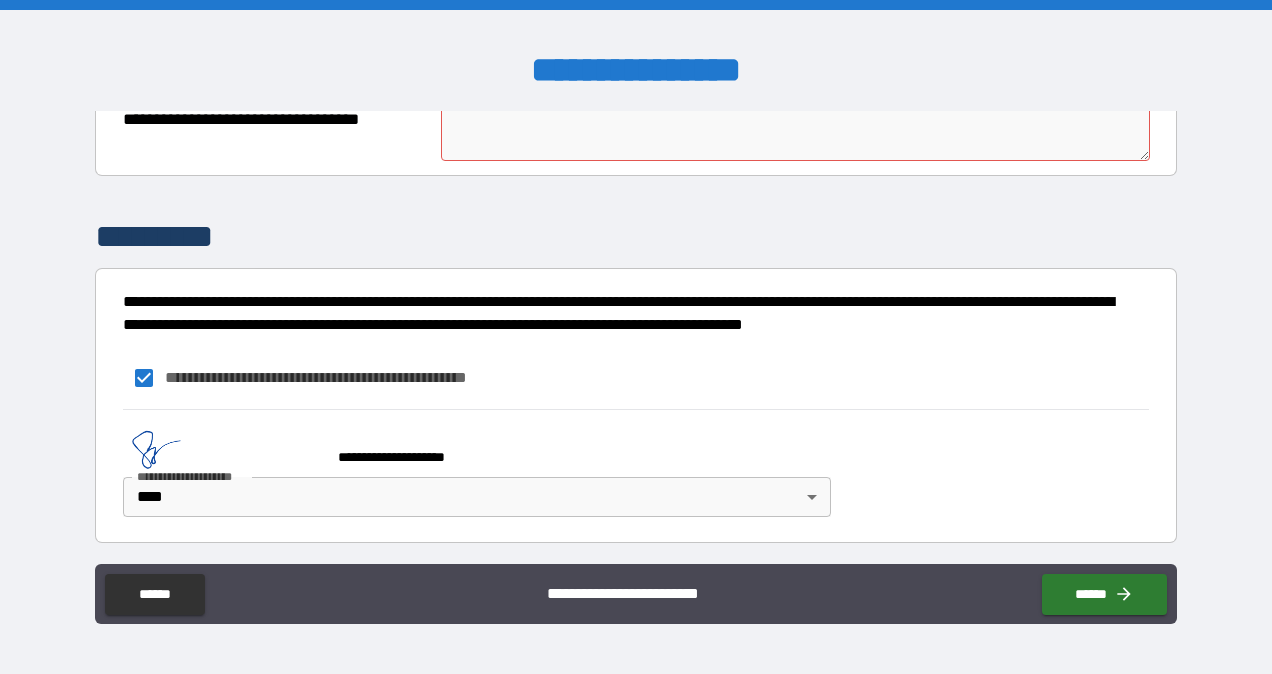 click on "**********" at bounding box center [636, 337] 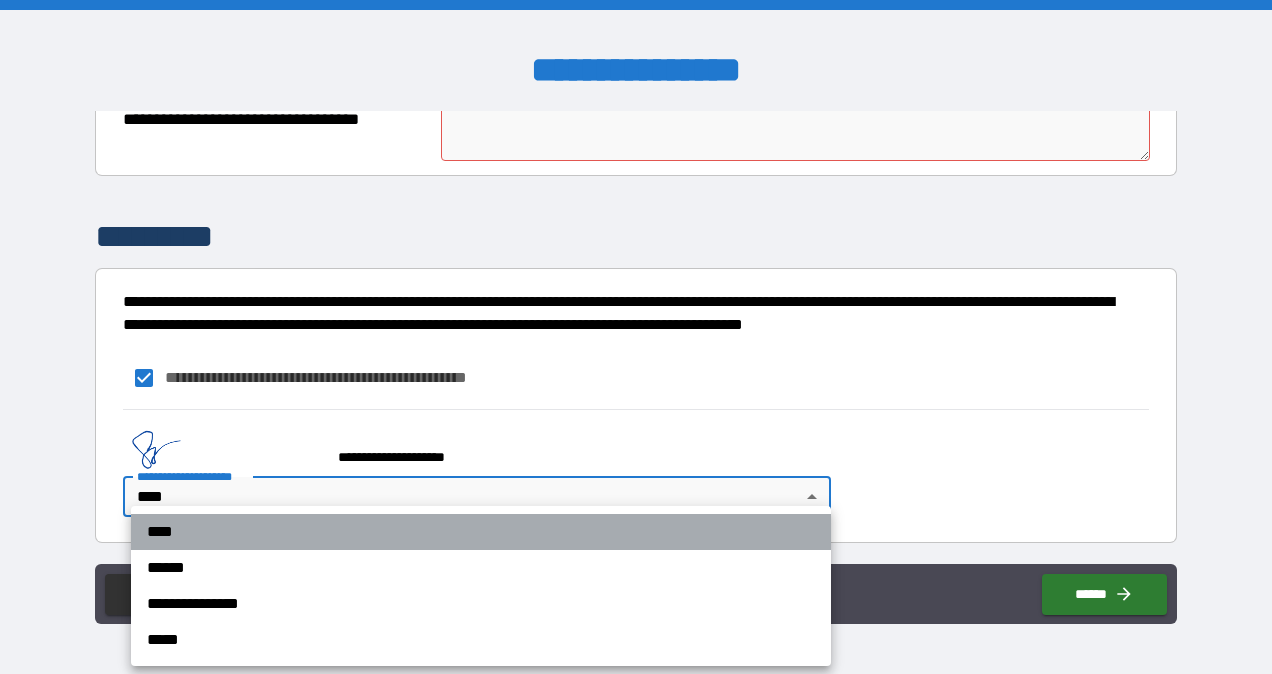 click on "****" at bounding box center [481, 532] 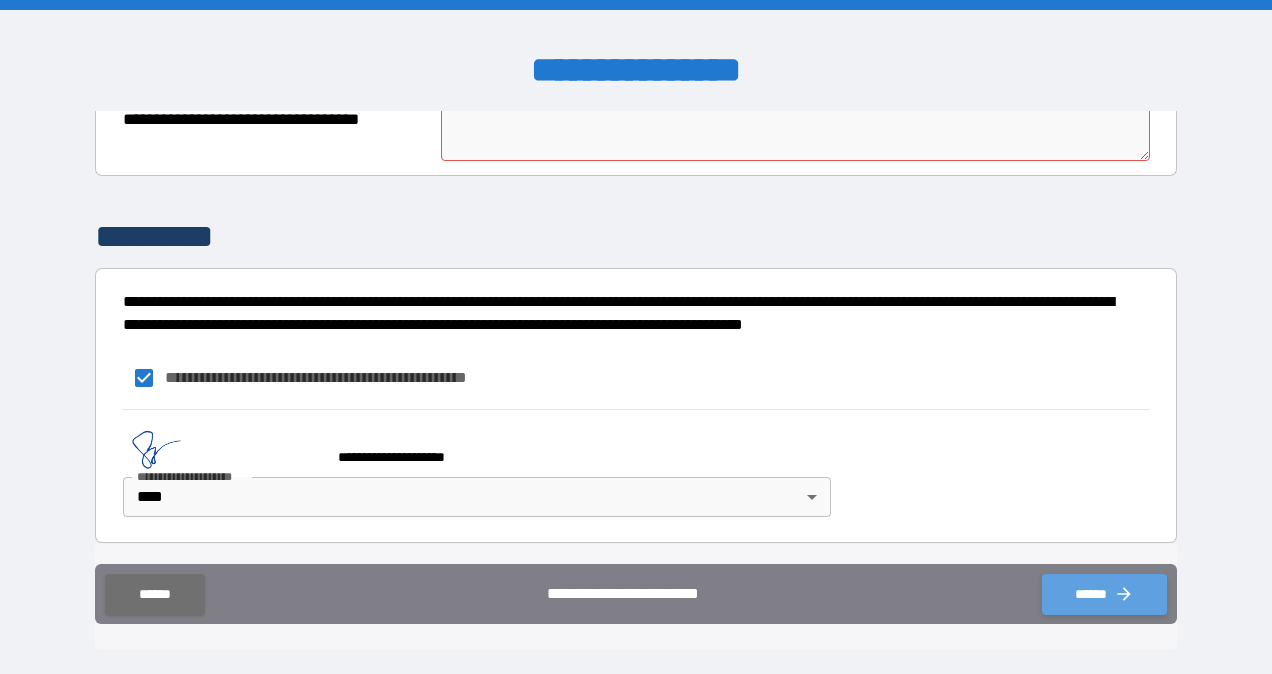 click on "******" at bounding box center (1104, 594) 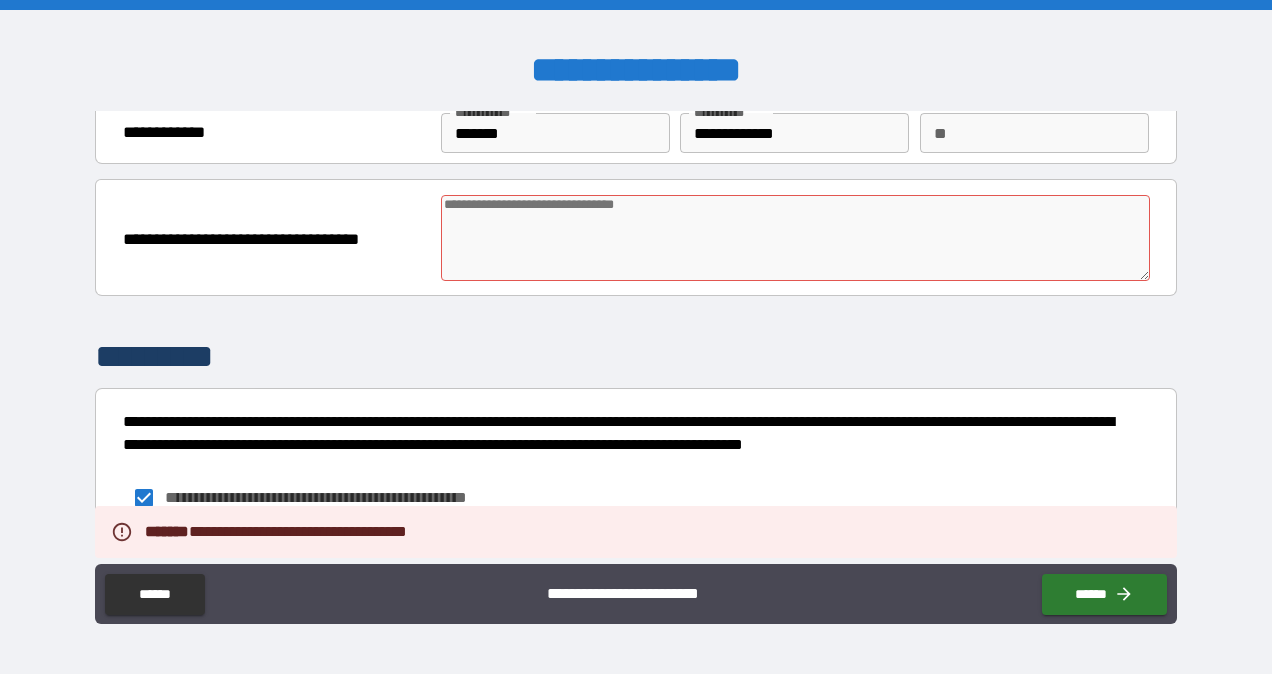 scroll, scrollTop: 0, scrollLeft: 0, axis: both 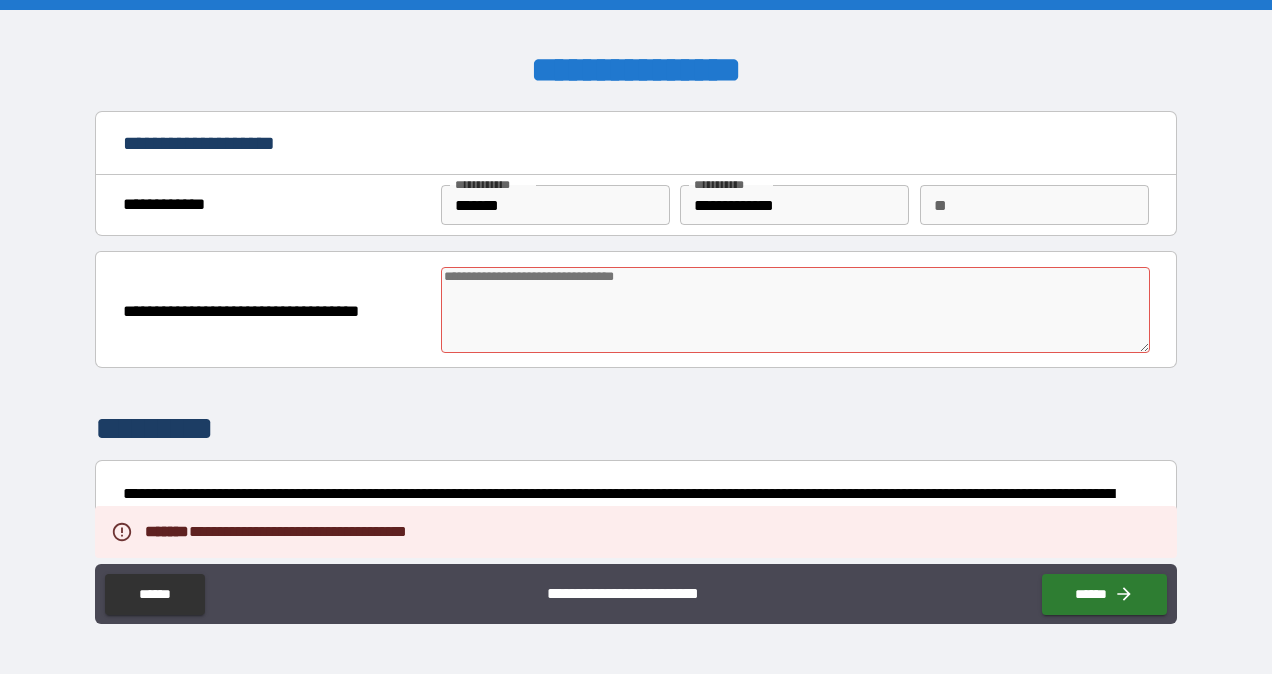 click at bounding box center (795, 310) 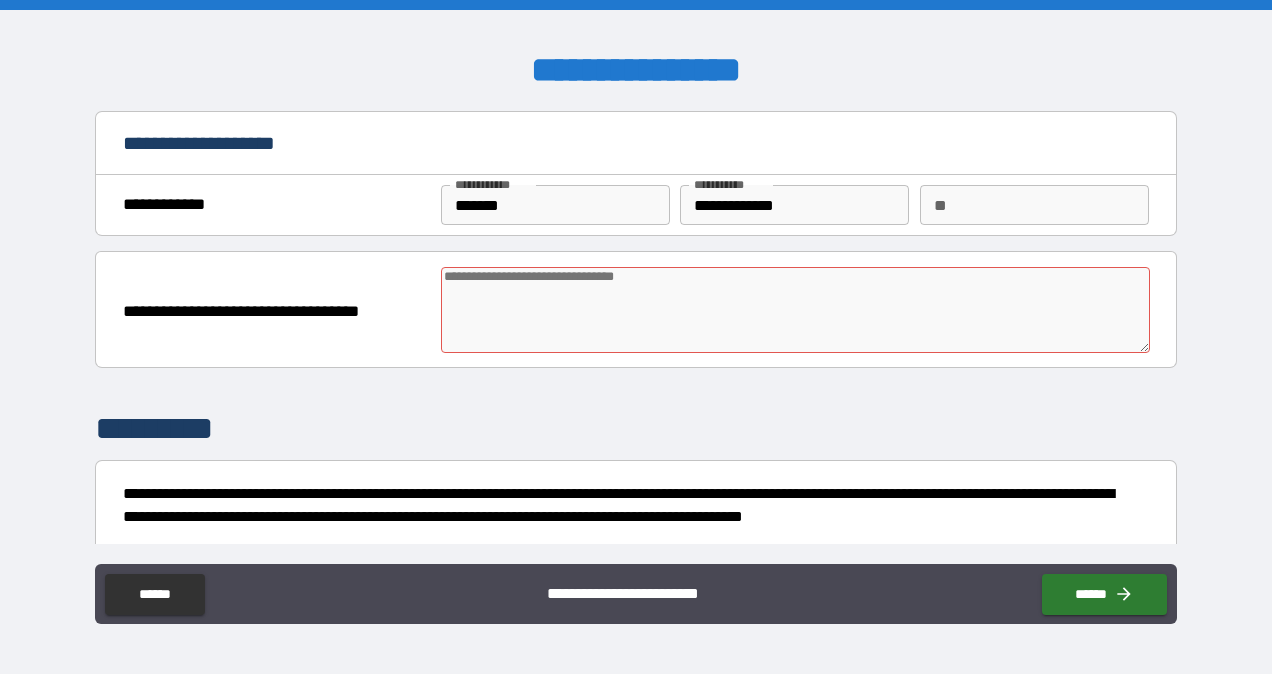 type on "*" 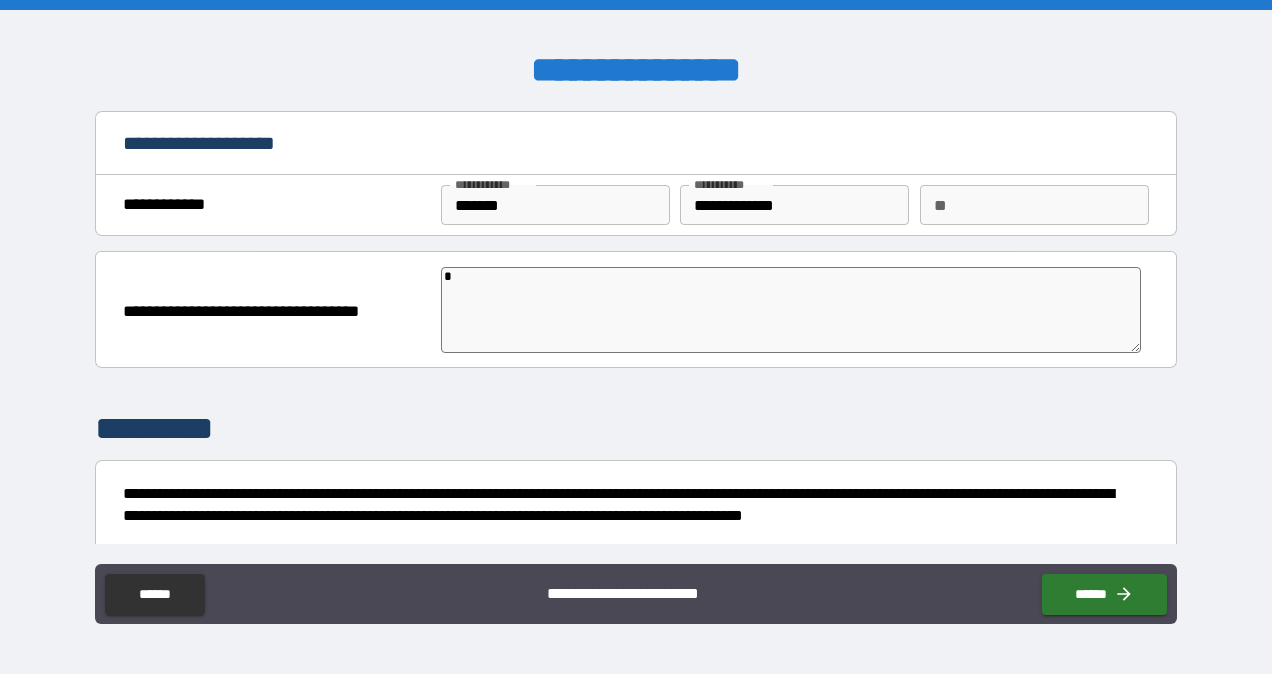 type on "**" 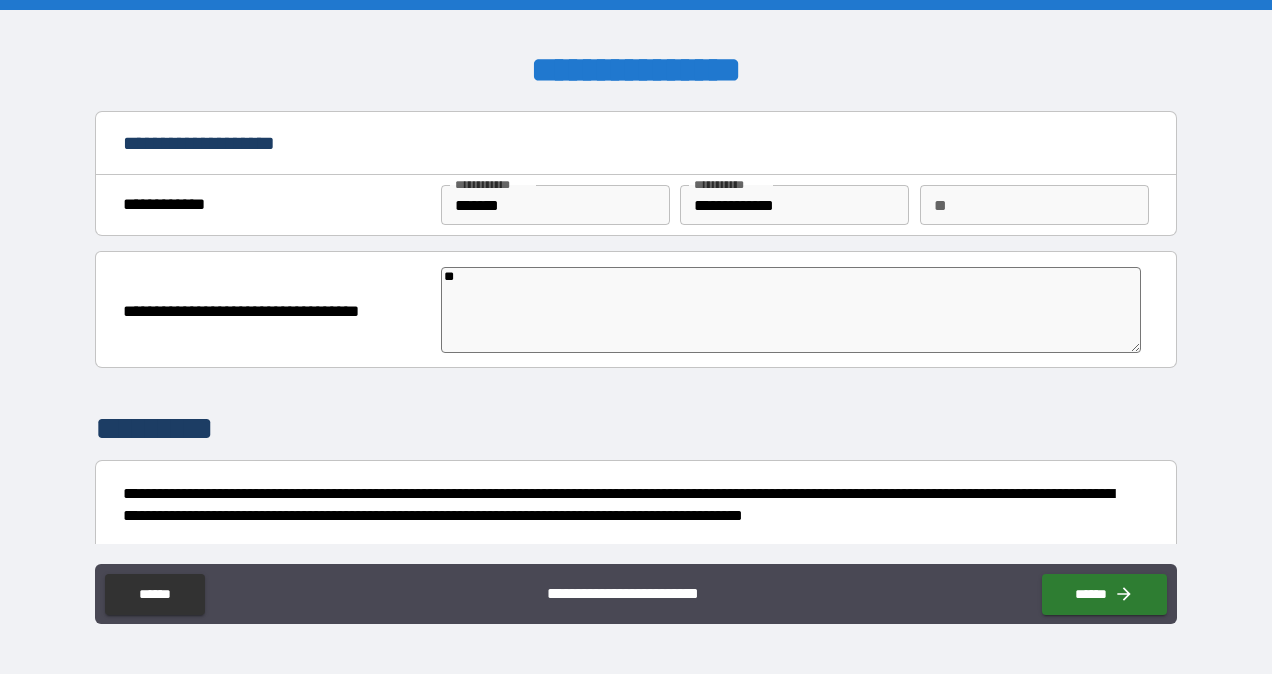 type on "*" 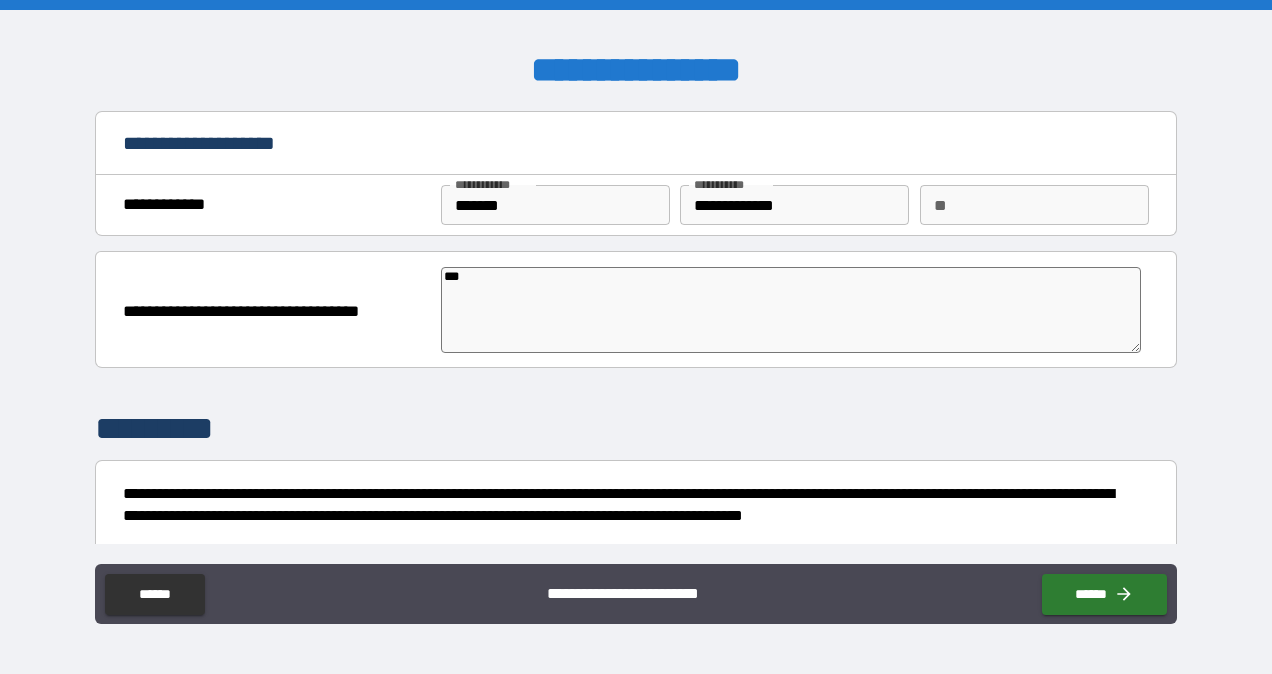 type on "*" 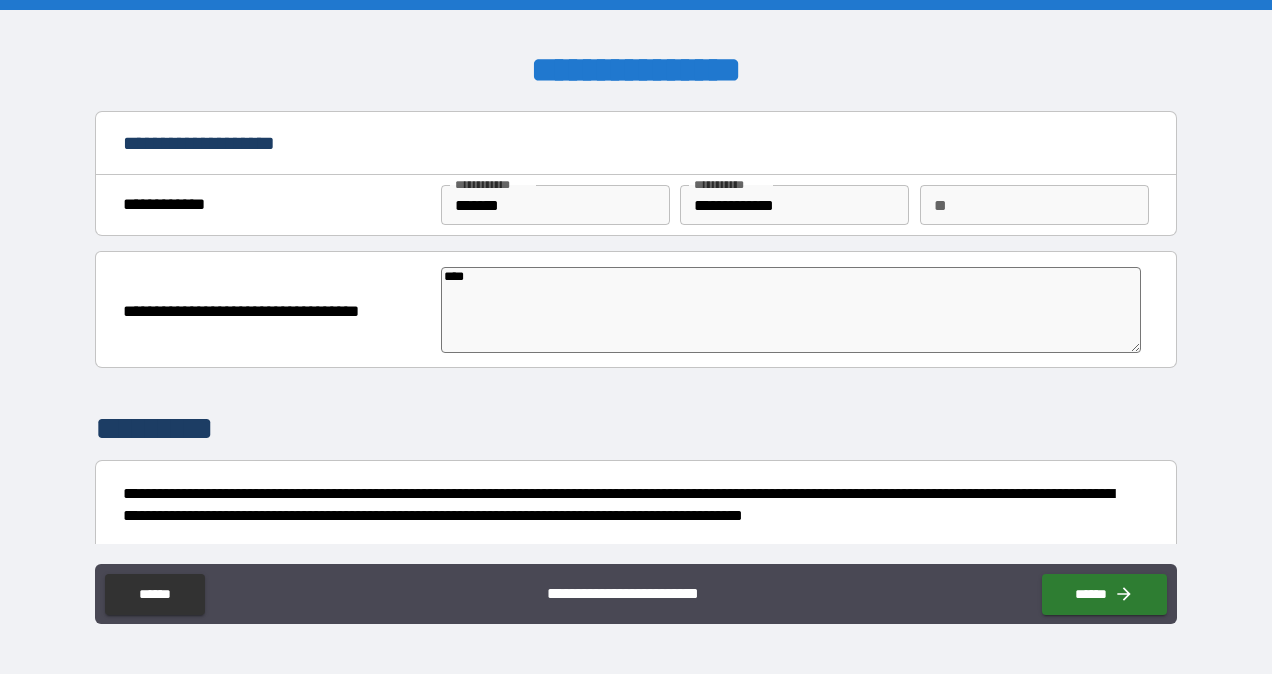 type on "*" 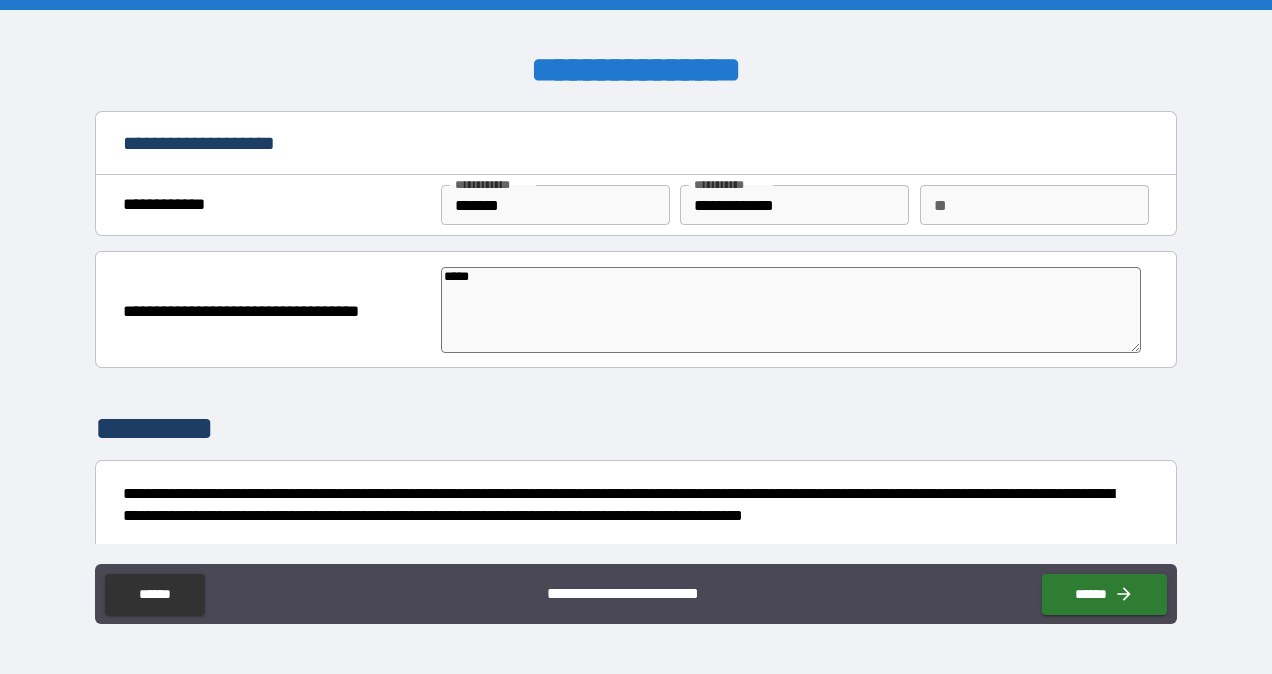 type on "******" 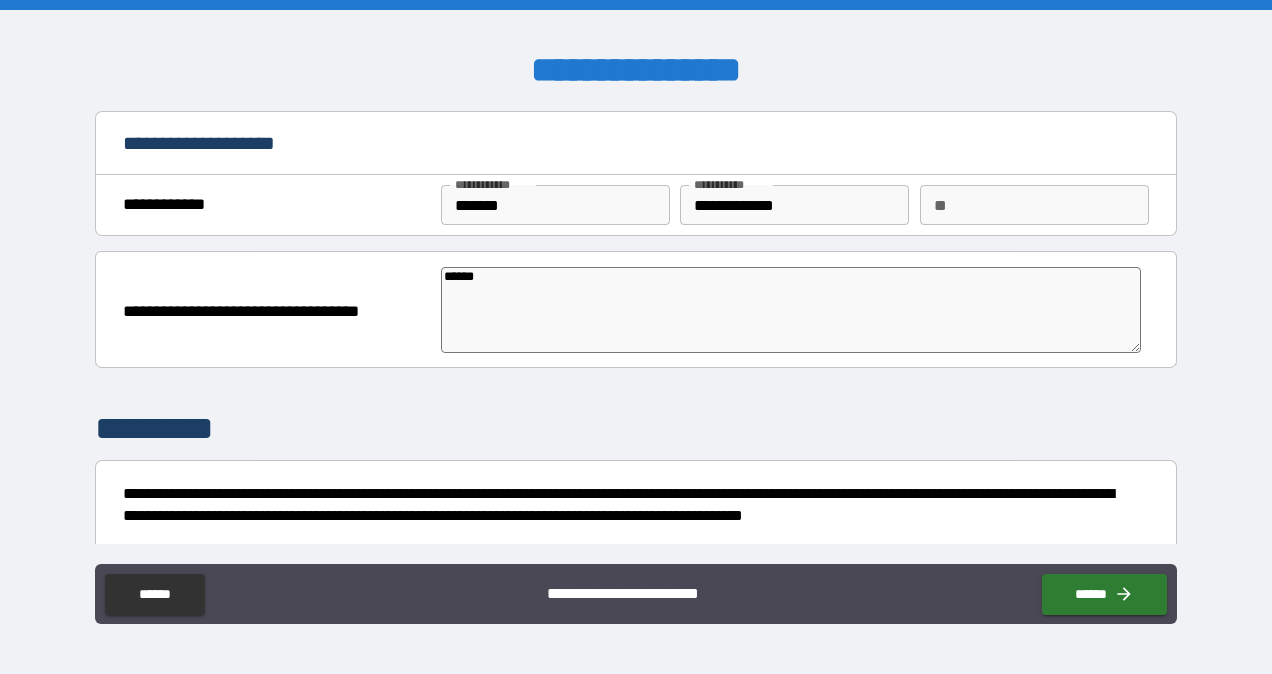 type on "*" 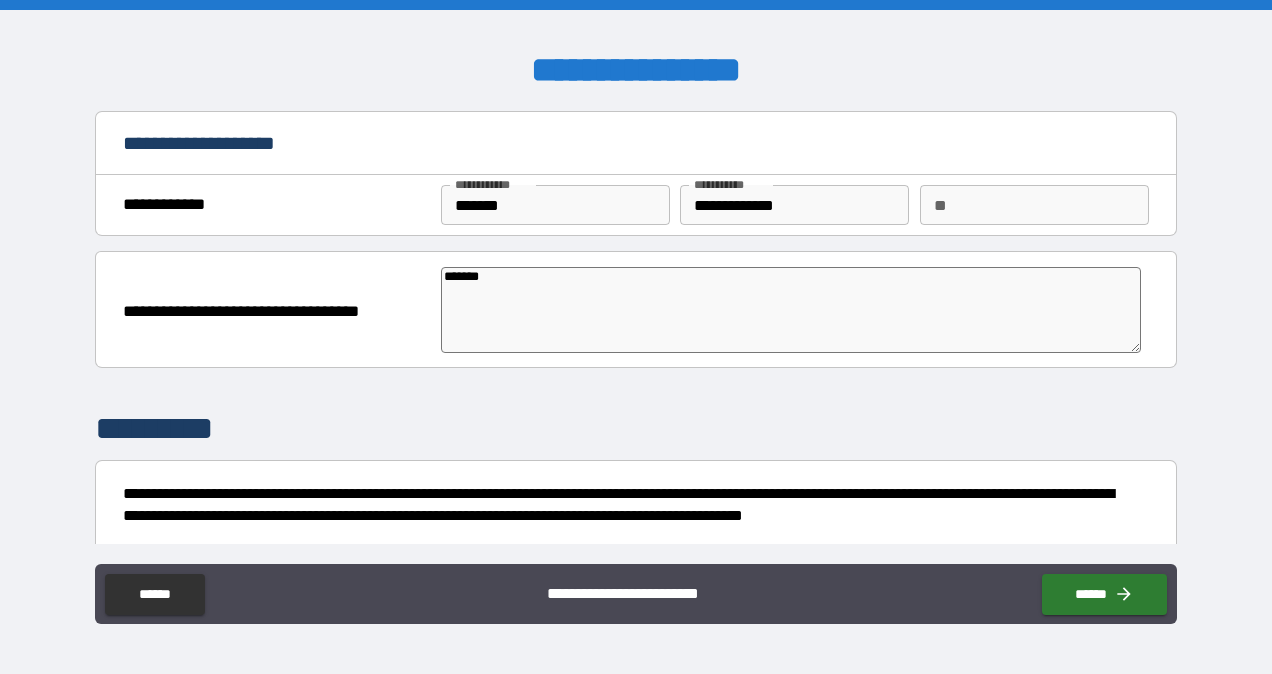 type on "*" 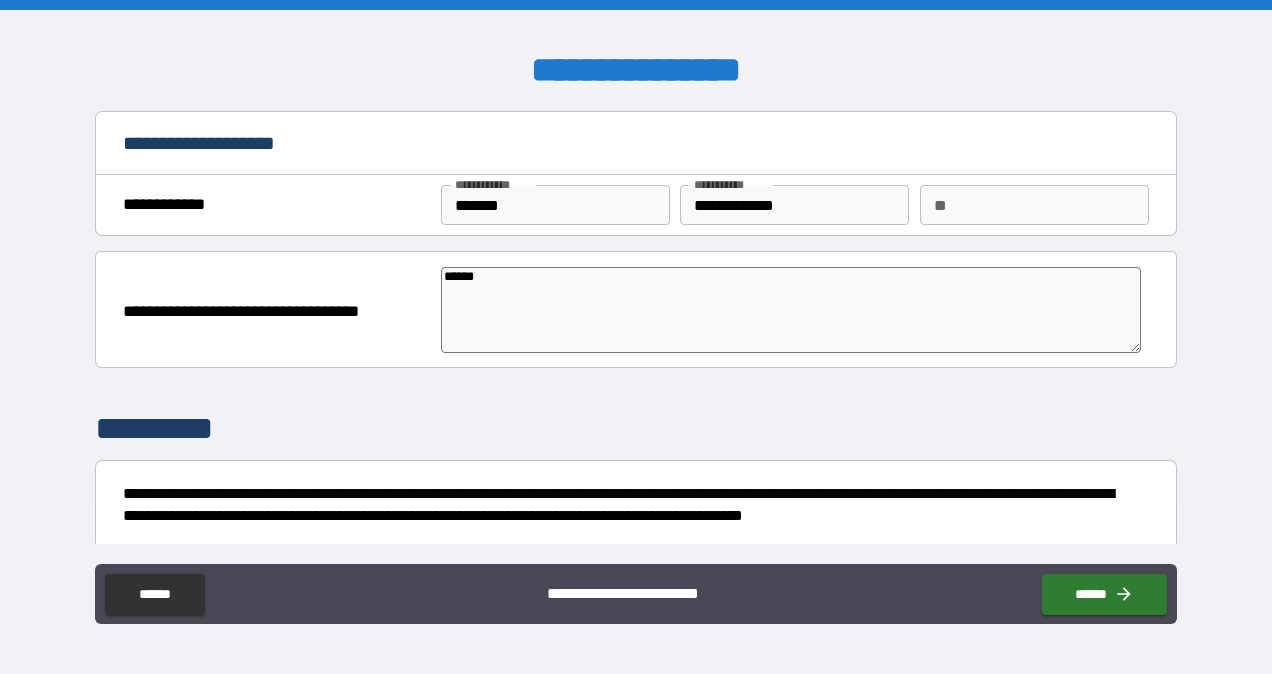 type on "*****" 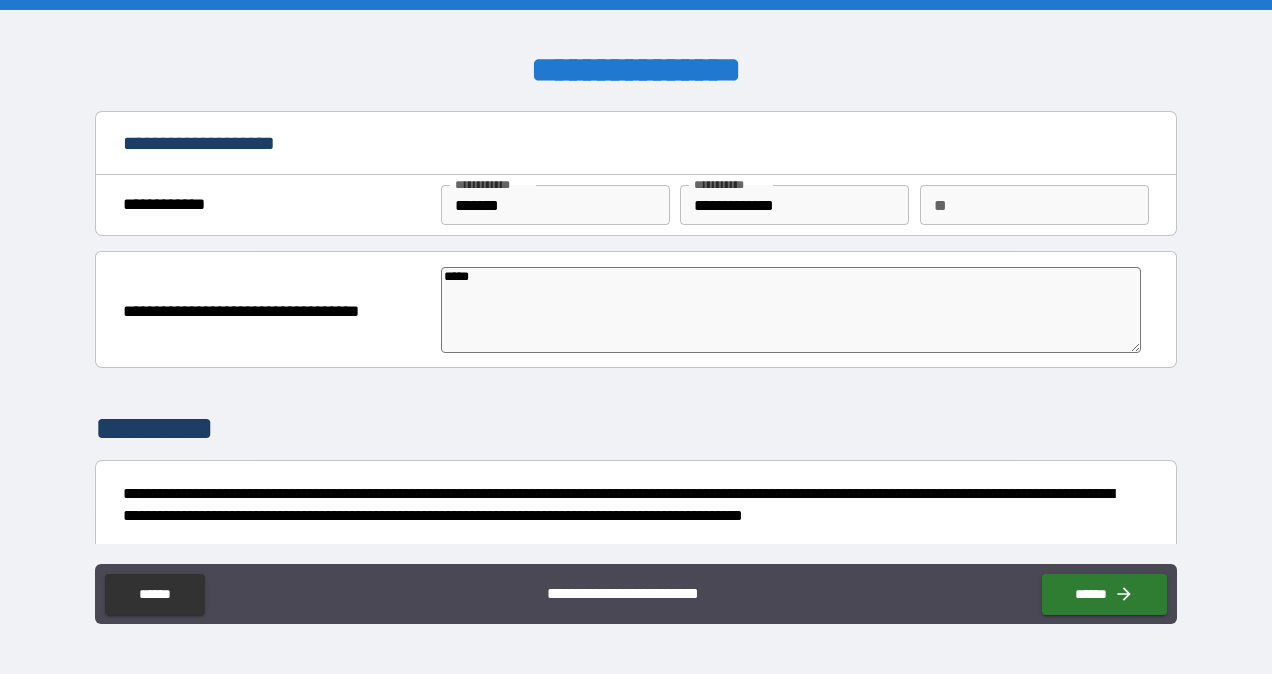 type on "*" 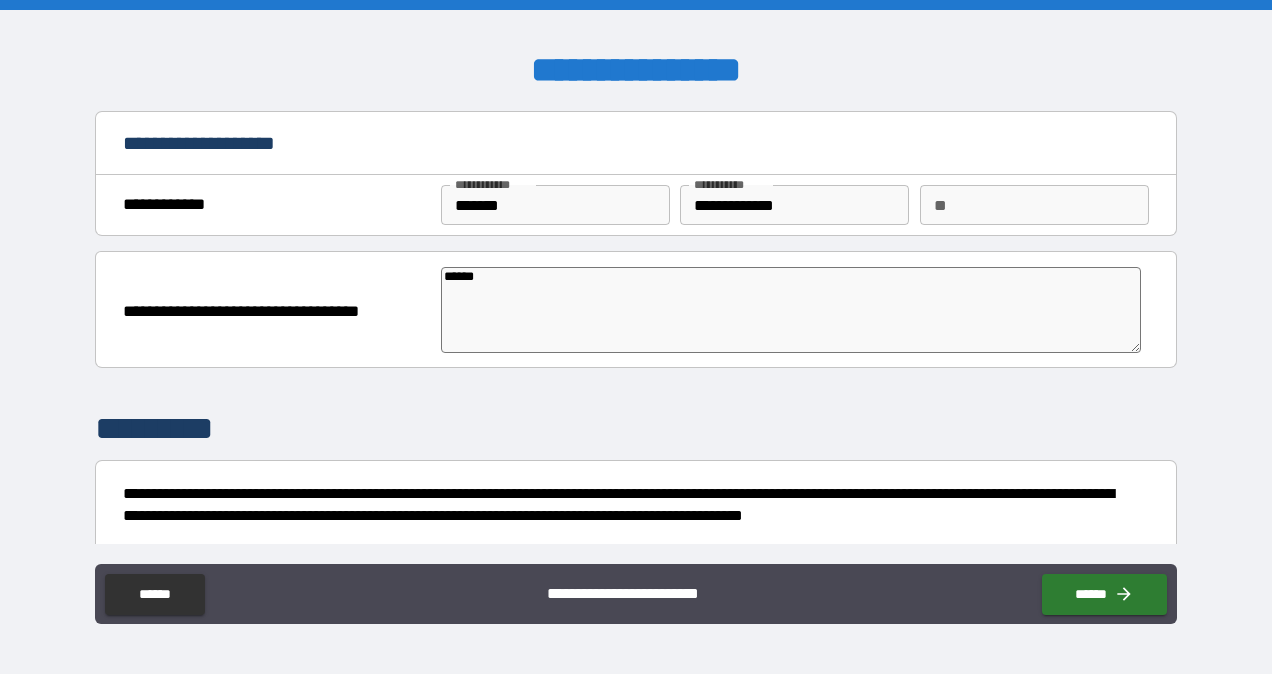 type on "*******" 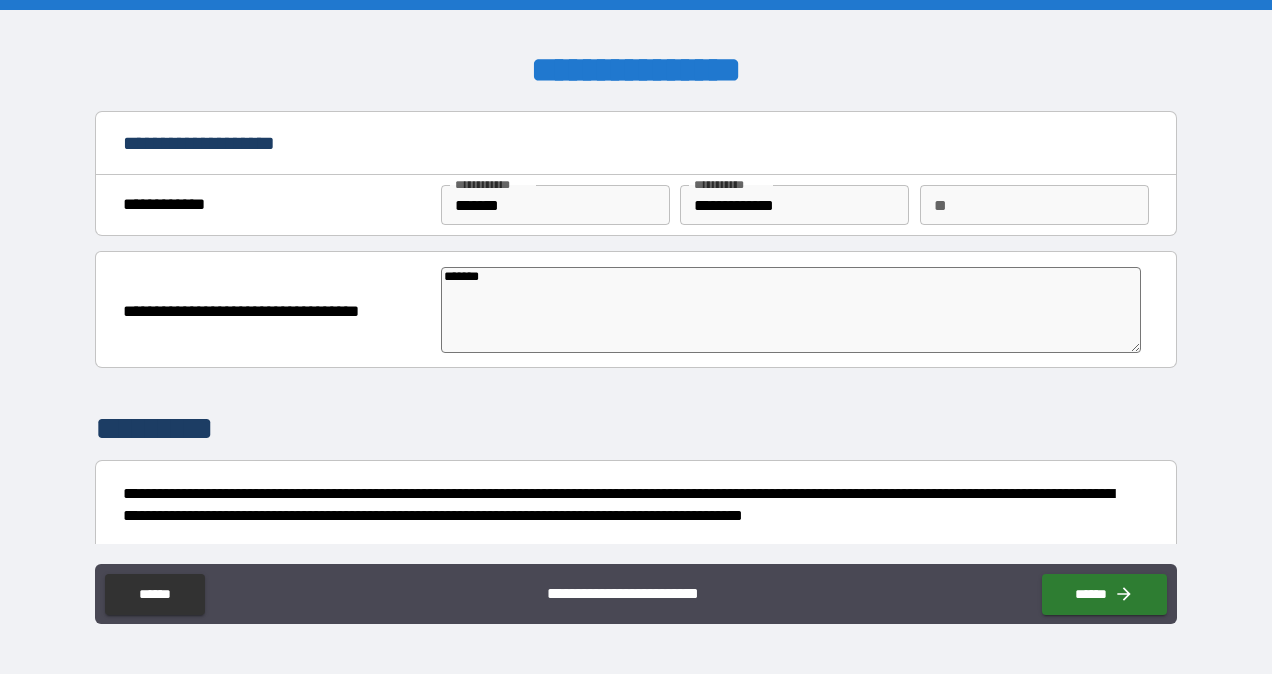 type on "********" 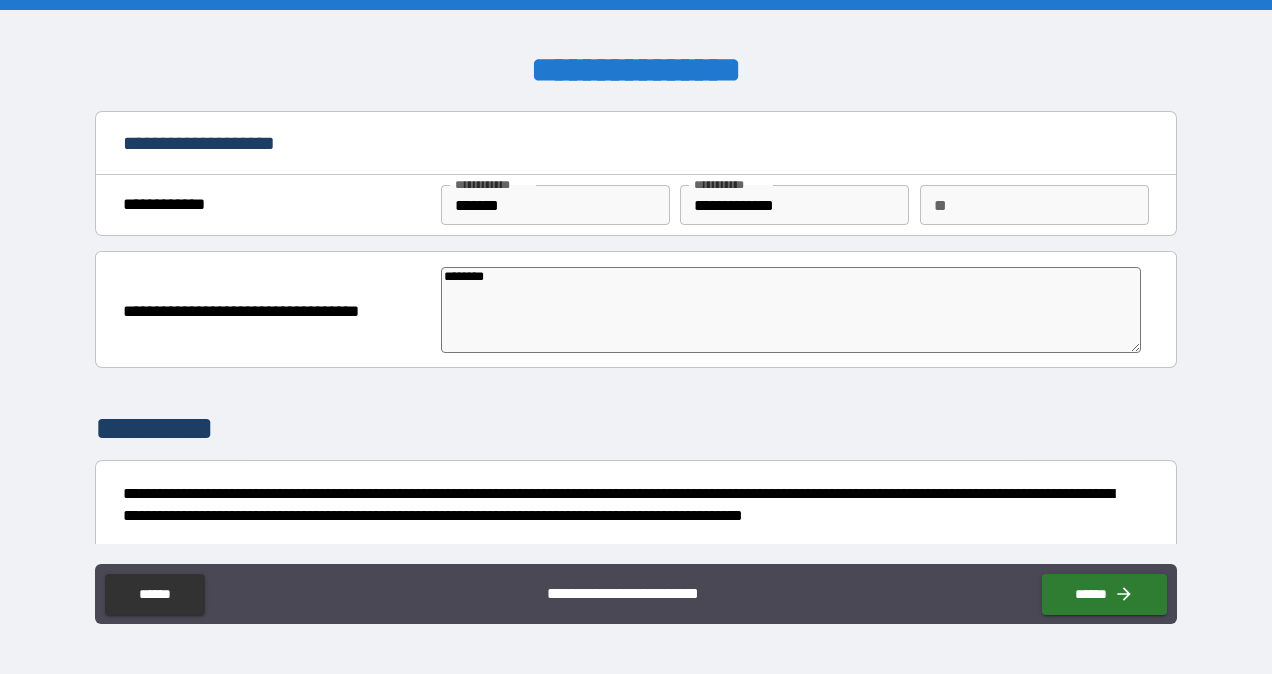 type on "*********" 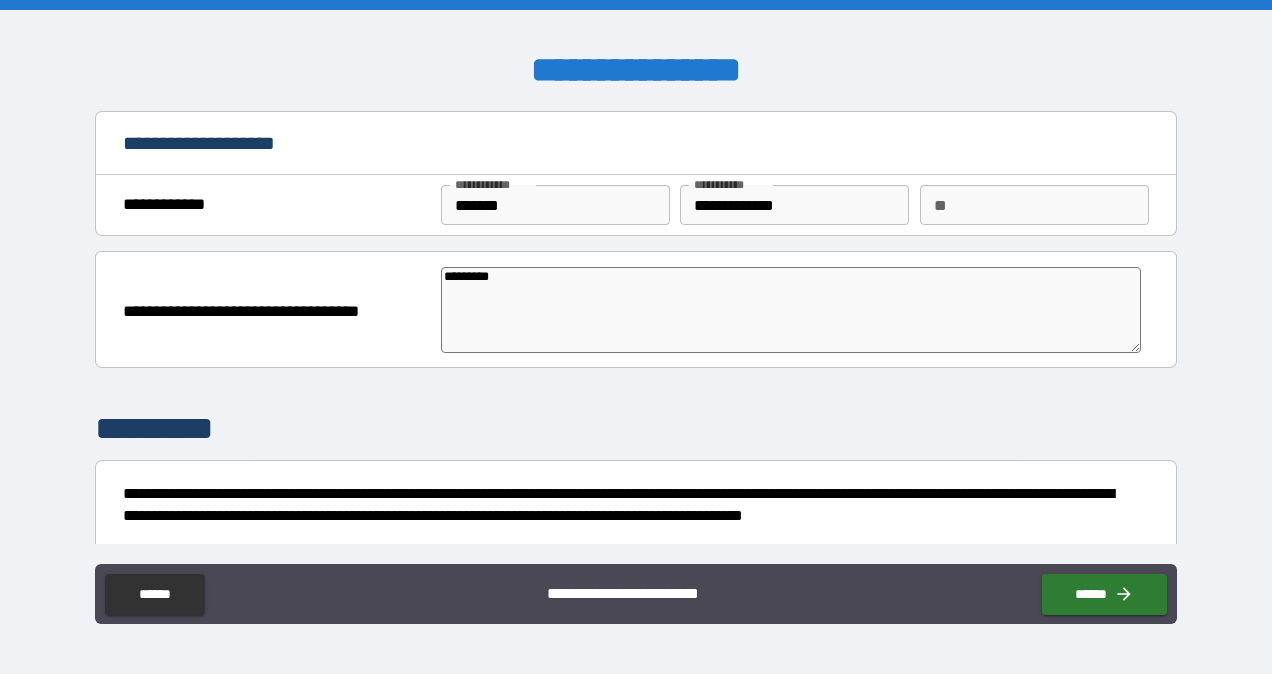 type on "*********" 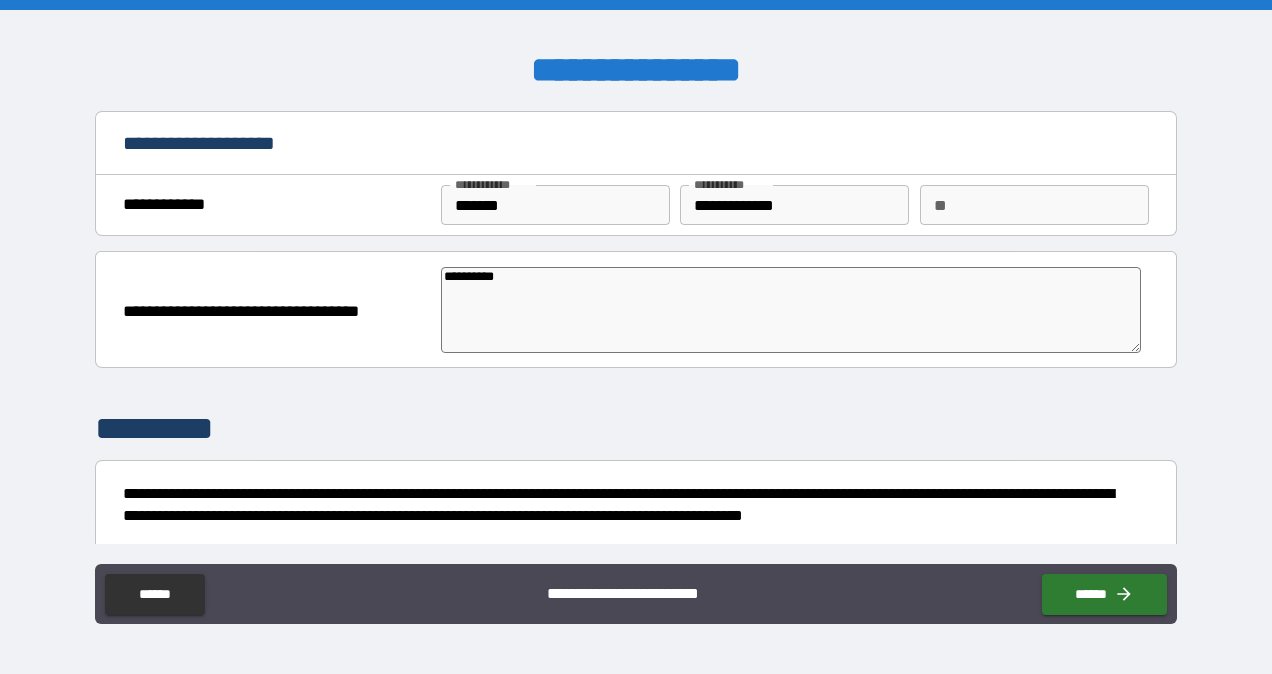 type on "*" 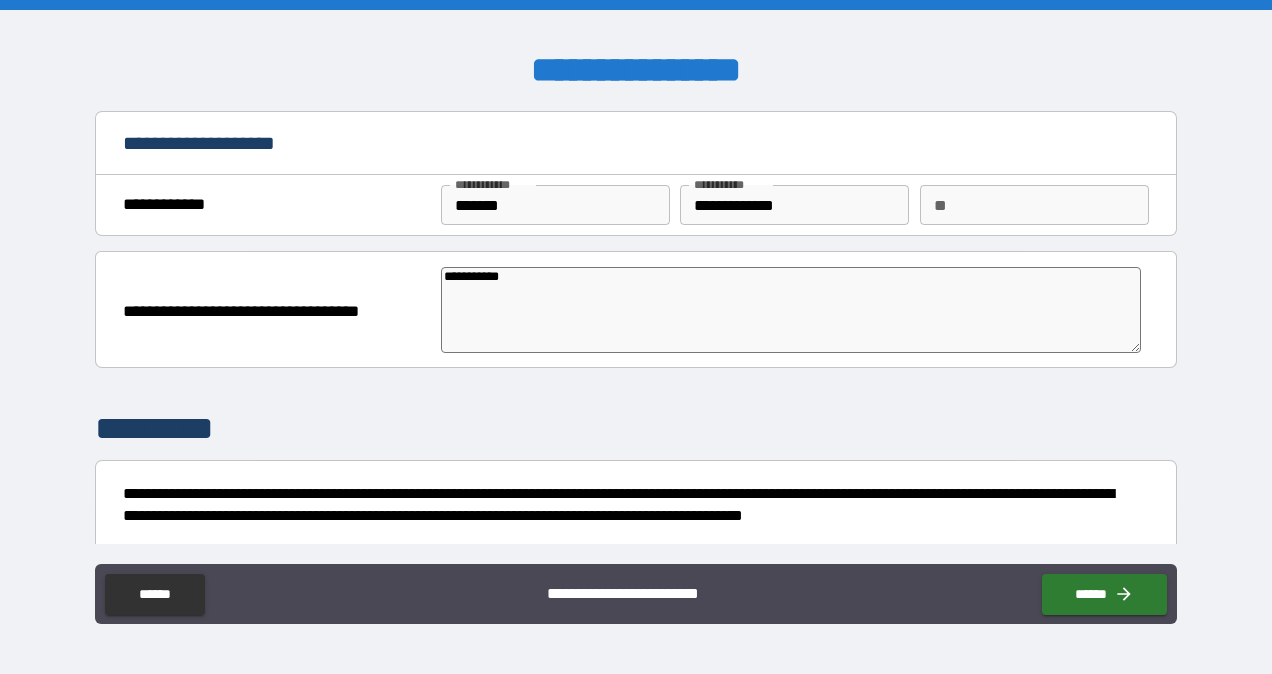type on "**********" 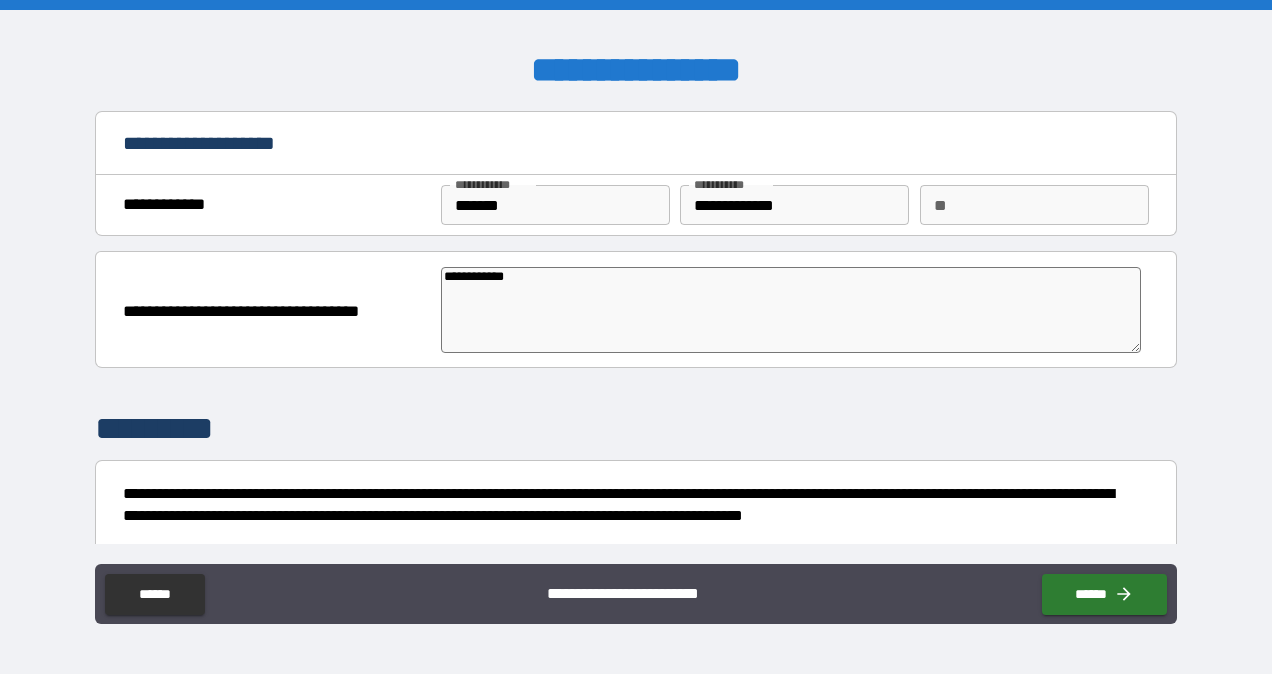 type on "**********" 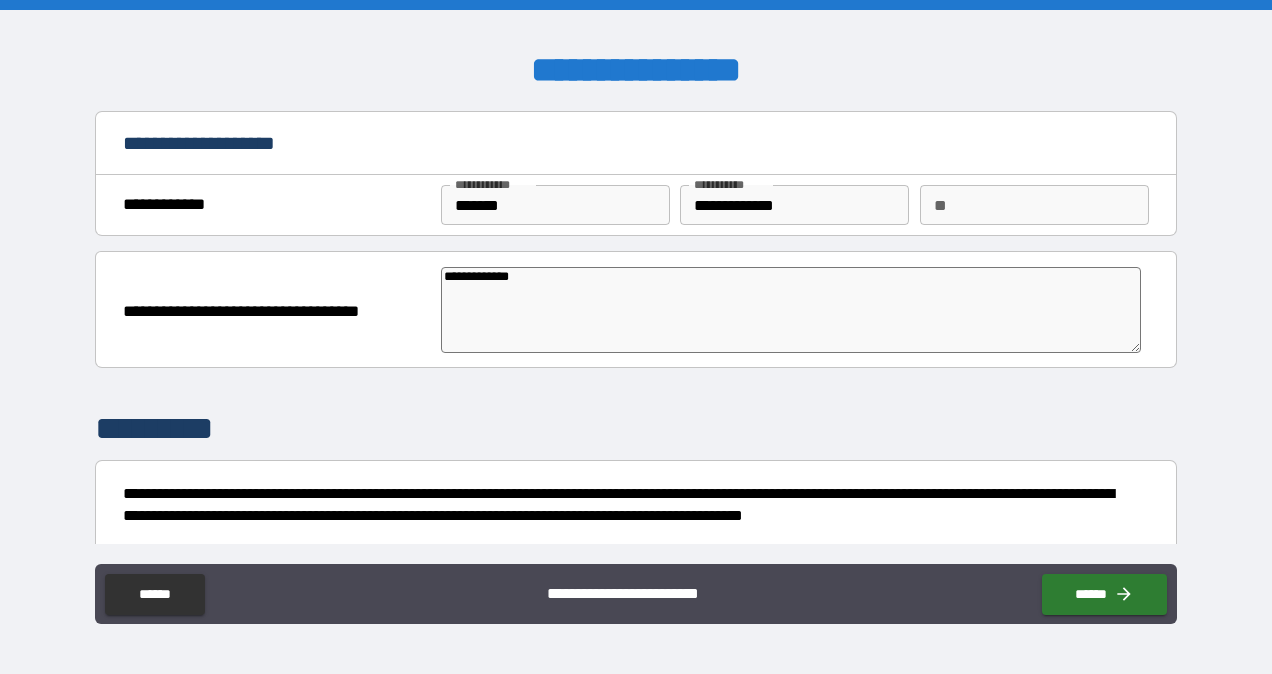 type on "**********" 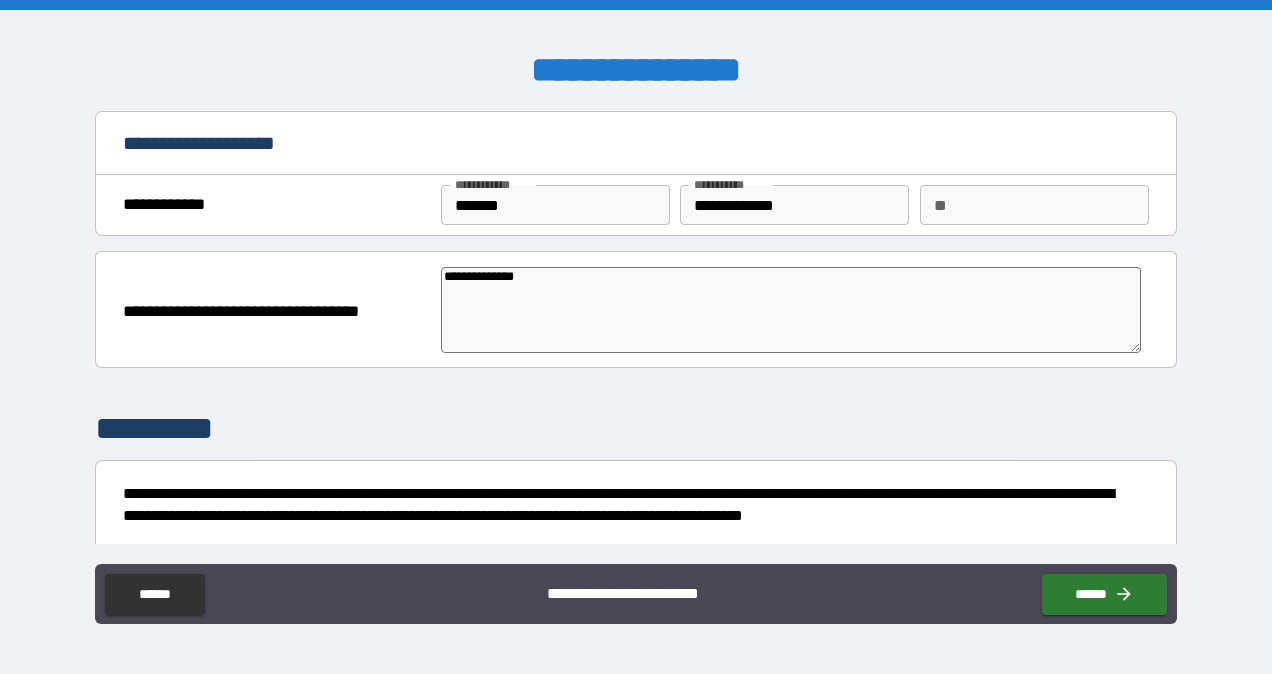 type on "*" 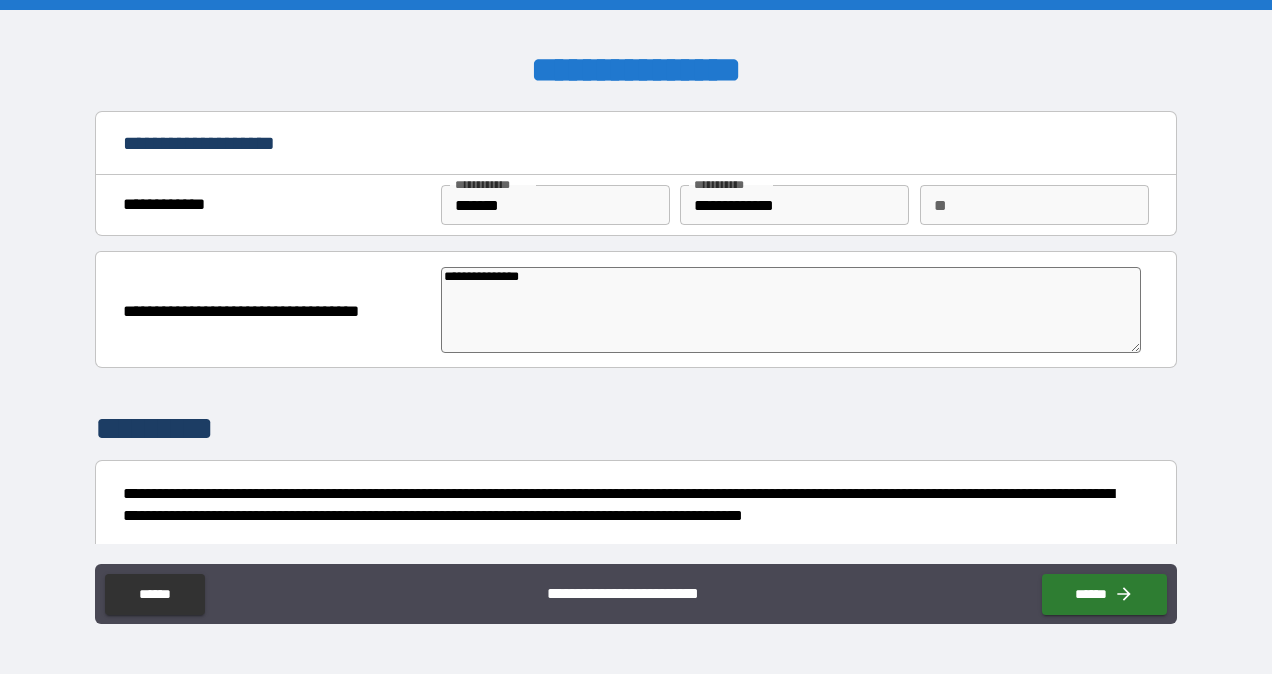 type on "**********" 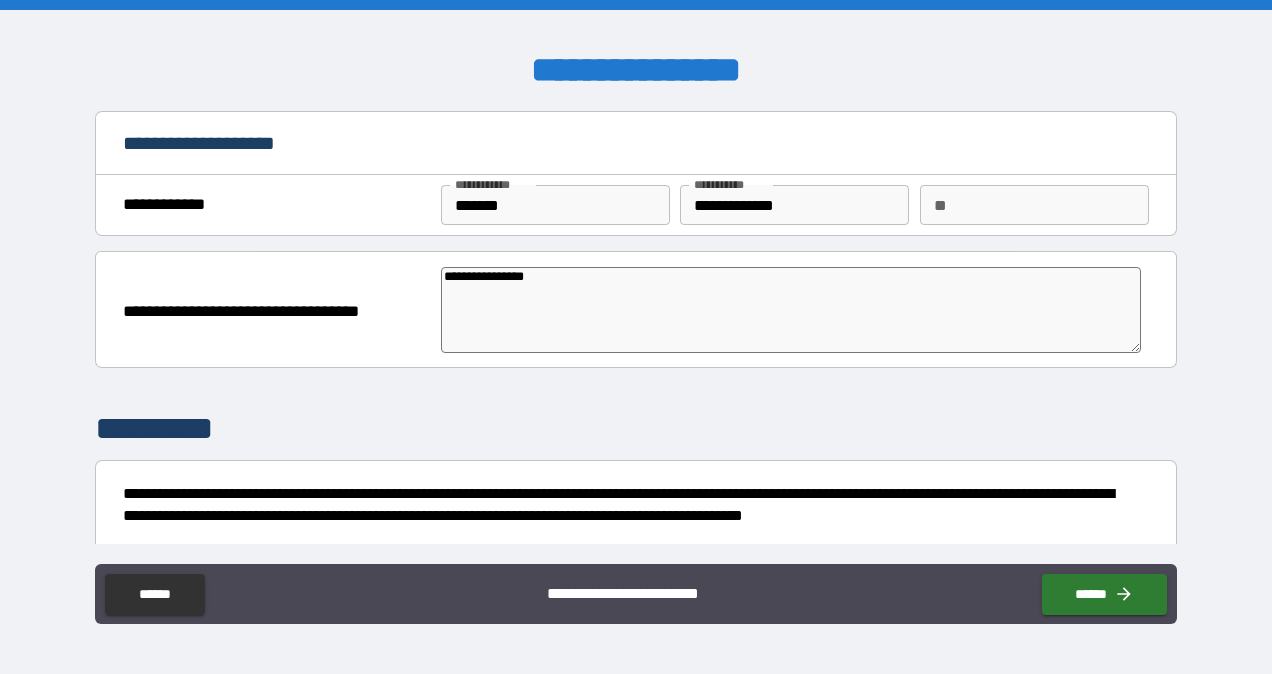 type on "*" 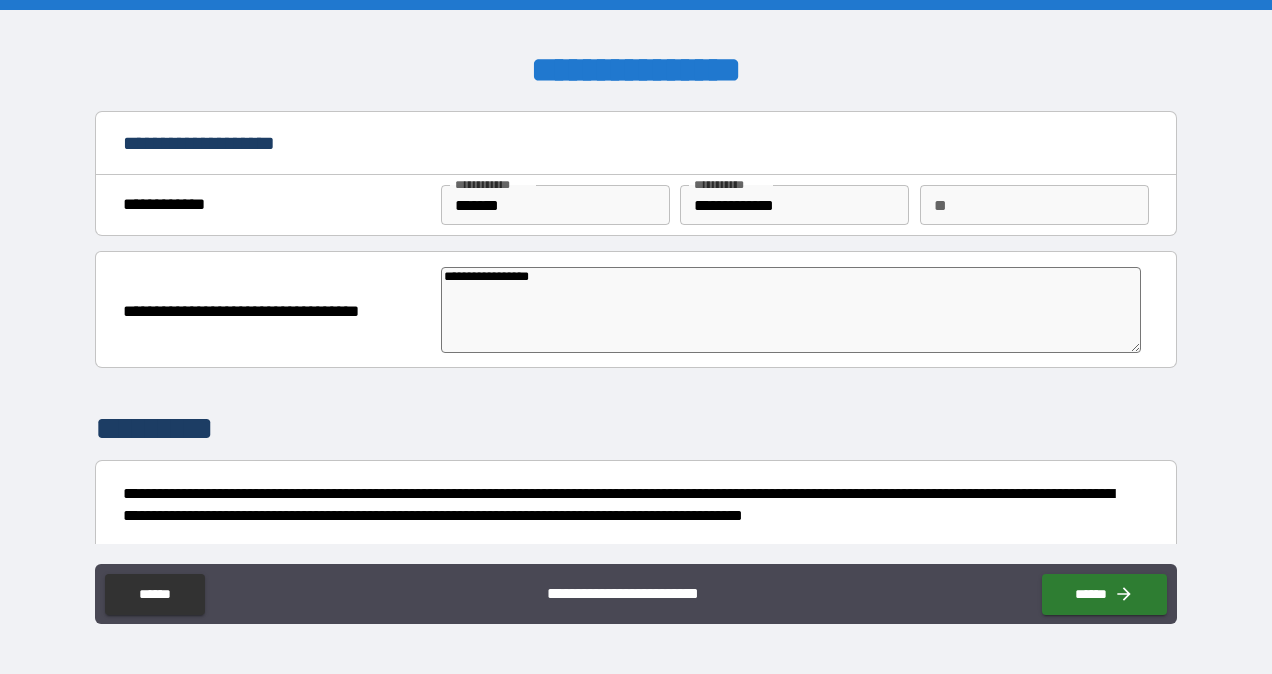type on "*" 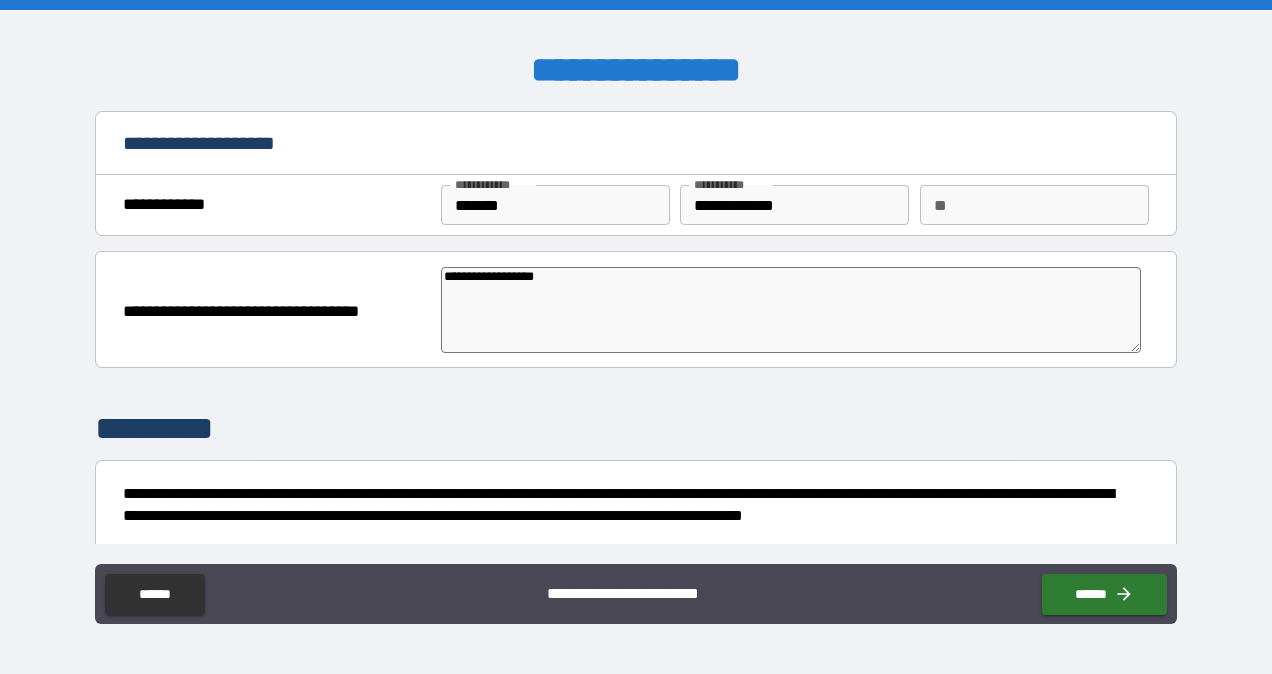 type on "**********" 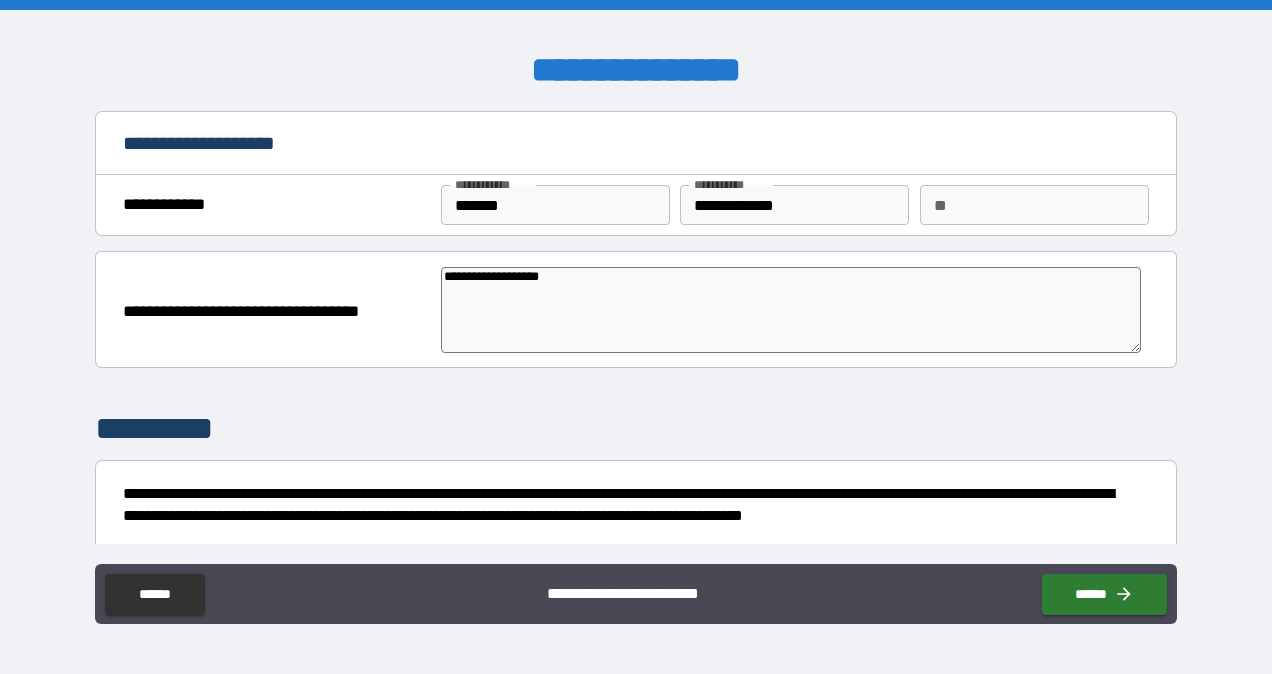 type on "*" 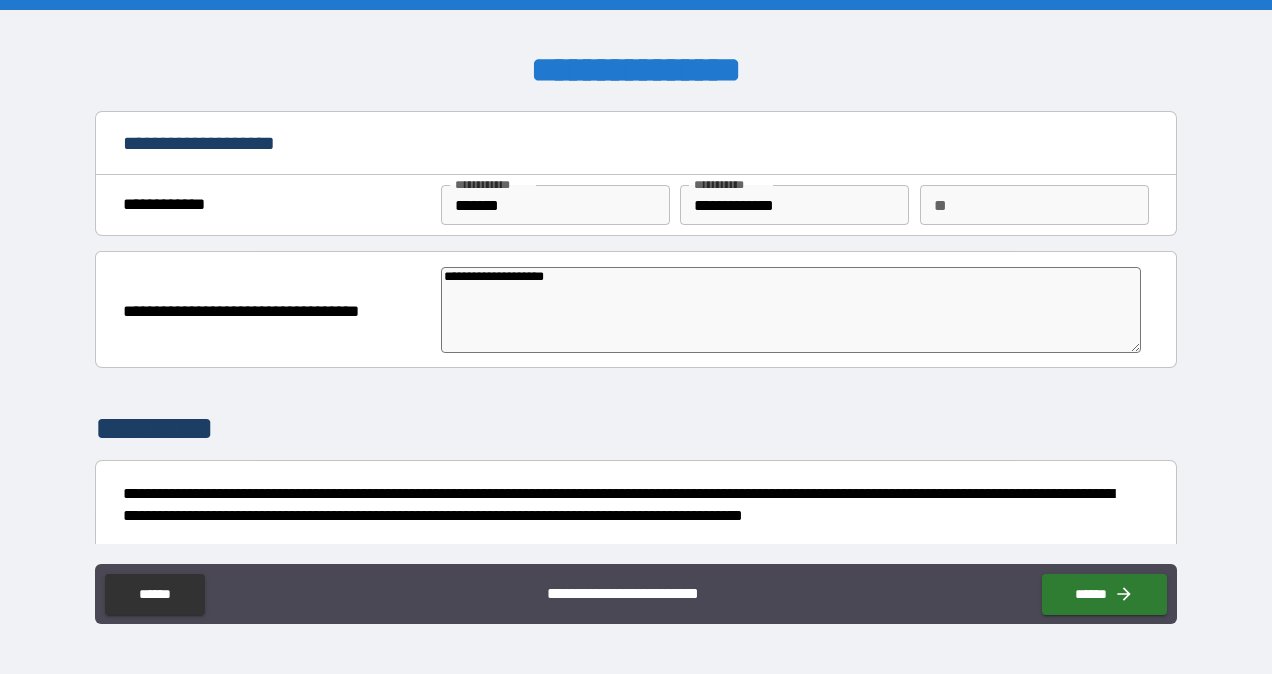 type on "**********" 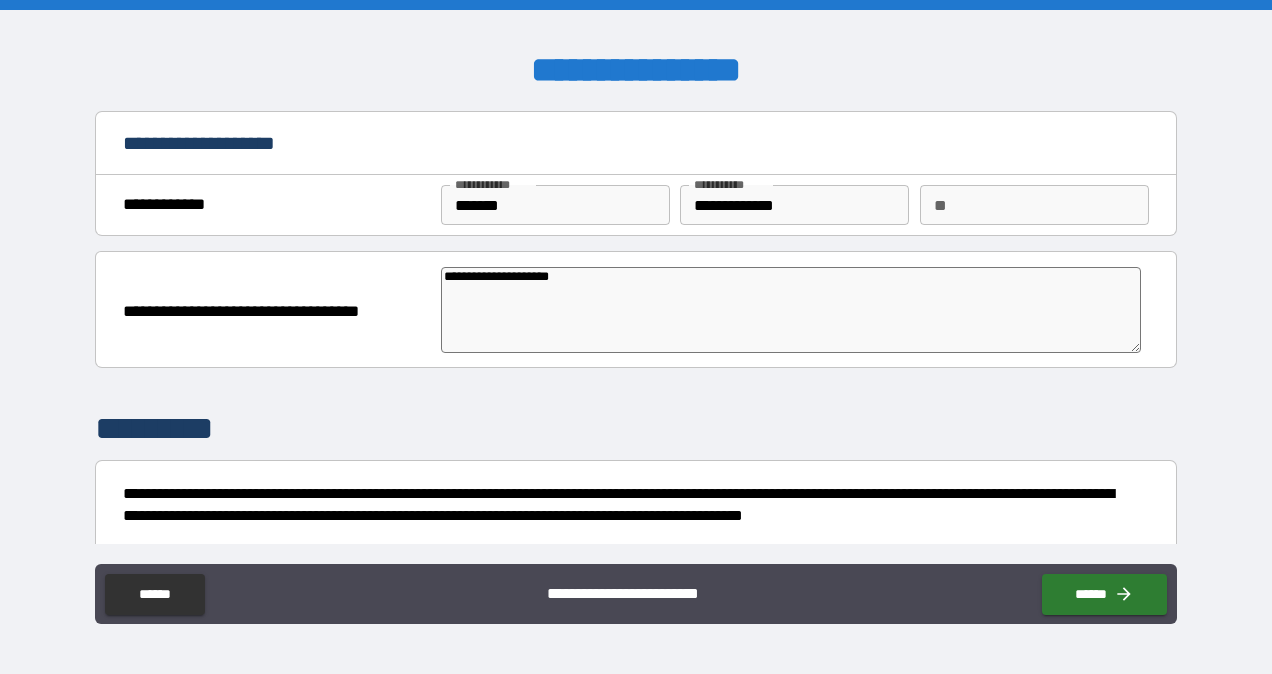 type on "*" 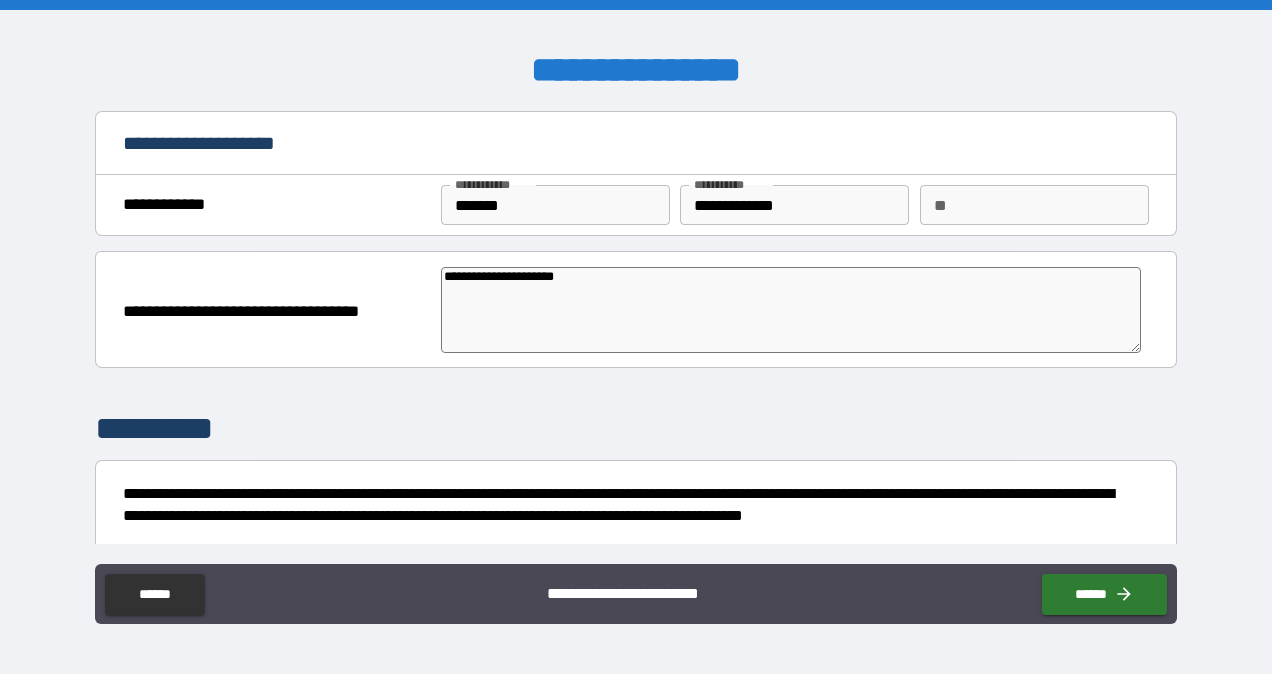 type on "*" 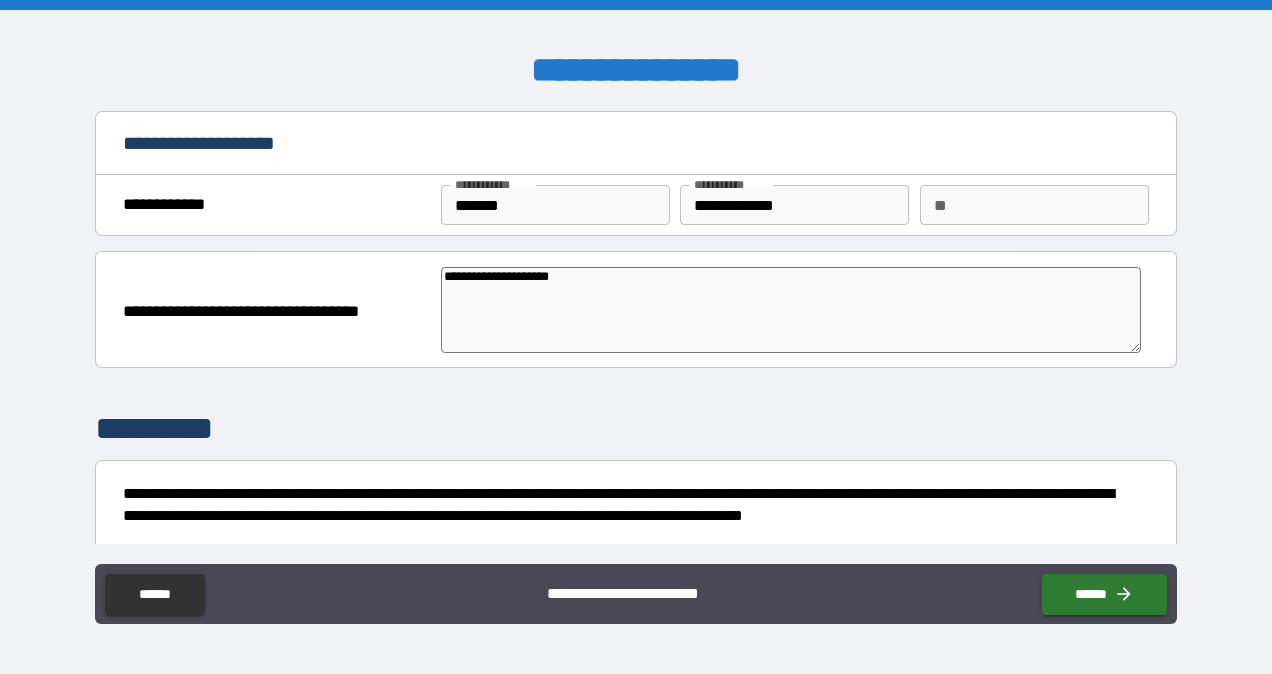 type on "*" 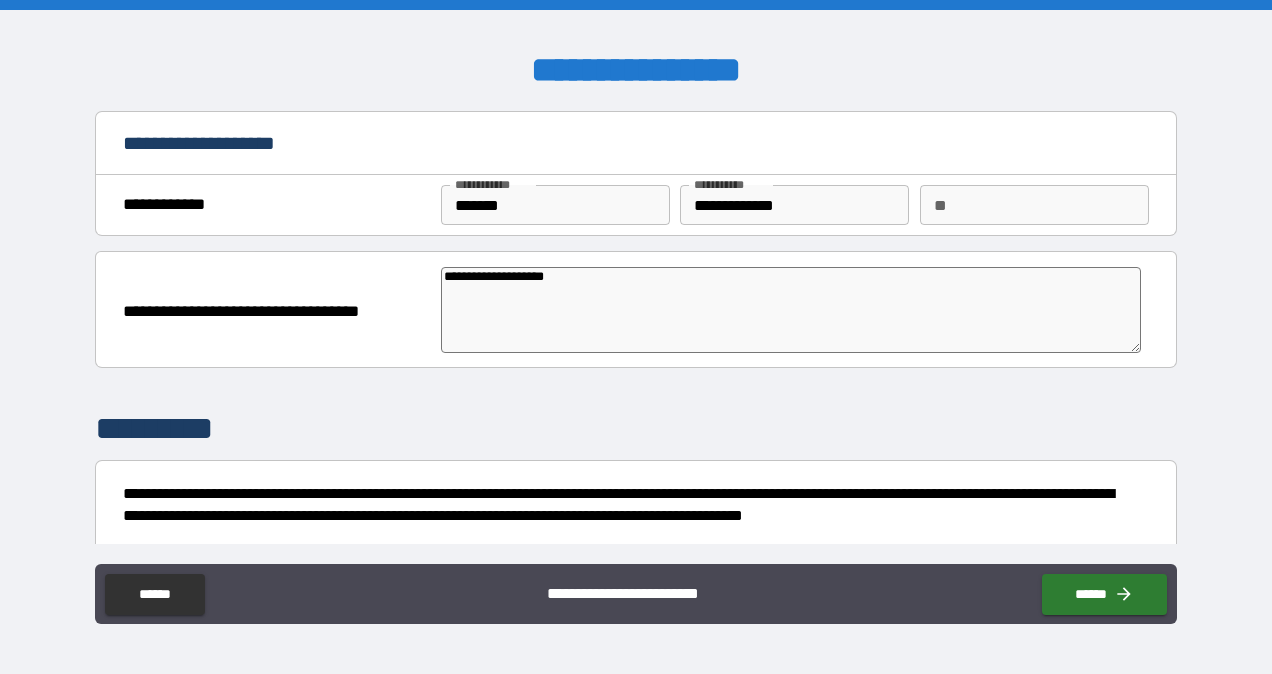 type on "**********" 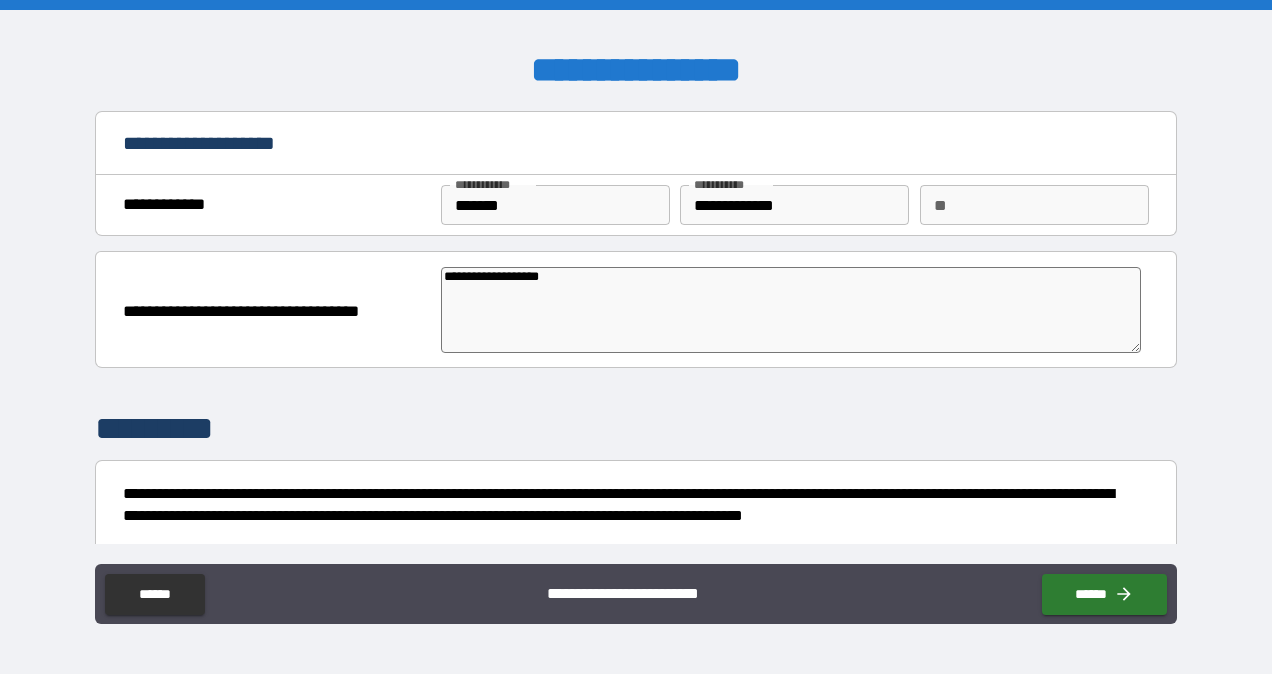 type on "**********" 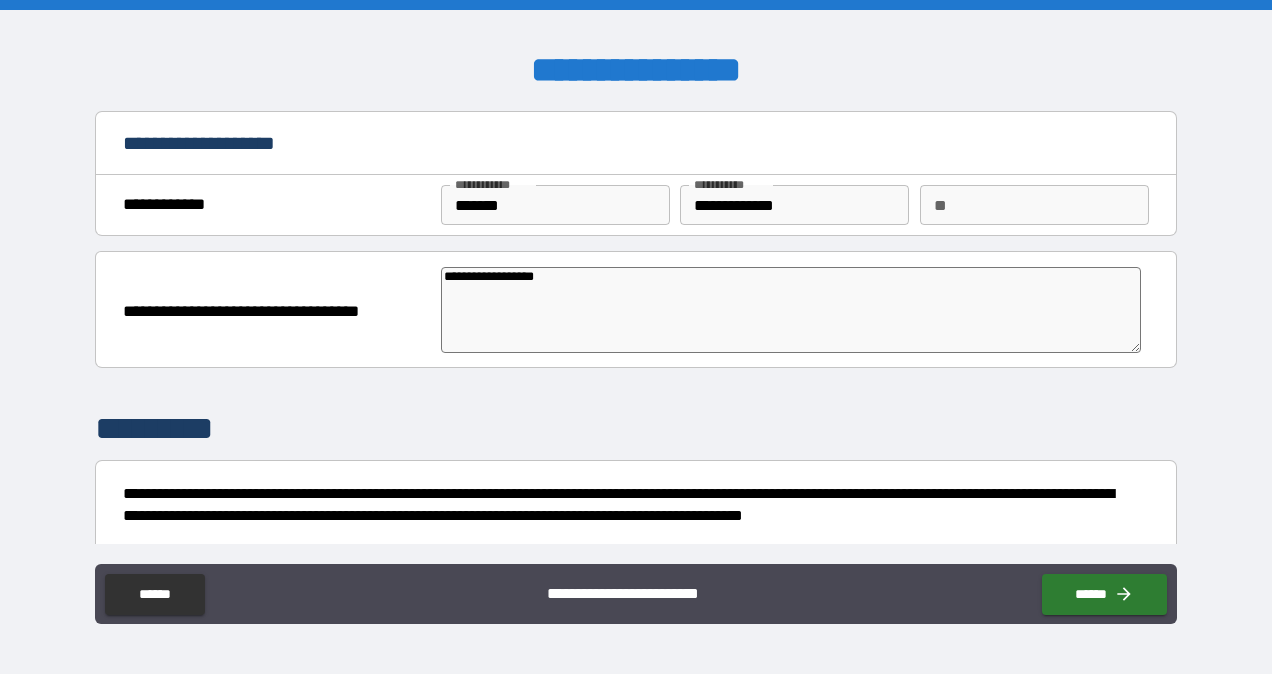 type on "**********" 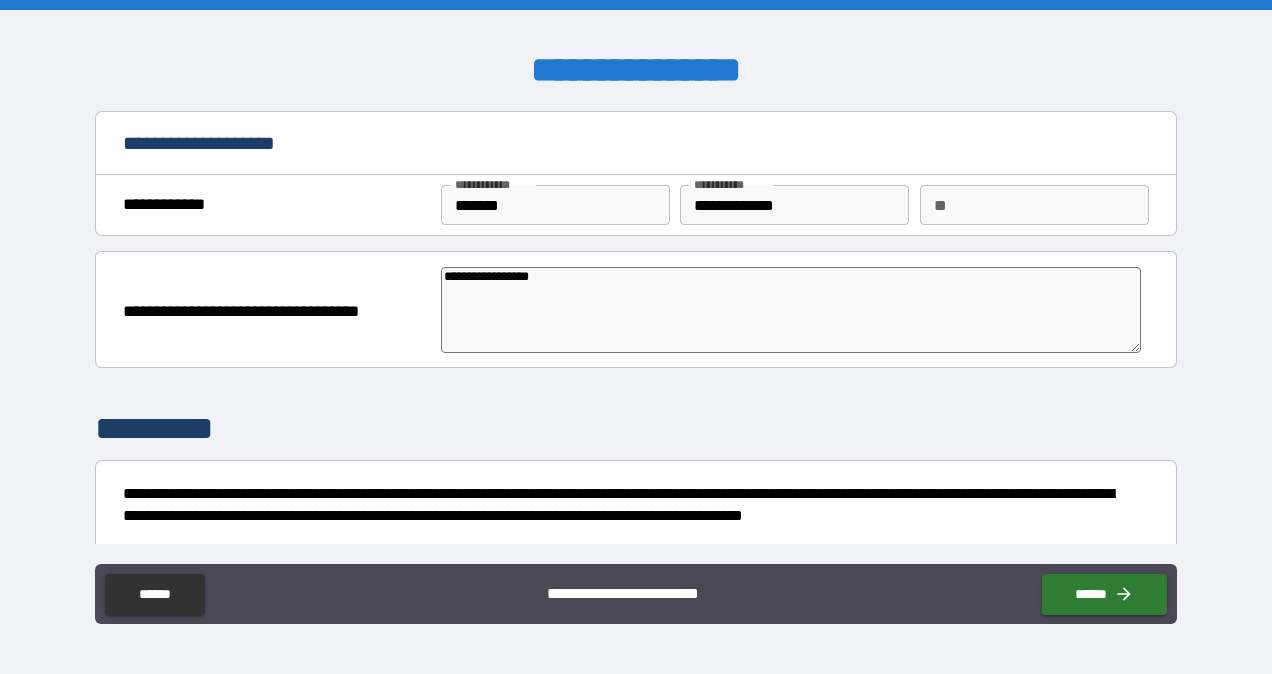 type on "**********" 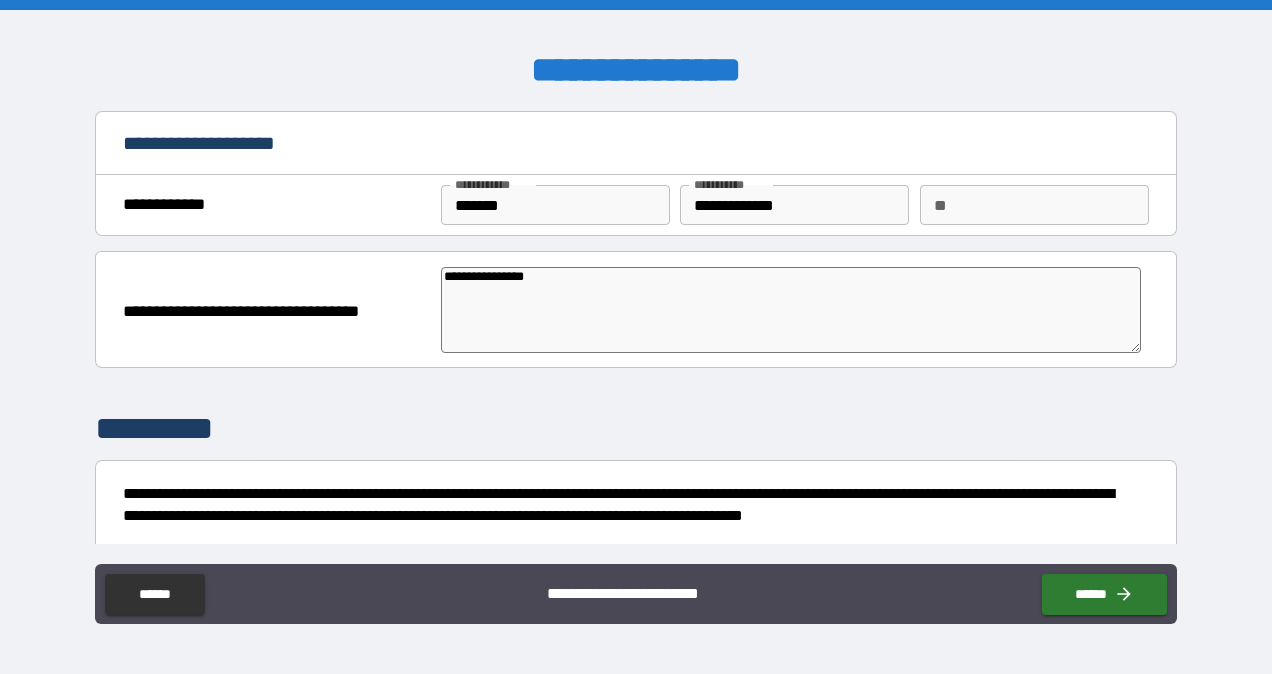 type on "**********" 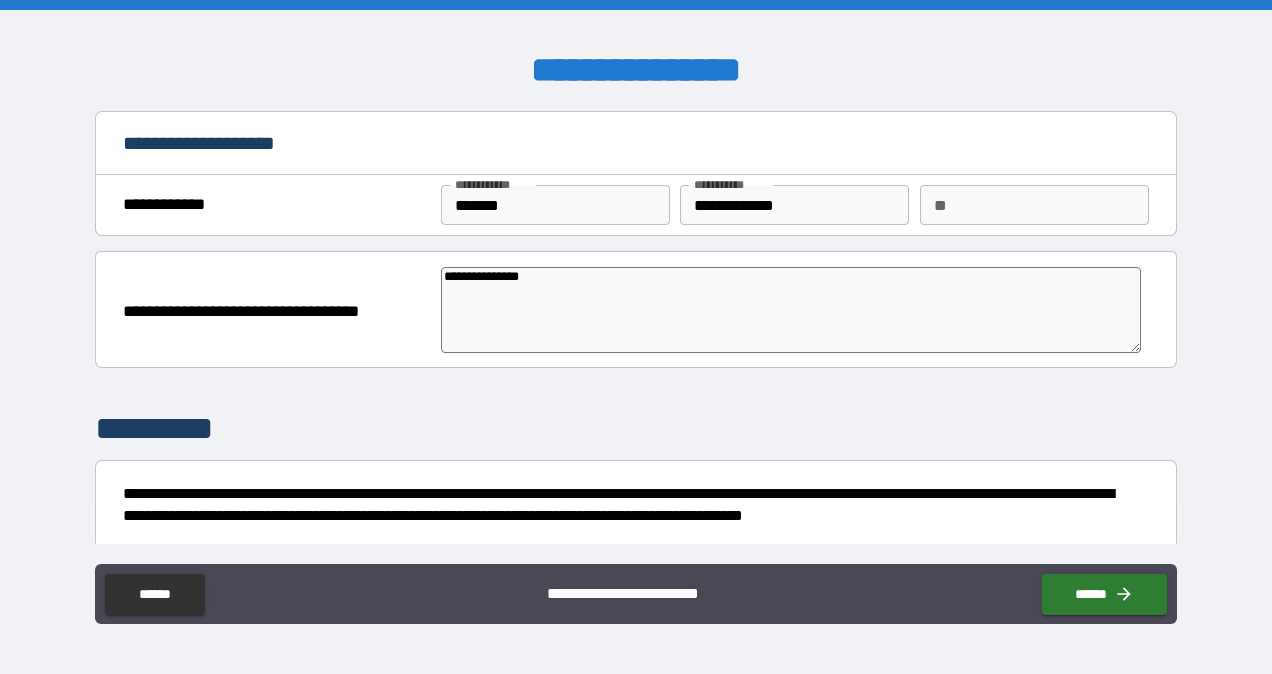 type on "**********" 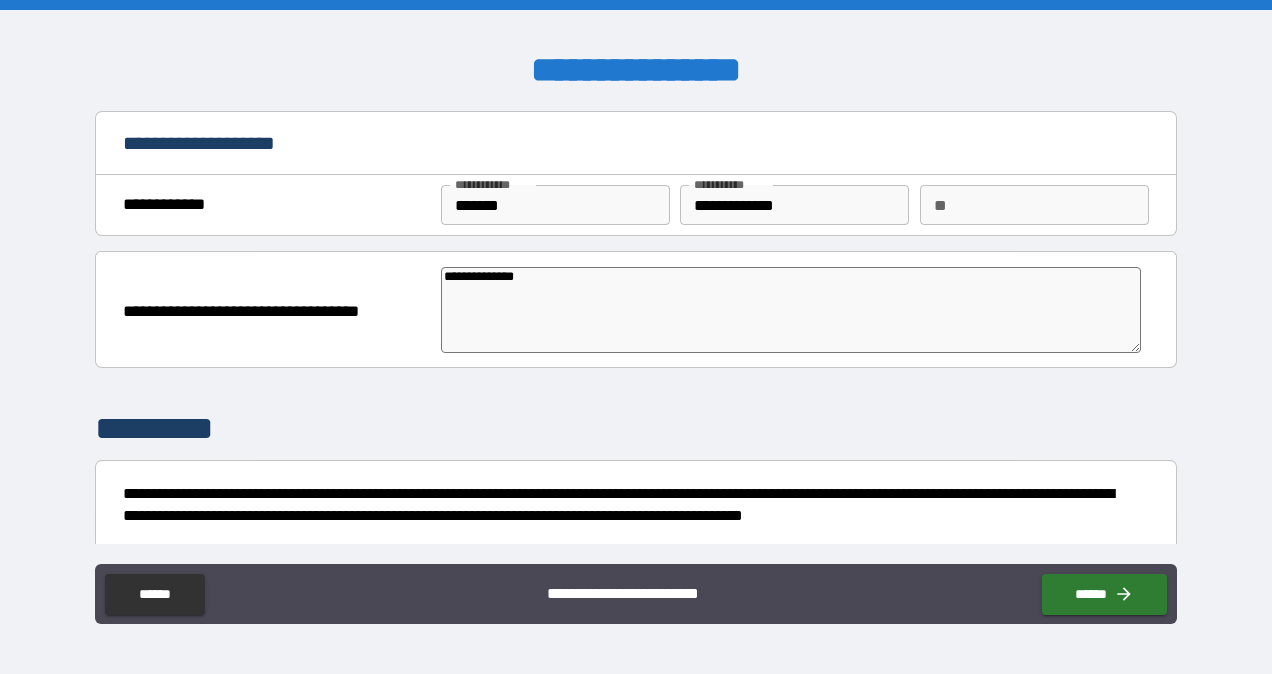type on "**********" 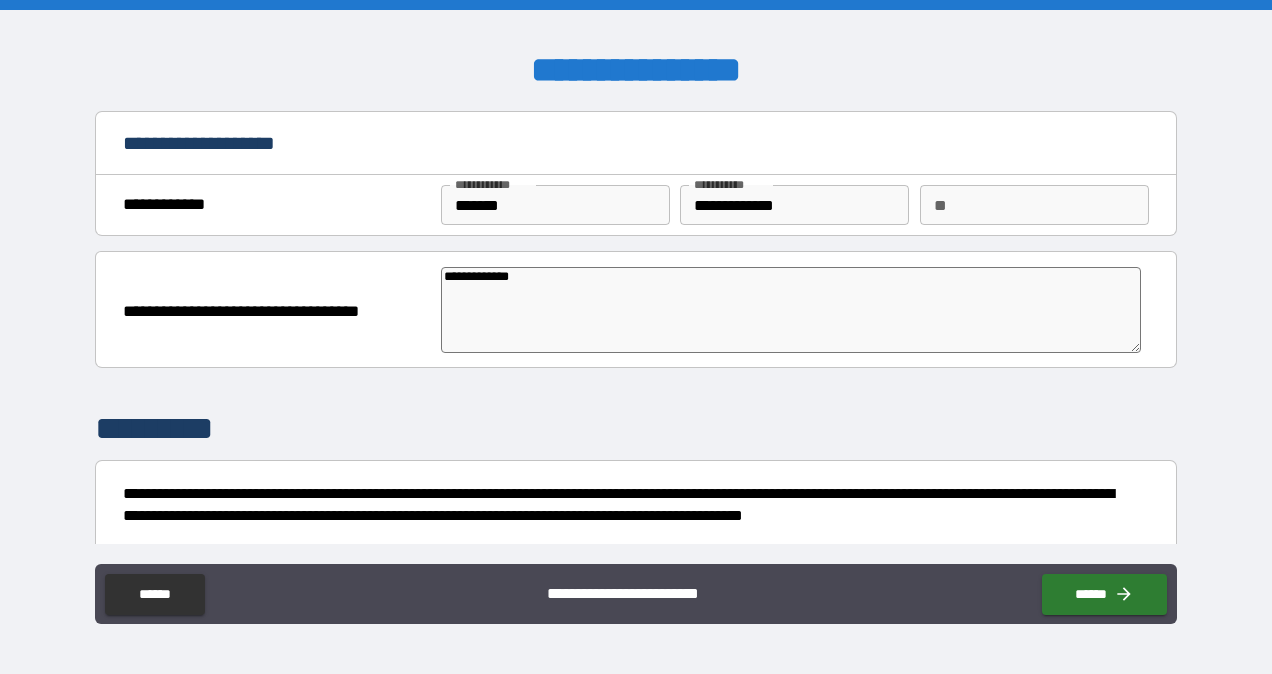 type on "**********" 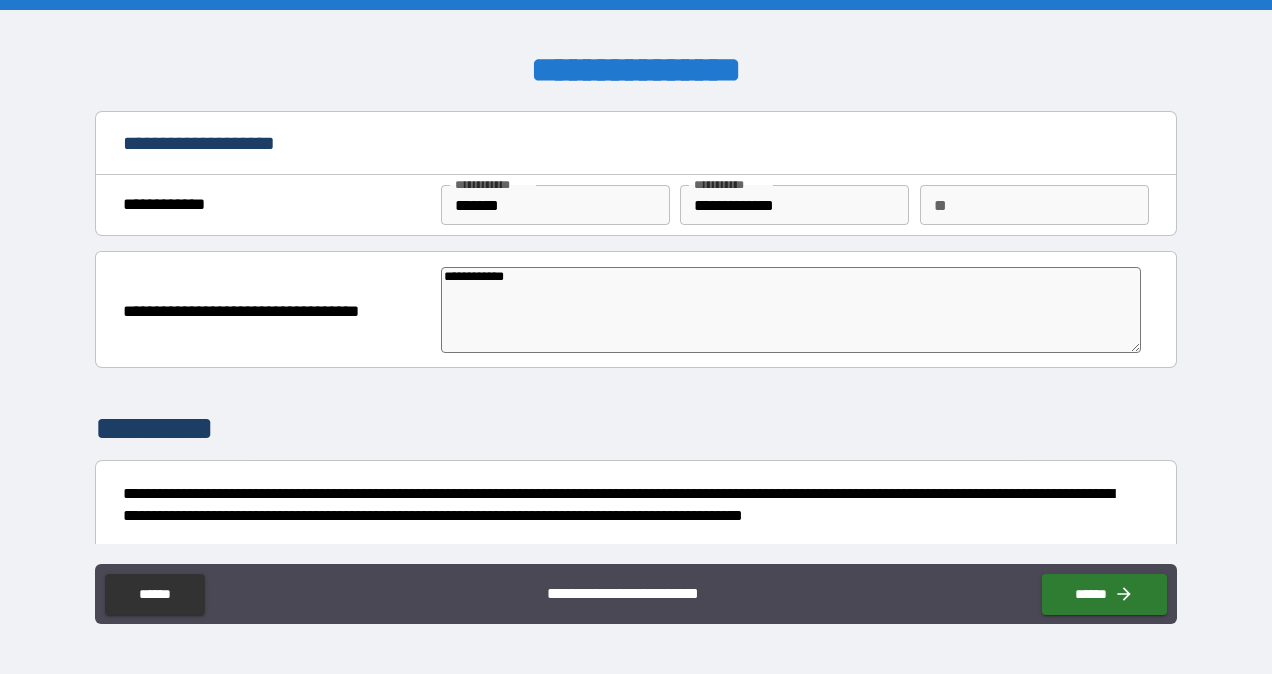 type on "**********" 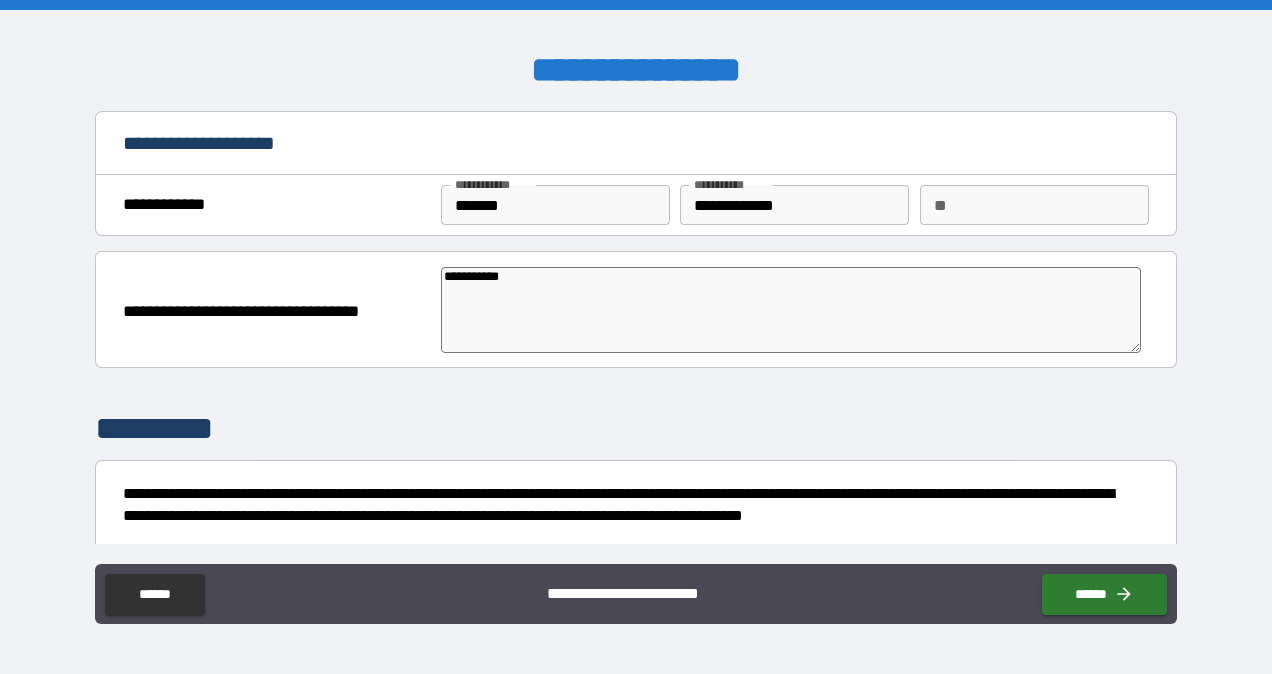 type on "*" 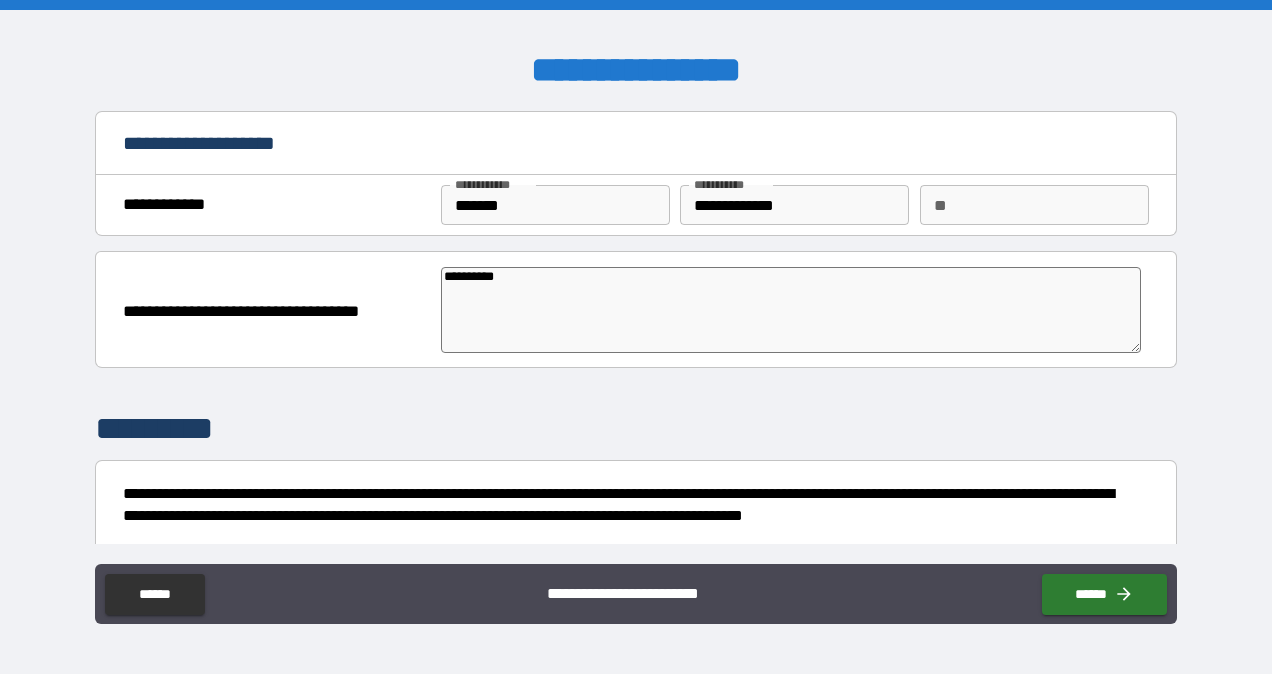 type on "*" 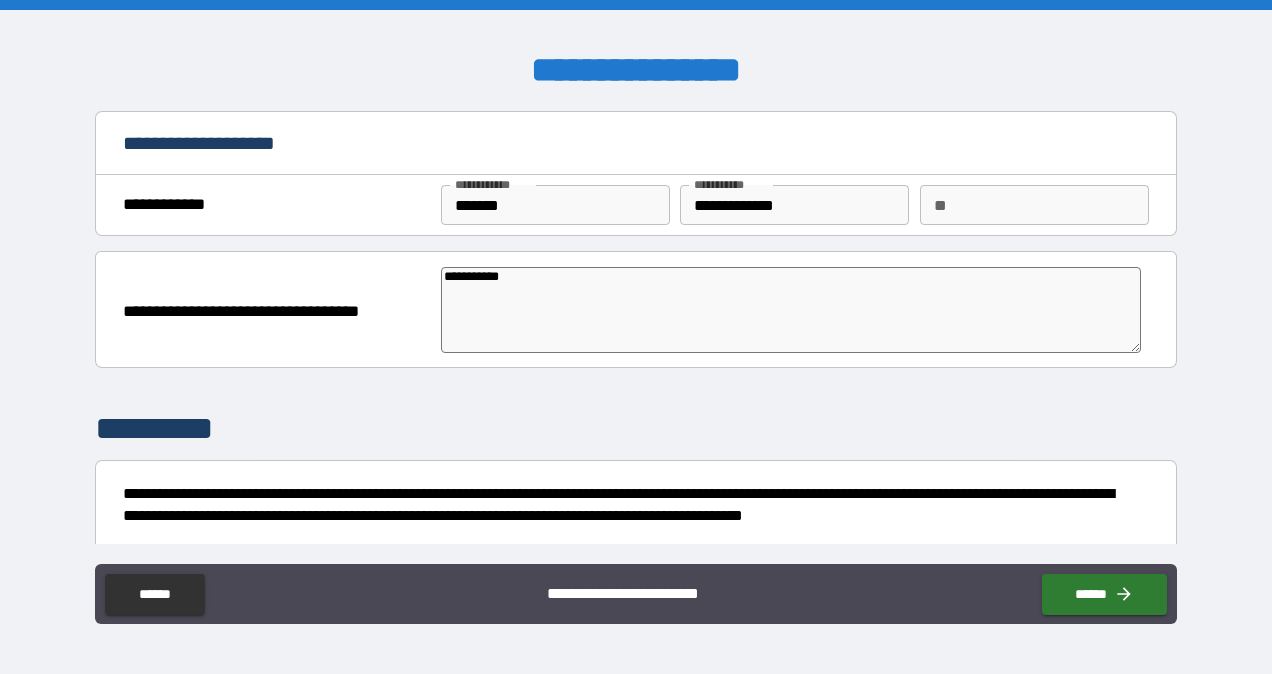 type on "*" 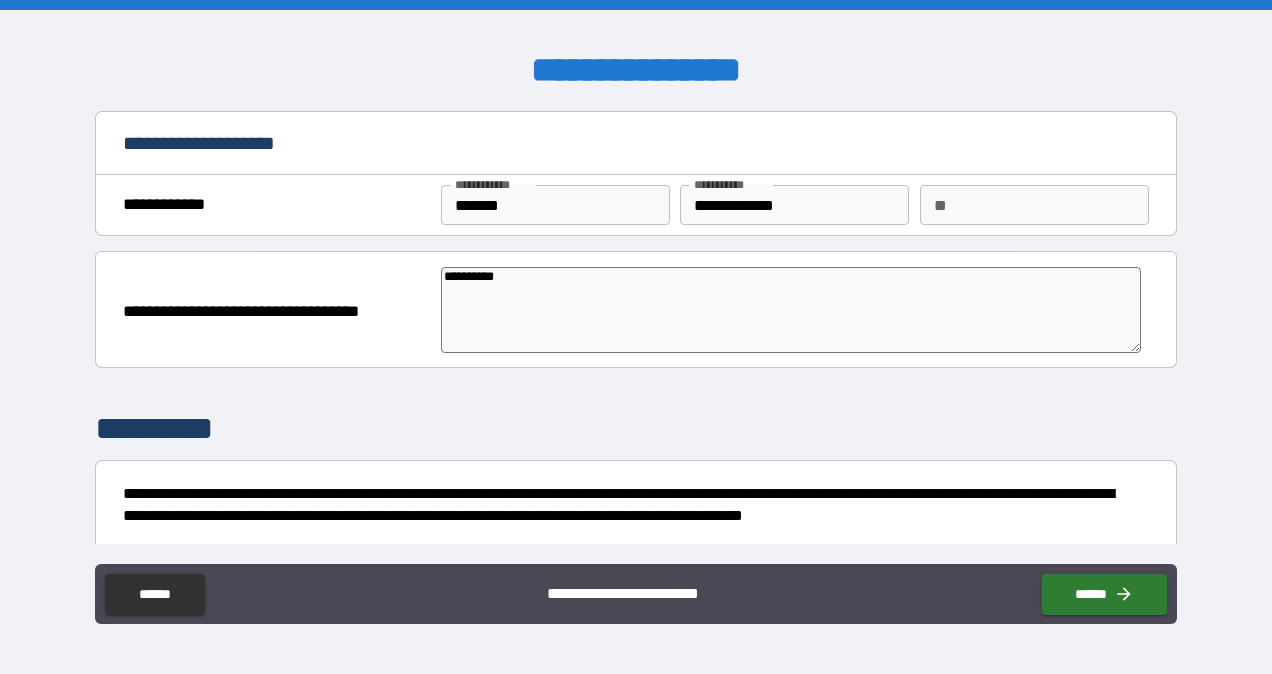 type on "*" 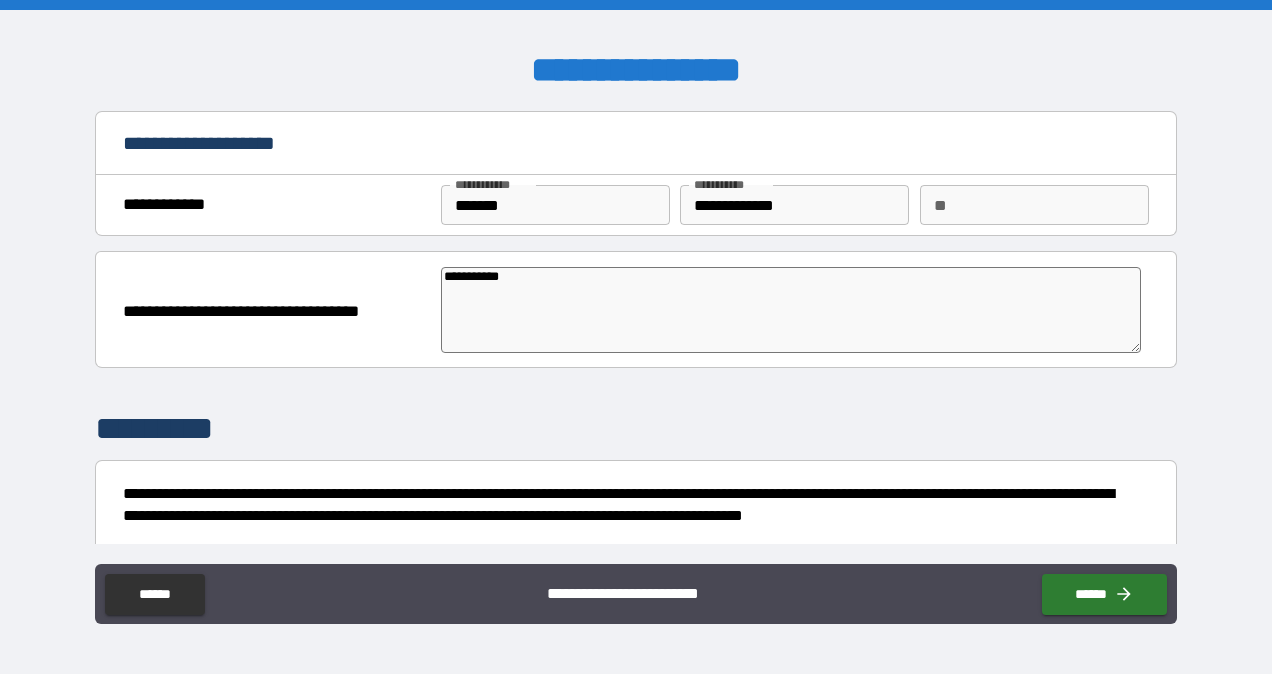 type on "**********" 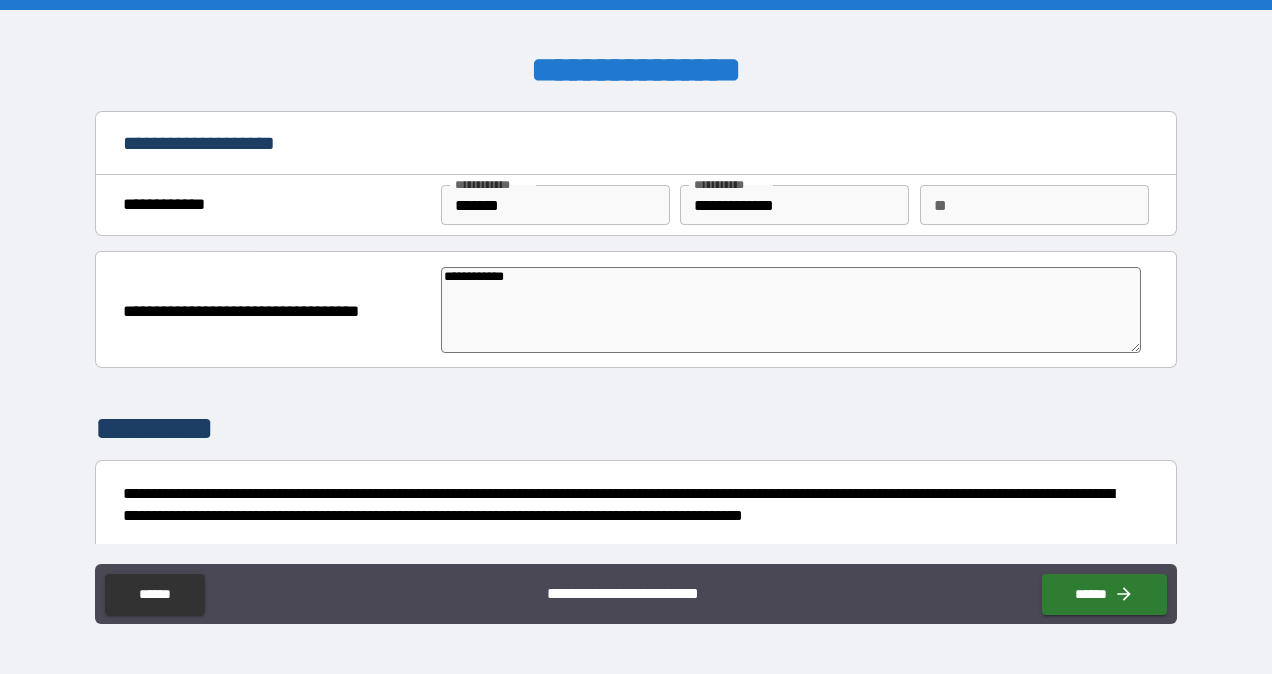 type on "*" 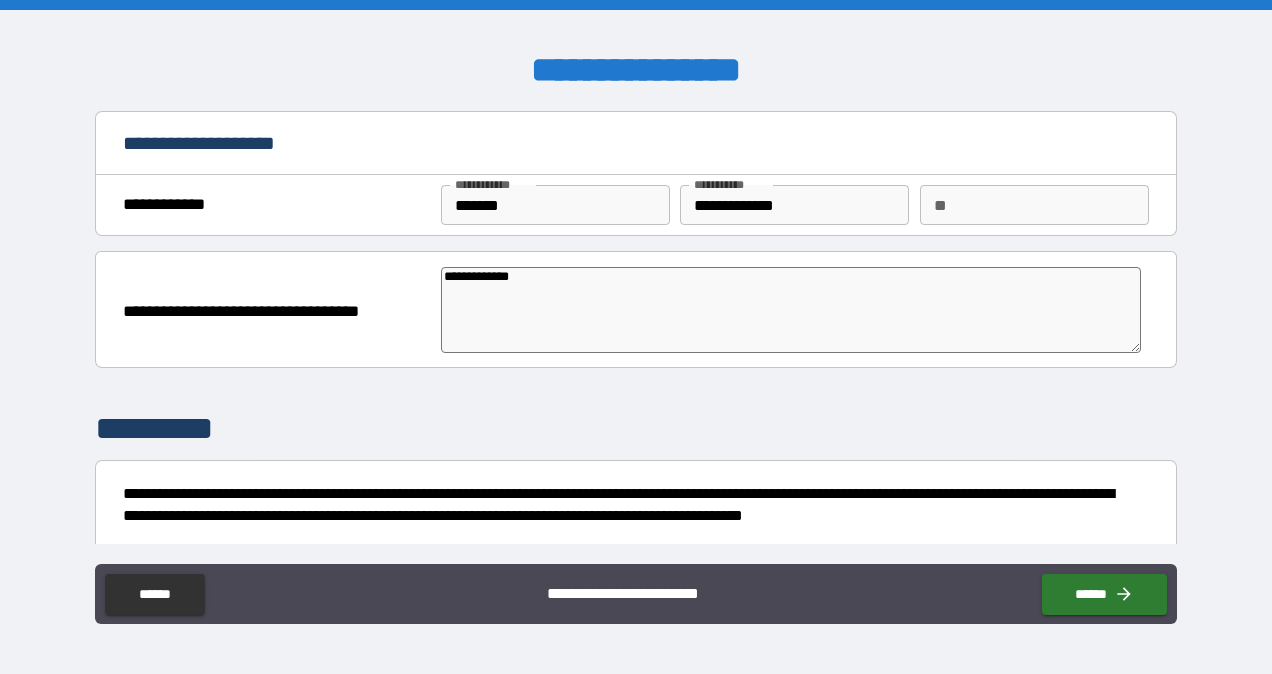 type on "*" 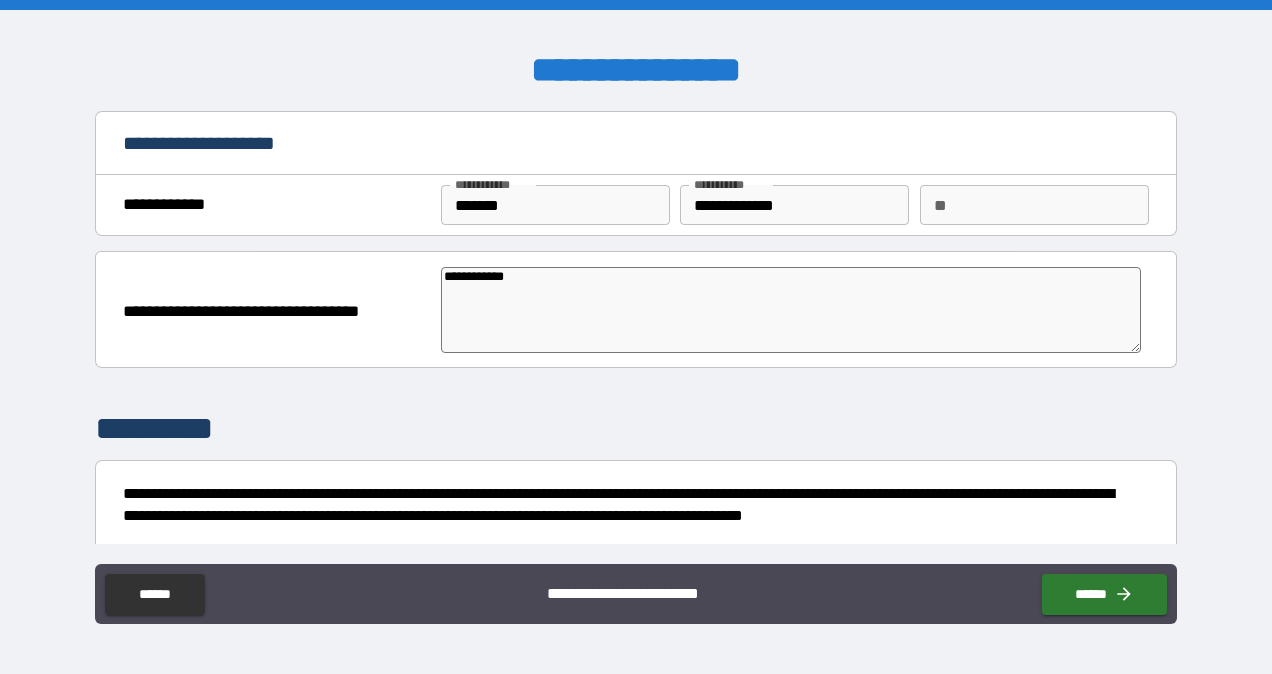 type on "**********" 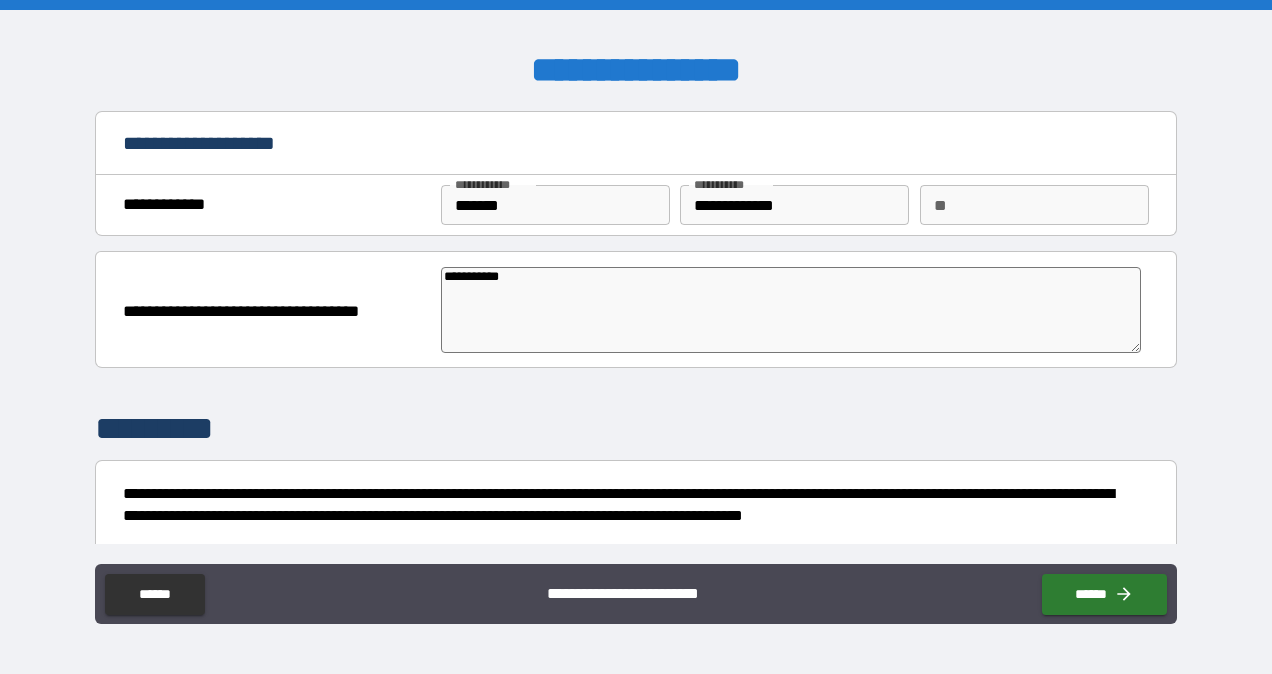 type on "**********" 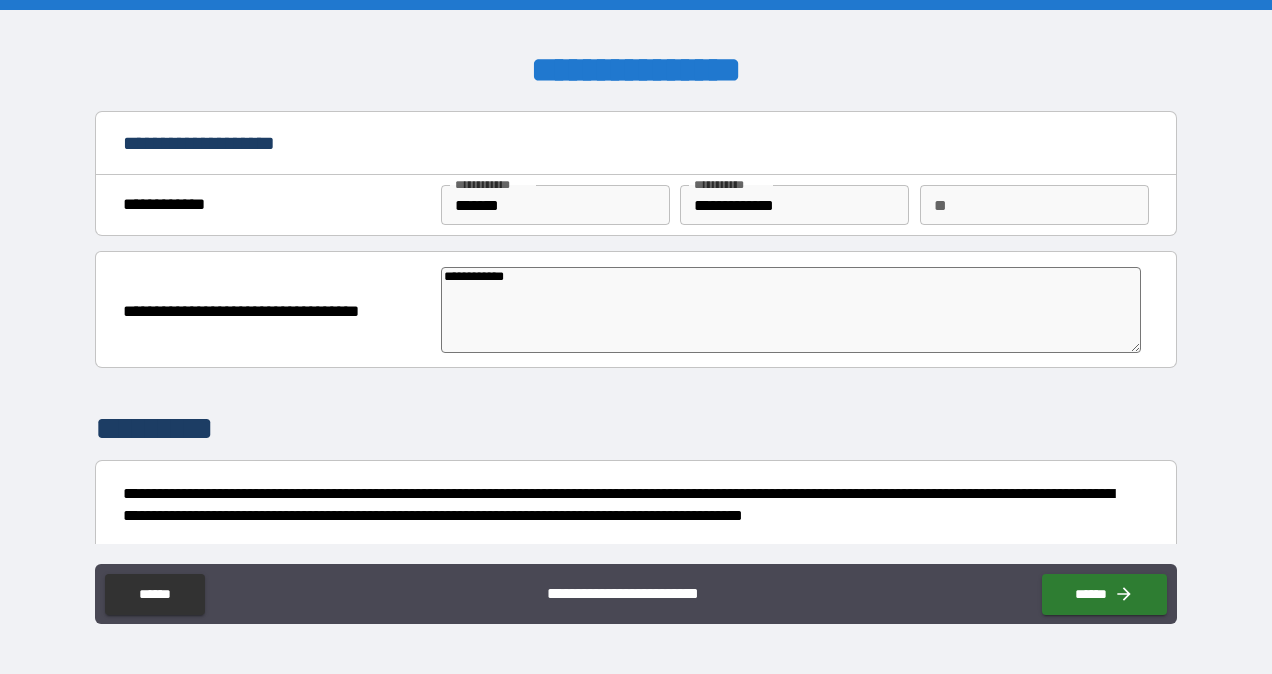 type on "*" 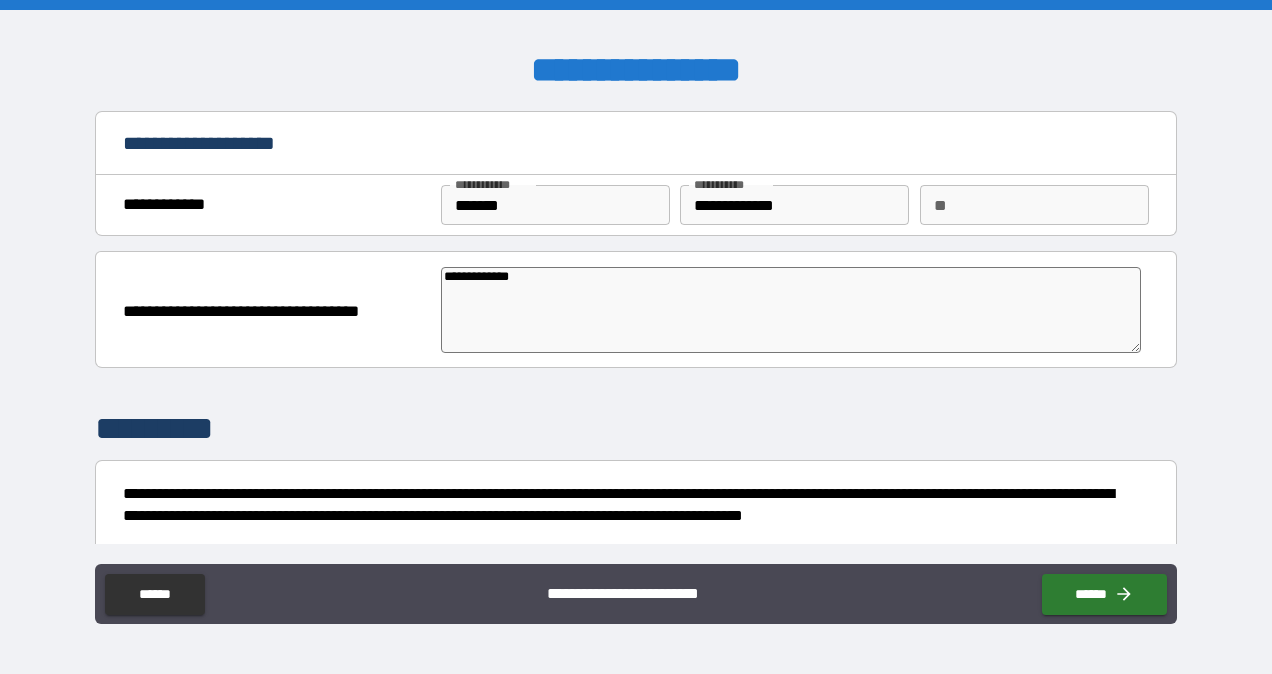 type on "*" 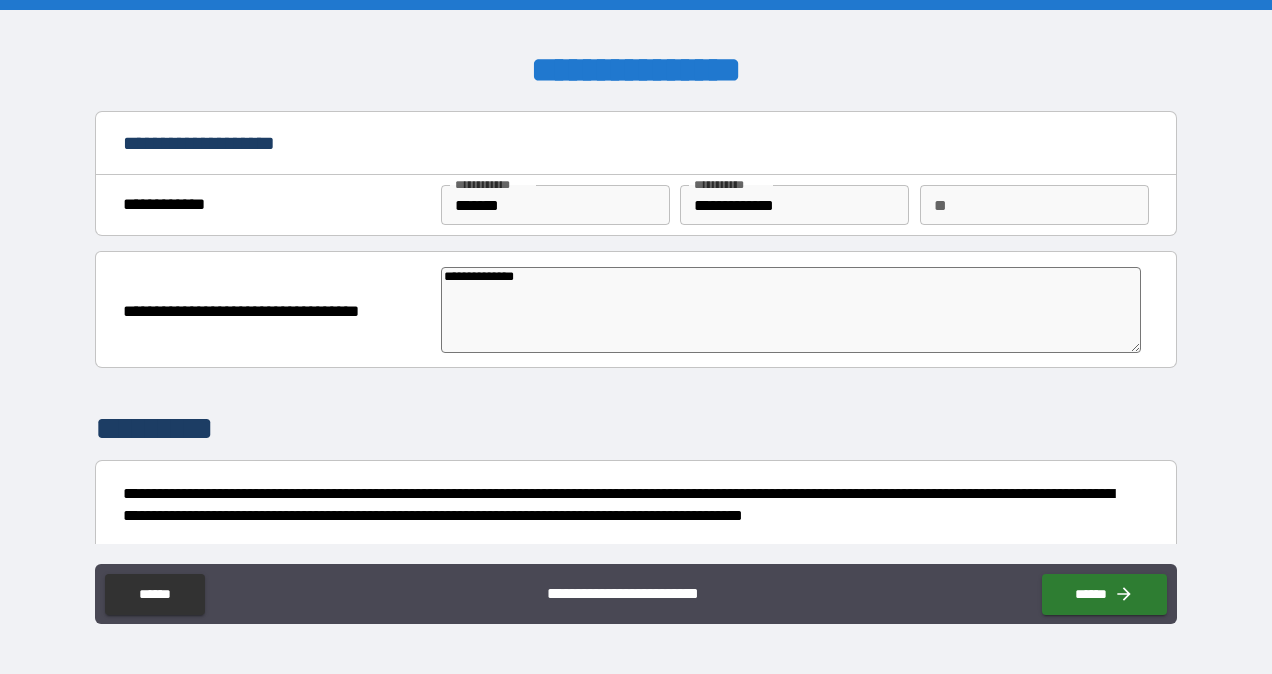 type on "*" 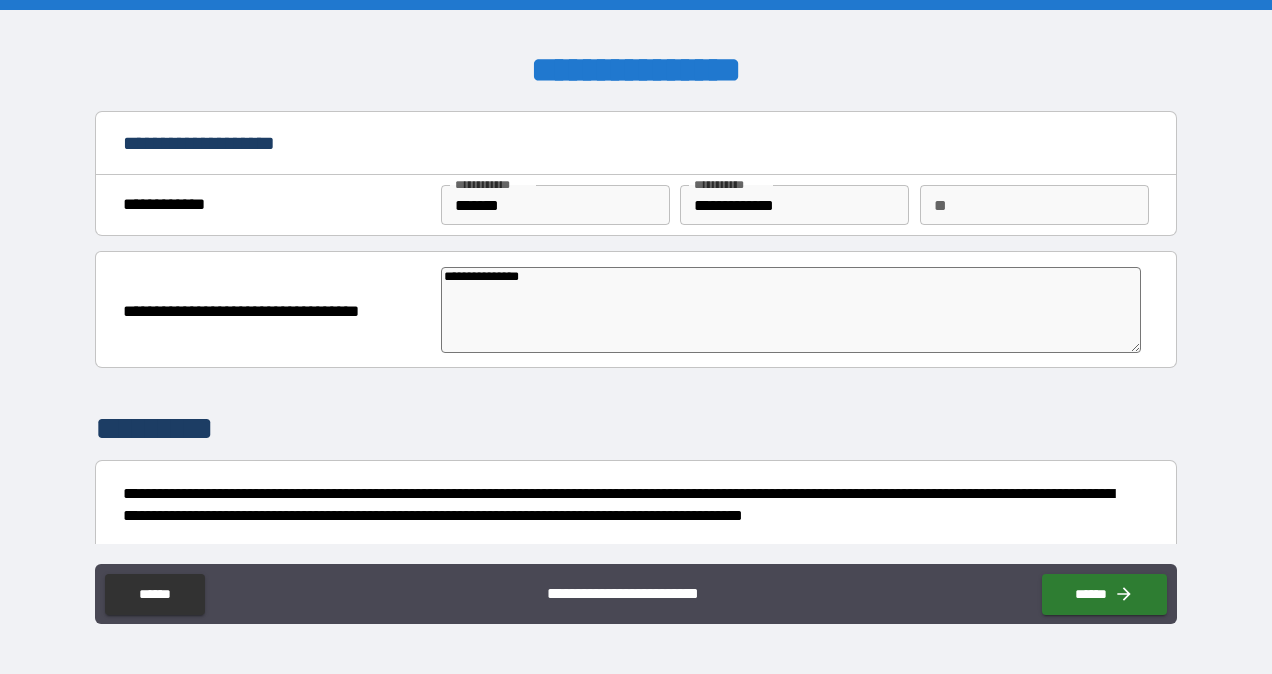 type on "**********" 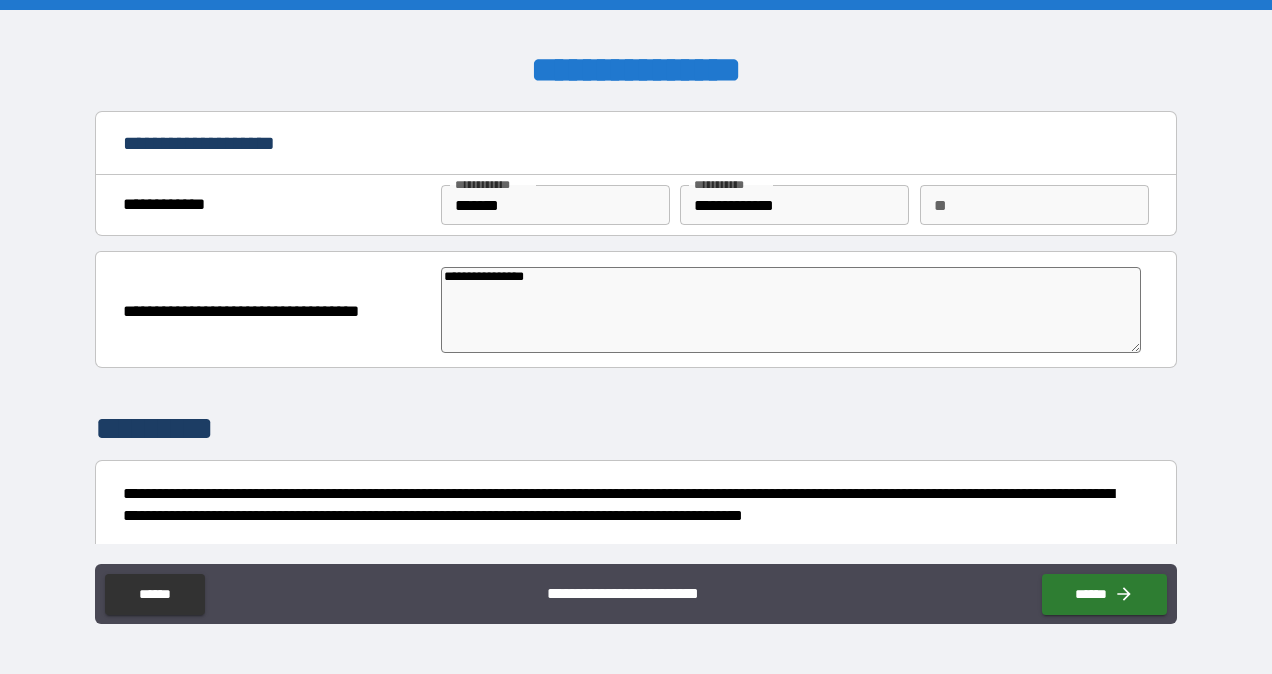 type on "**********" 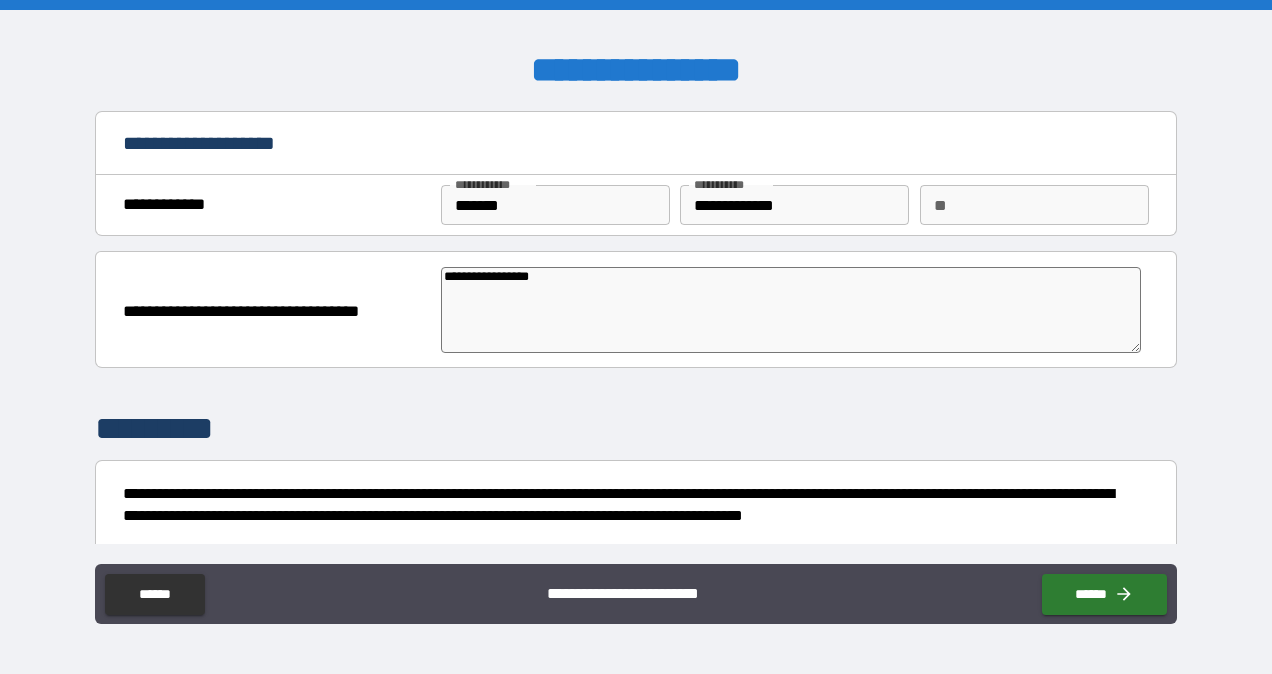 type on "**********" 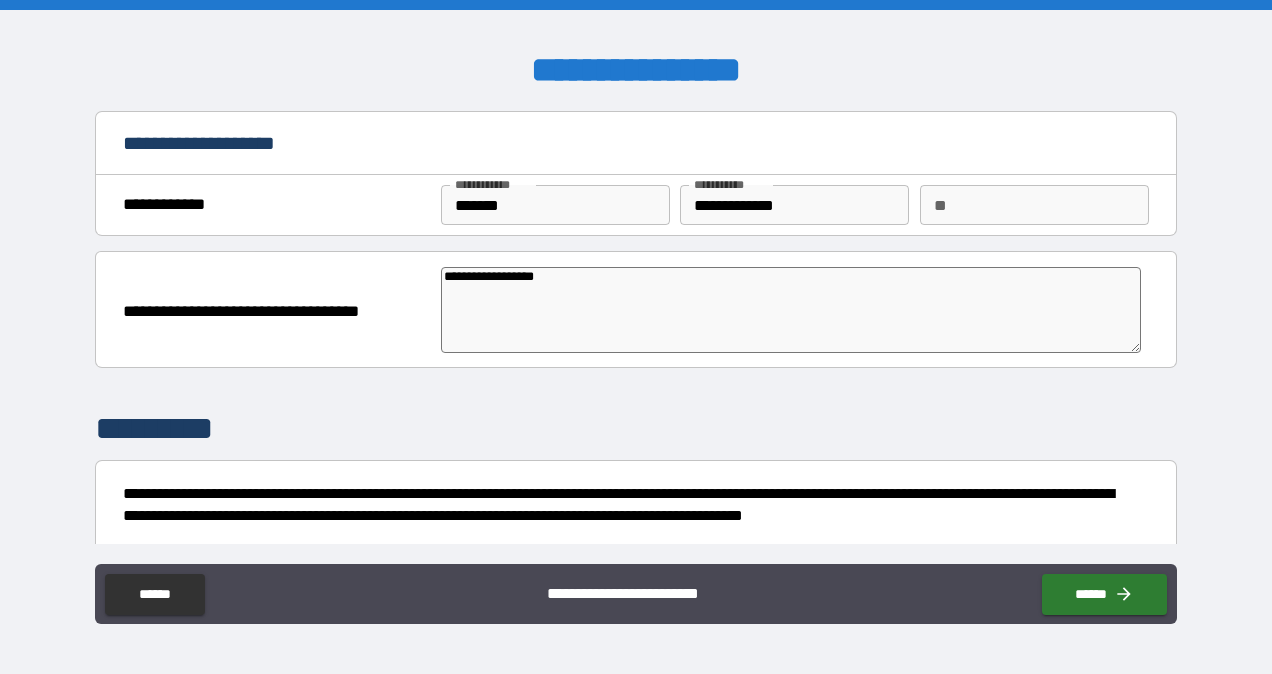 type on "*" 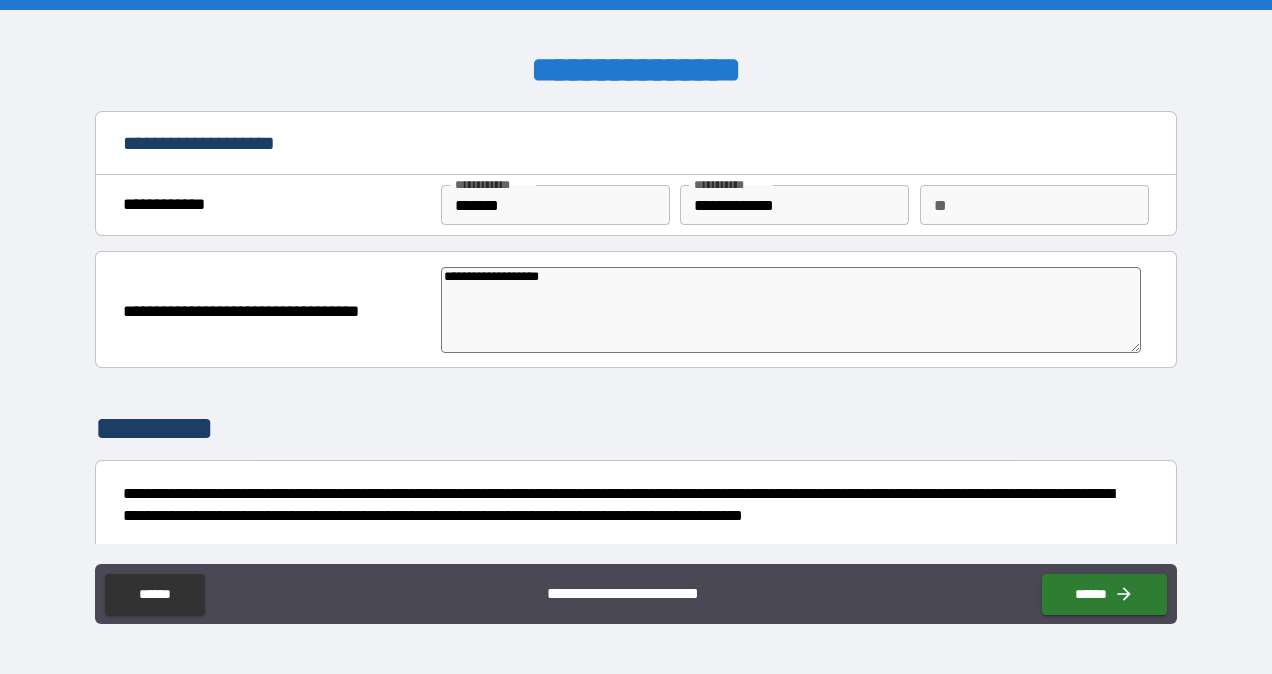 type on "**********" 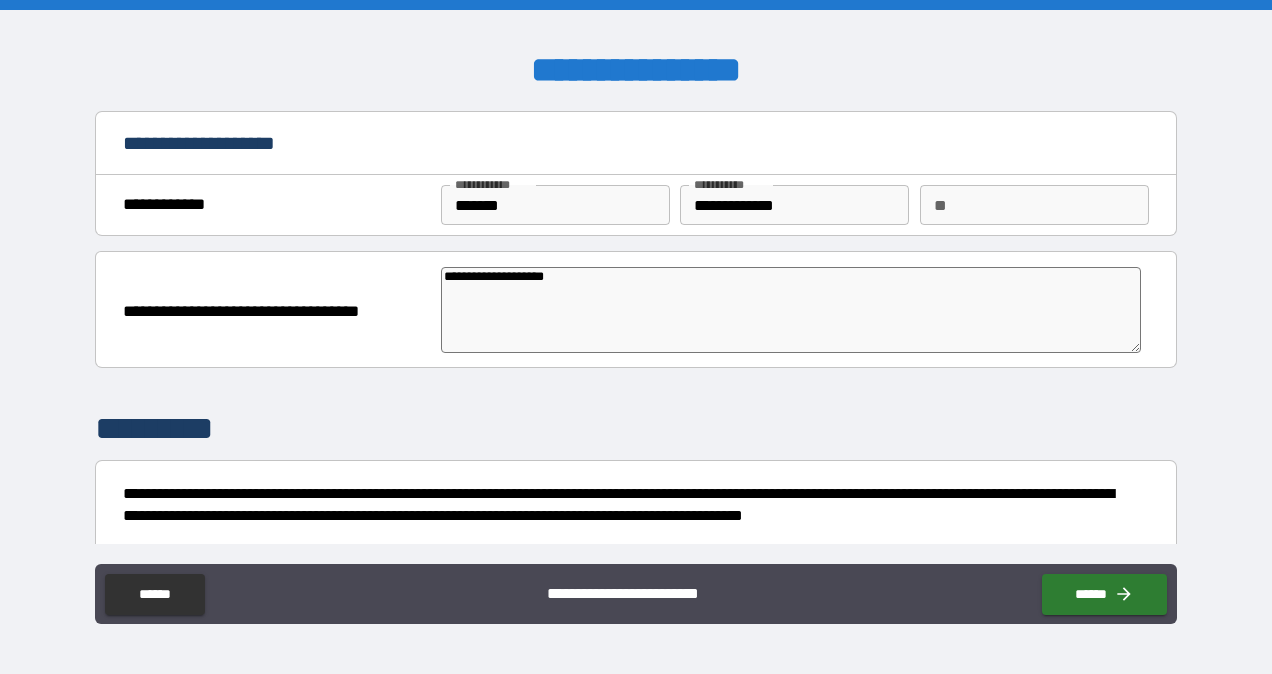 type on "**********" 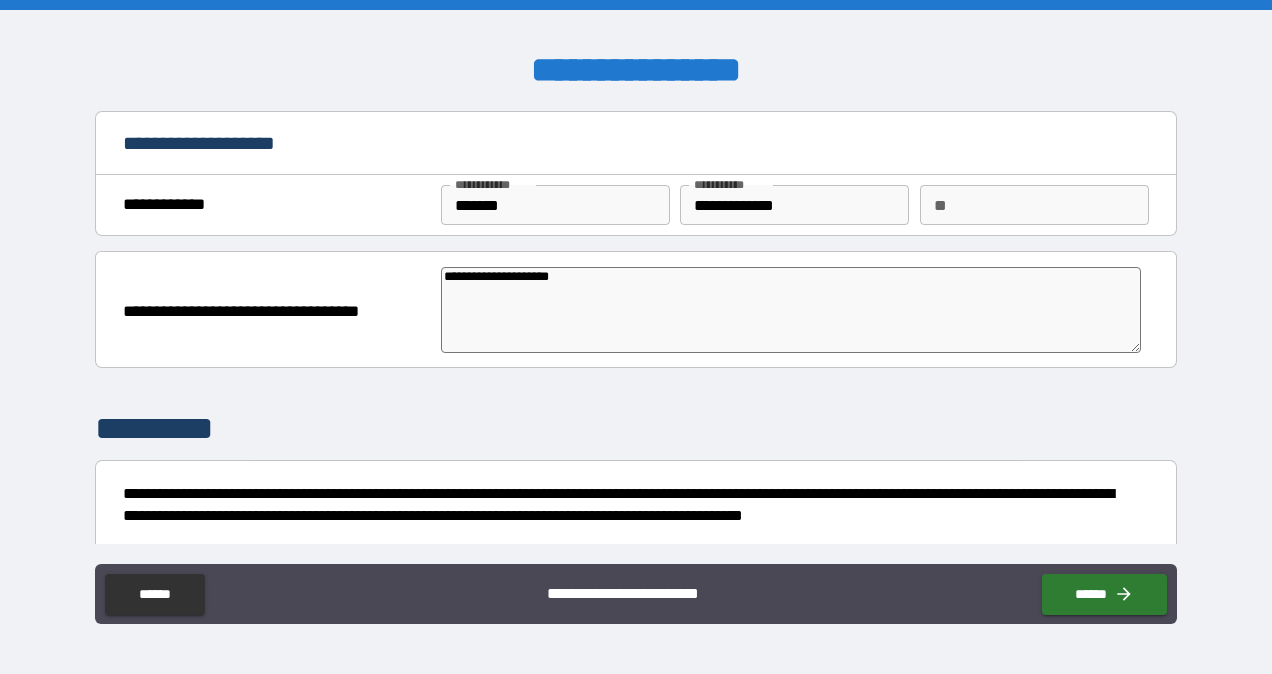 type on "**********" 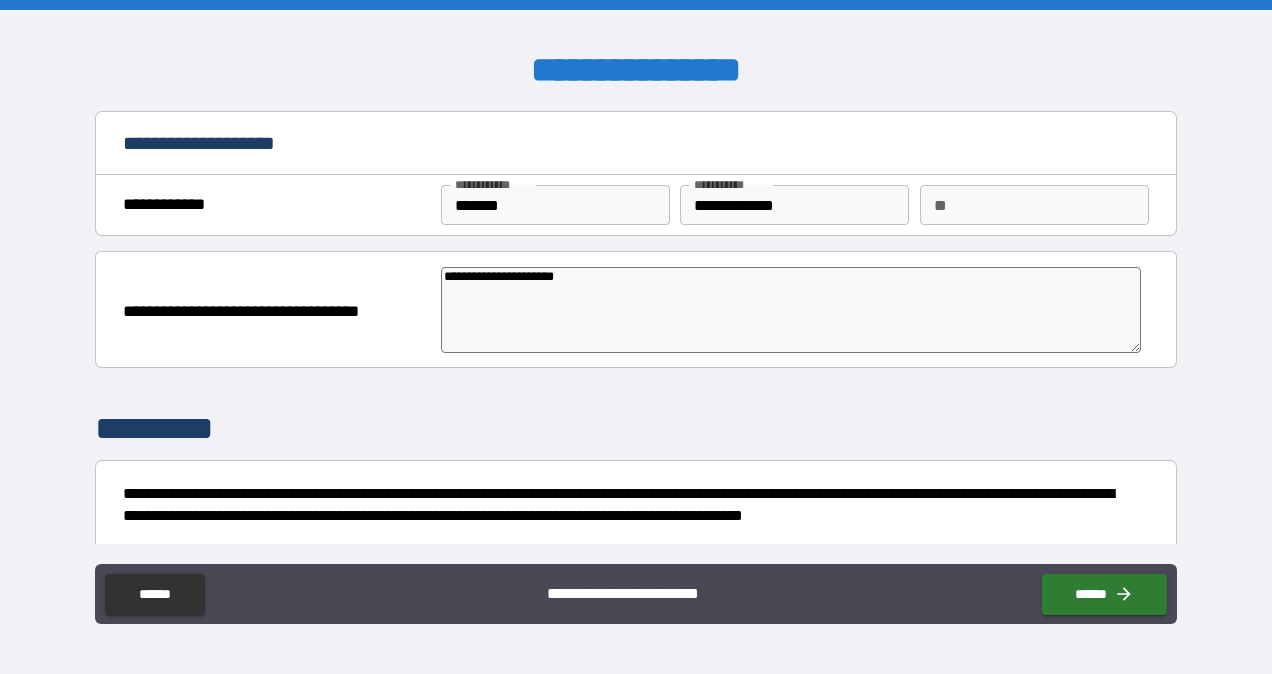 type on "**********" 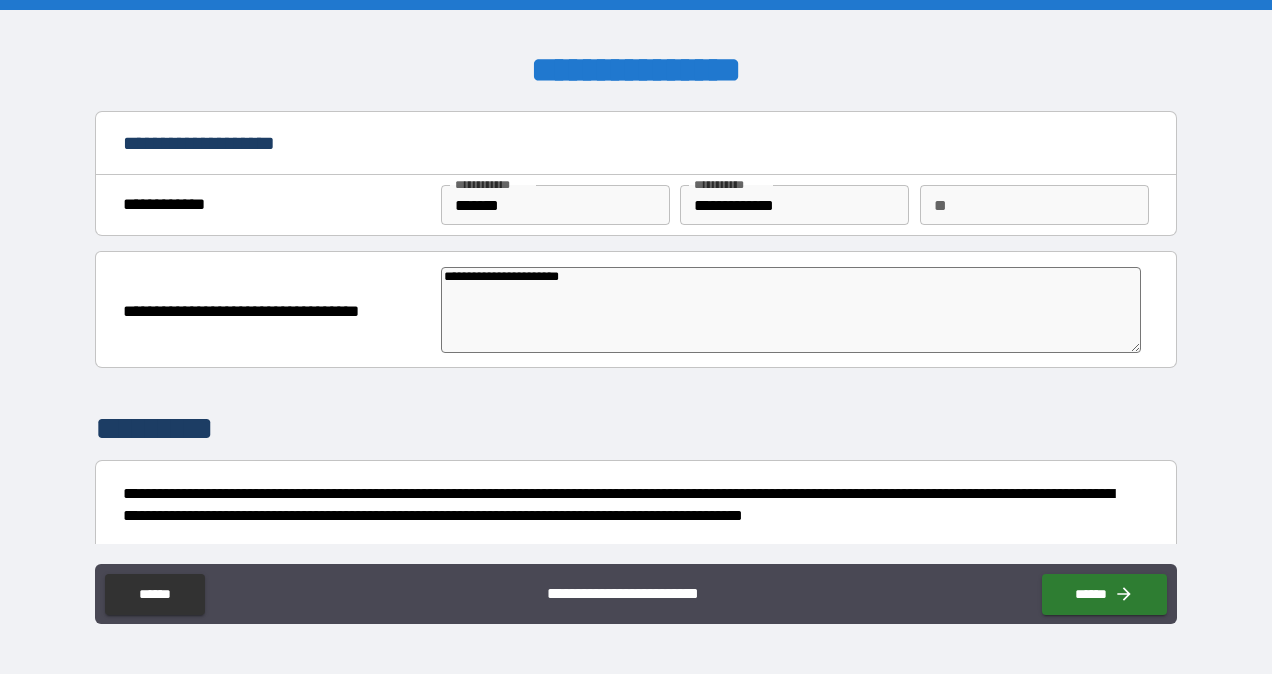 type on "*" 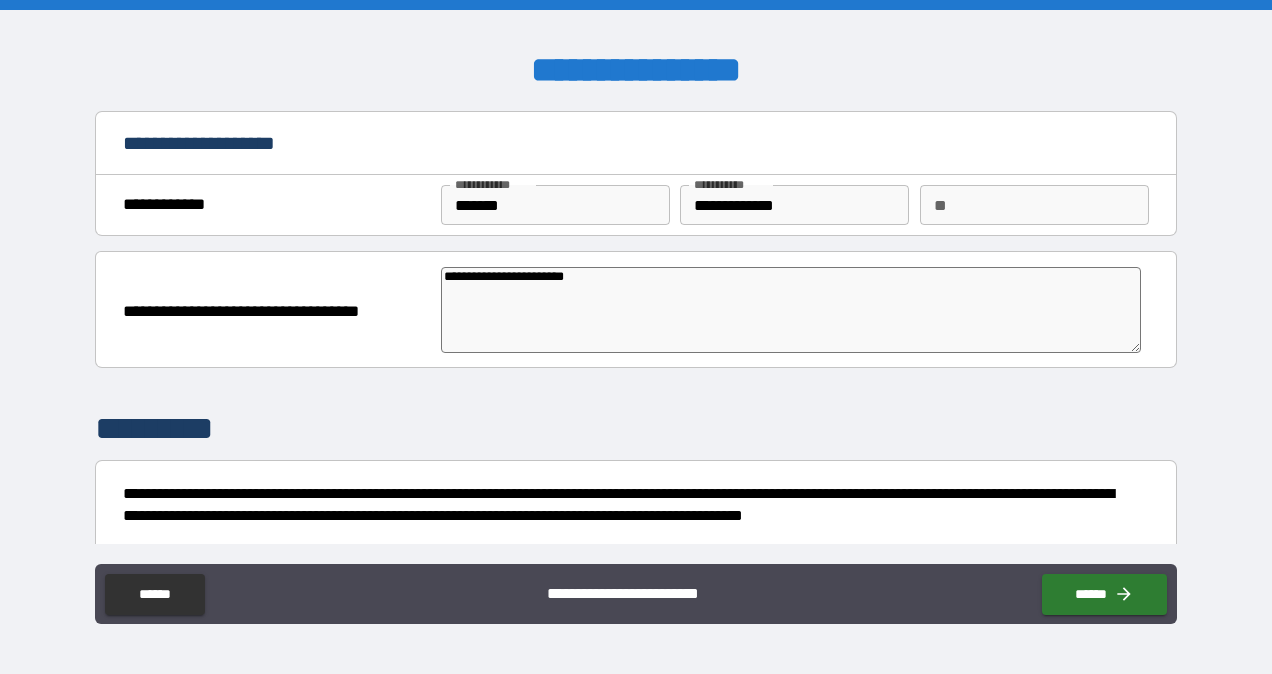 type on "*" 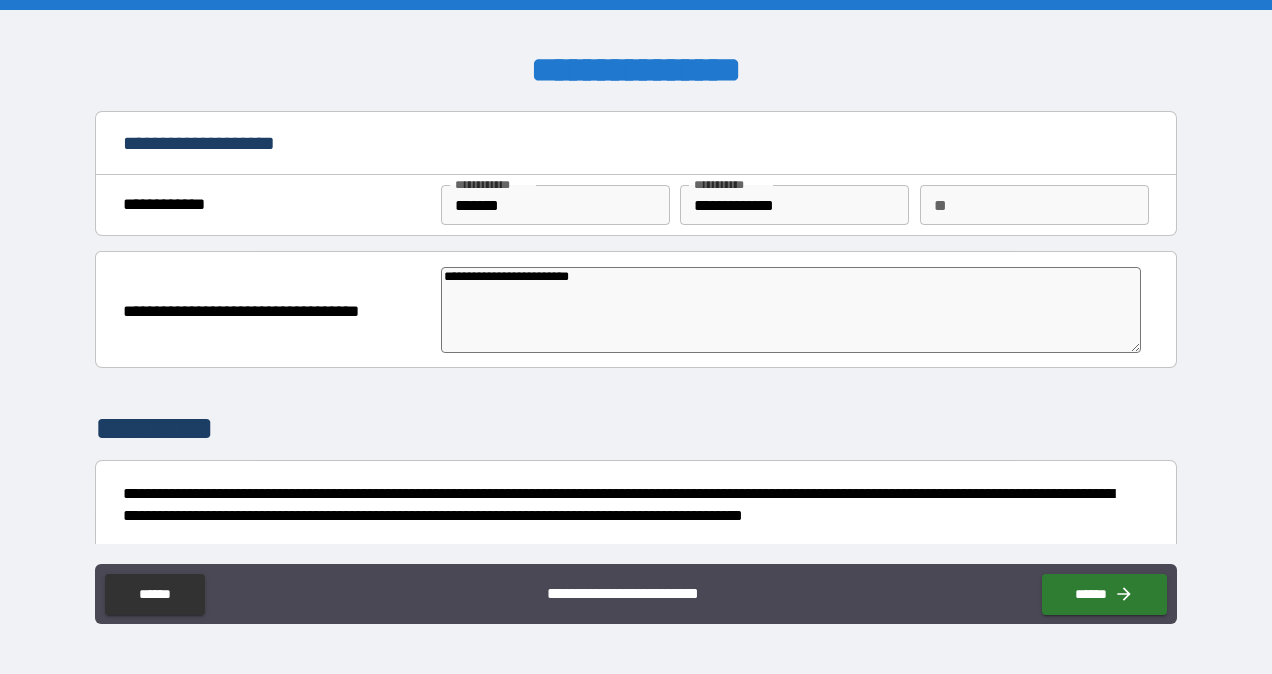 type on "**********" 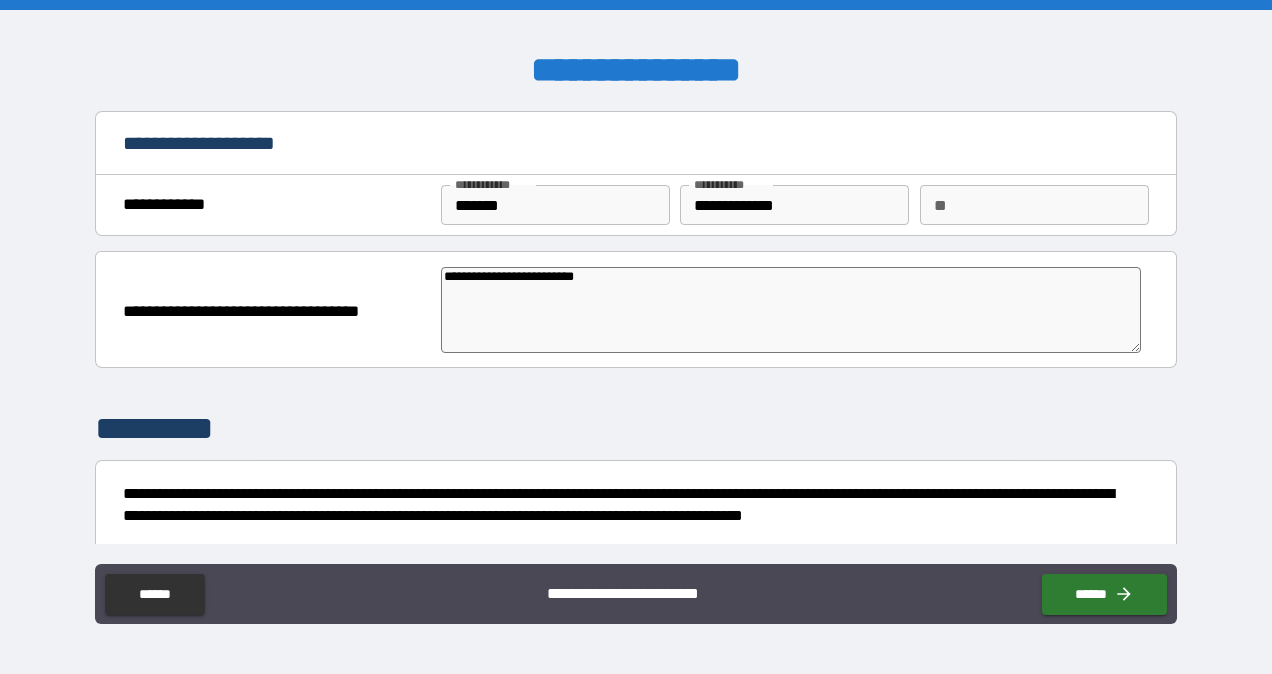 type on "*" 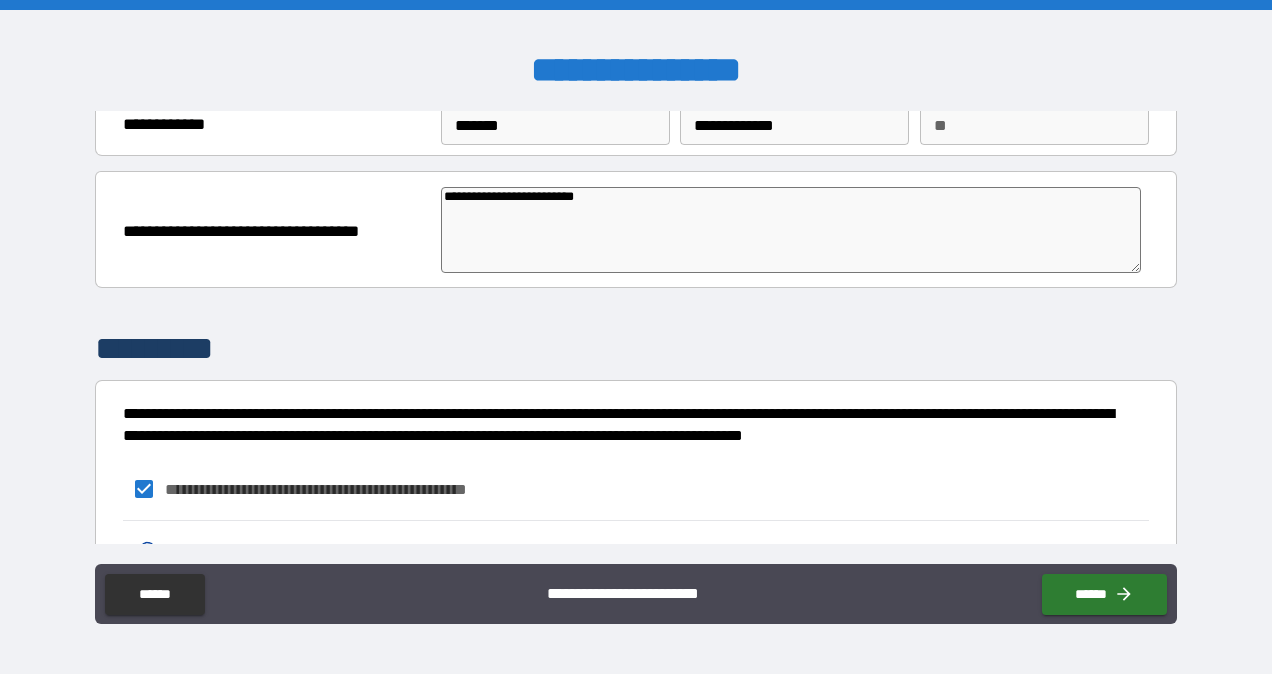 scroll, scrollTop: 192, scrollLeft: 0, axis: vertical 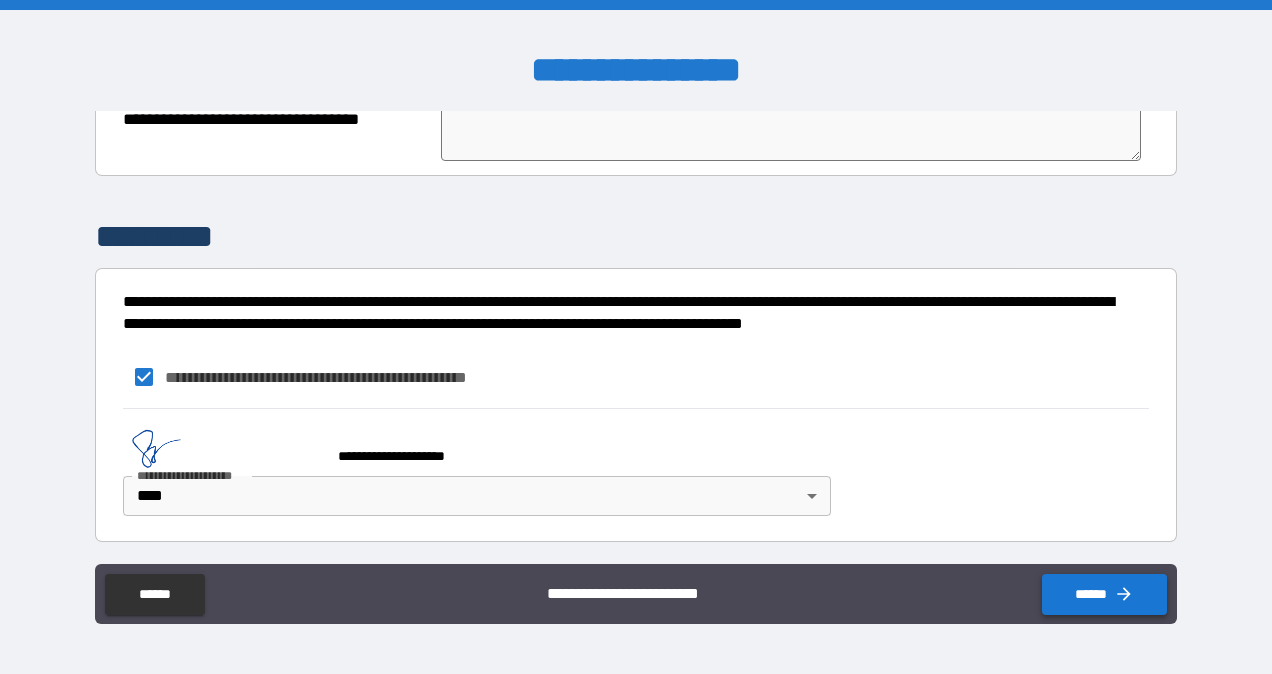 type on "**********" 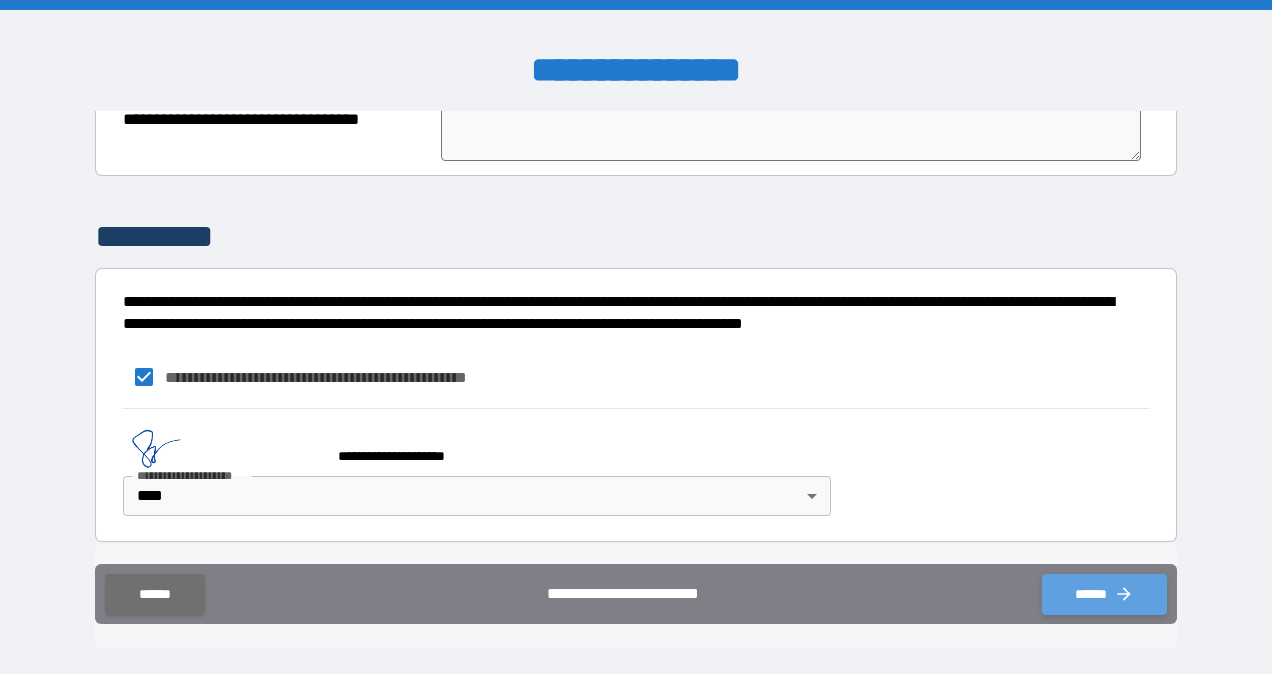 click on "******" at bounding box center [1104, 594] 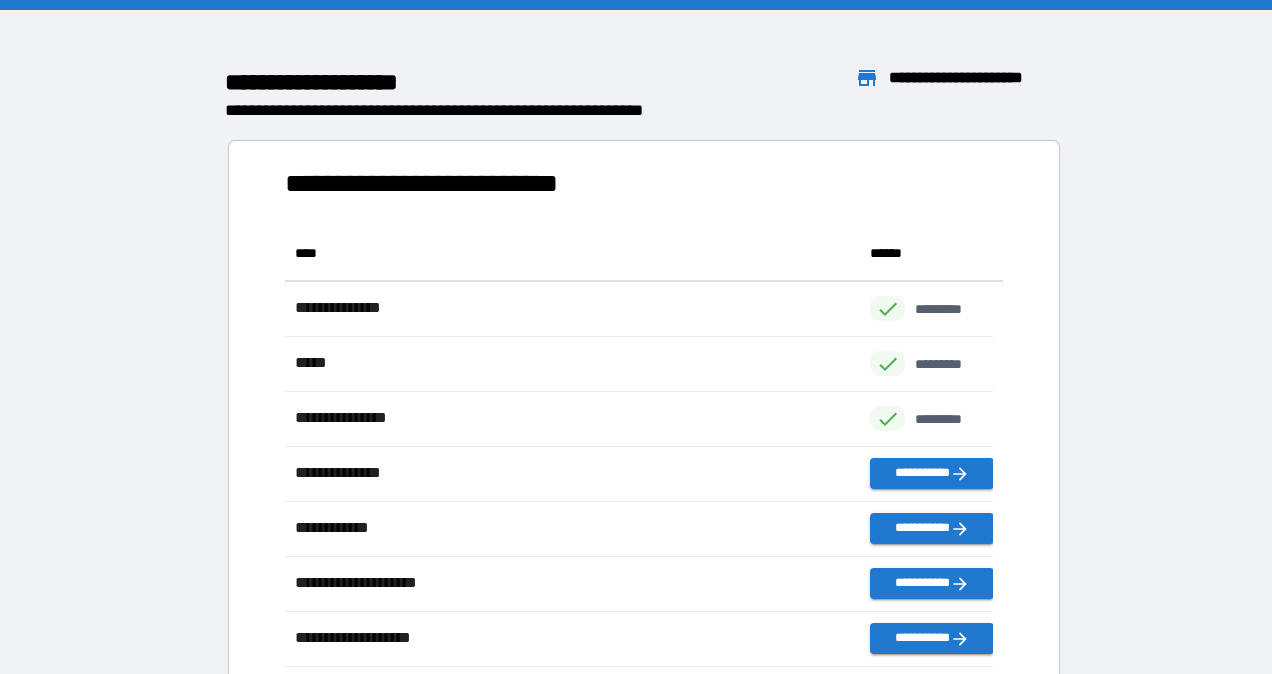 scroll, scrollTop: 425, scrollLeft: 692, axis: both 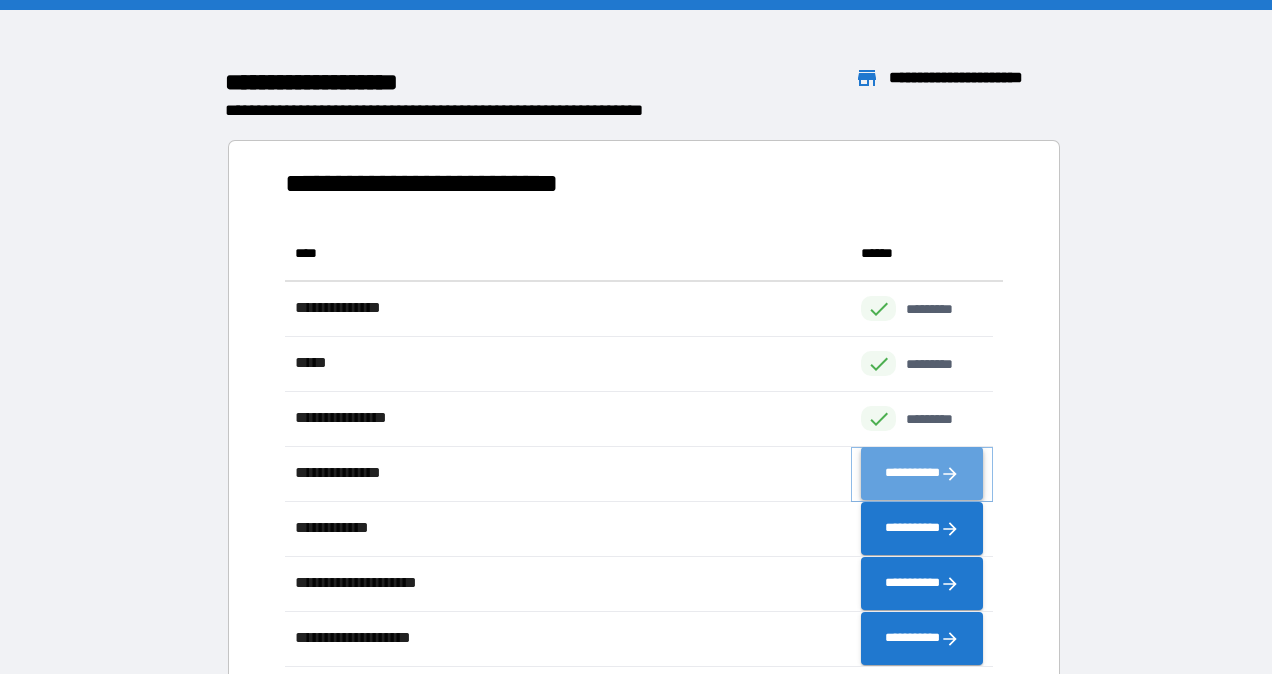 click on "**********" at bounding box center [922, 474] 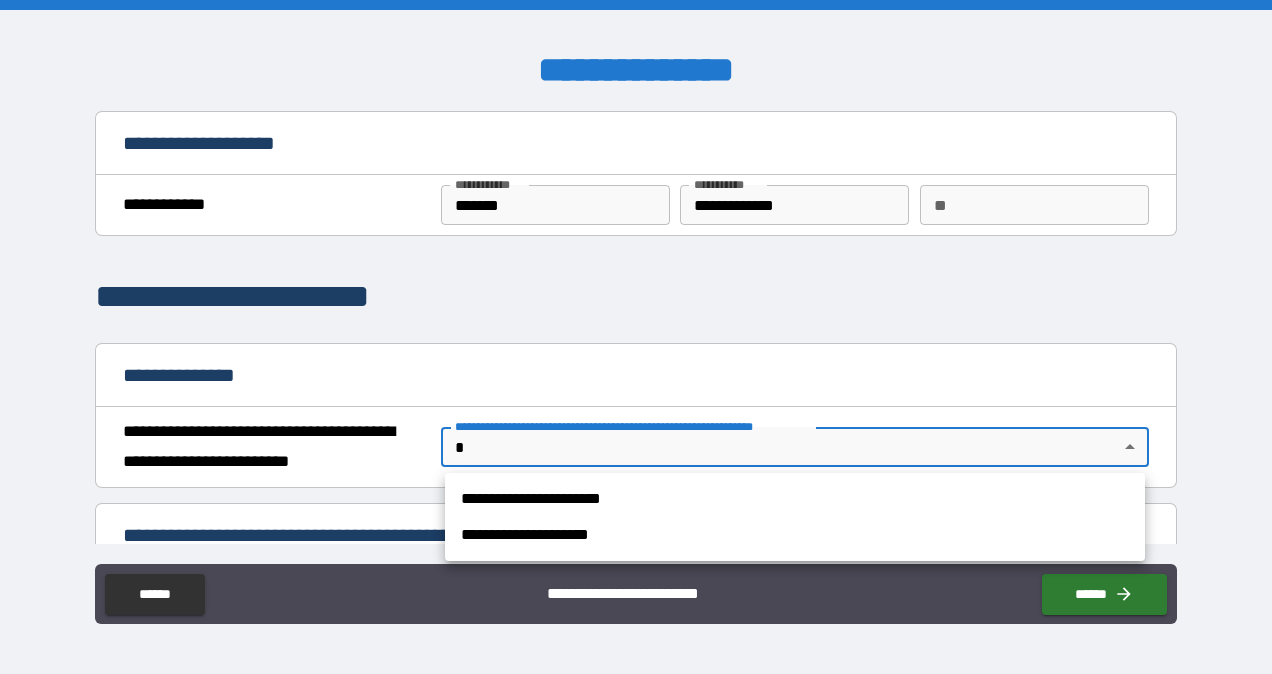 click on "**********" at bounding box center [636, 337] 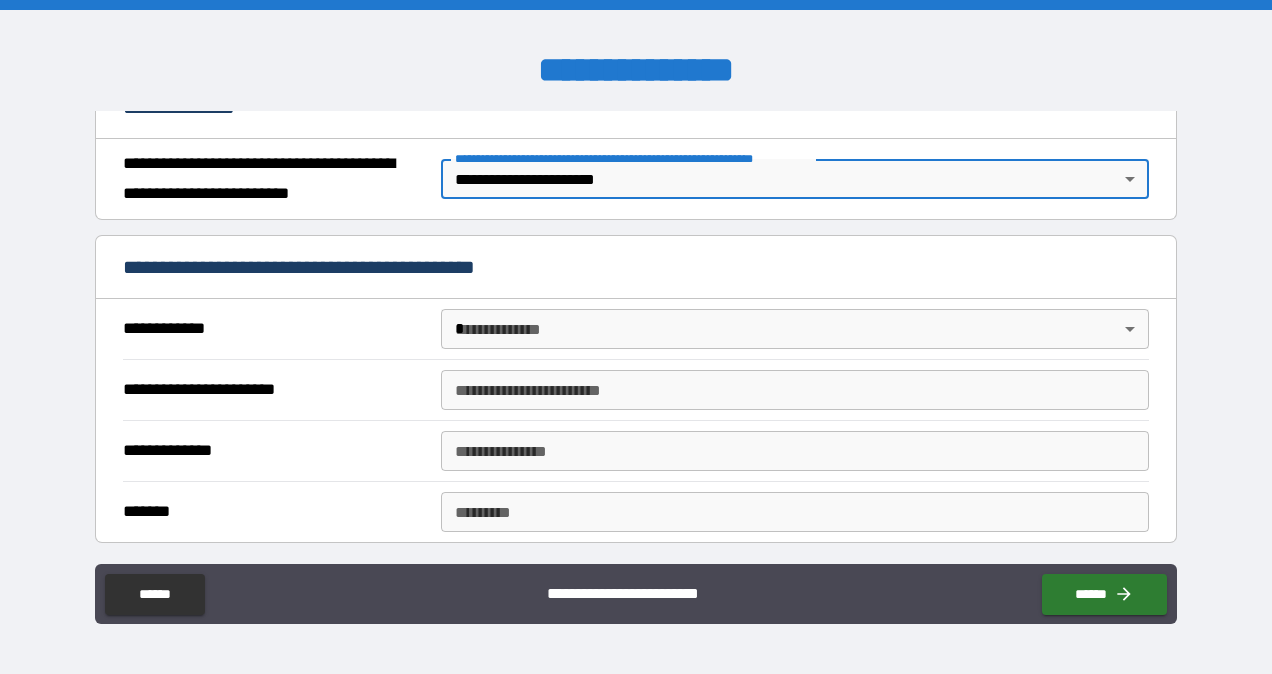 scroll, scrollTop: 300, scrollLeft: 0, axis: vertical 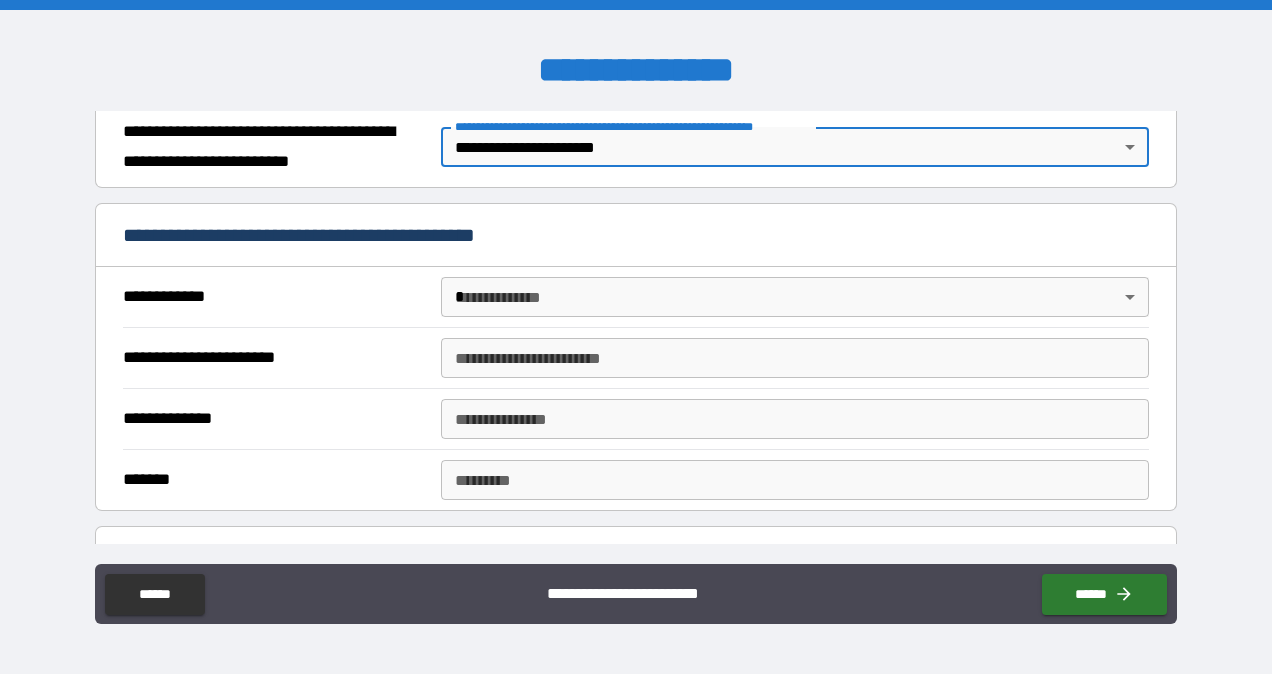 click on "**********" at bounding box center (636, 337) 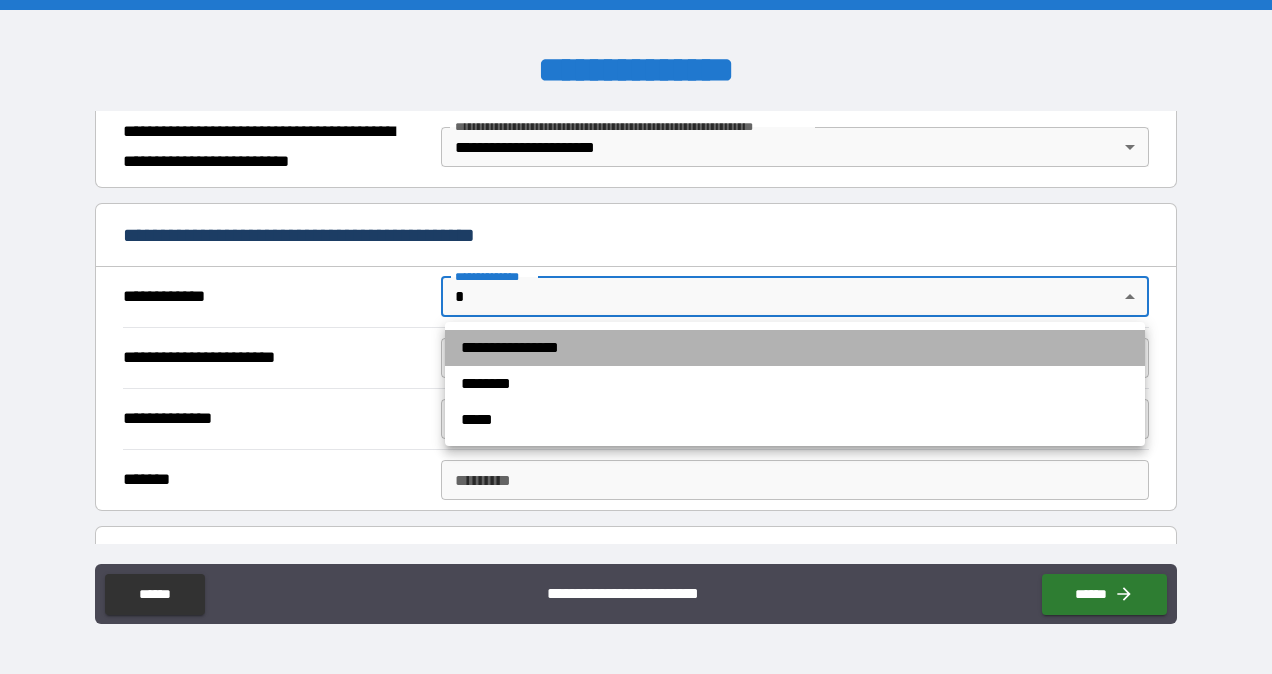 click on "**********" at bounding box center [795, 348] 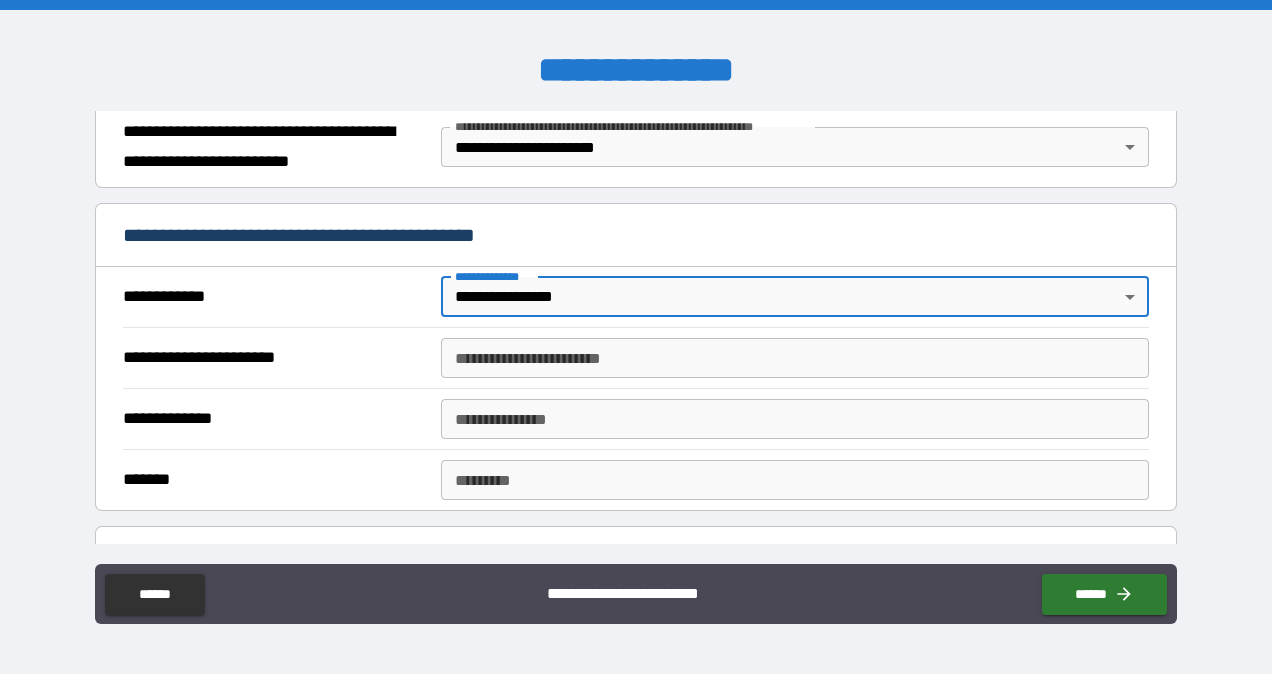 click on "**********" at bounding box center [794, 358] 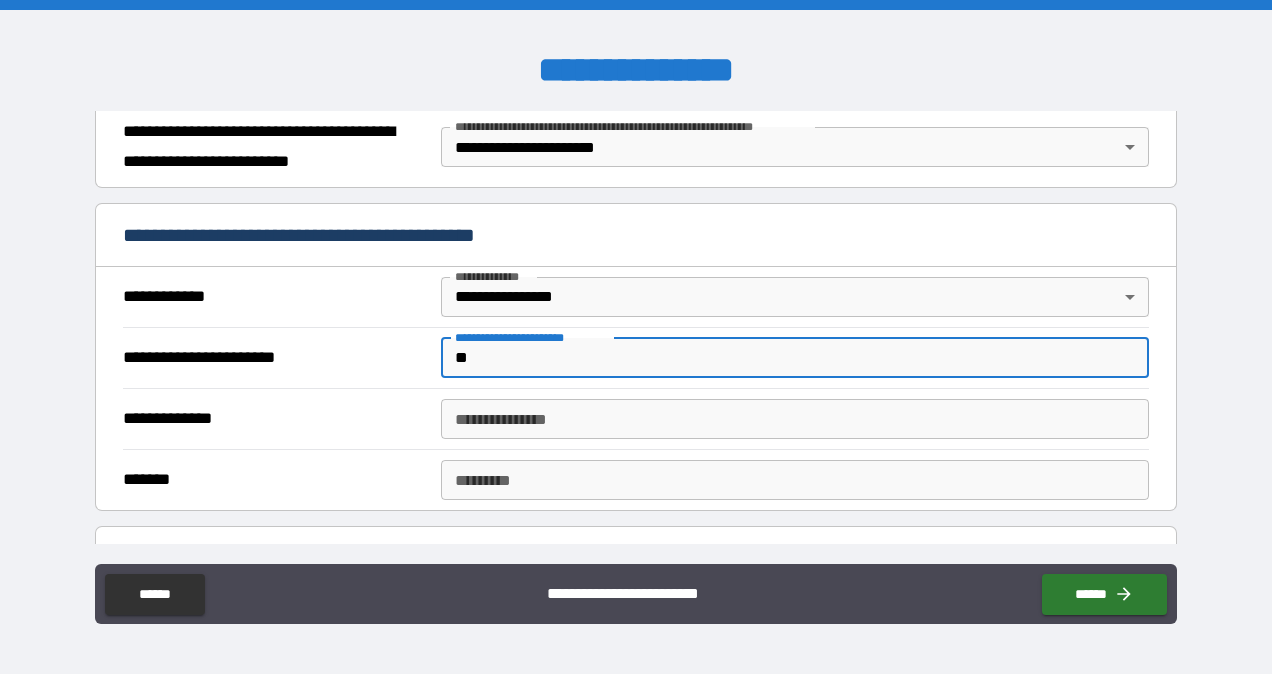 type on "**********" 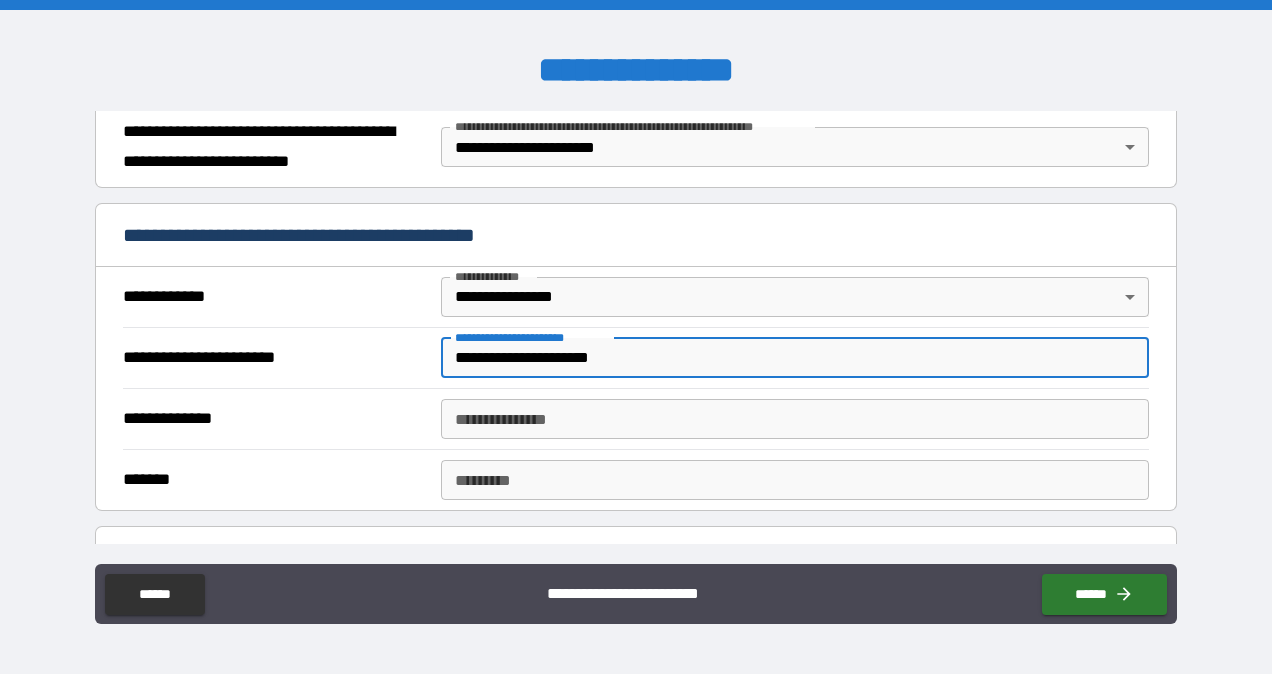 type on "*" 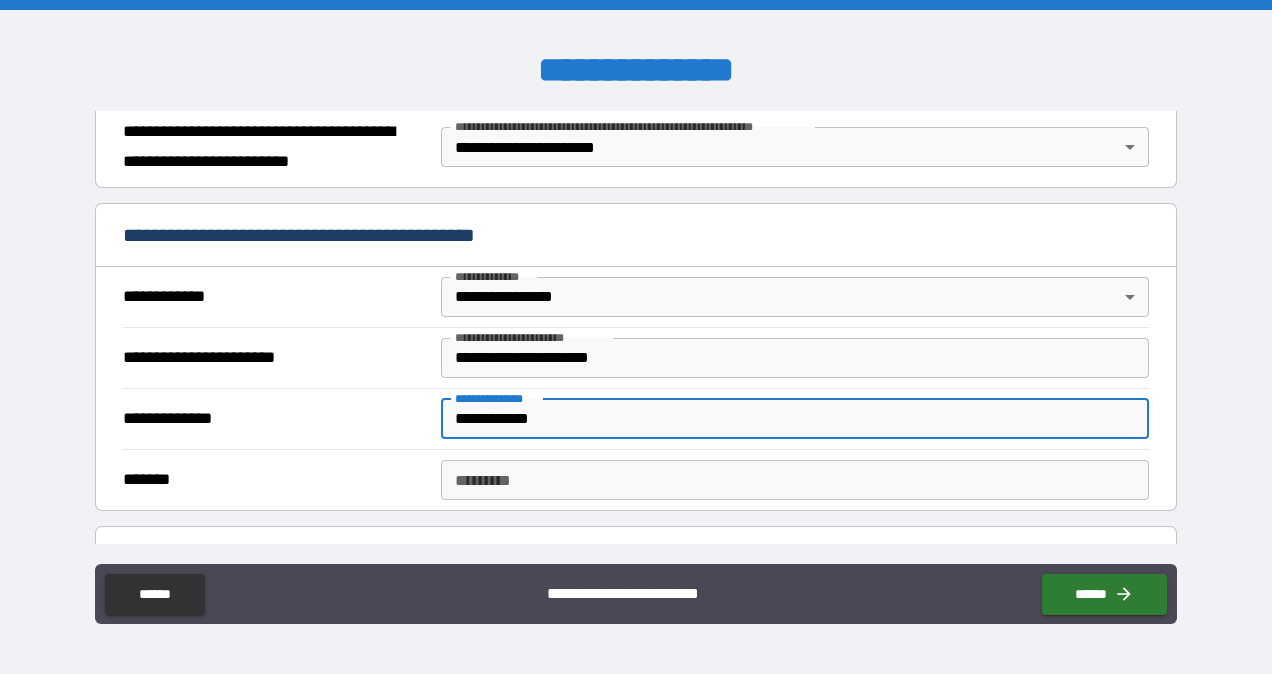 type on "**********" 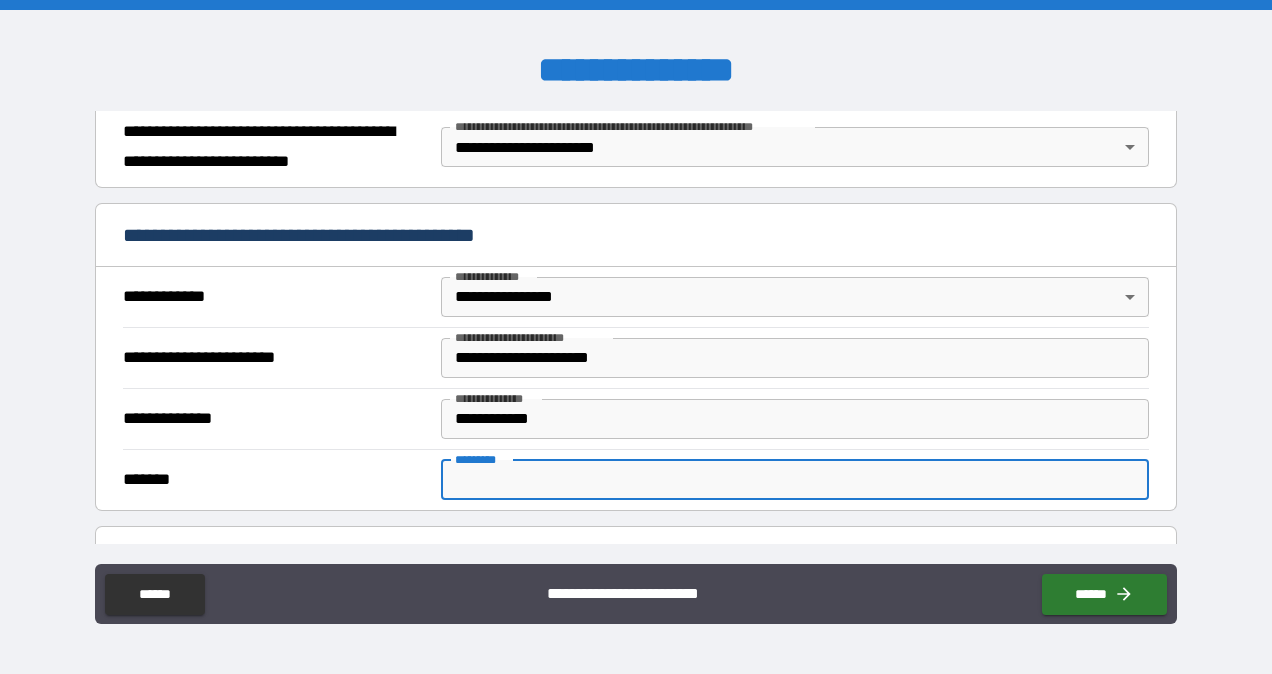 click on "*******   *" at bounding box center [794, 480] 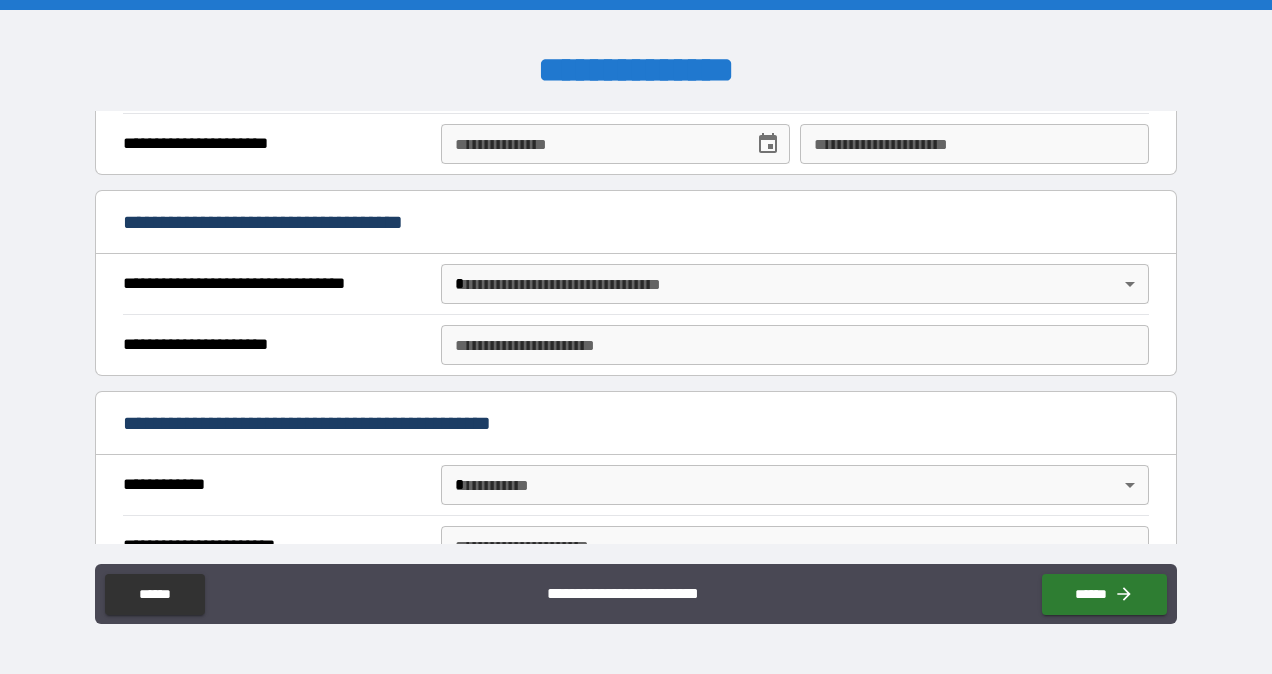 scroll, scrollTop: 900, scrollLeft: 0, axis: vertical 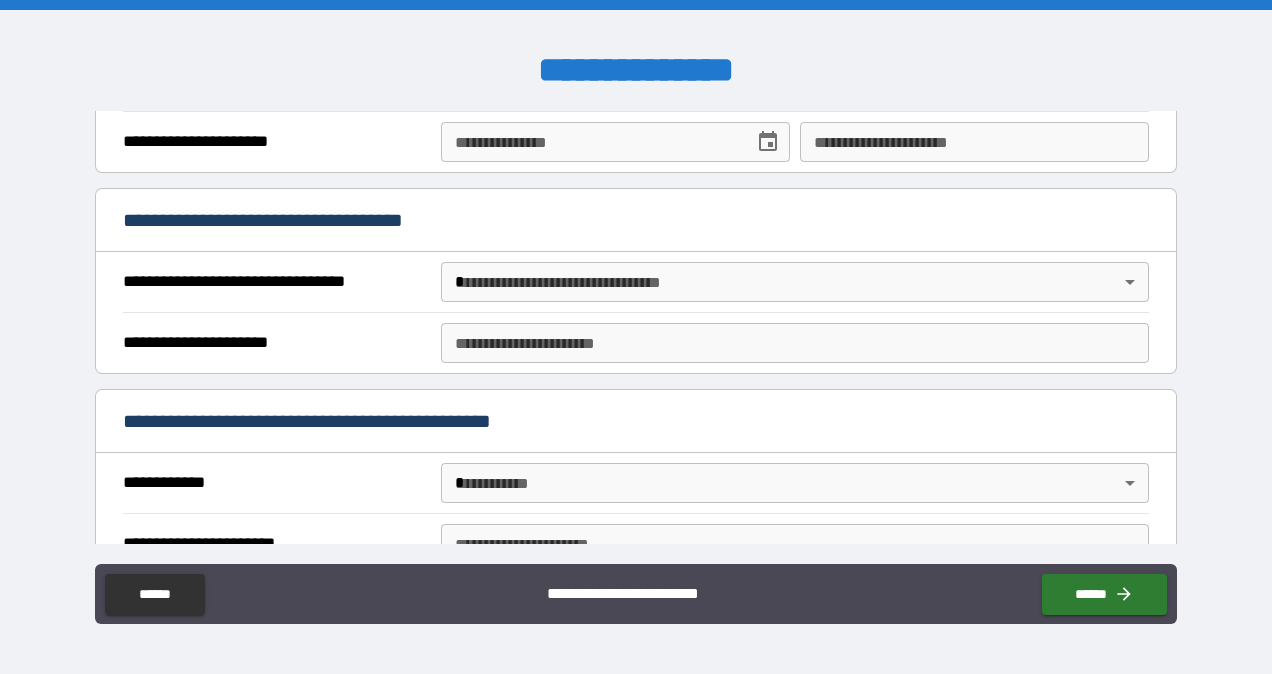 type on "****" 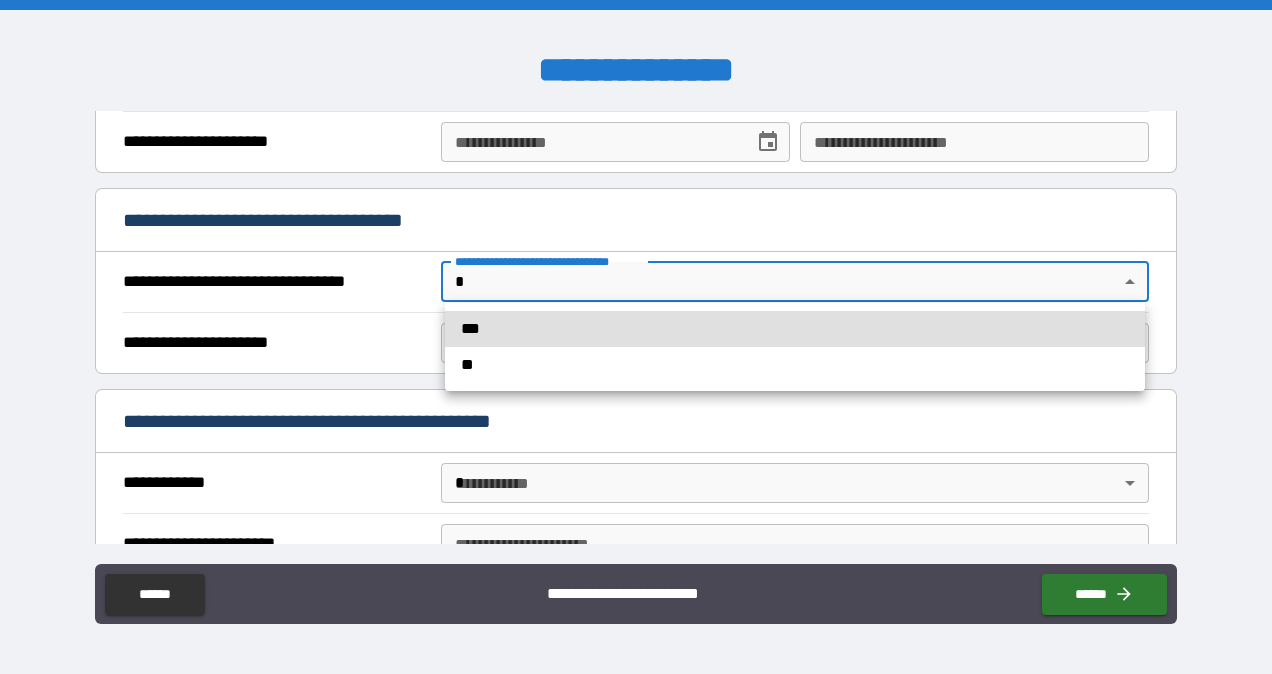 click on "**********" at bounding box center (636, 337) 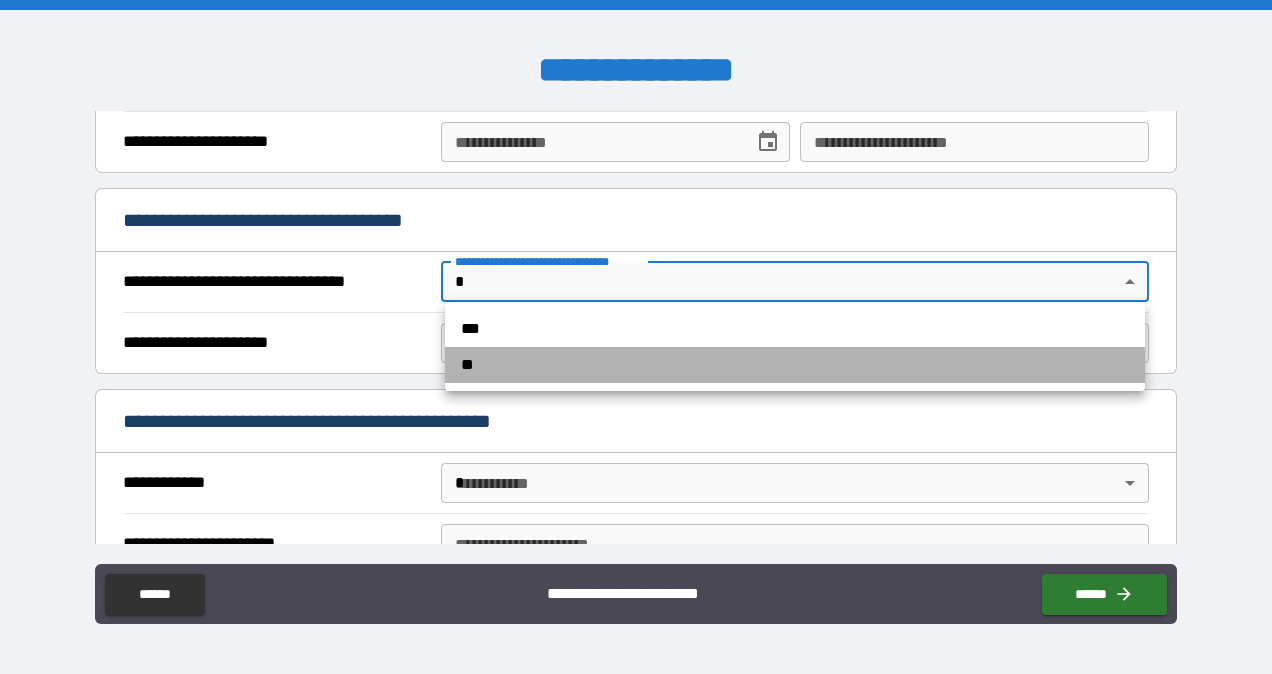 click on "**" at bounding box center [795, 365] 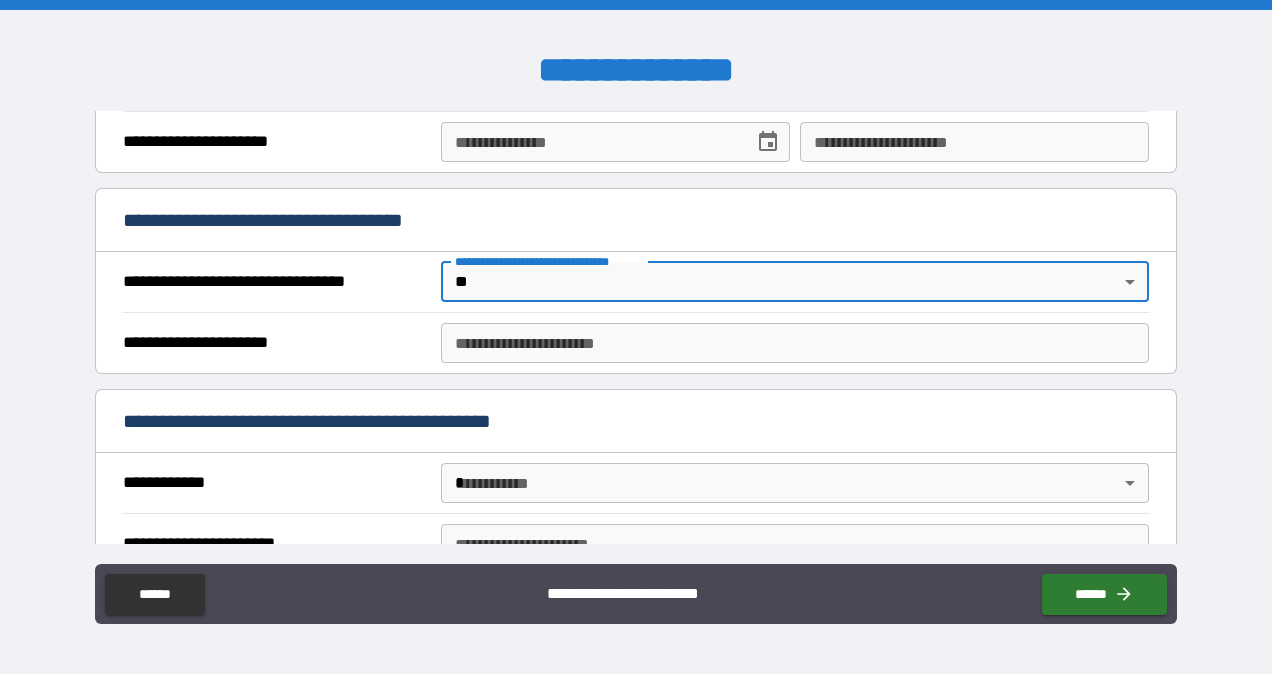 click on "**********" at bounding box center [794, 343] 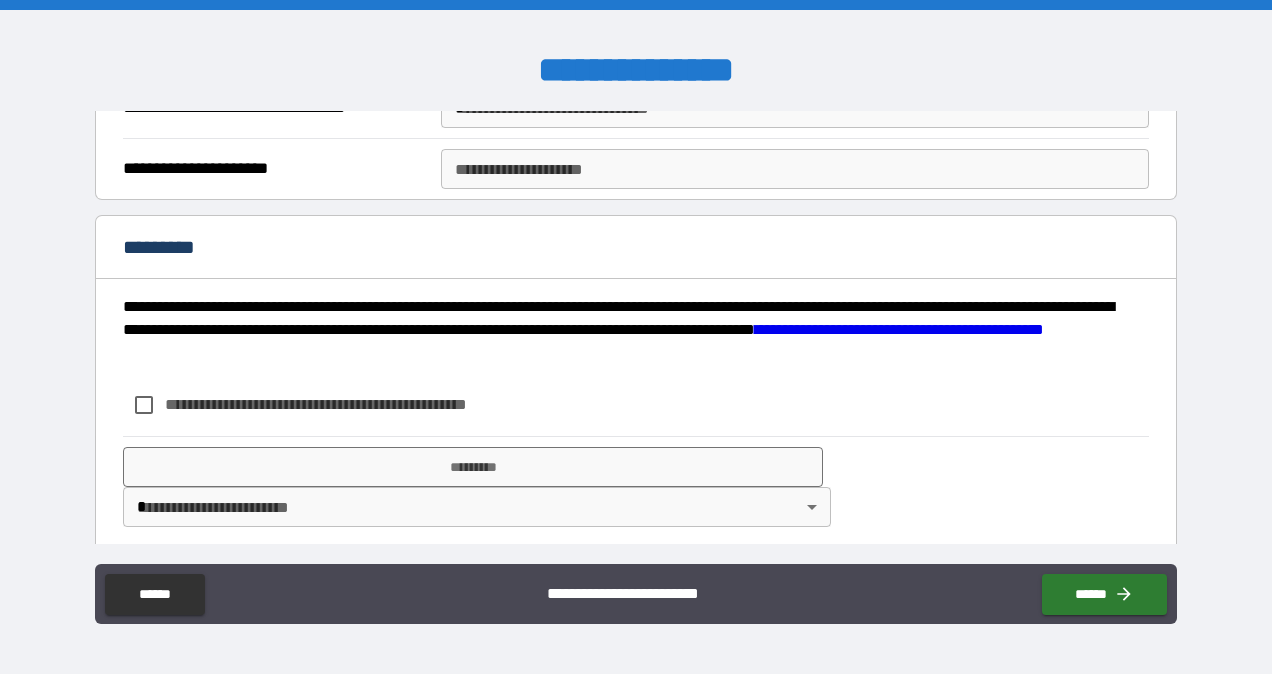 scroll, scrollTop: 1860, scrollLeft: 0, axis: vertical 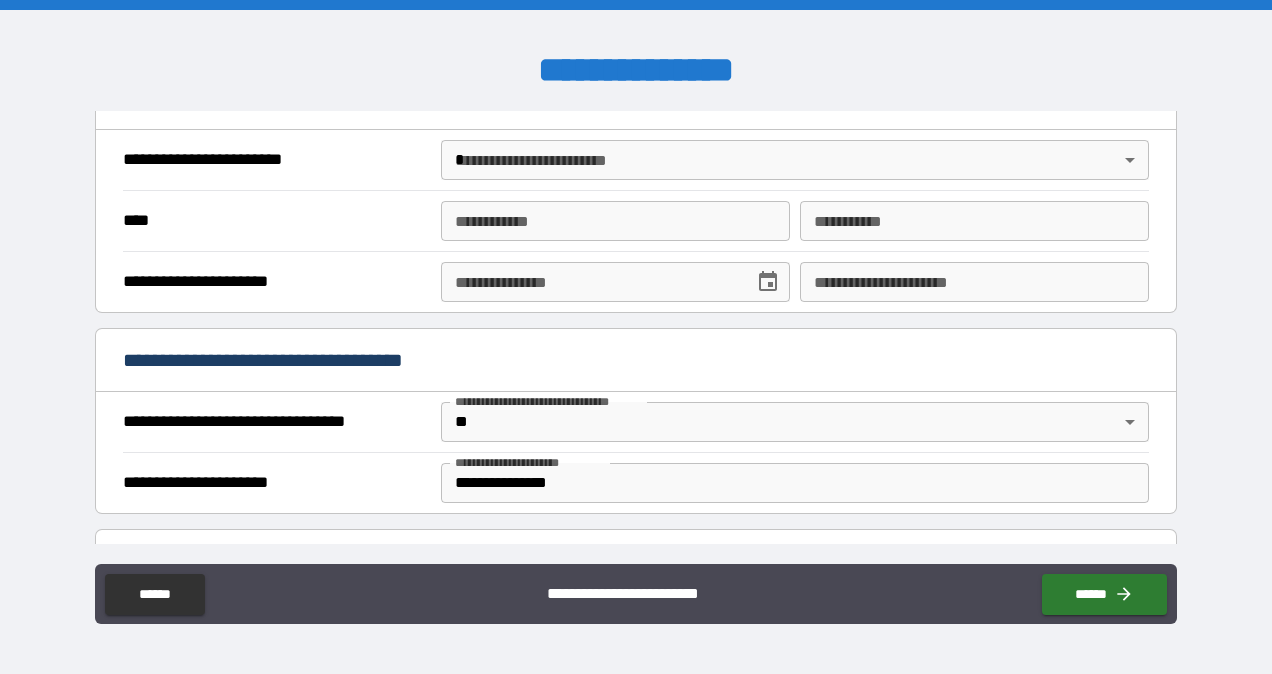 click on "**********" at bounding box center (636, 337) 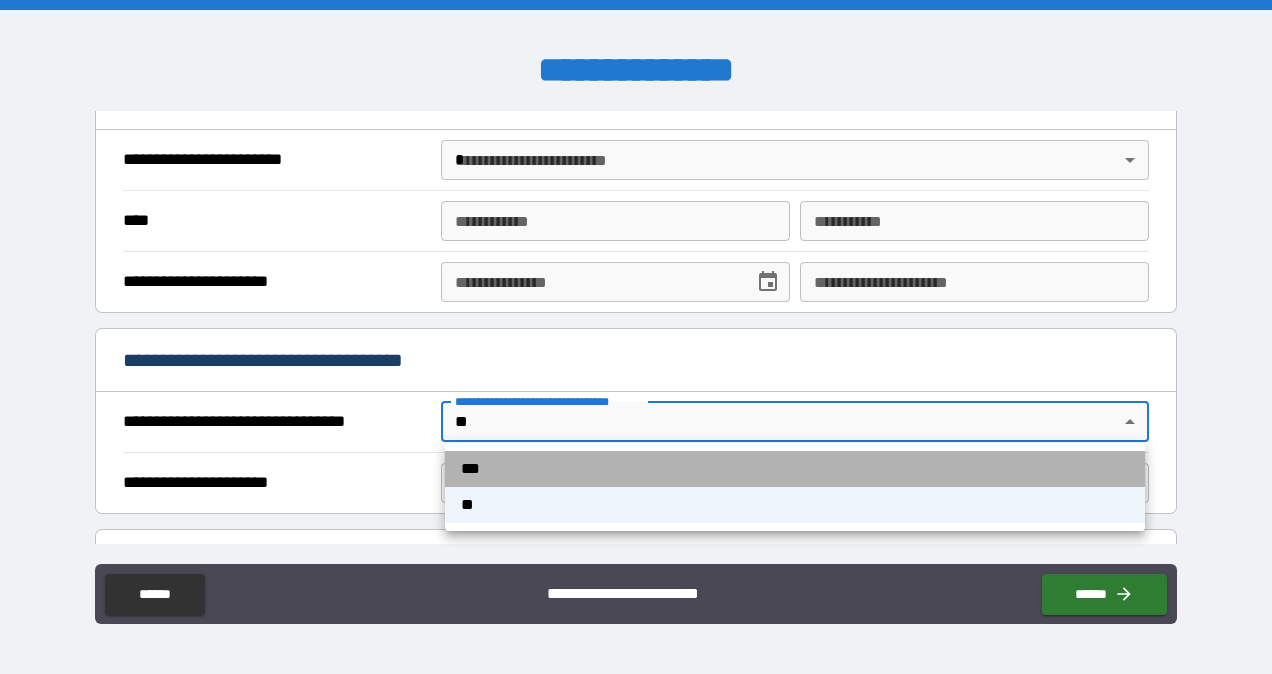 click on "***" at bounding box center [795, 469] 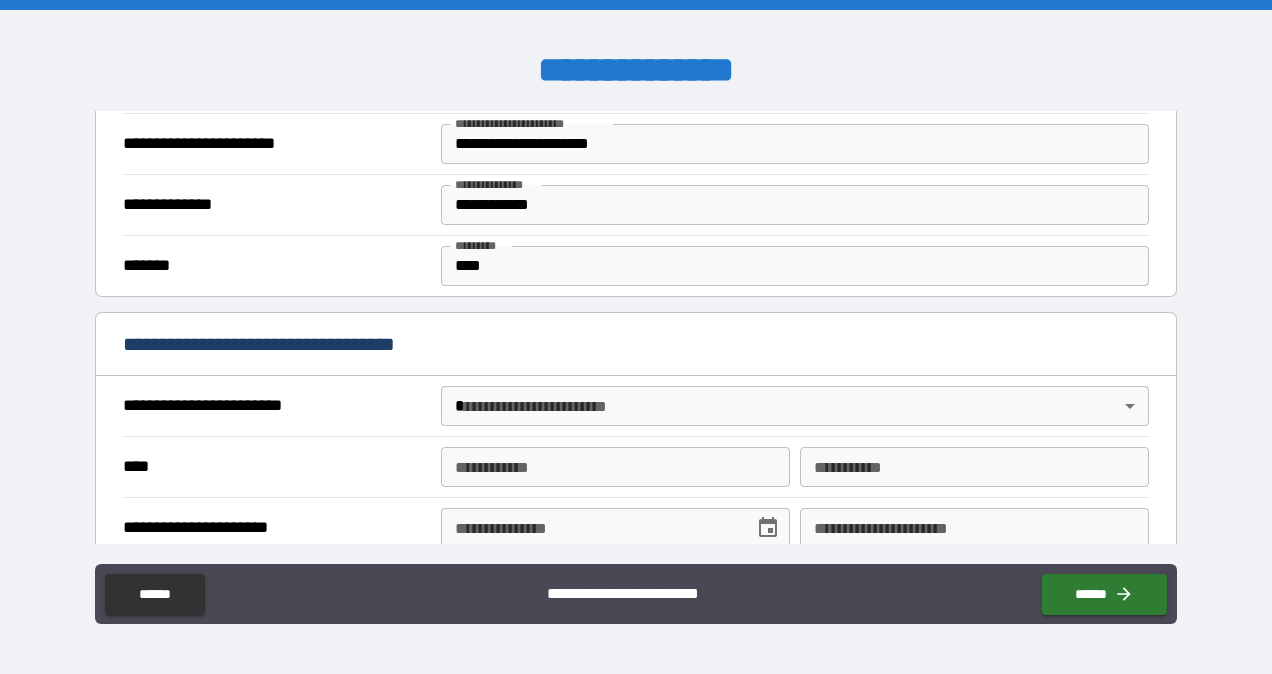 scroll, scrollTop: 460, scrollLeft: 0, axis: vertical 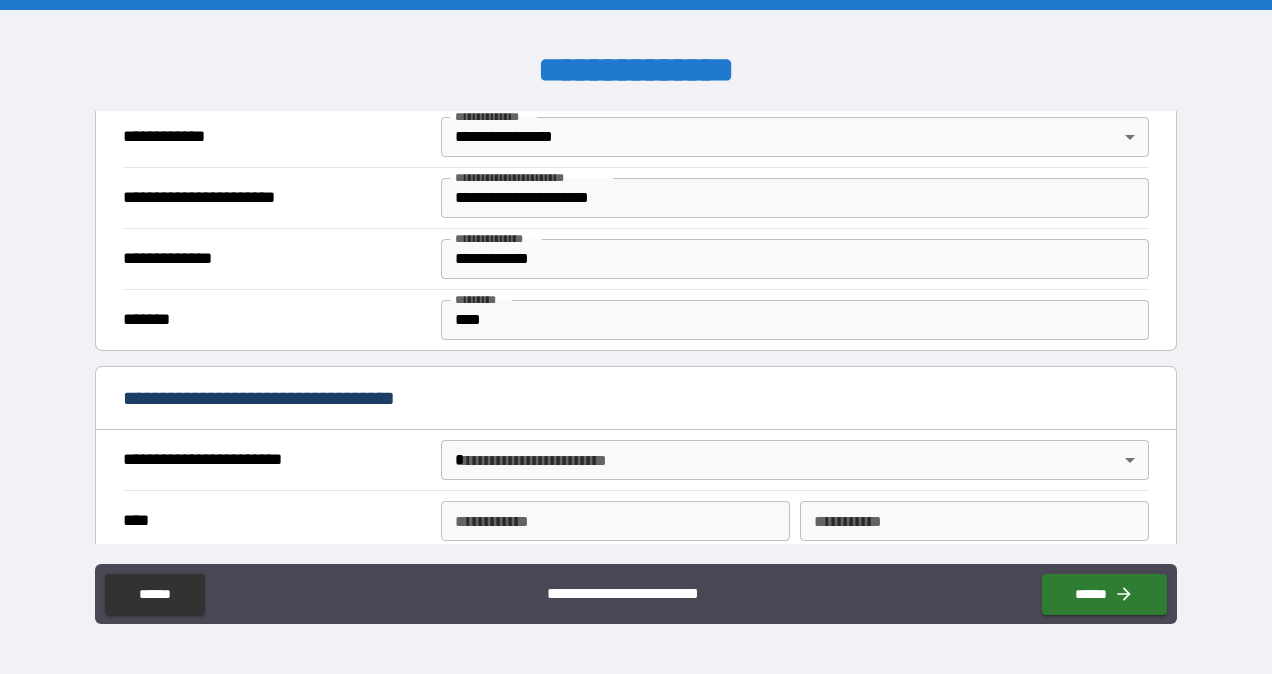 click on "**********" at bounding box center [636, 337] 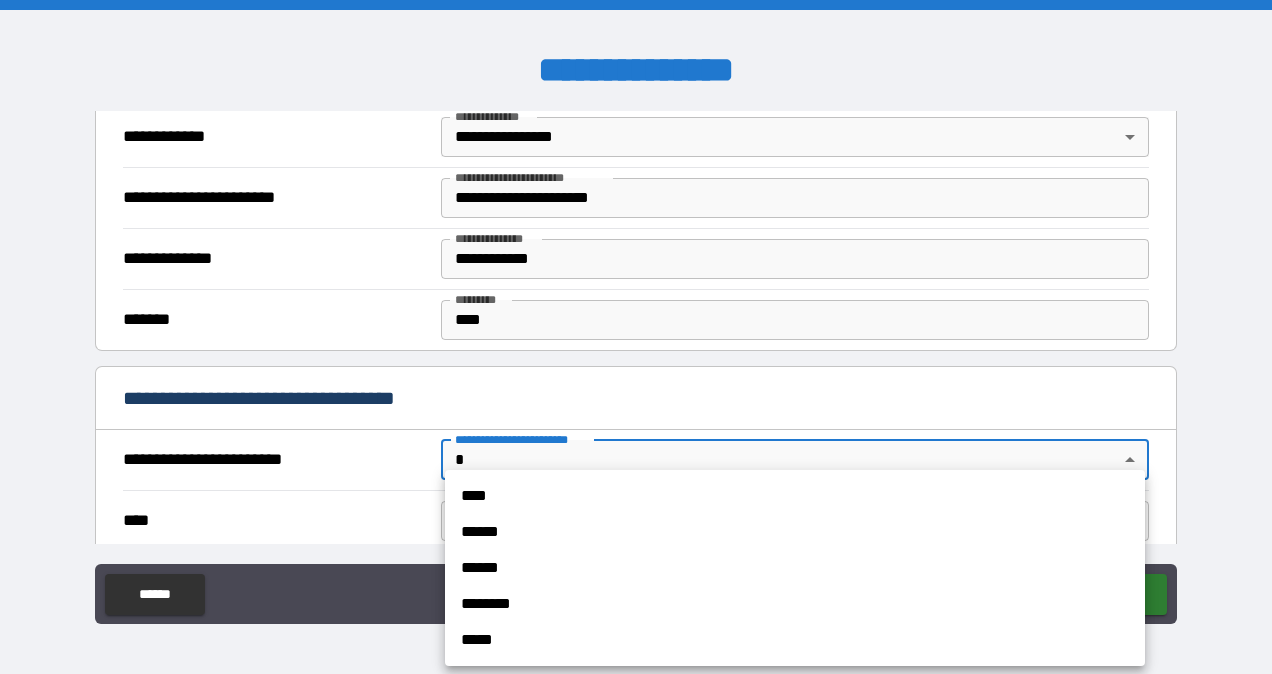 click on "******" at bounding box center [795, 568] 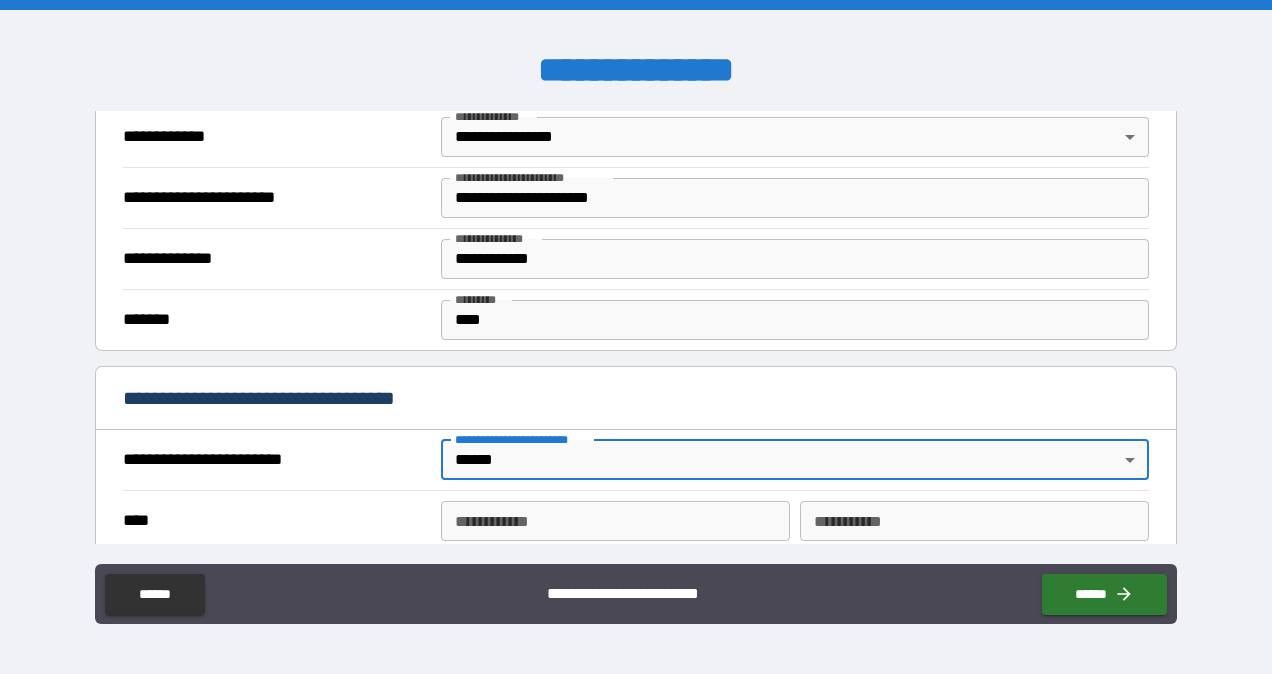 scroll, scrollTop: 560, scrollLeft: 0, axis: vertical 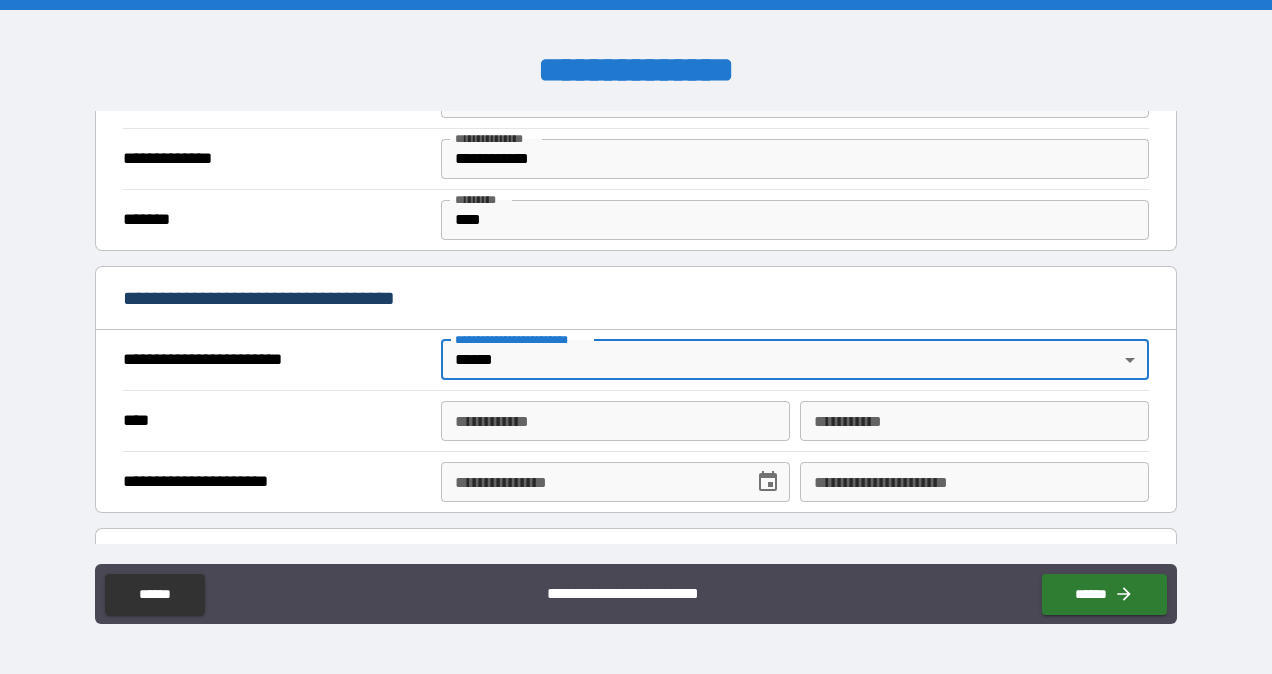 click on "**********" at bounding box center (615, 421) 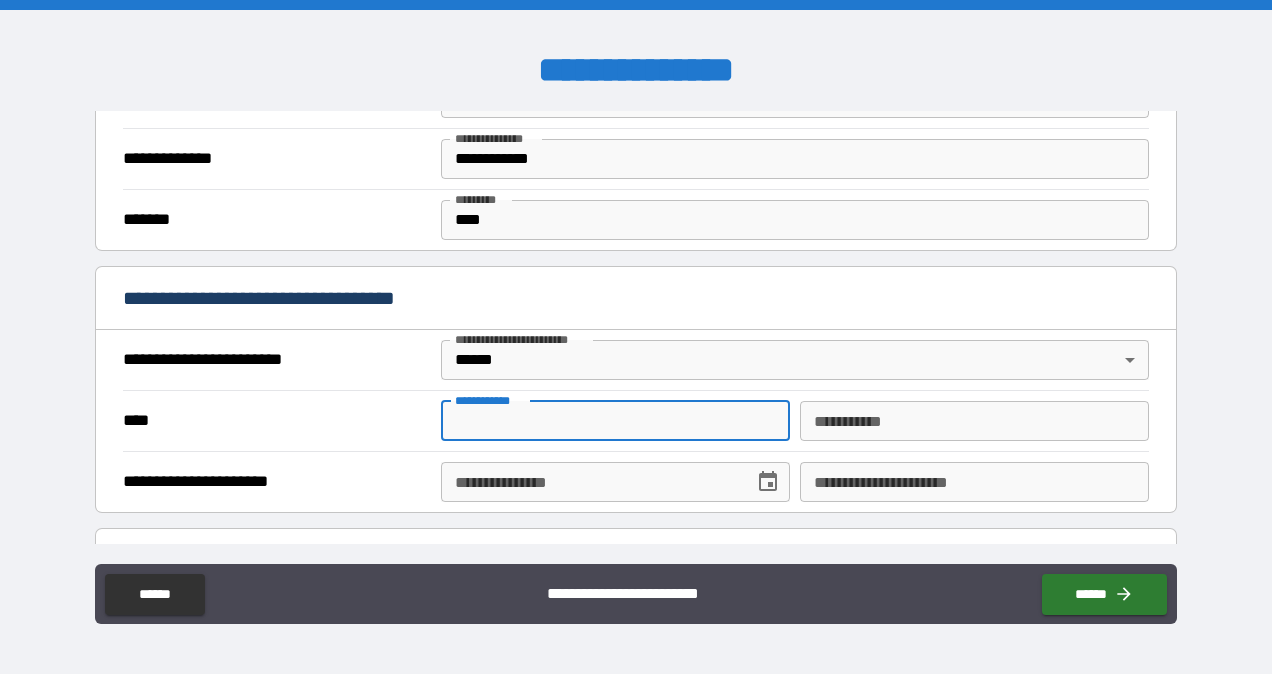 type on "******" 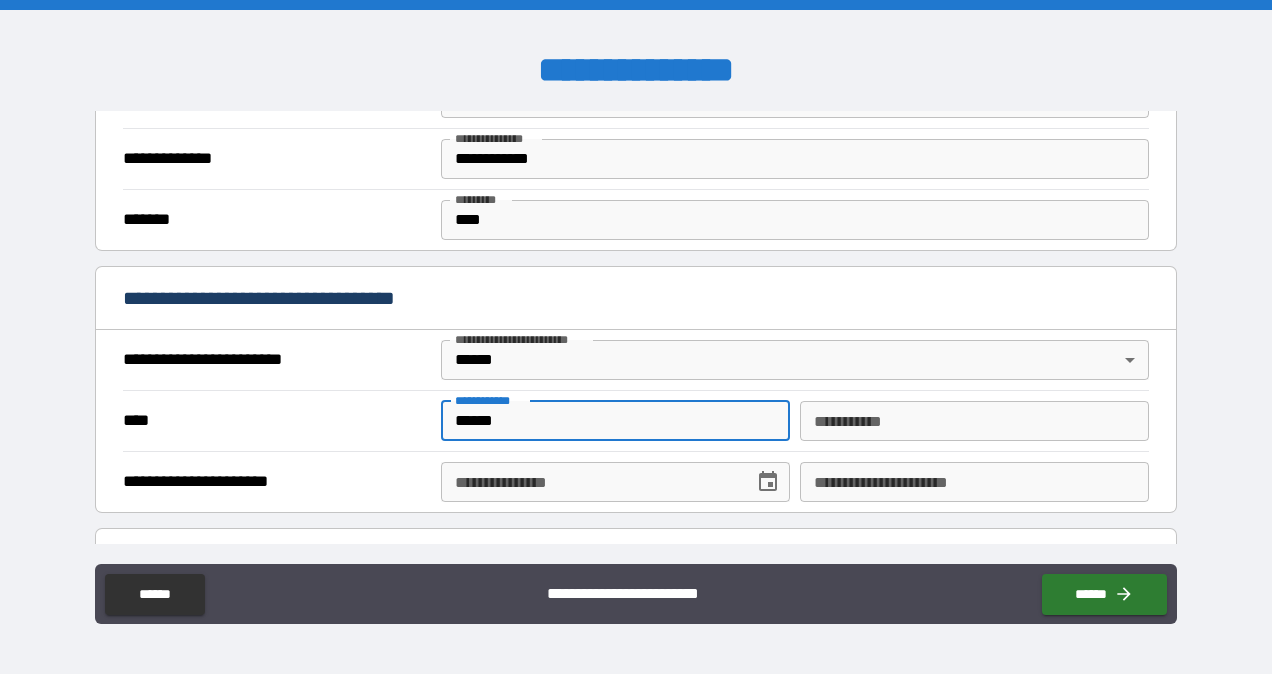 type on "**********" 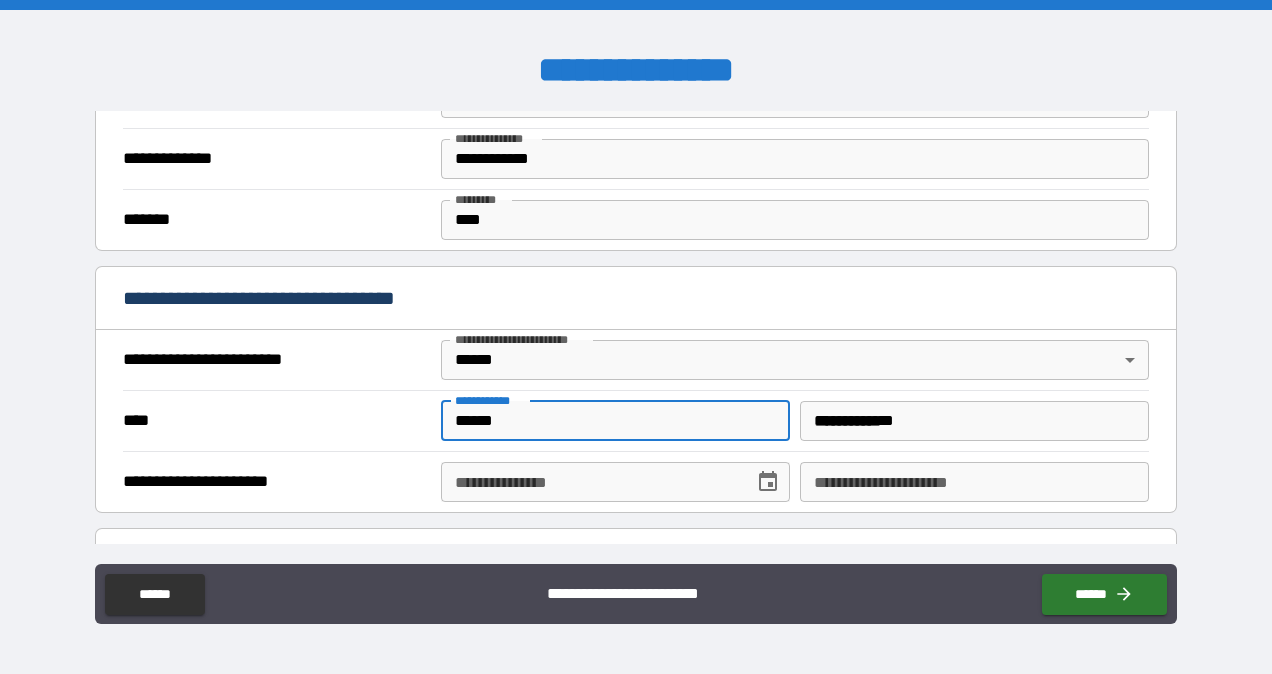 type on "**********" 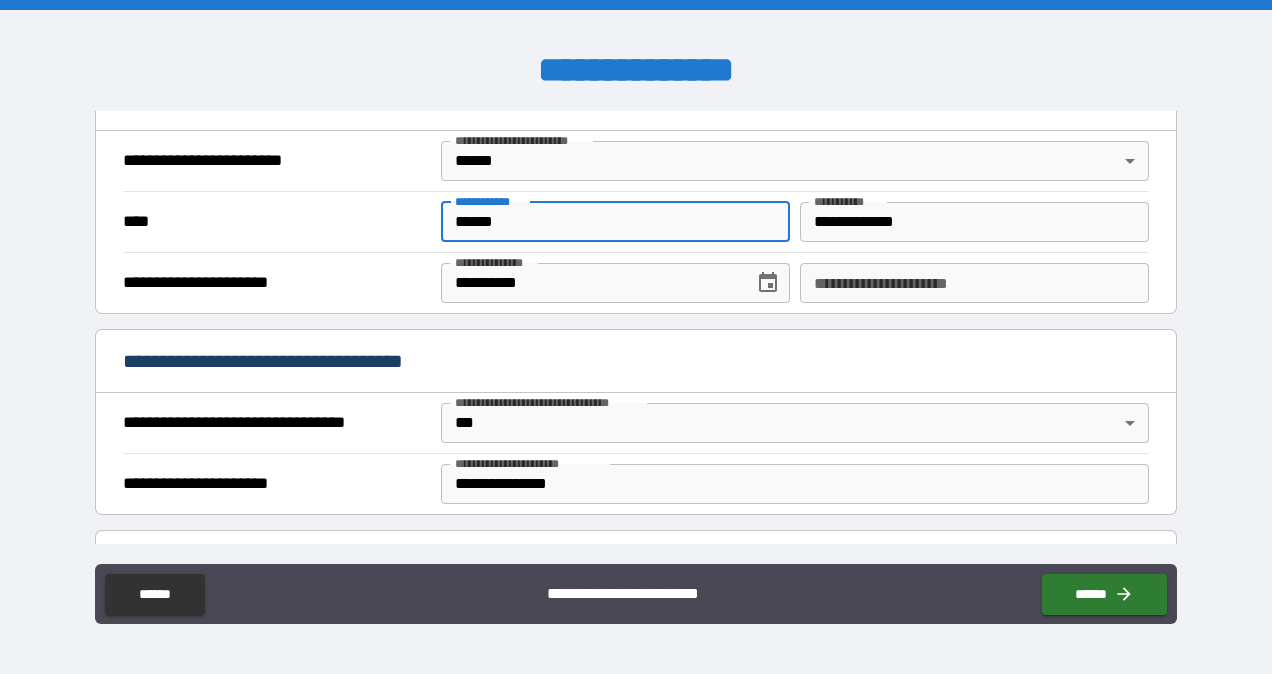scroll, scrollTop: 760, scrollLeft: 0, axis: vertical 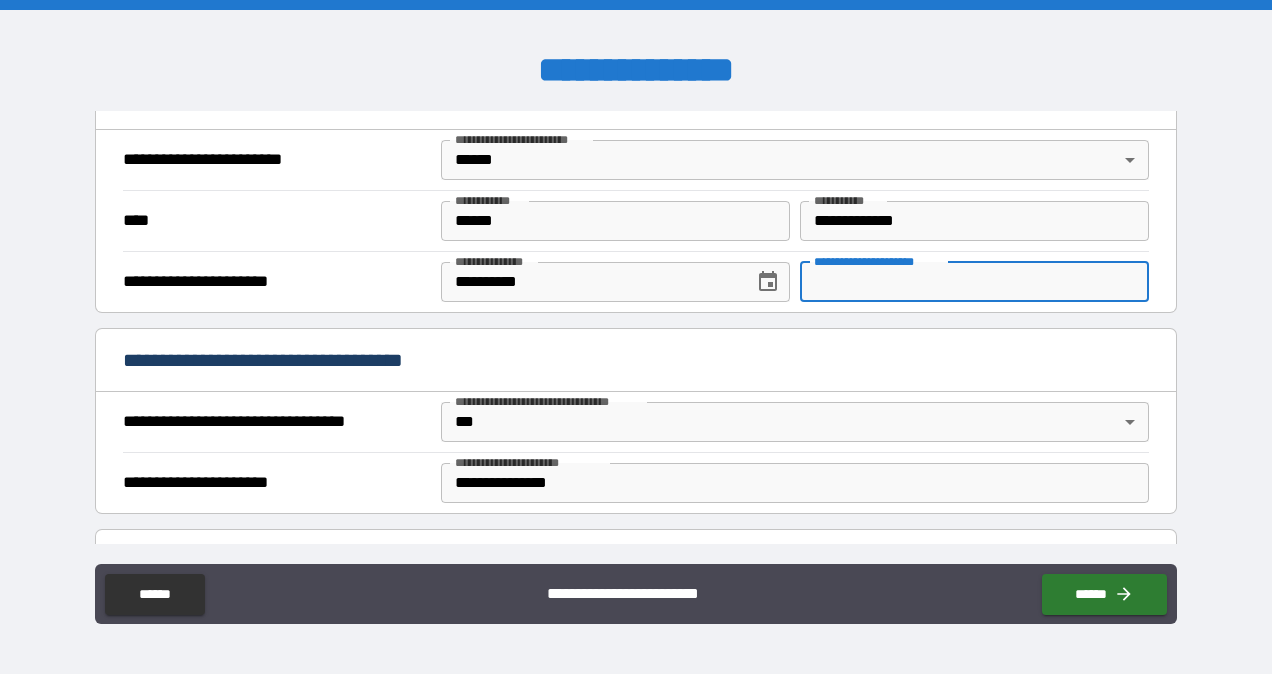 click on "**********" at bounding box center [974, 282] 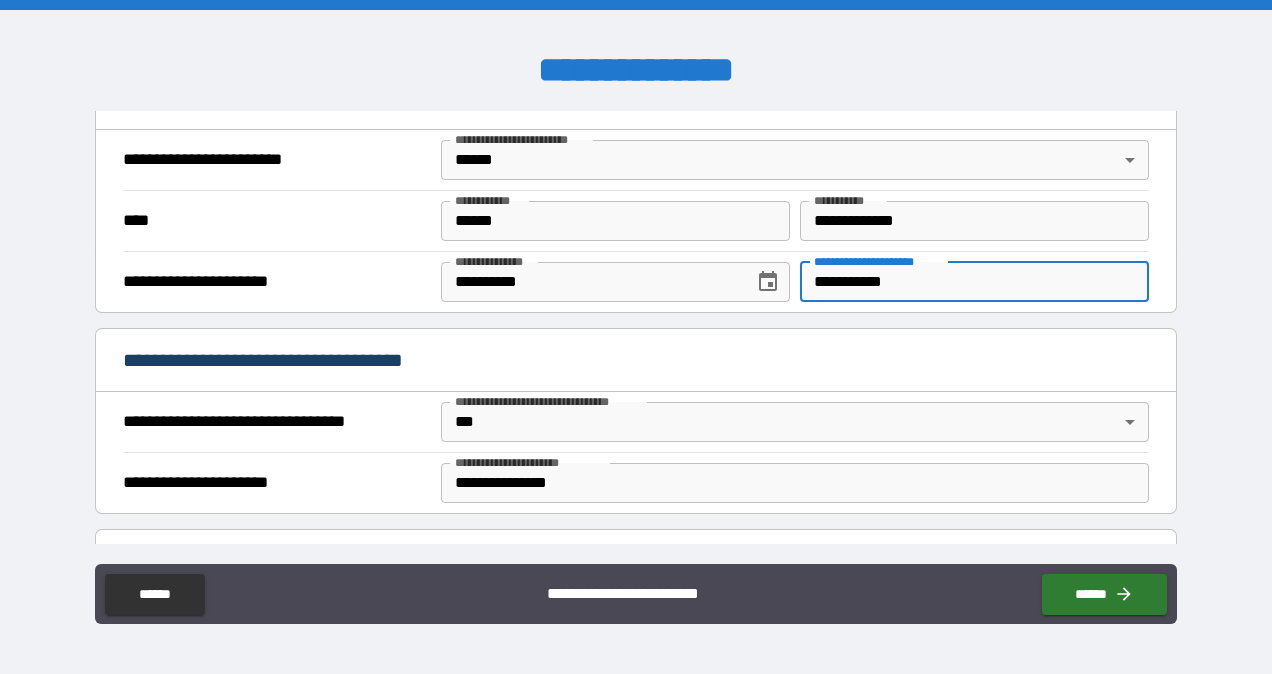 drag, startPoint x: 1044, startPoint y: 300, endPoint x: 1271, endPoint y: 573, distance: 355.04648 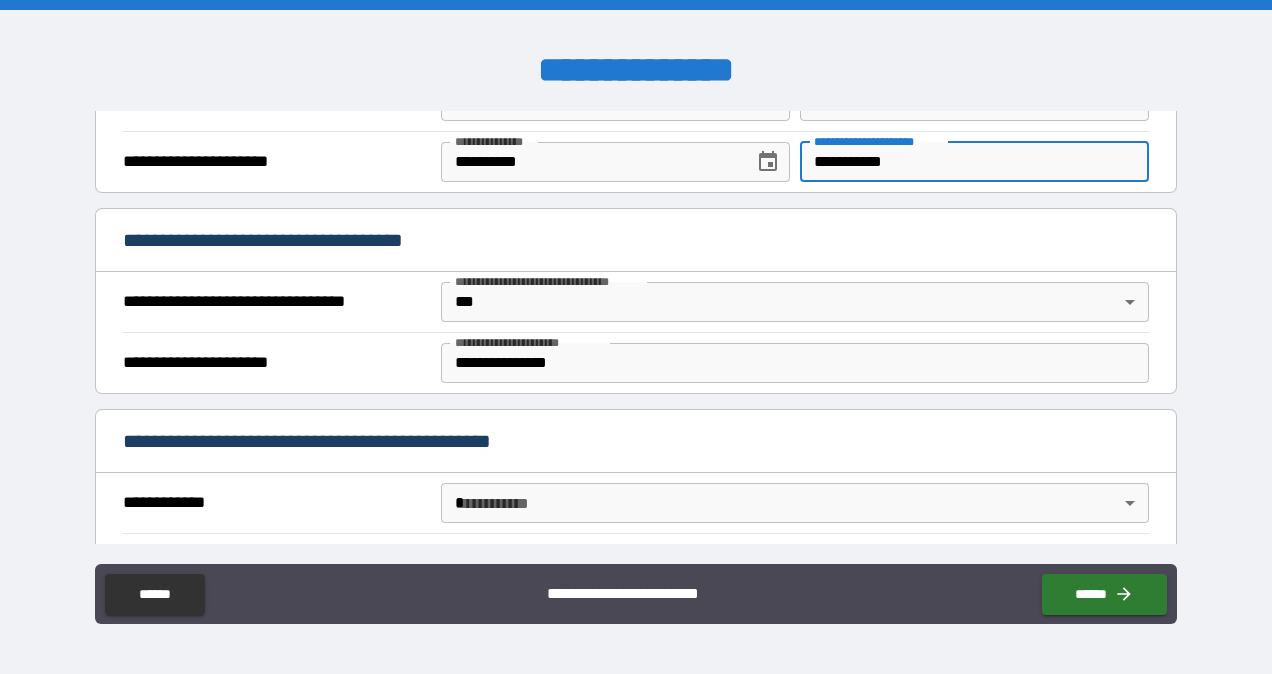 scroll, scrollTop: 1260, scrollLeft: 0, axis: vertical 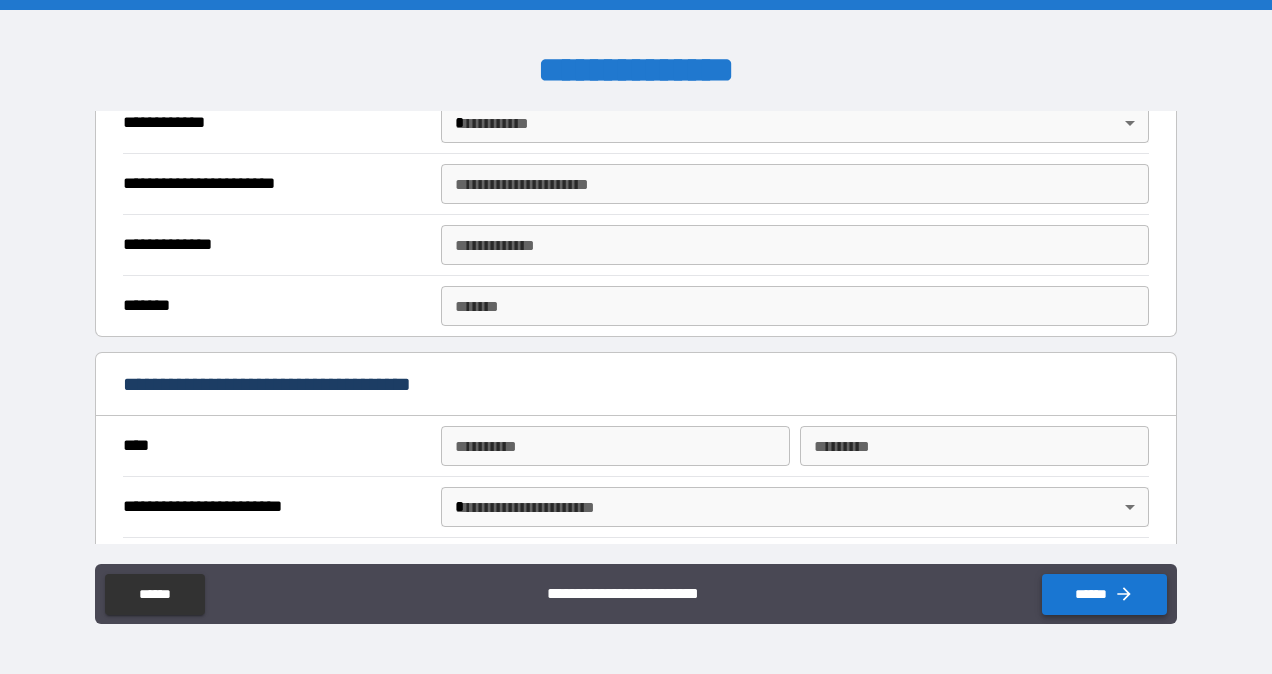 type on "**********" 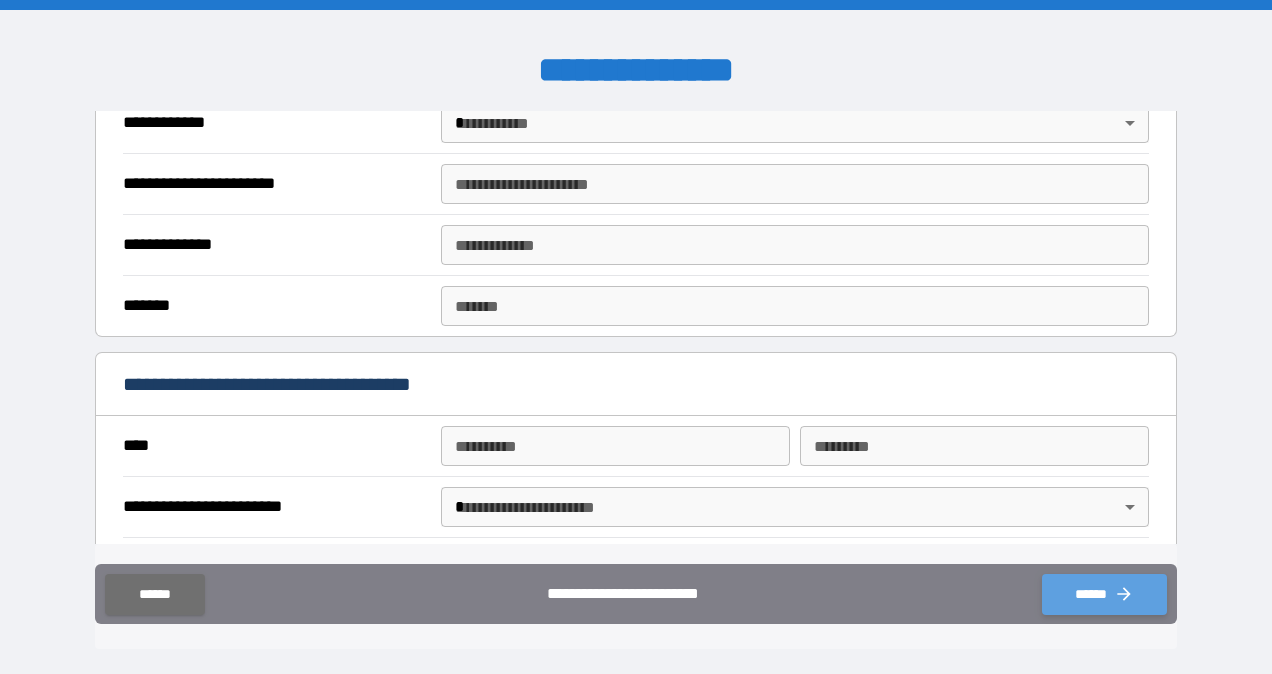 click on "******" at bounding box center [1104, 594] 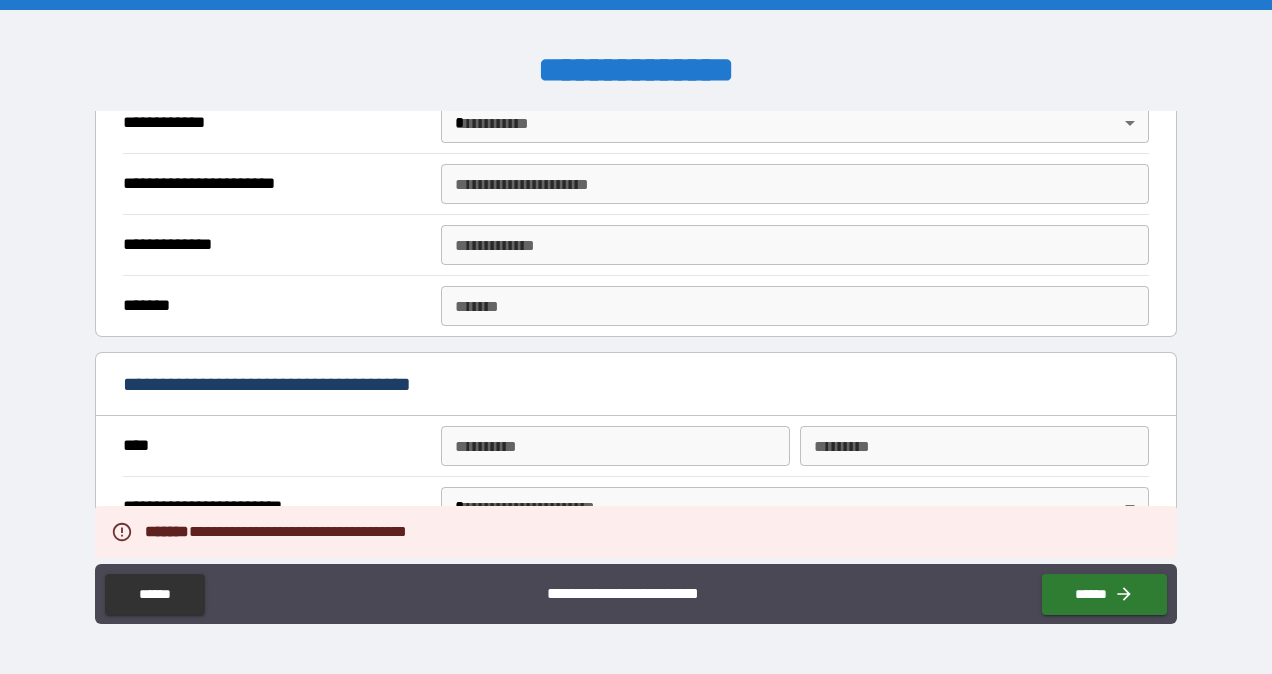 scroll, scrollTop: 1860, scrollLeft: 0, axis: vertical 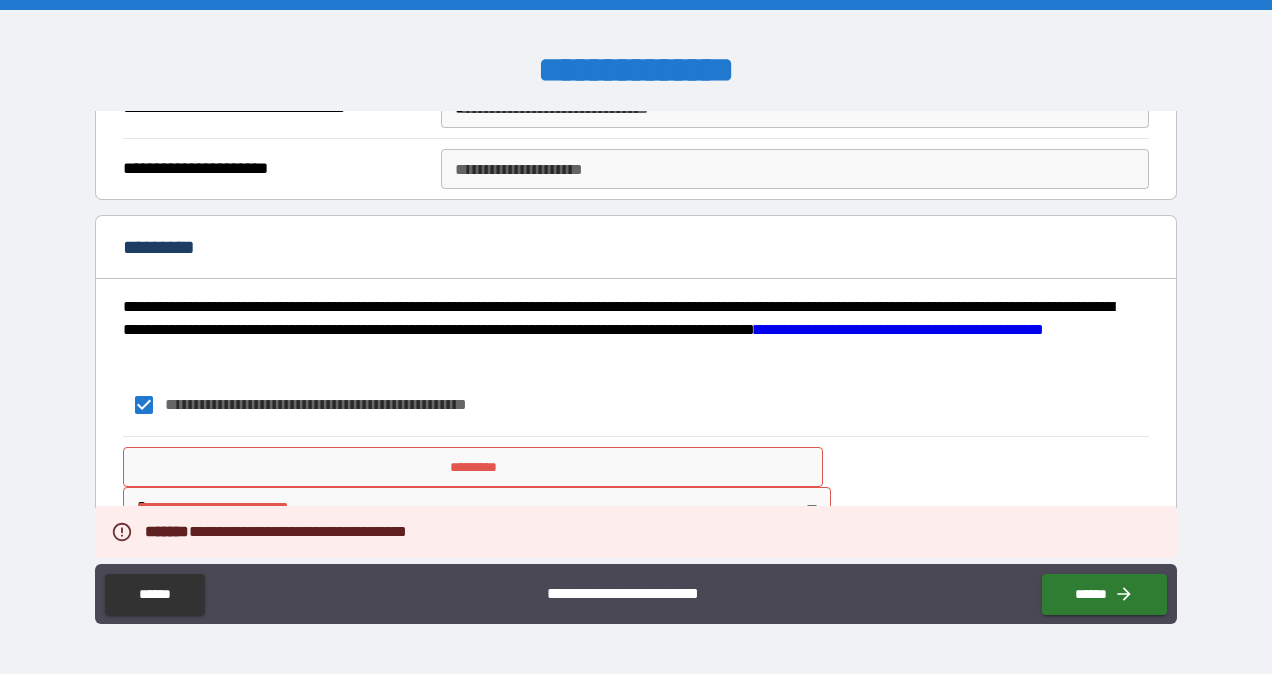 click on "*********" at bounding box center [473, 467] 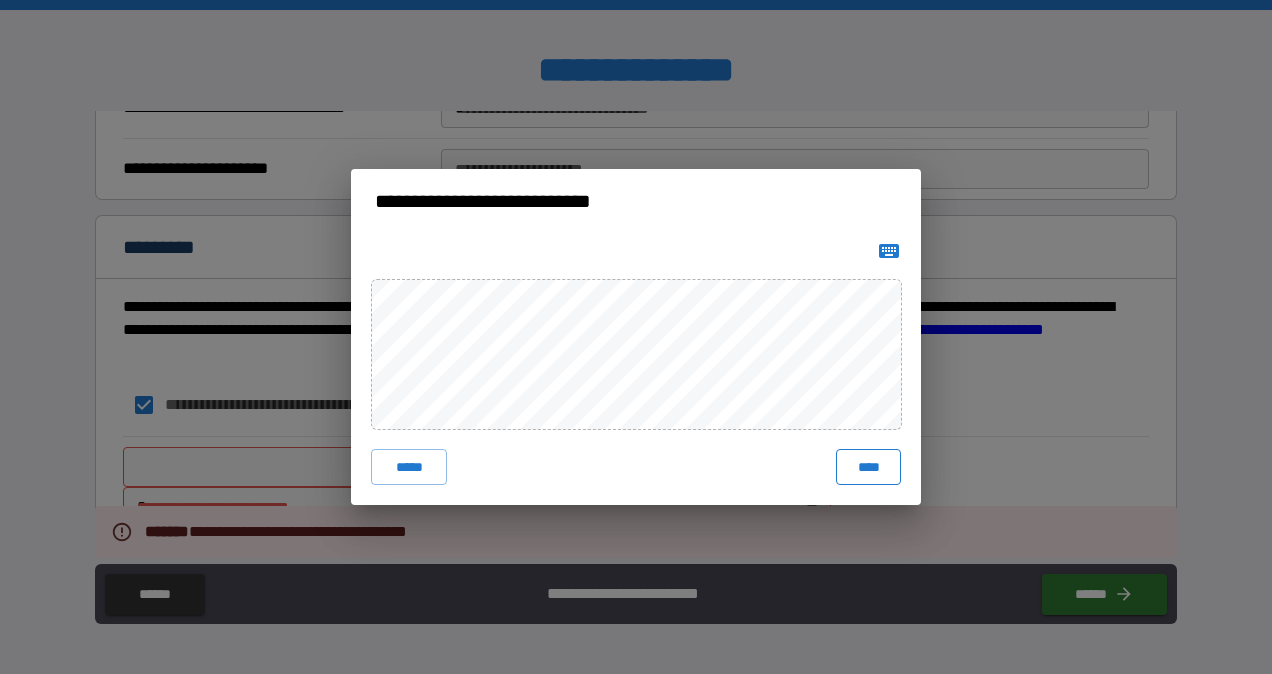 click on "****" at bounding box center (868, 467) 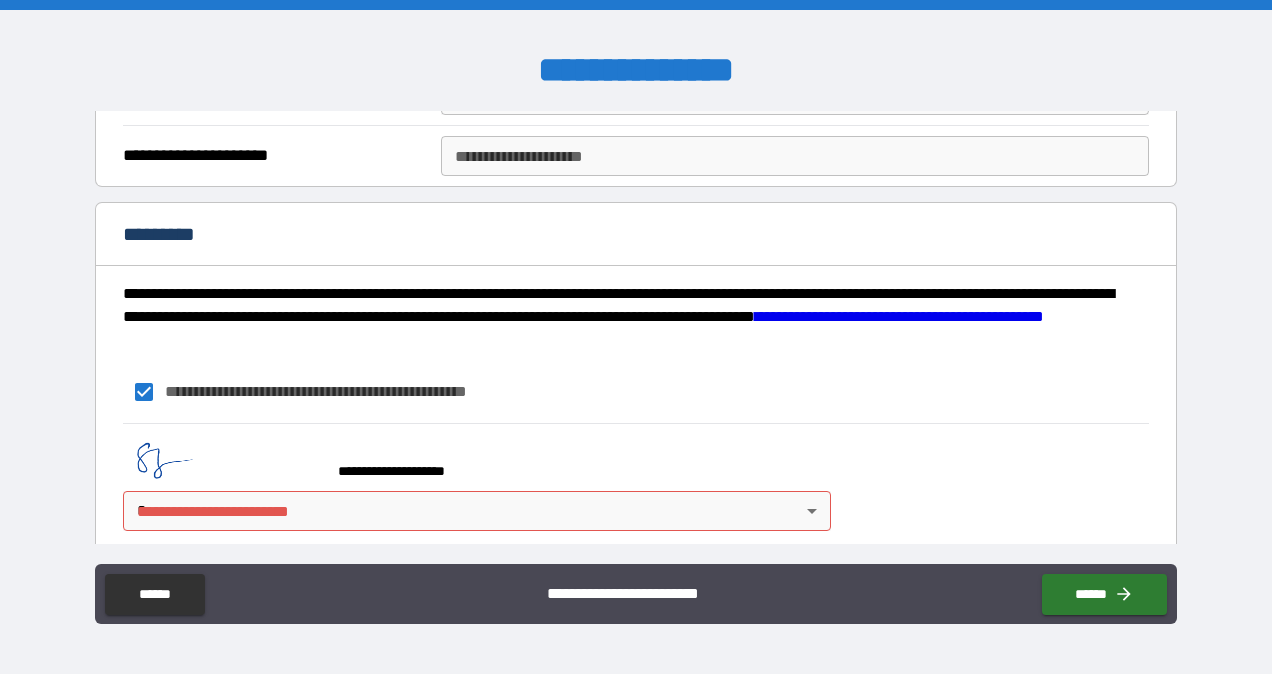 scroll, scrollTop: 1877, scrollLeft: 0, axis: vertical 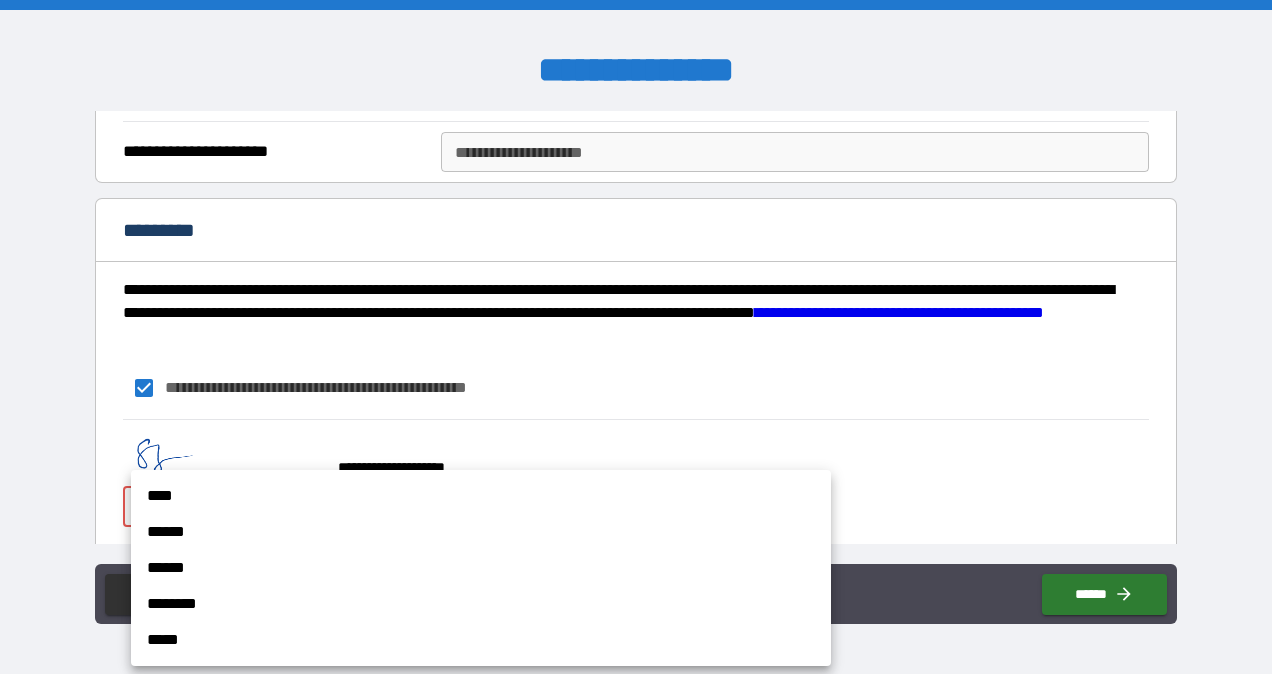 click on "**********" at bounding box center [636, 337] 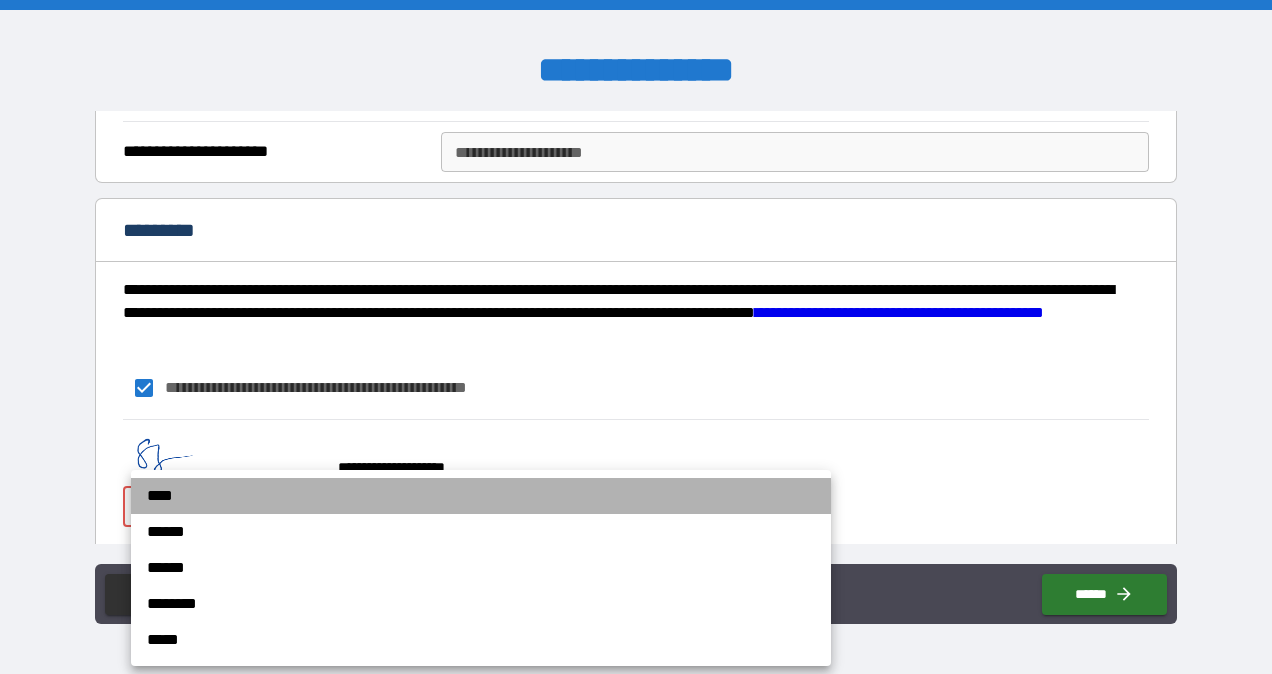 click on "****" at bounding box center [481, 496] 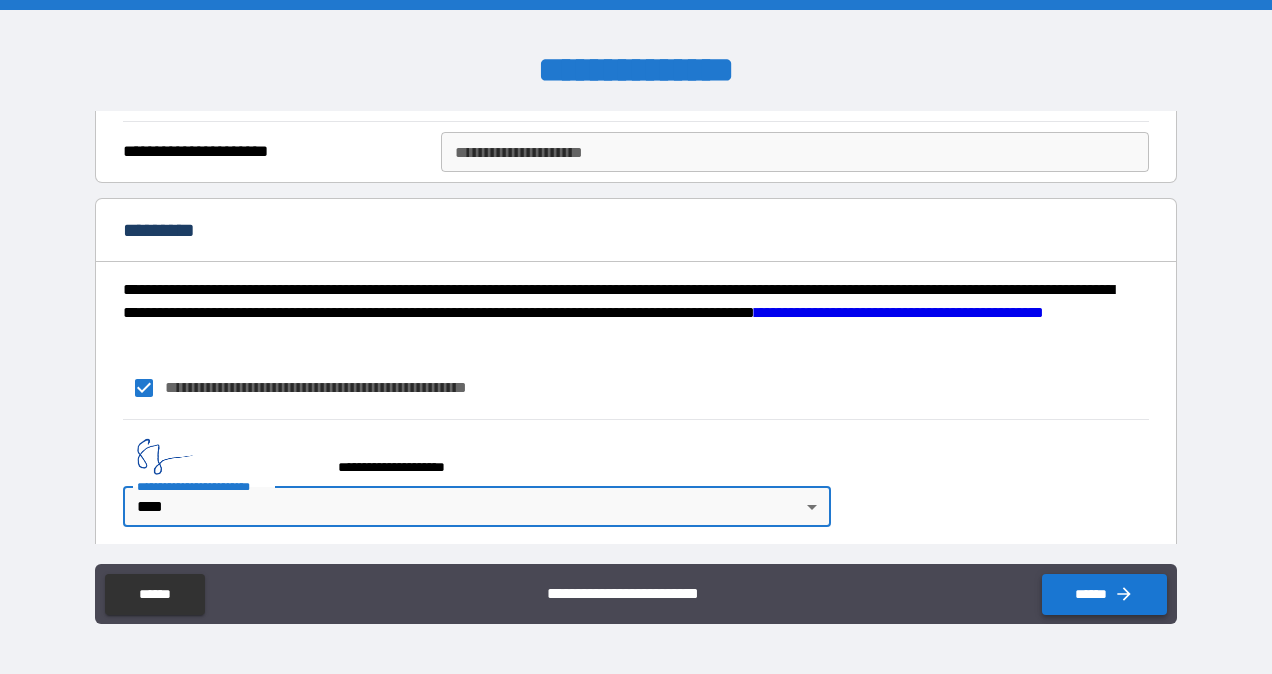 click on "******" at bounding box center [1104, 594] 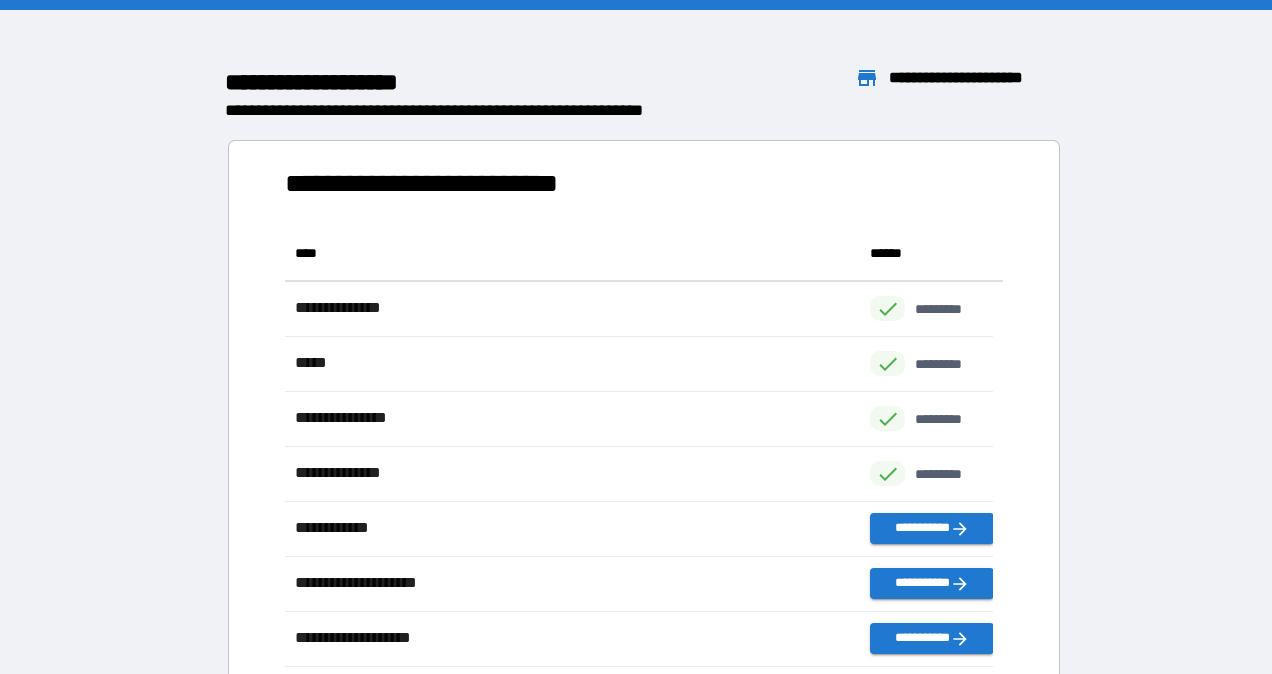 scroll, scrollTop: 425, scrollLeft: 692, axis: both 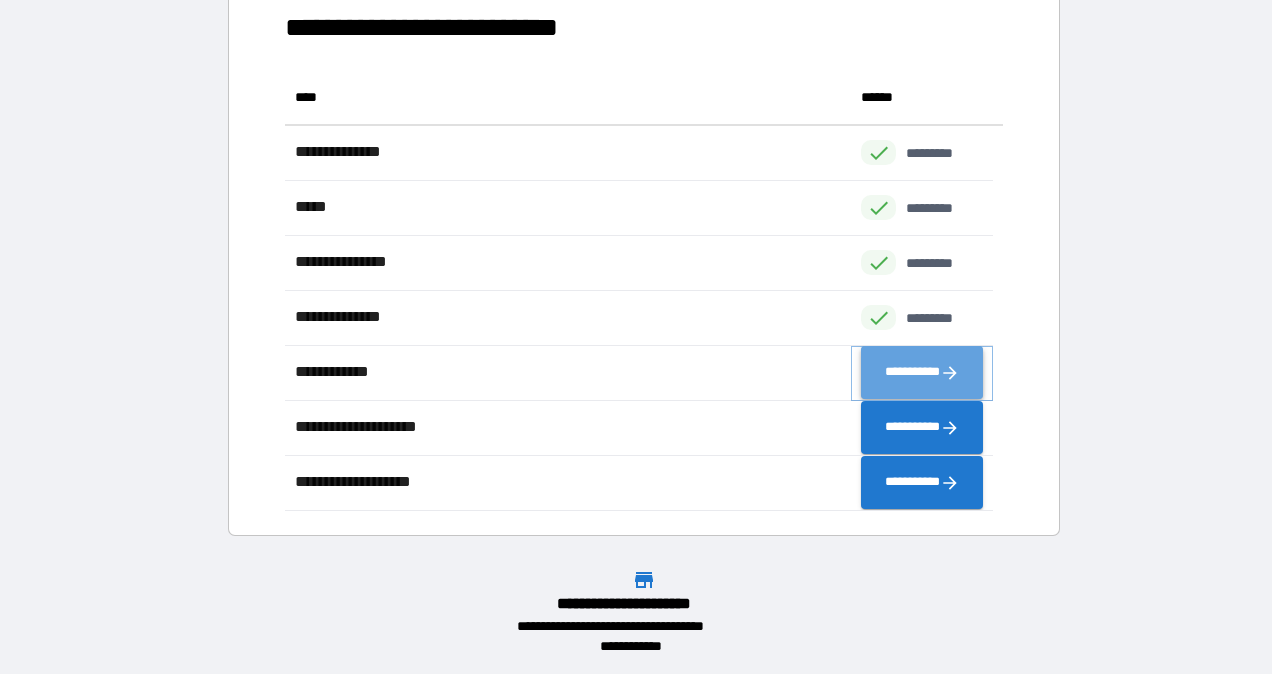 click on "**********" at bounding box center (922, 373) 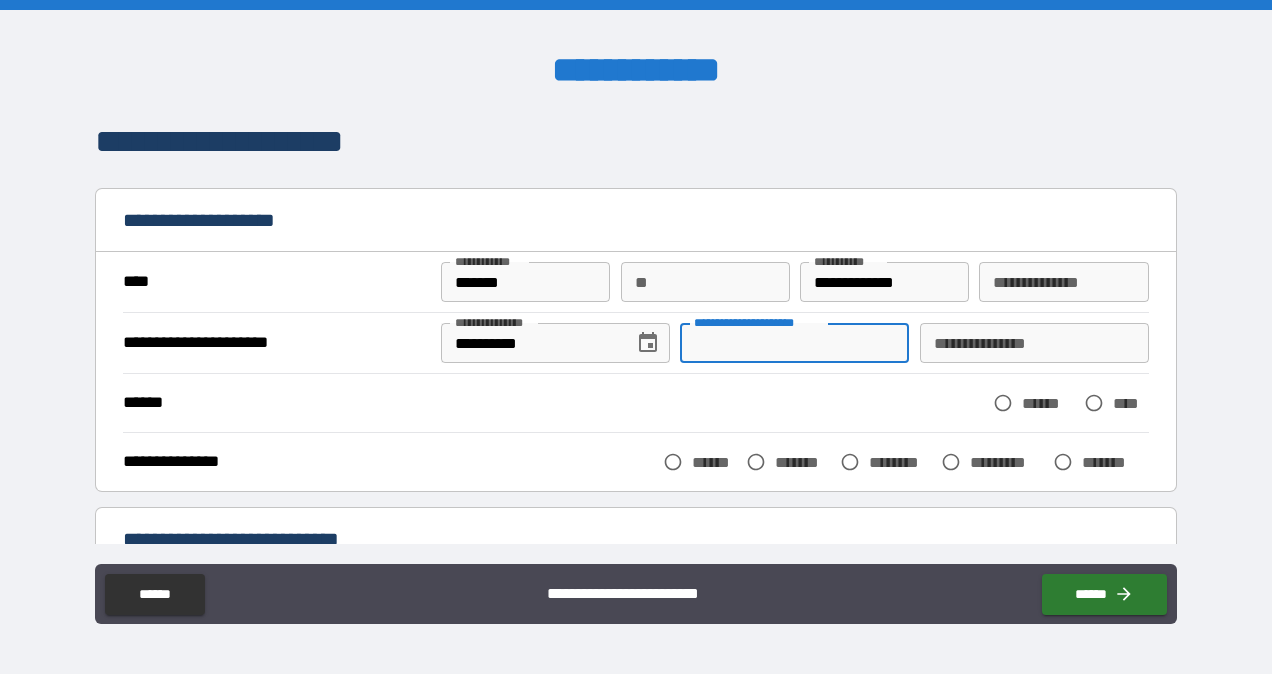 click on "**********" at bounding box center (794, 343) 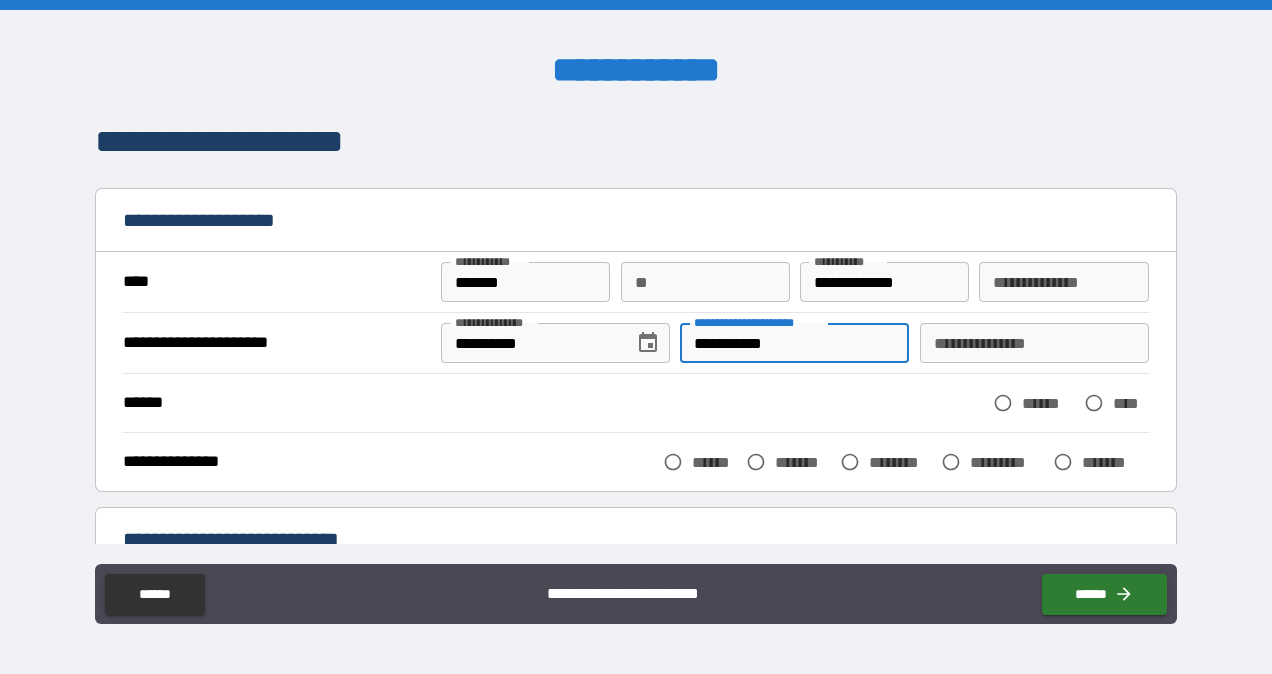 type on "**********" 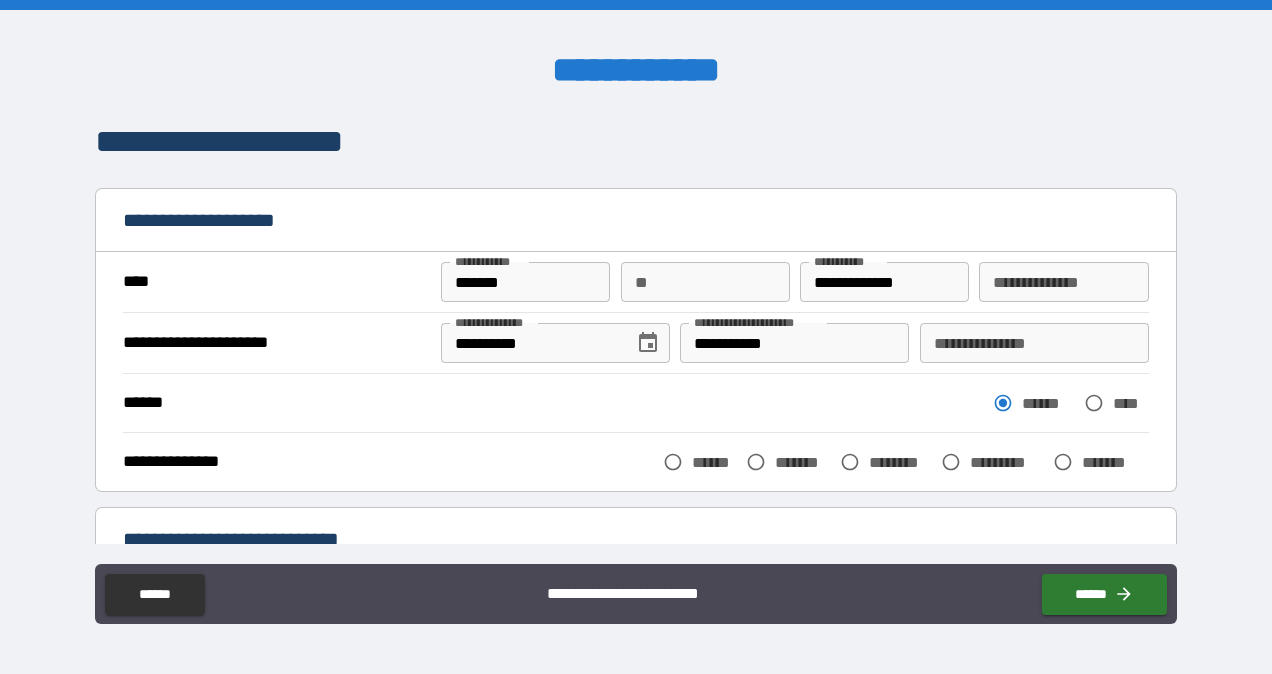 click on "*******" at bounding box center [803, 462] 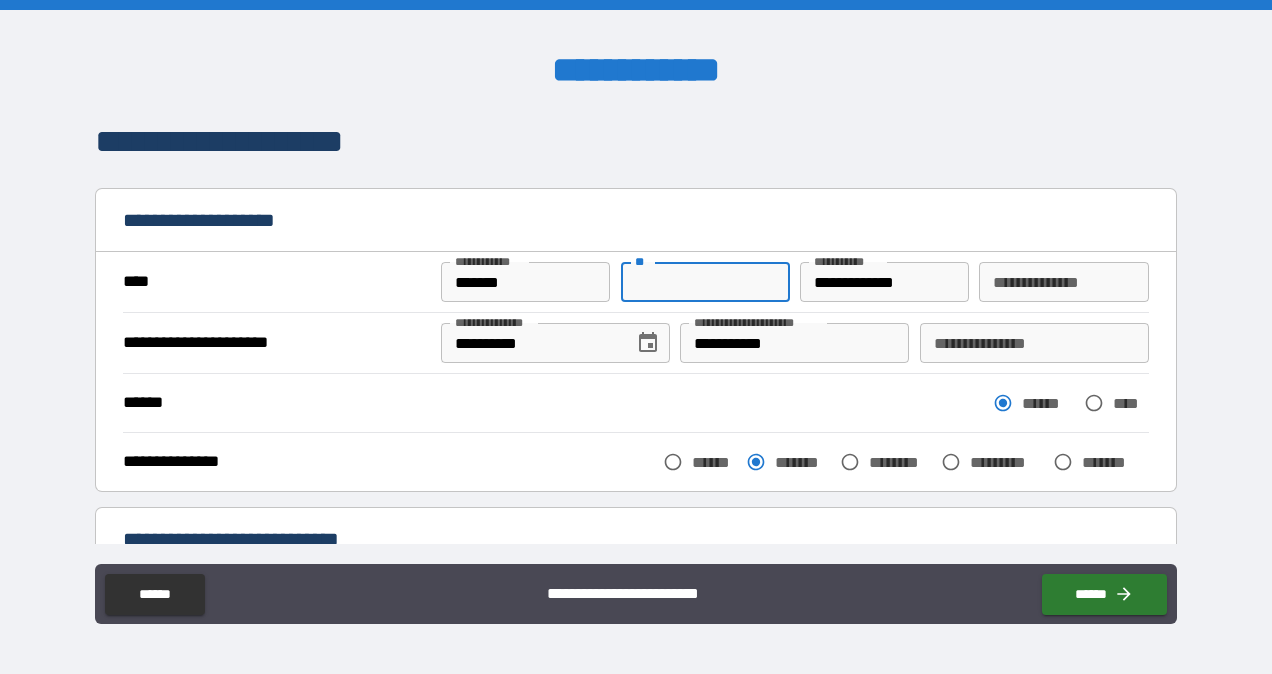 click on "**" at bounding box center [705, 282] 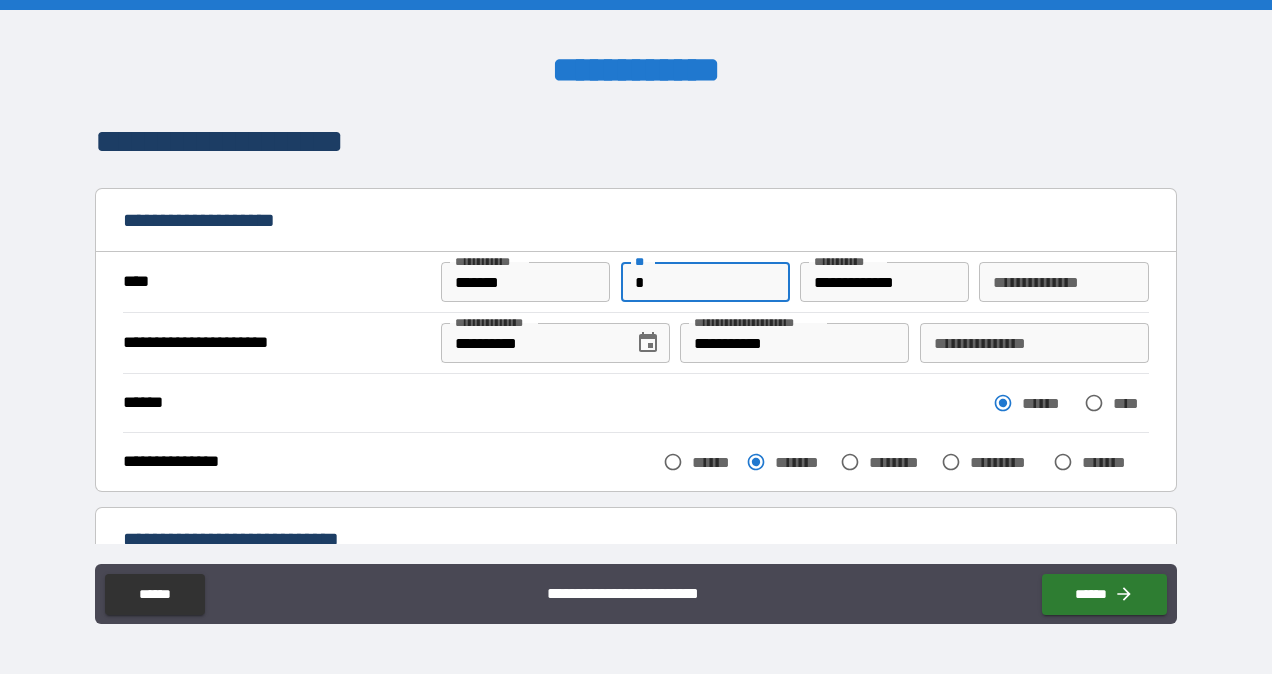 type on "*" 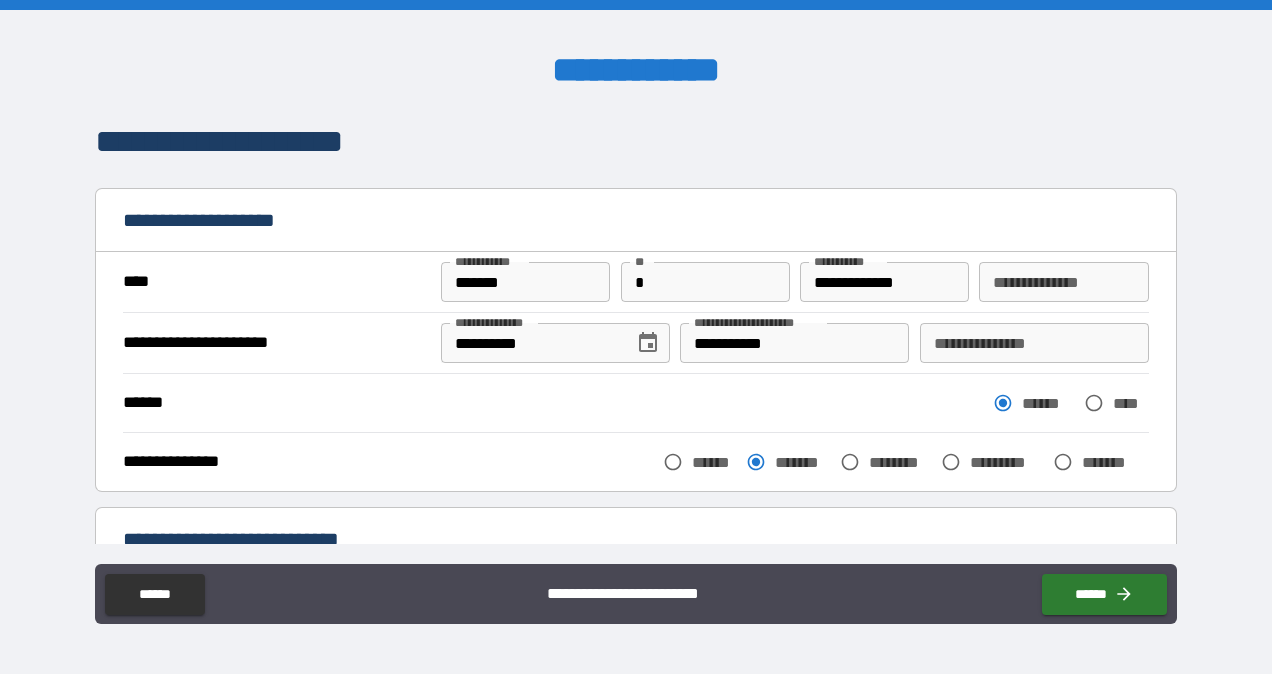 click on "**********" at bounding box center [635, 222] 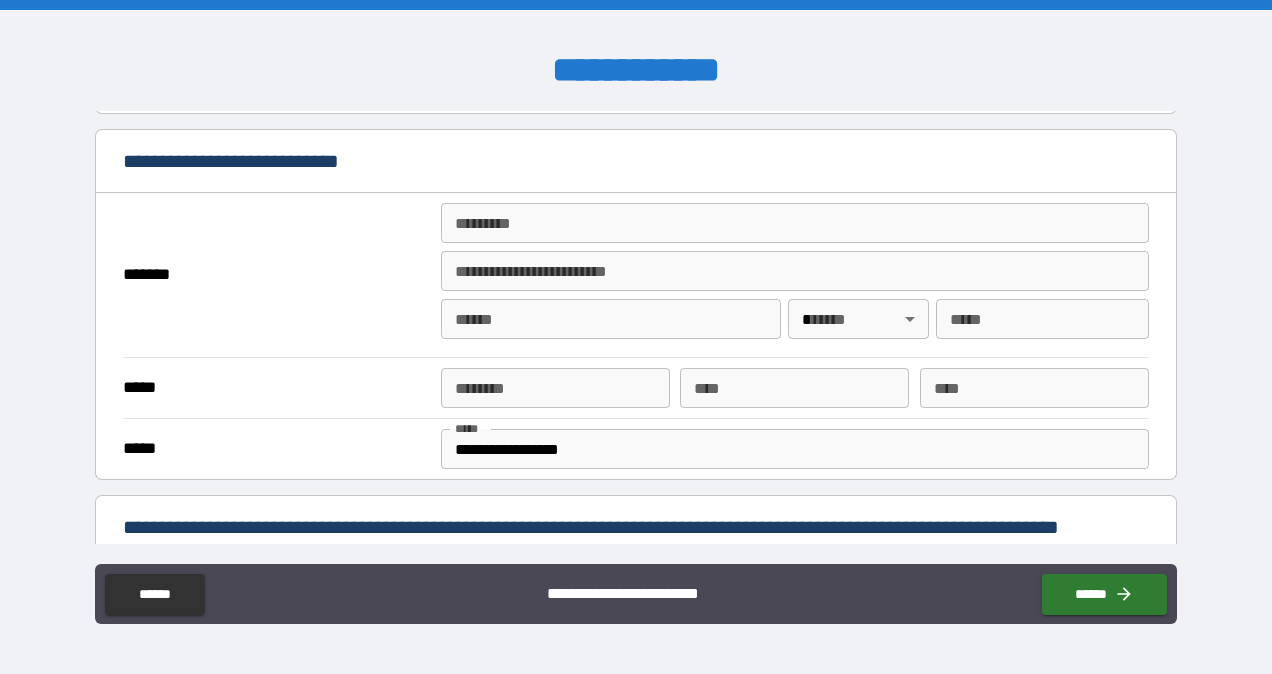 scroll, scrollTop: 400, scrollLeft: 0, axis: vertical 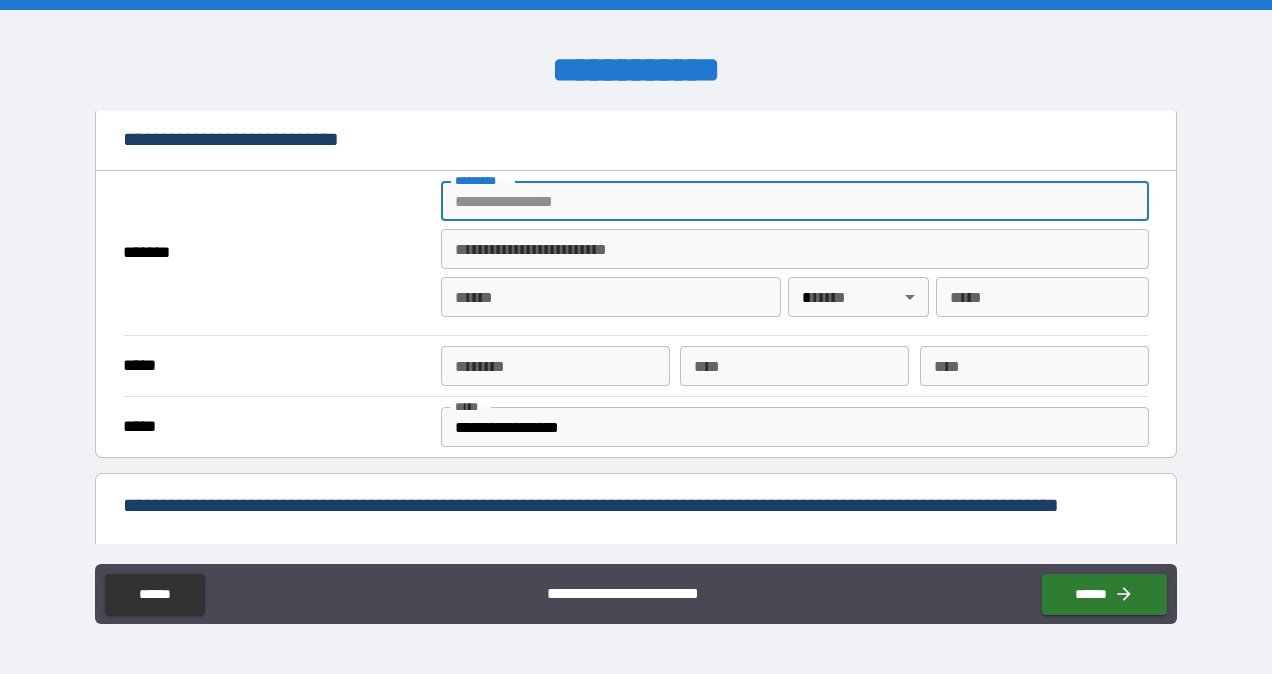 click on "*******   *" at bounding box center (794, 201) 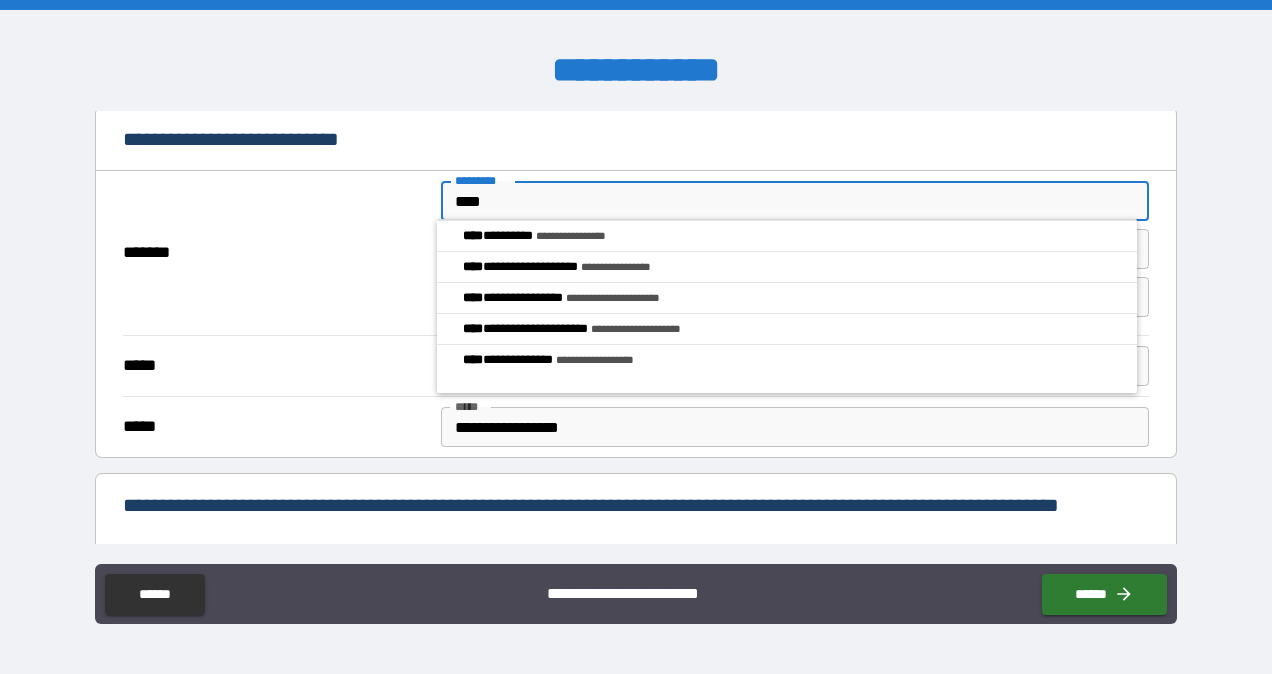 type on "**********" 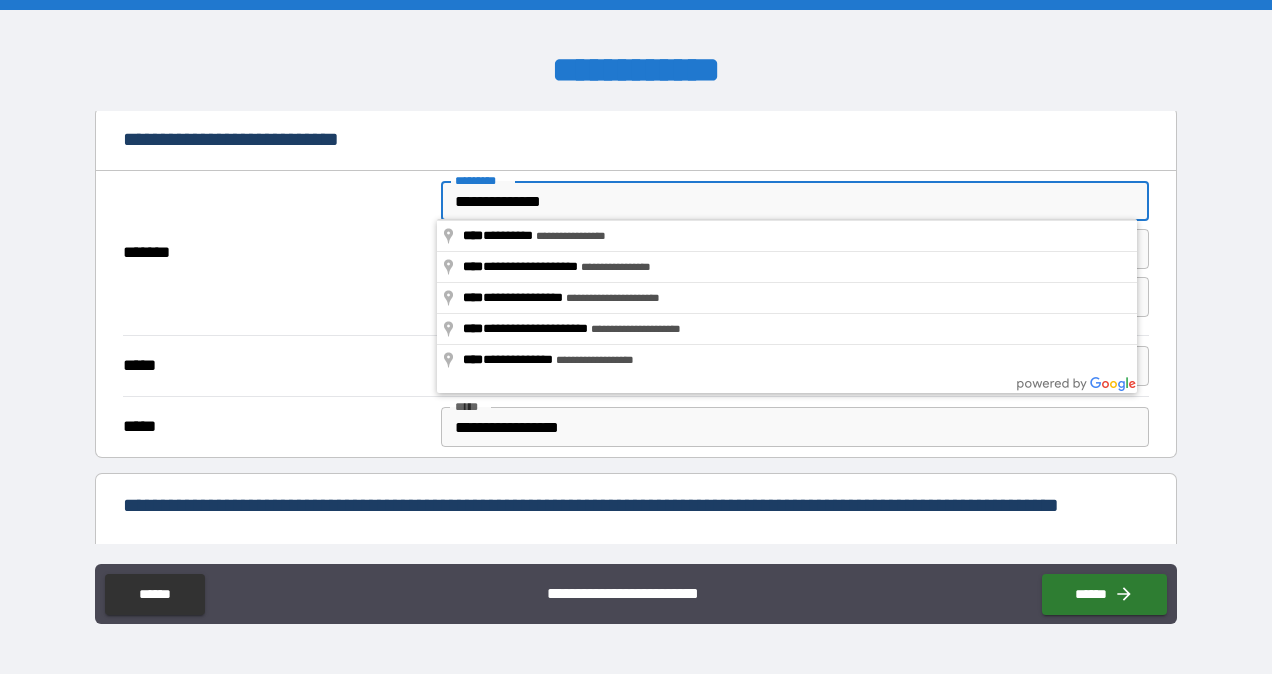 type on "********" 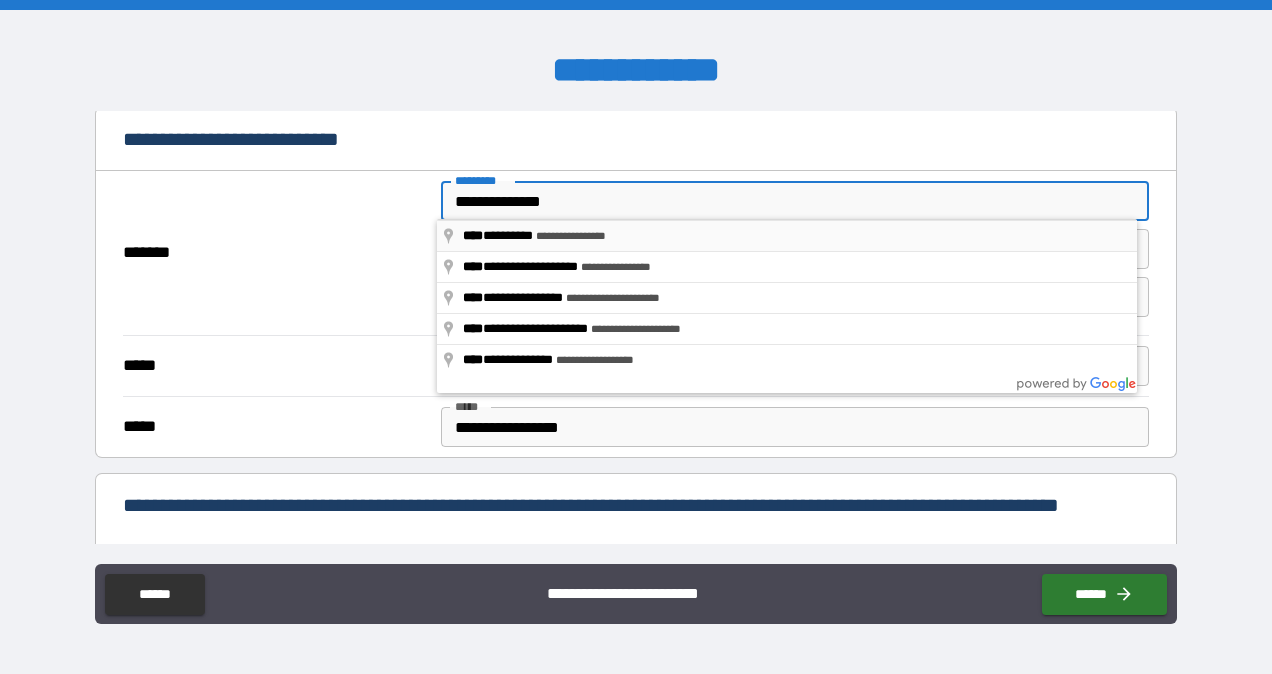 type on "**********" 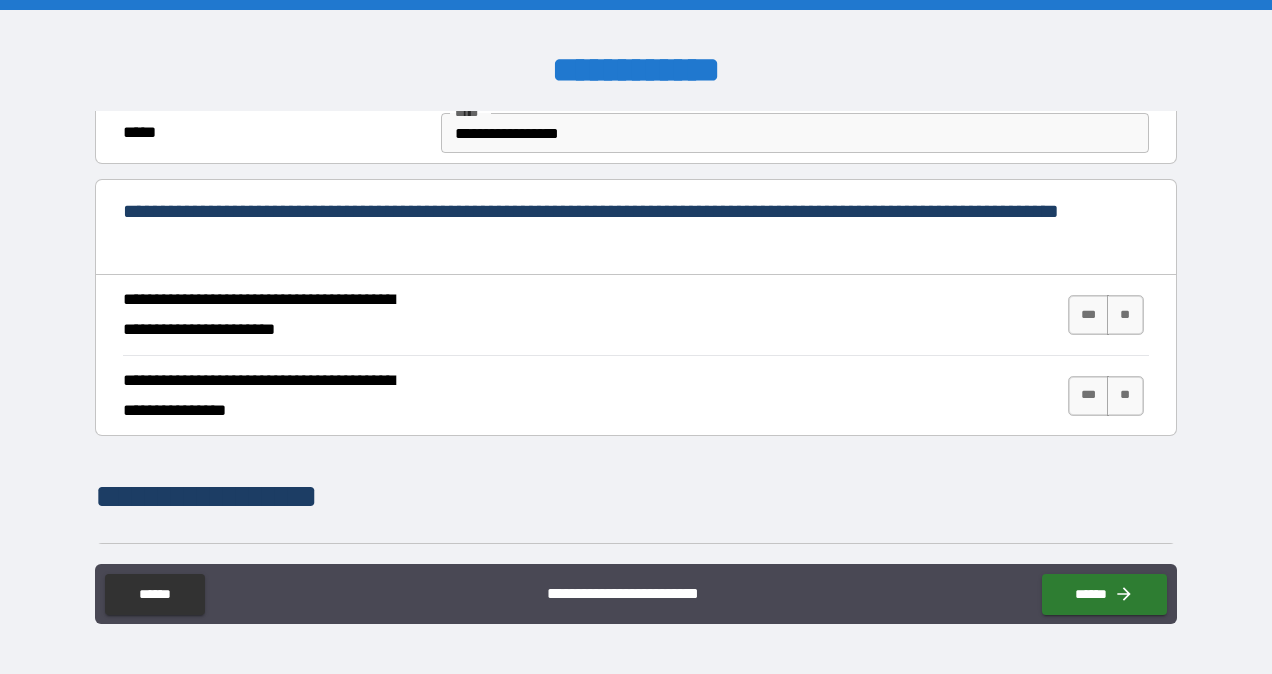 scroll, scrollTop: 700, scrollLeft: 0, axis: vertical 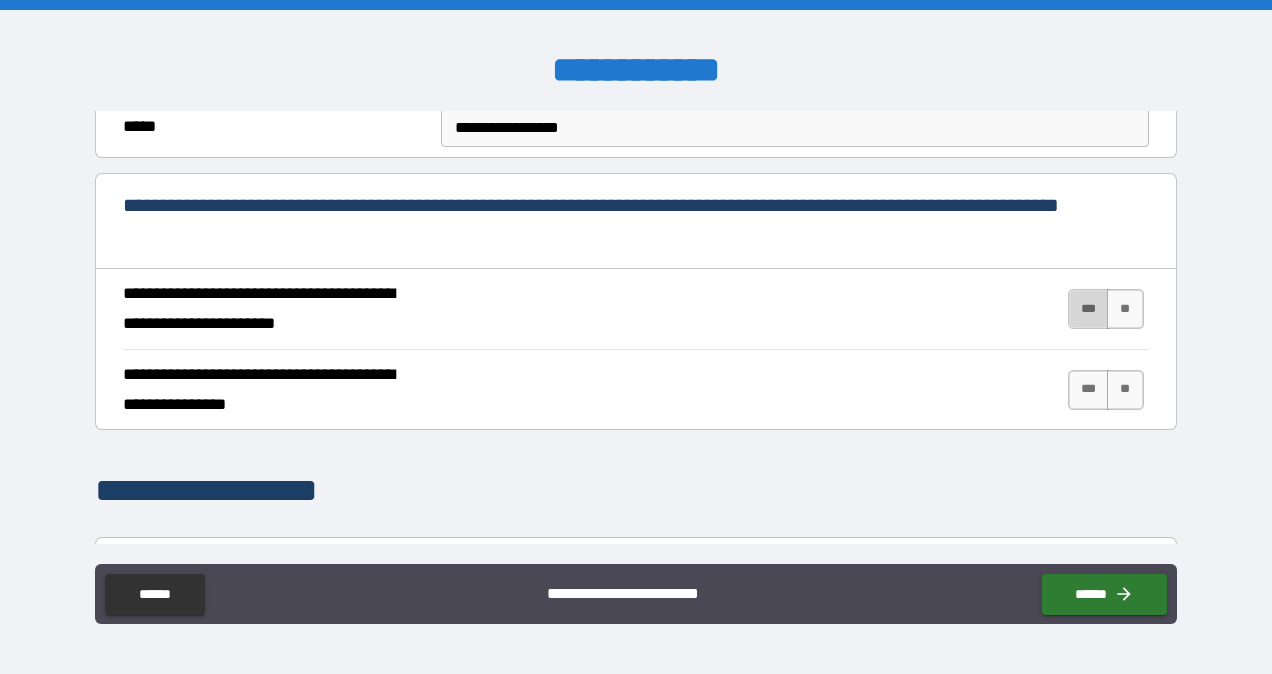 click on "***" at bounding box center [1089, 309] 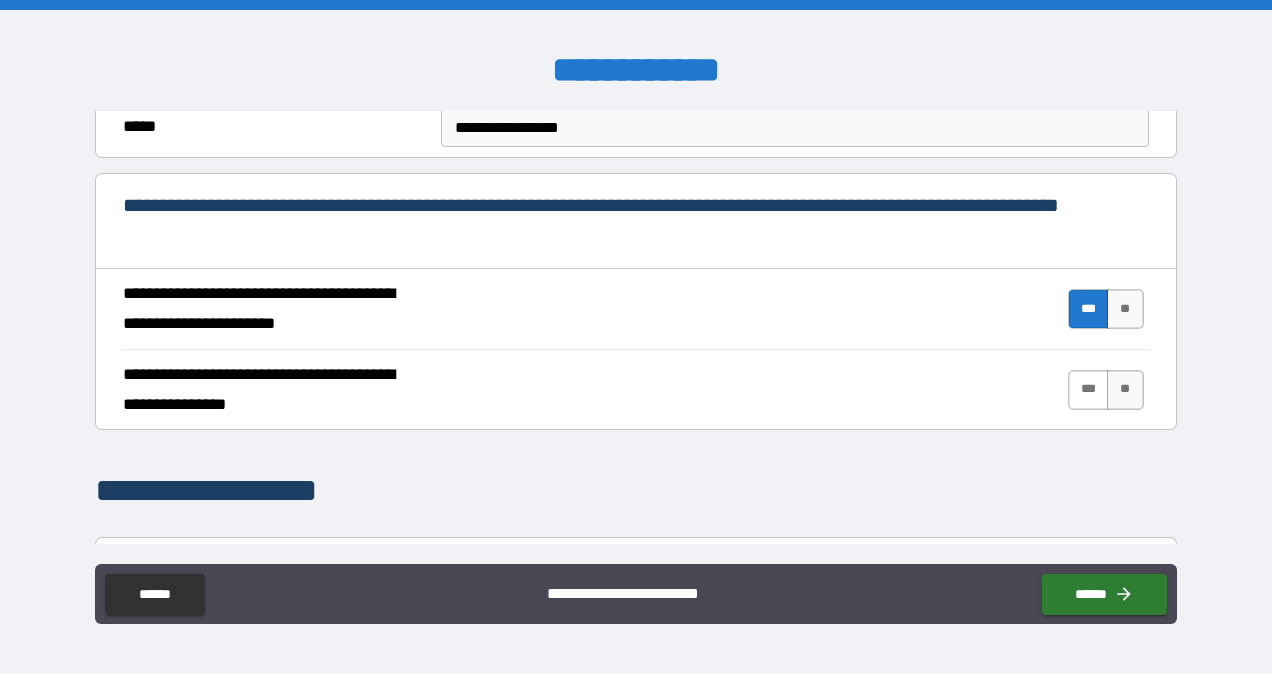 click on "***" at bounding box center (1089, 390) 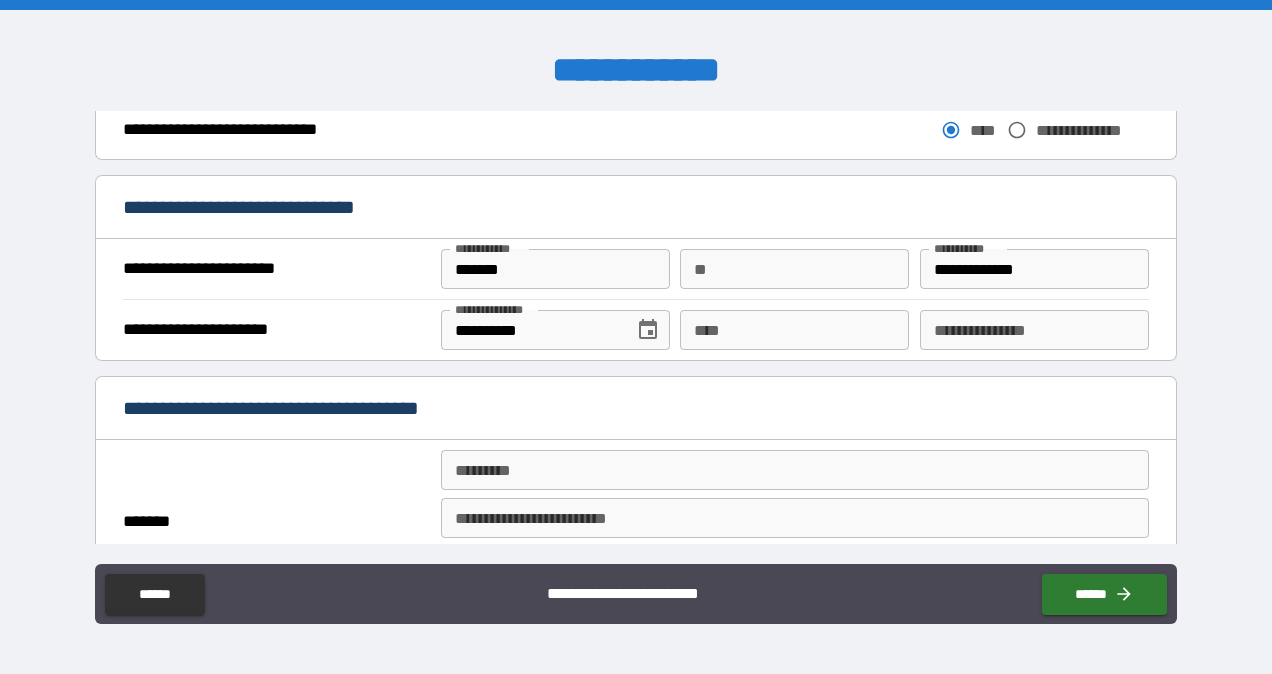 scroll, scrollTop: 1100, scrollLeft: 0, axis: vertical 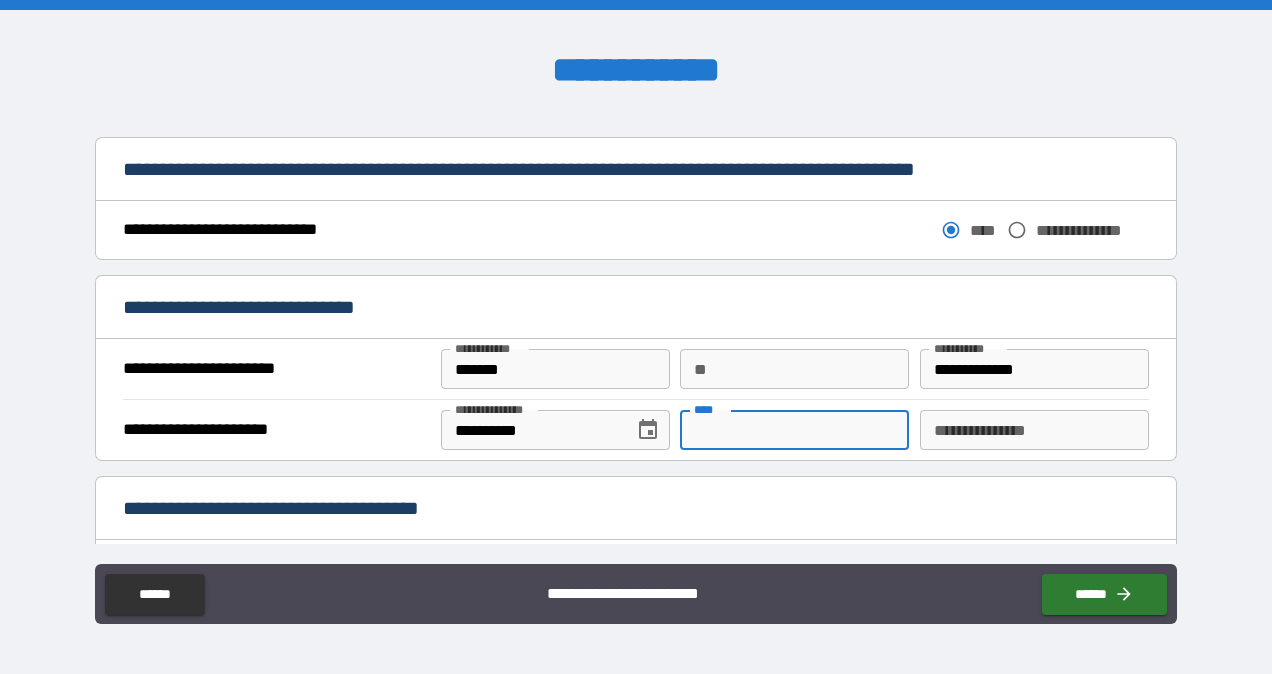 click on "****" at bounding box center [794, 430] 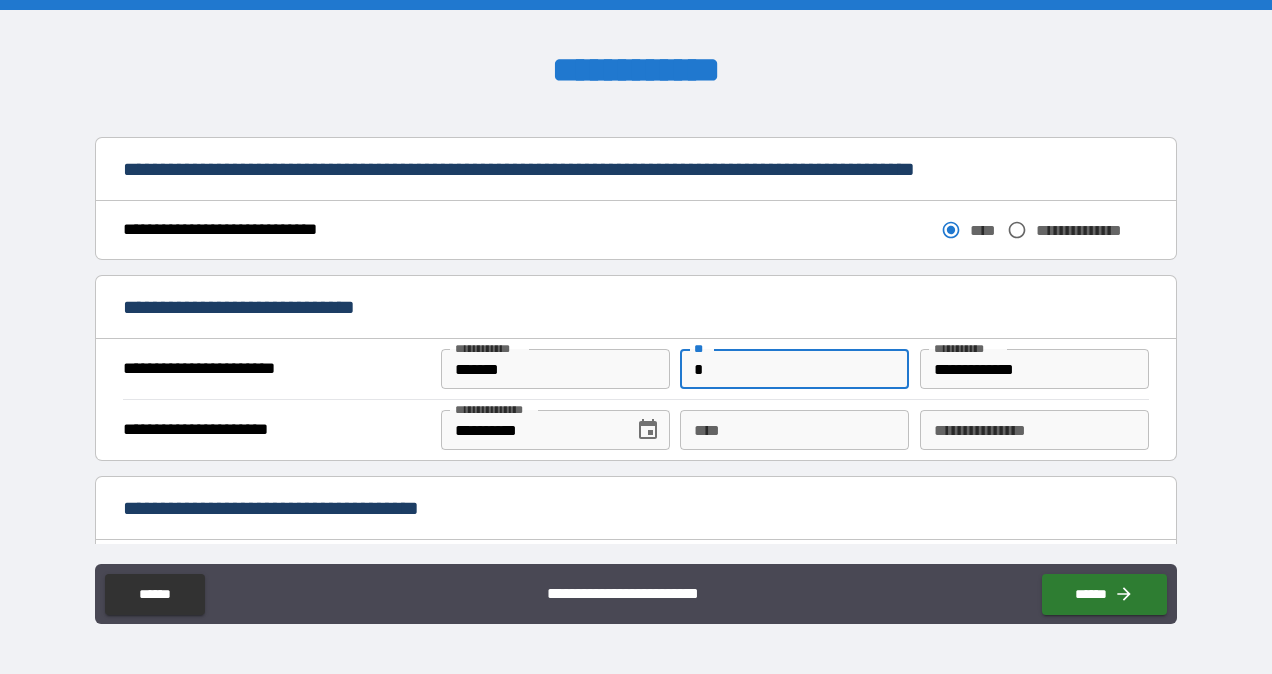 type on "*" 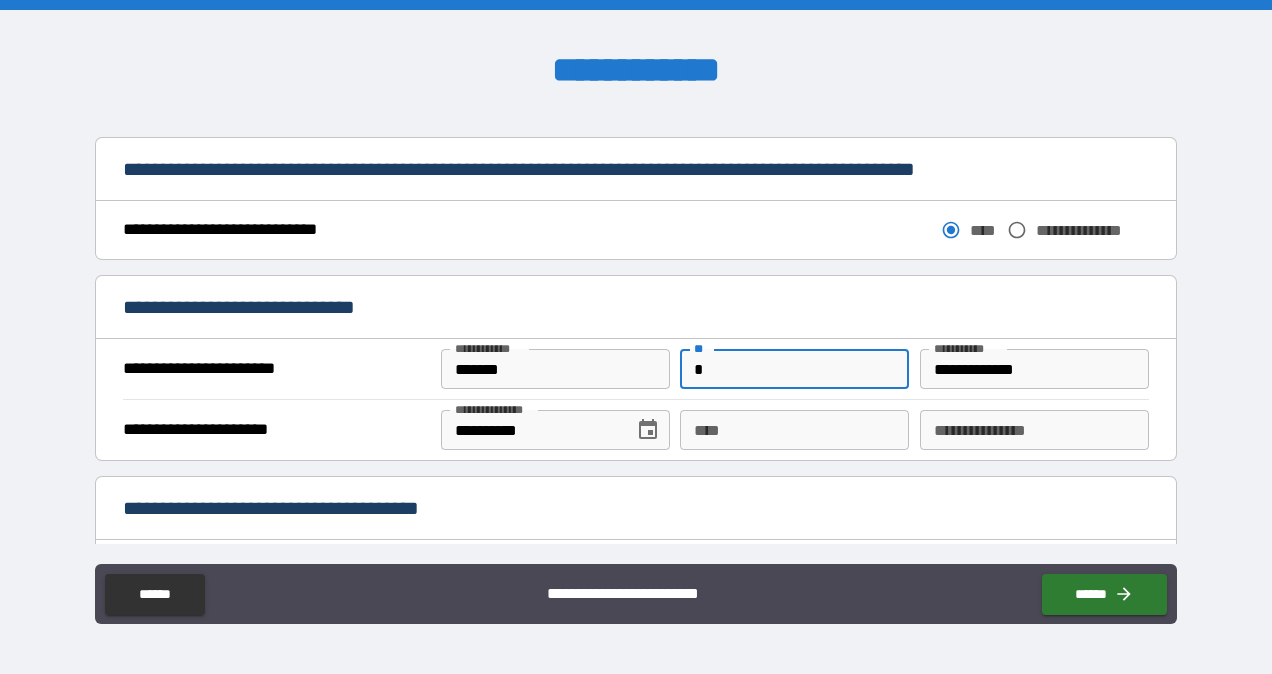 click on "**** ****" at bounding box center (794, 430) 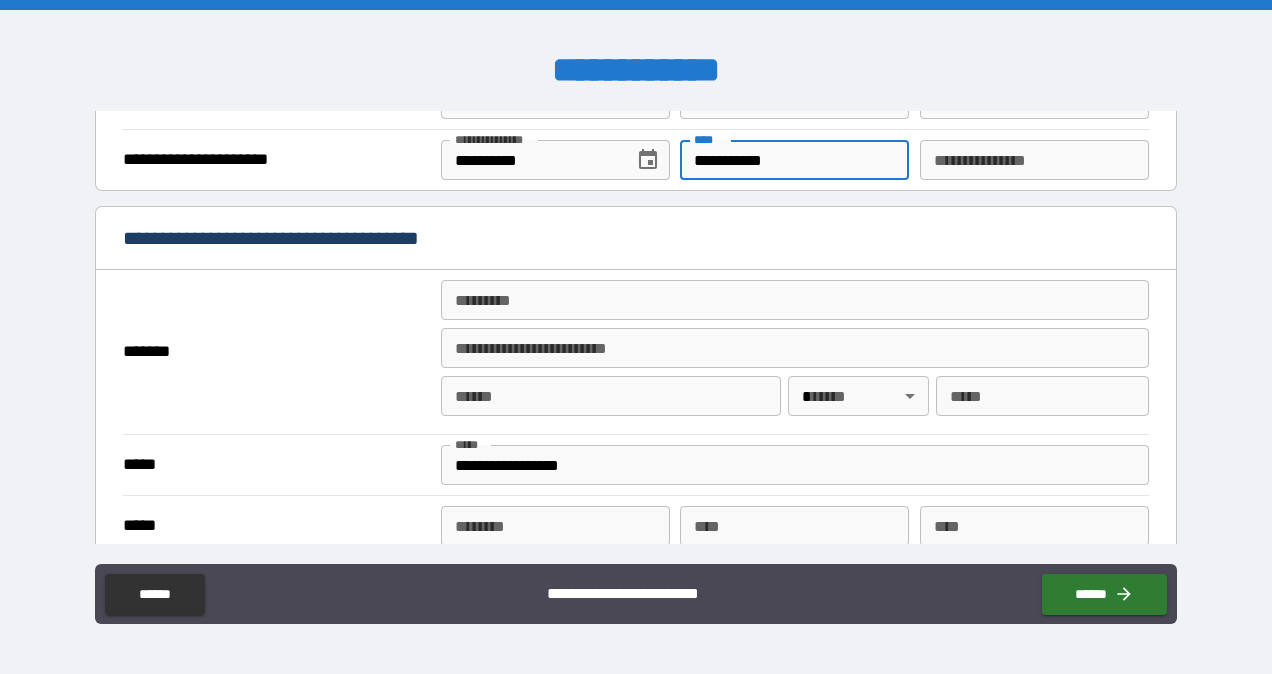 scroll, scrollTop: 1400, scrollLeft: 0, axis: vertical 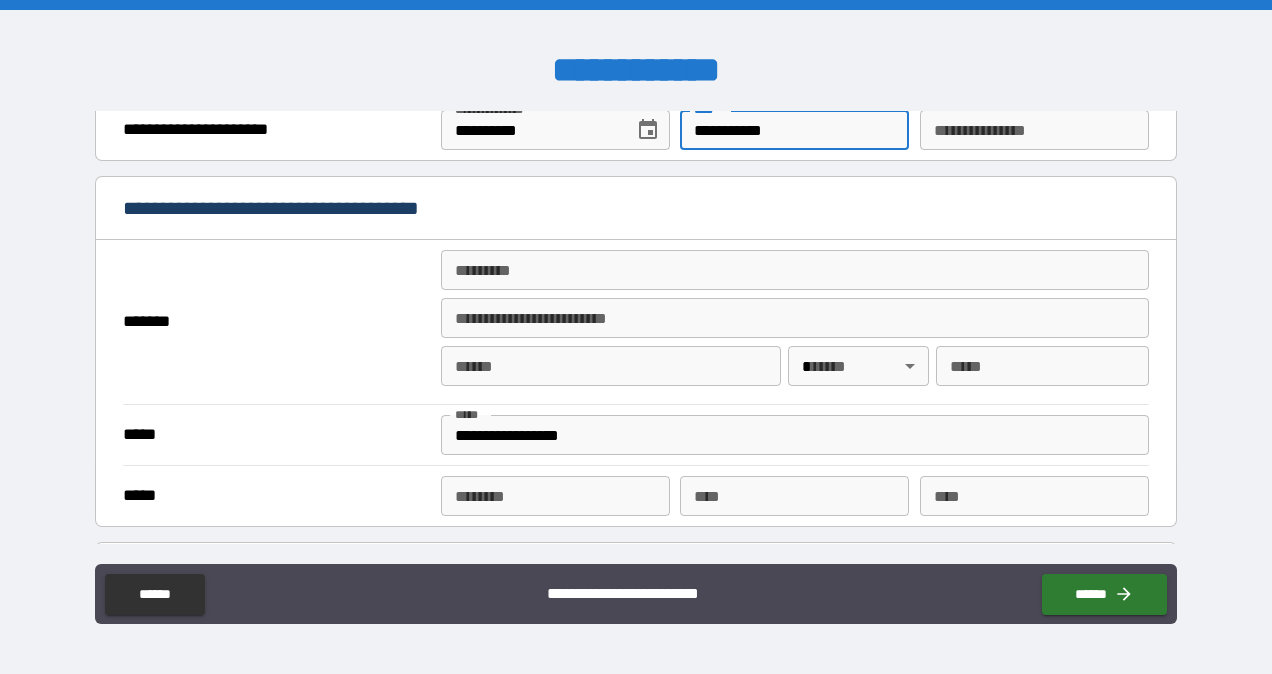 type on "**********" 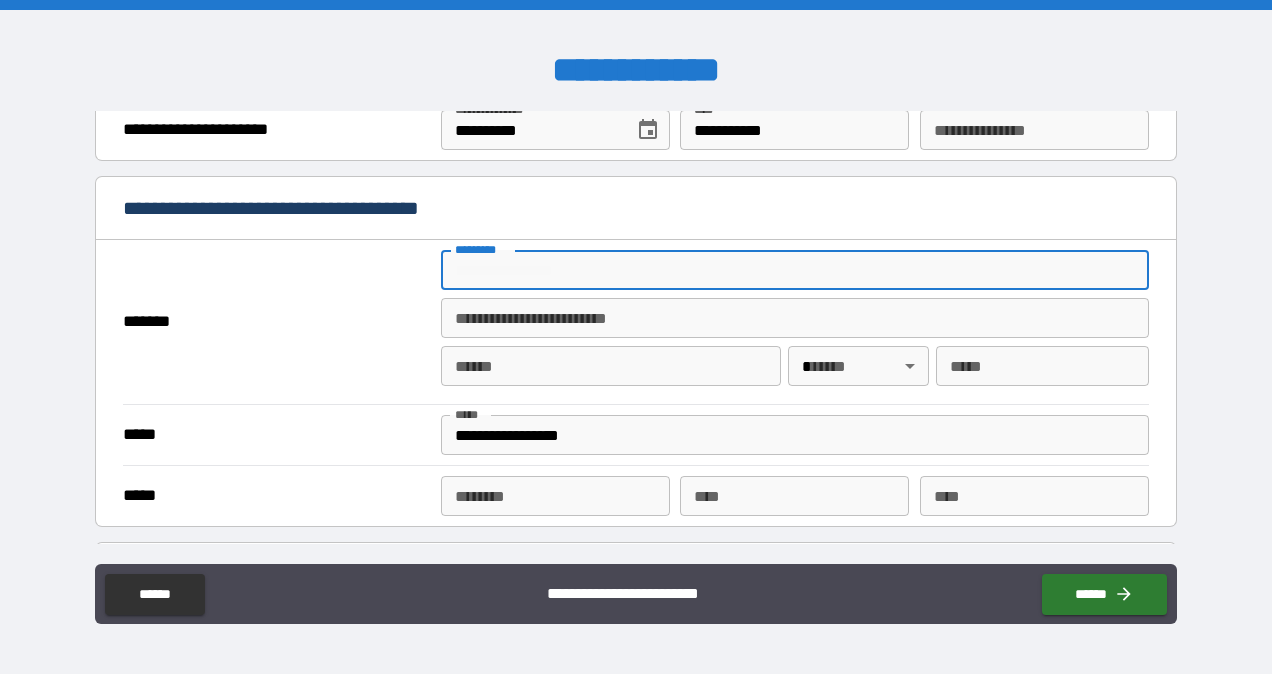 click on "*******   *" at bounding box center [794, 270] 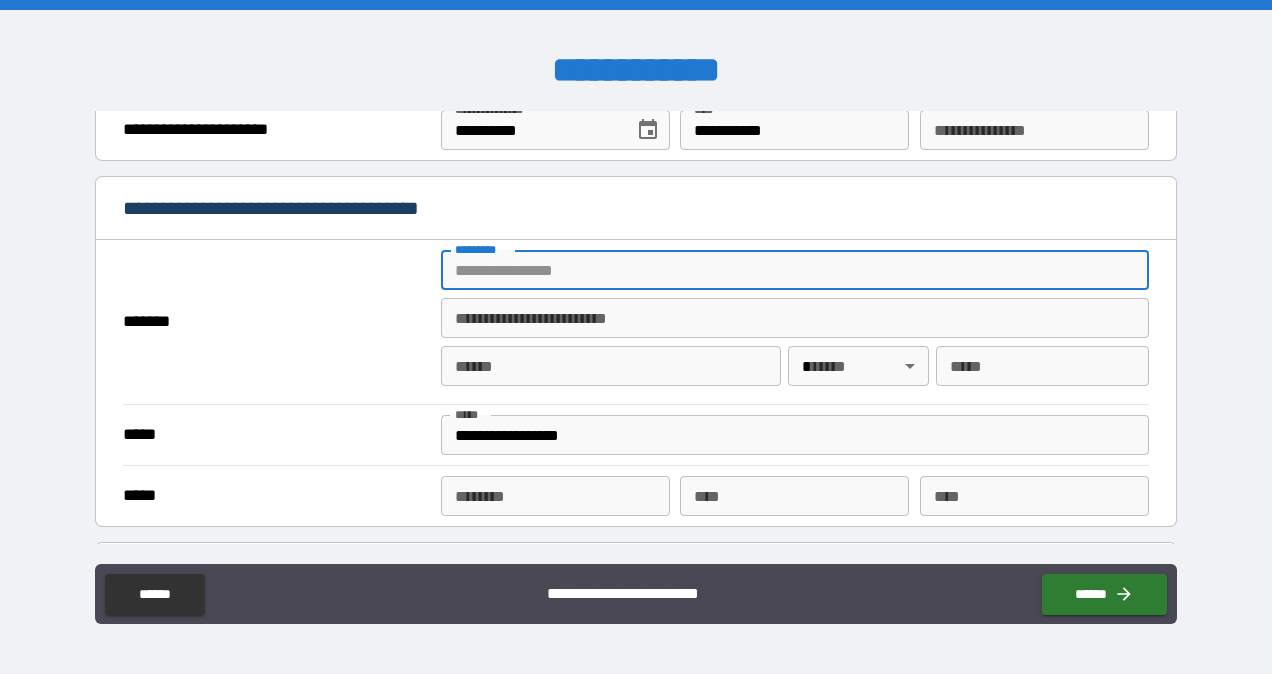 click on "*******   *" at bounding box center (794, 270) 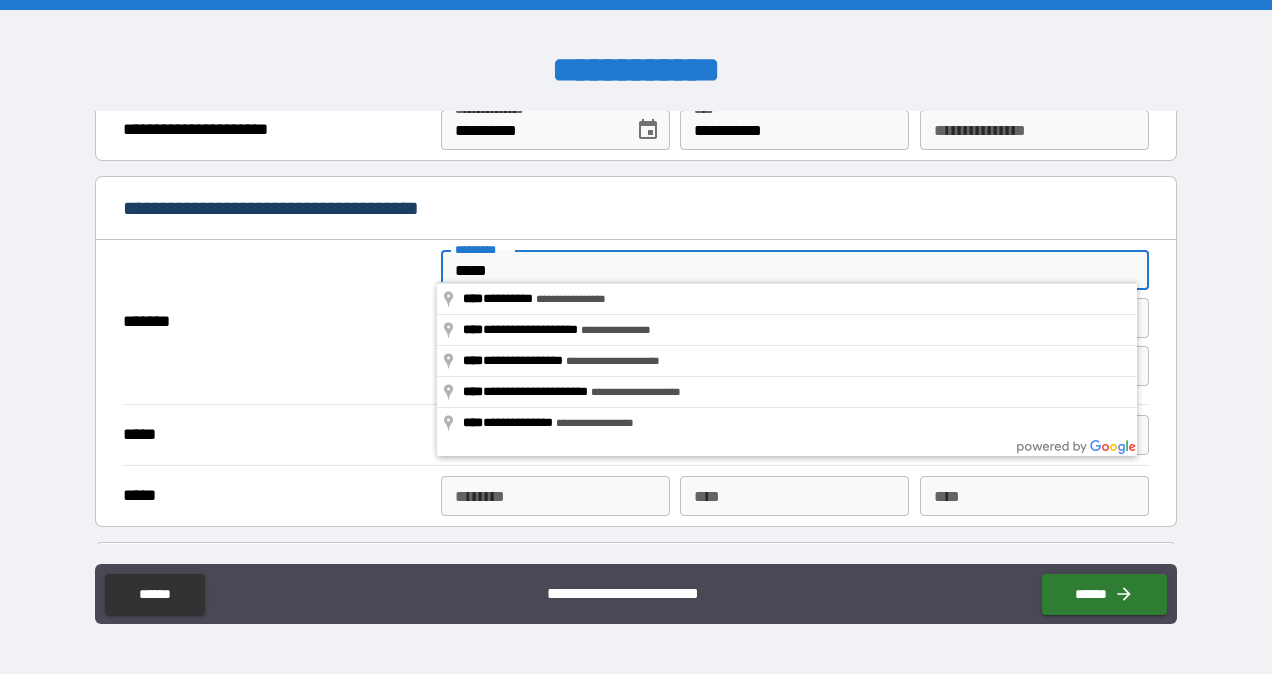 type on "**********" 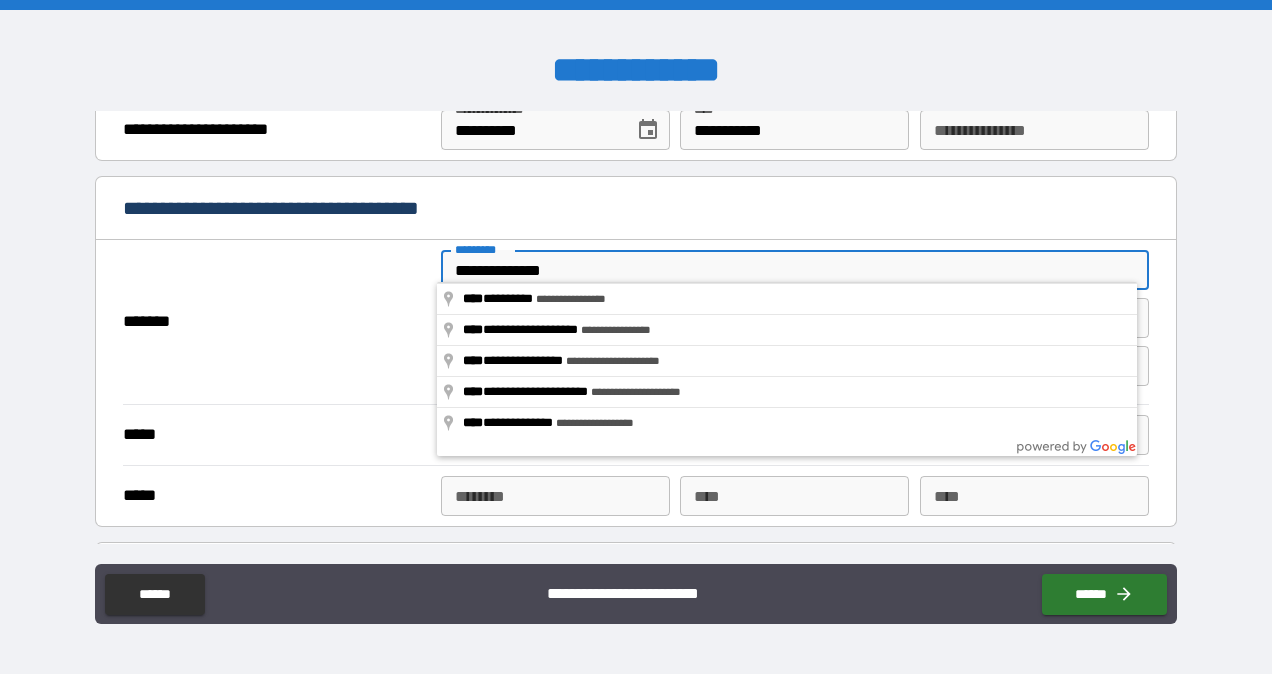 type on "********" 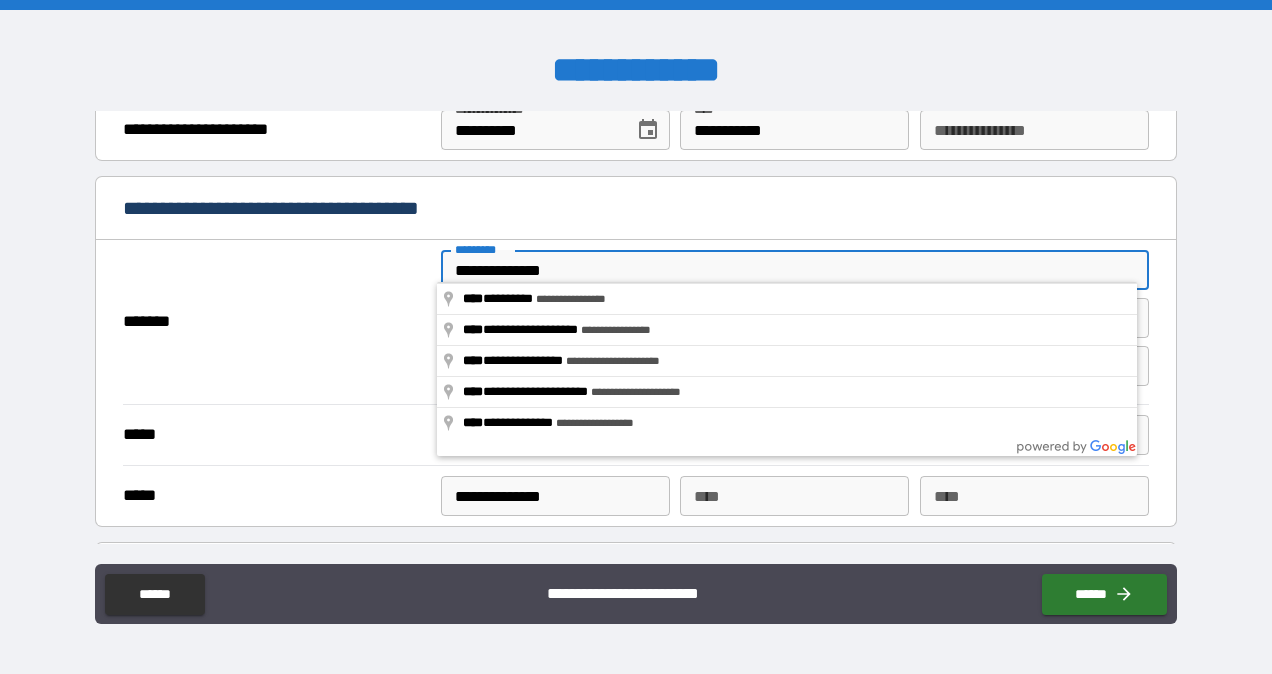 type 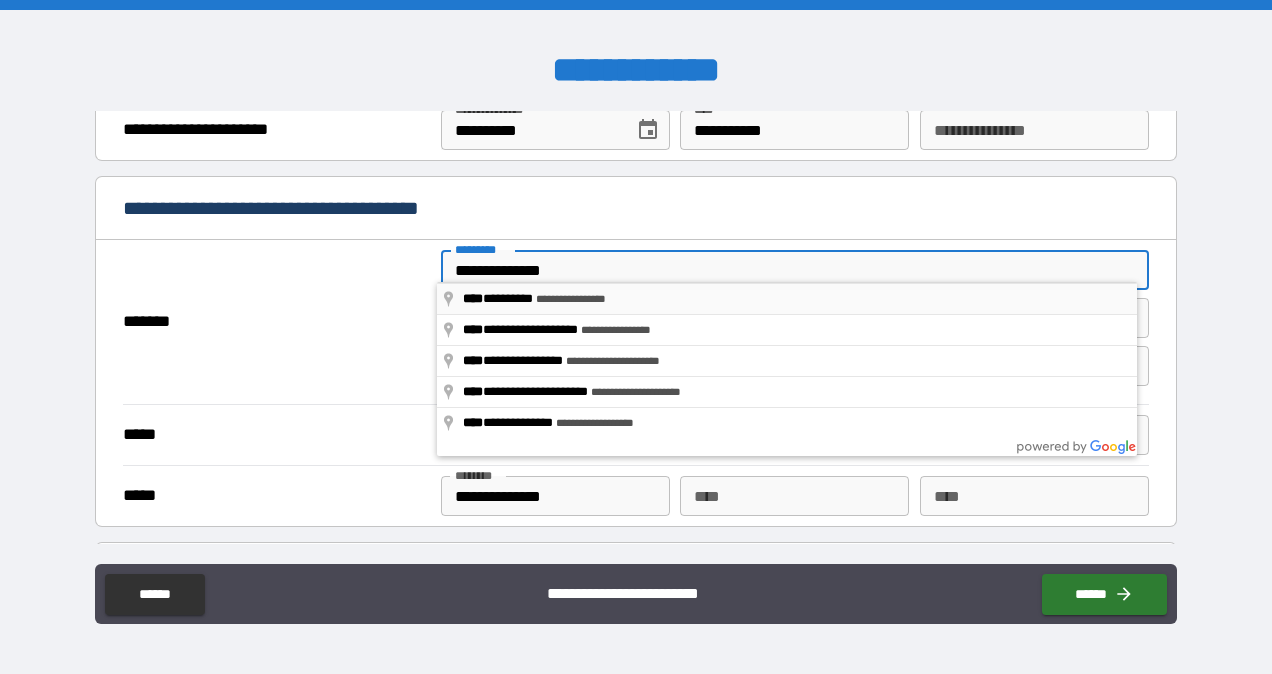 type on "**********" 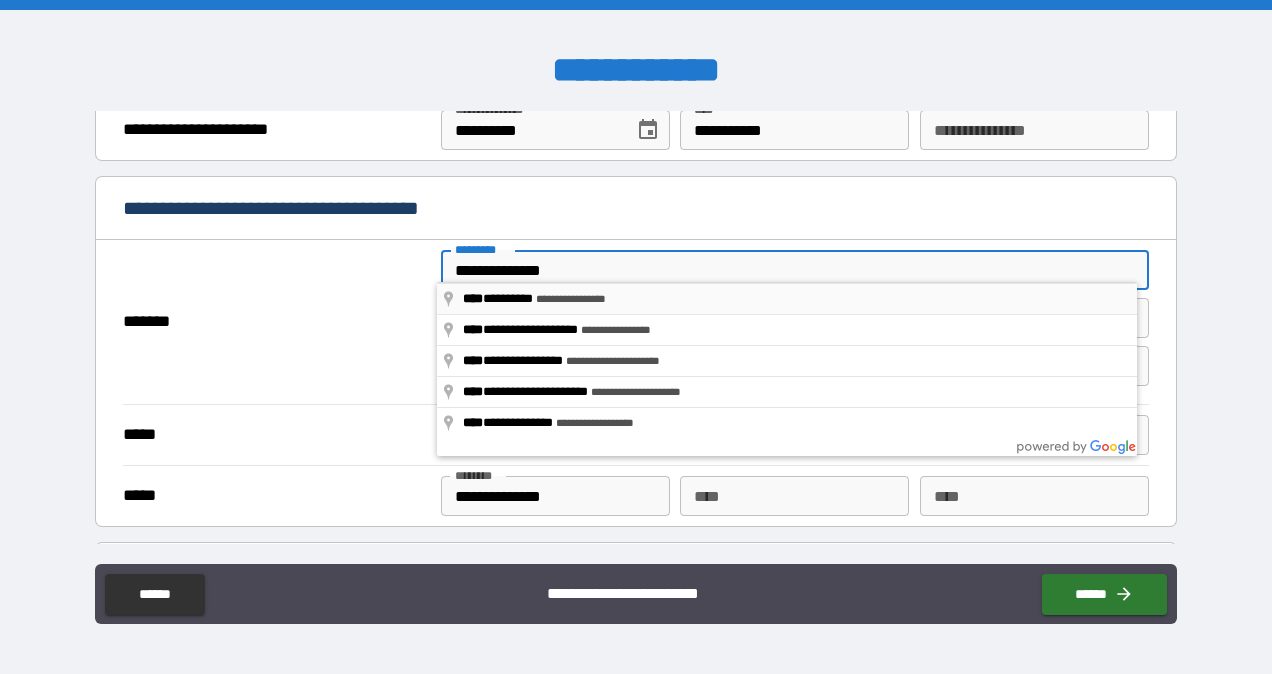 type on "**" 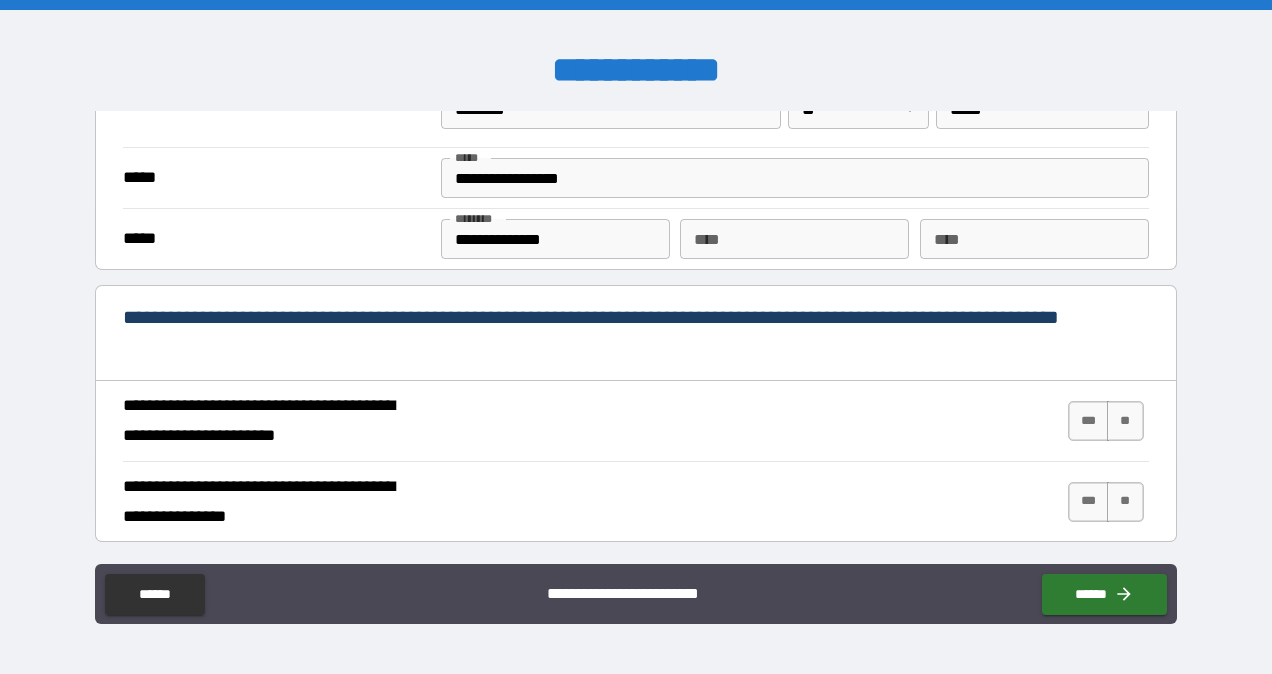 scroll, scrollTop: 1700, scrollLeft: 0, axis: vertical 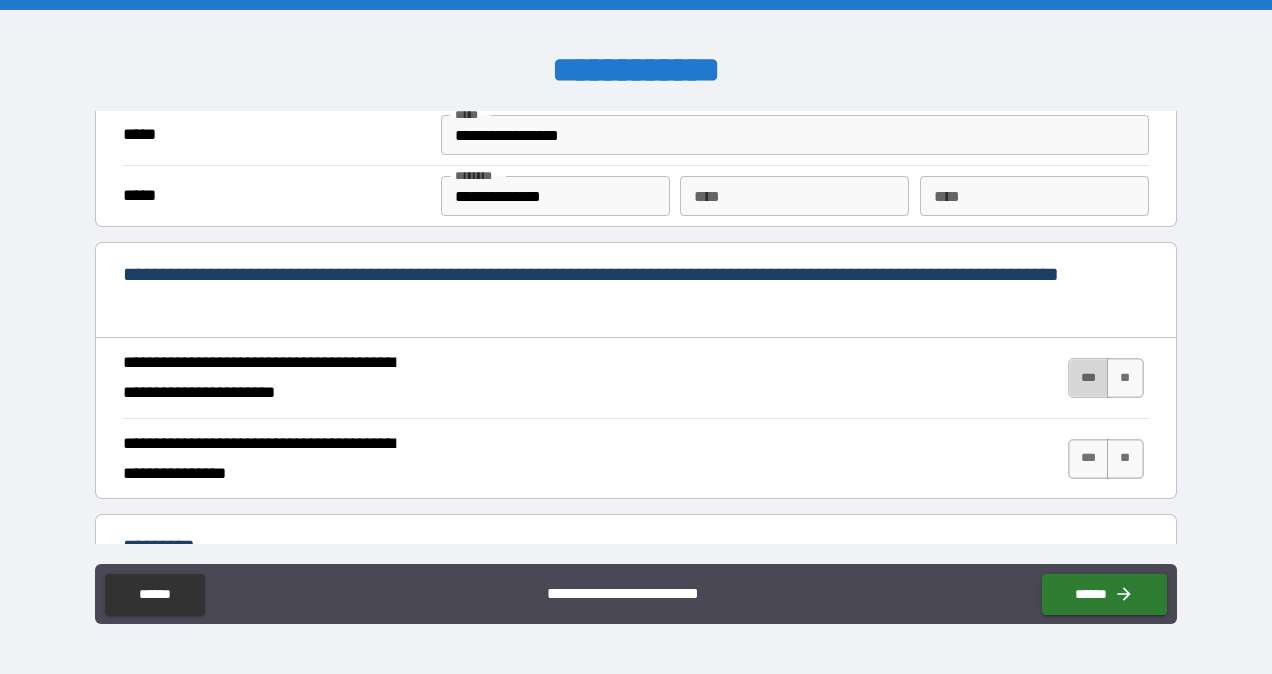 click on "***" at bounding box center [1089, 378] 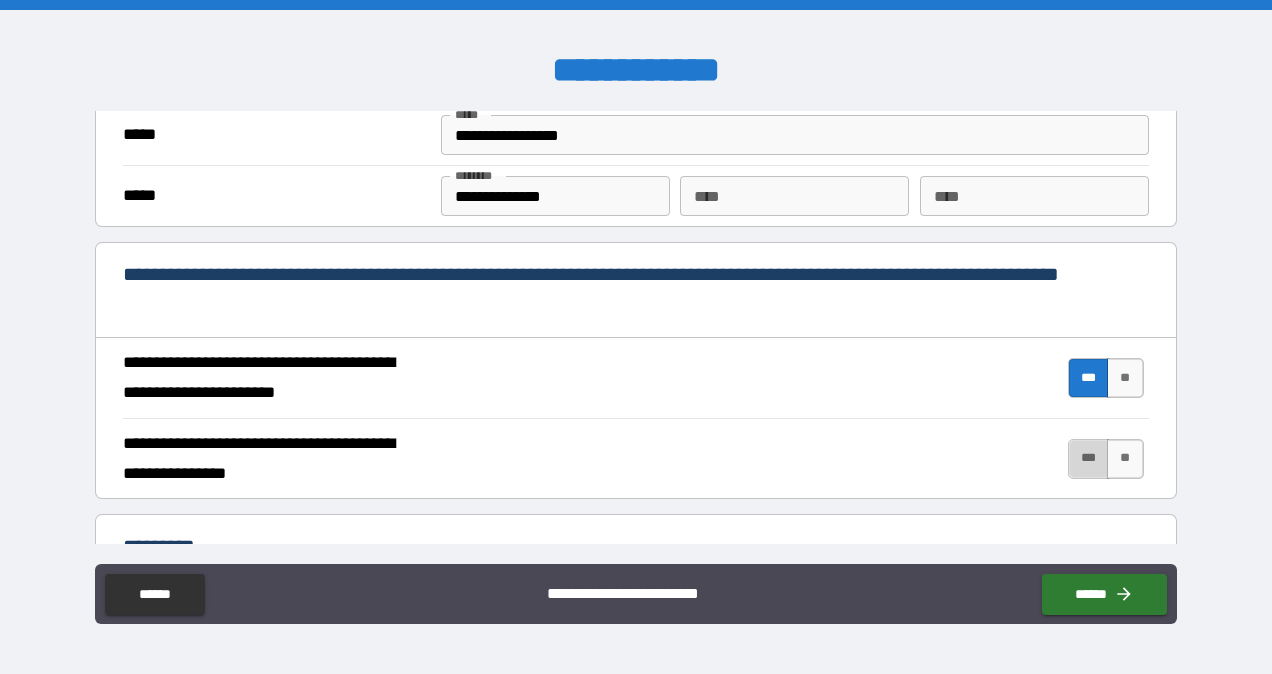 click on "***" at bounding box center [1089, 459] 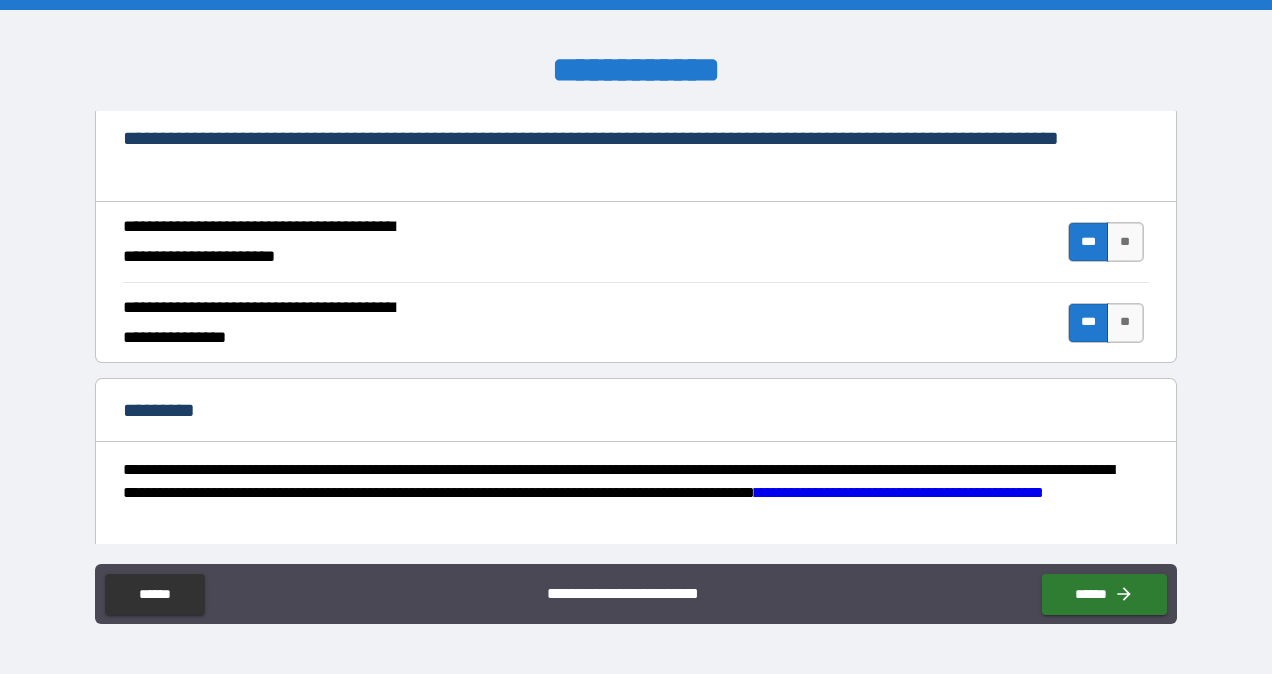 scroll, scrollTop: 2000, scrollLeft: 0, axis: vertical 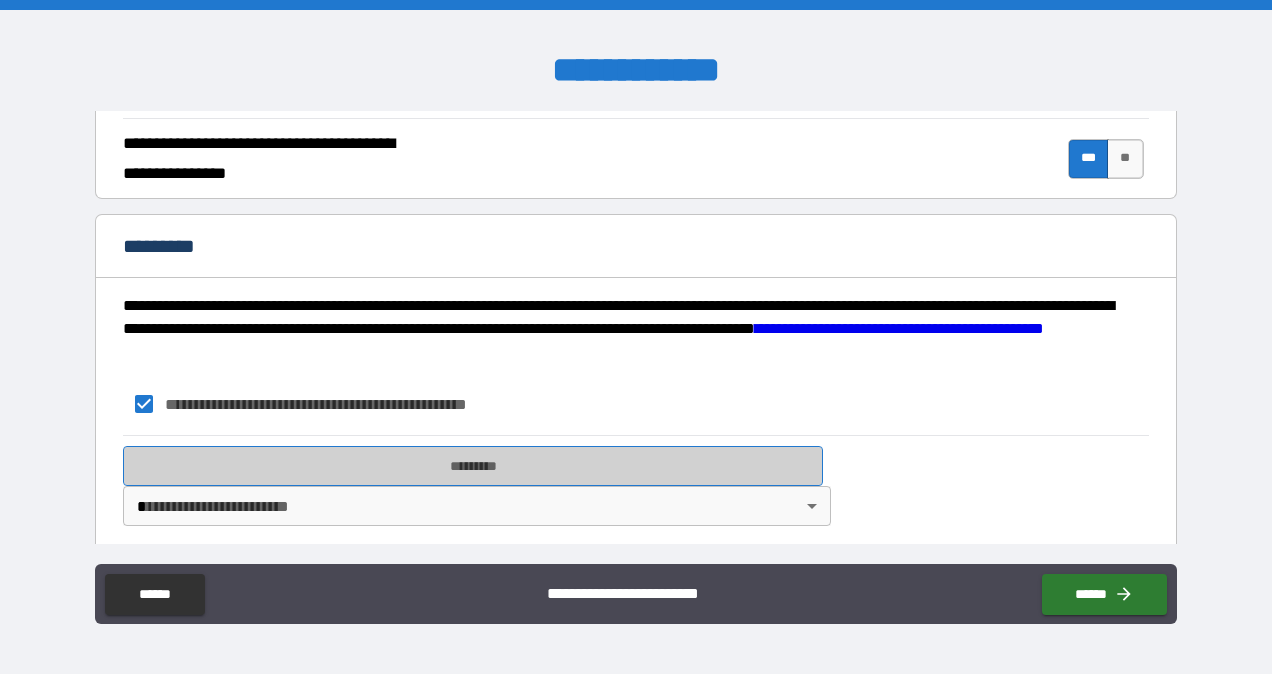 click on "*********" at bounding box center [473, 466] 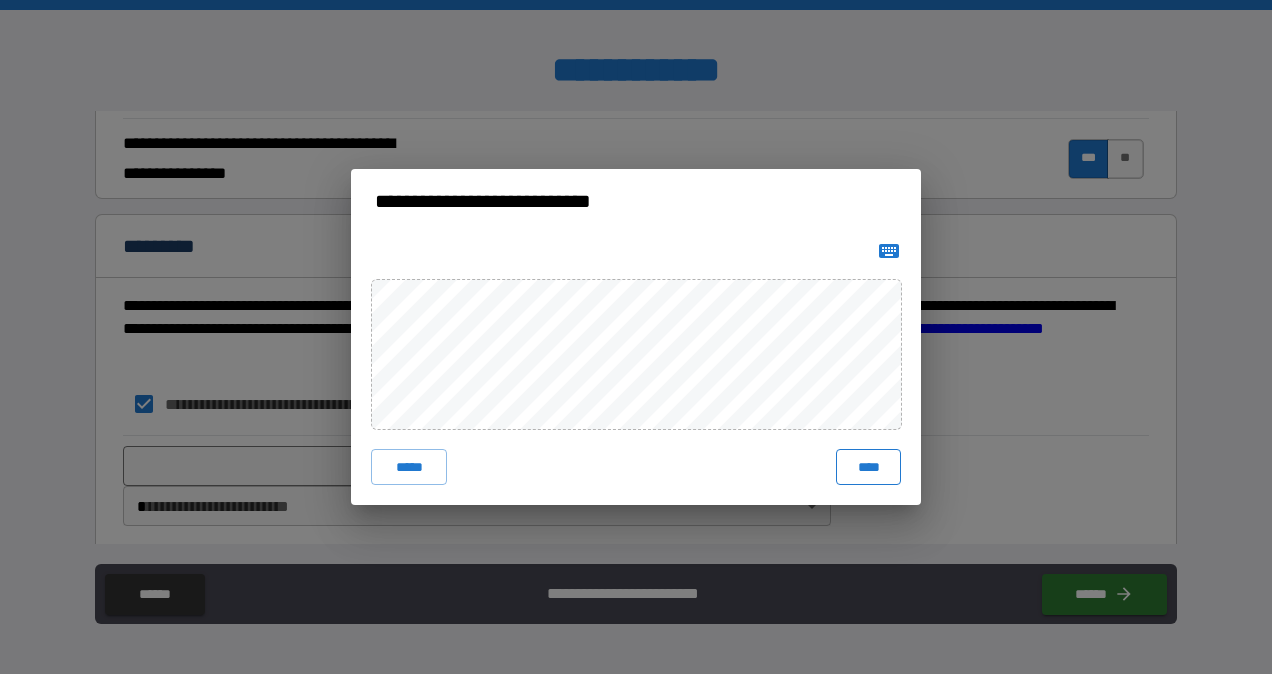 click on "****" at bounding box center (868, 467) 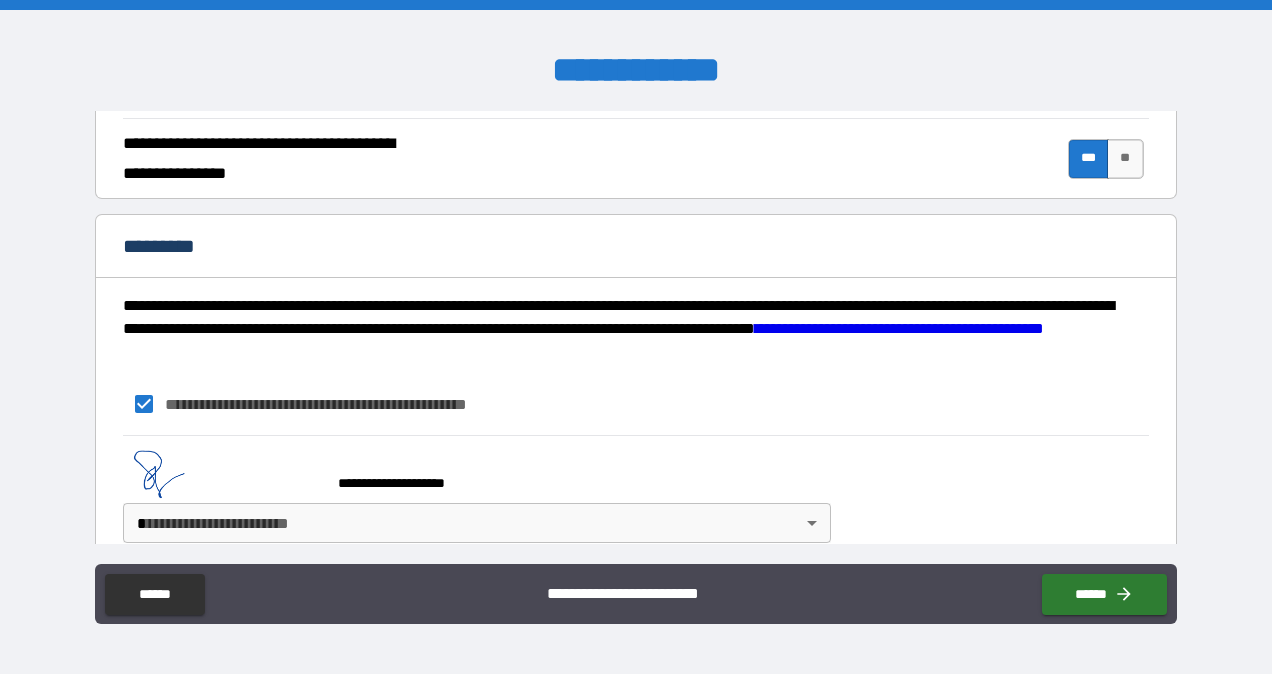 click on "**********" at bounding box center [636, 337] 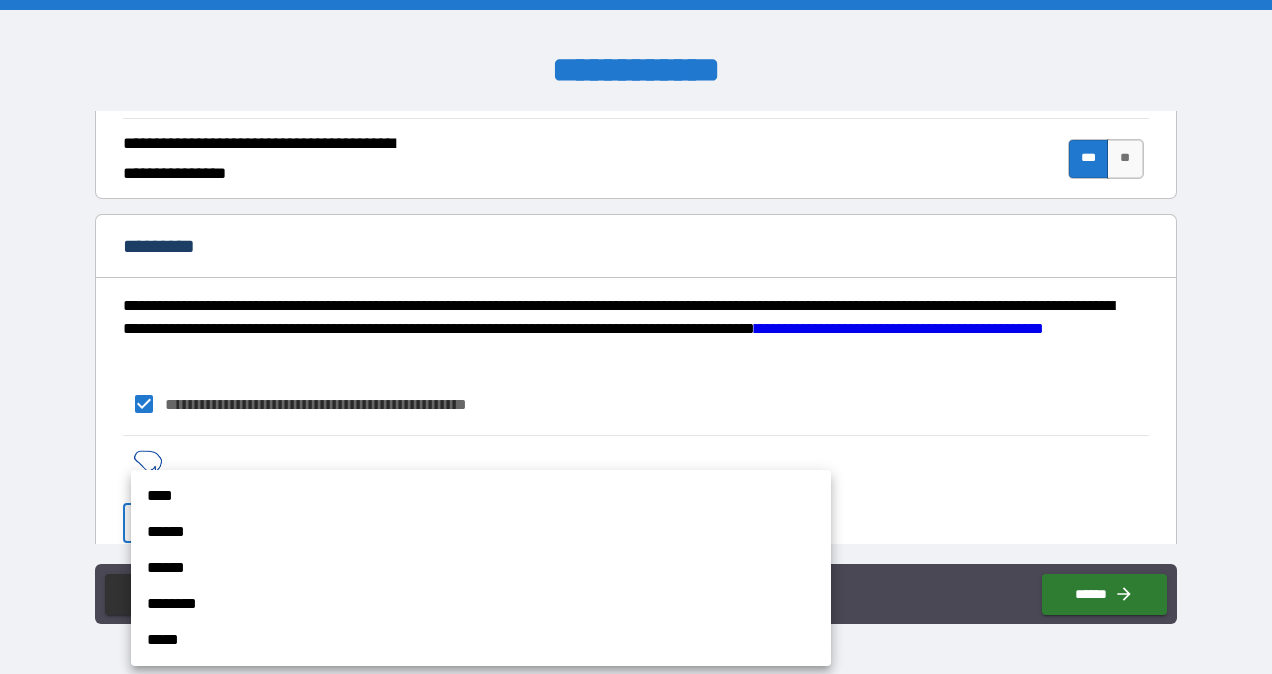 click on "****" at bounding box center (481, 496) 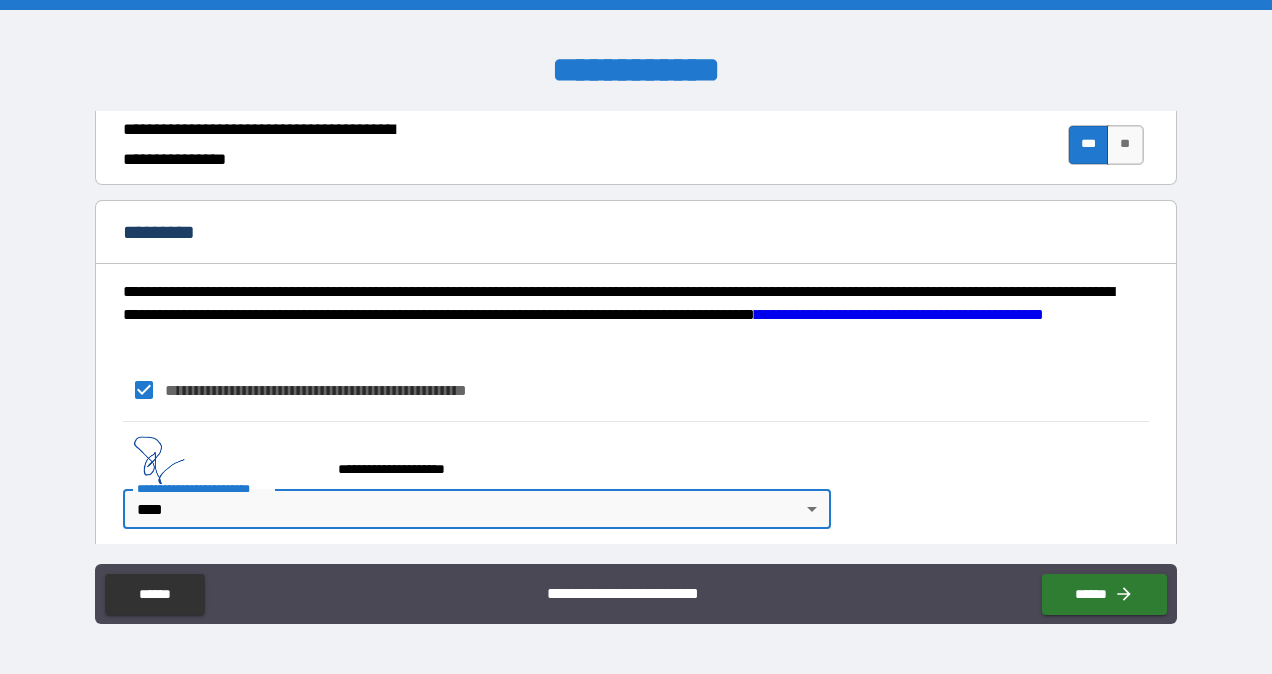 scroll, scrollTop: 2018, scrollLeft: 0, axis: vertical 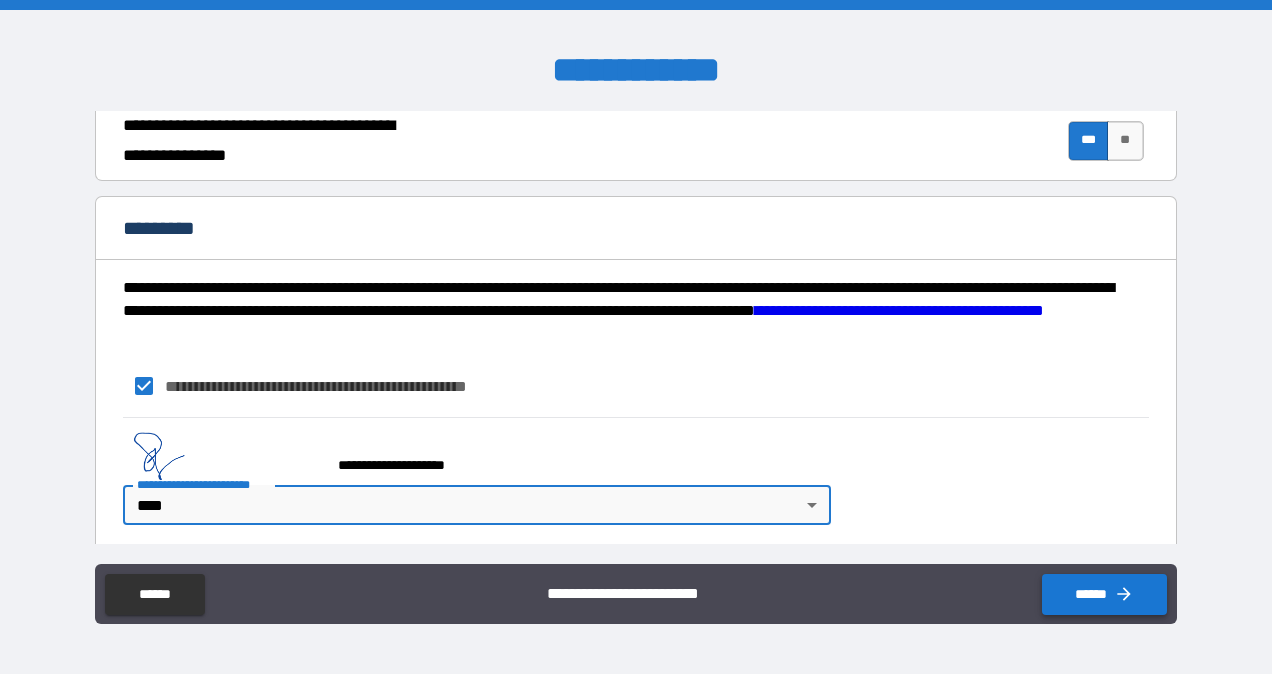 click on "******" at bounding box center [1104, 594] 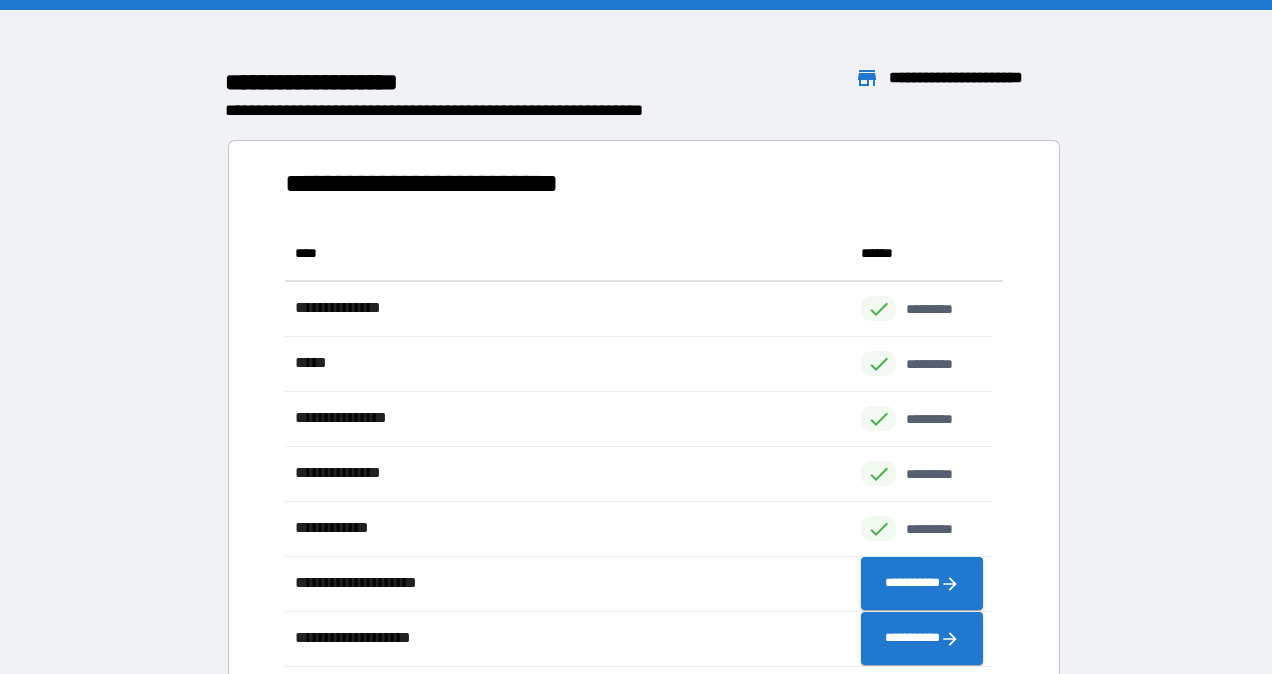 scroll, scrollTop: 16, scrollLeft: 16, axis: both 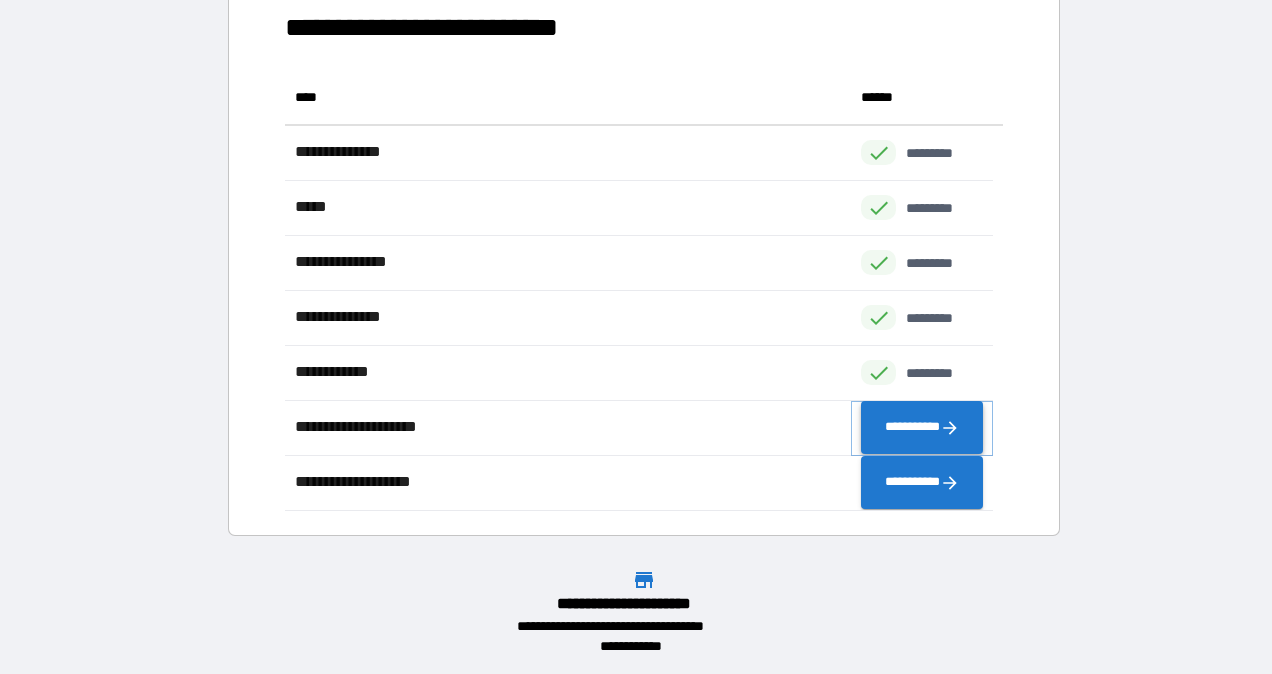click on "**********" at bounding box center [922, 428] 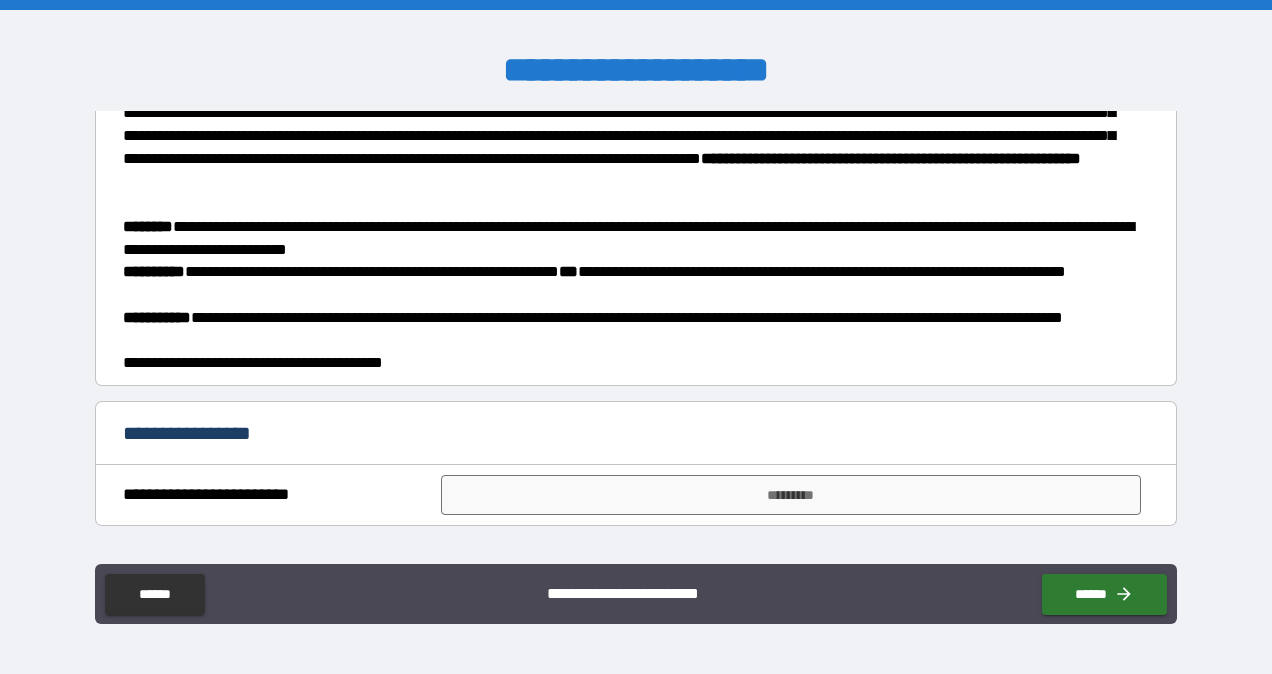 scroll, scrollTop: 600, scrollLeft: 0, axis: vertical 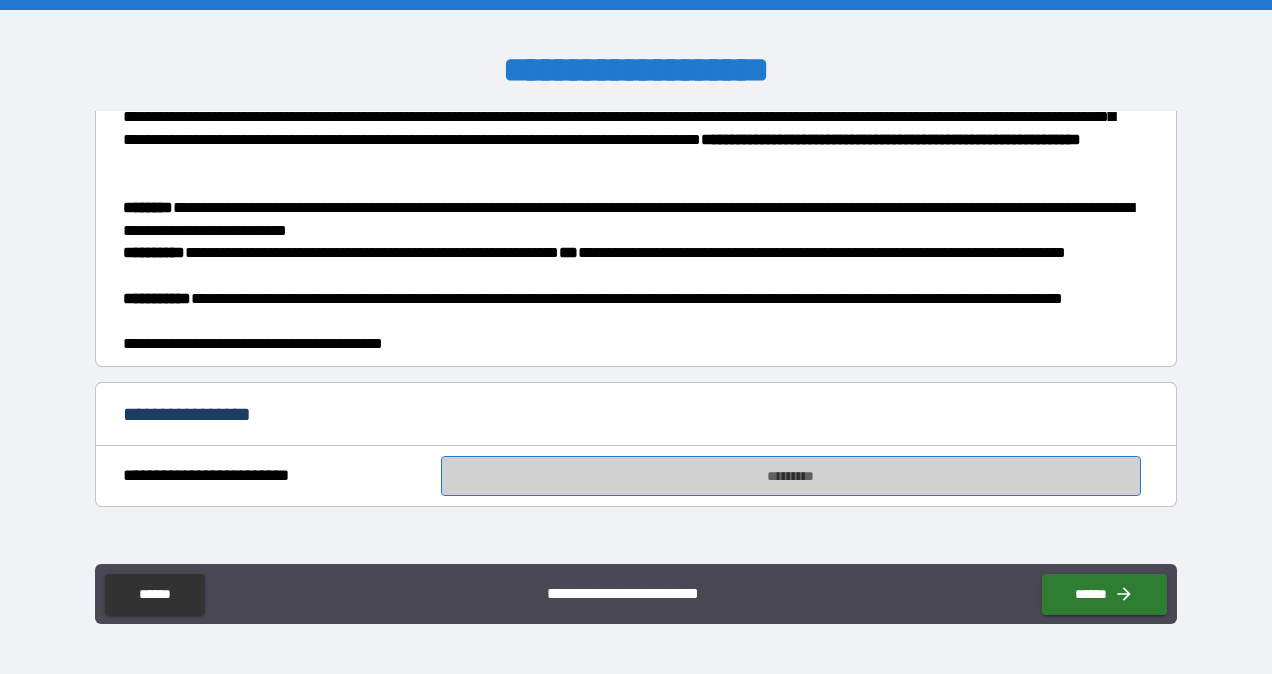 click on "*********" at bounding box center [791, 476] 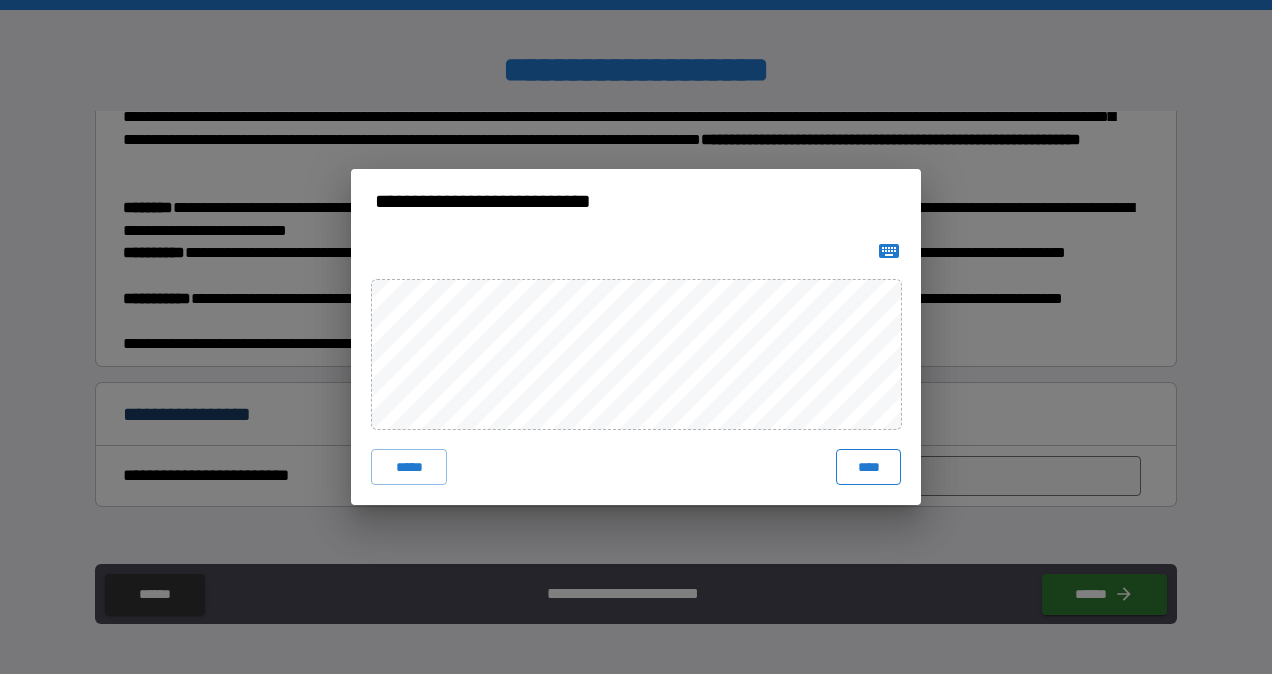 click on "****" at bounding box center [868, 467] 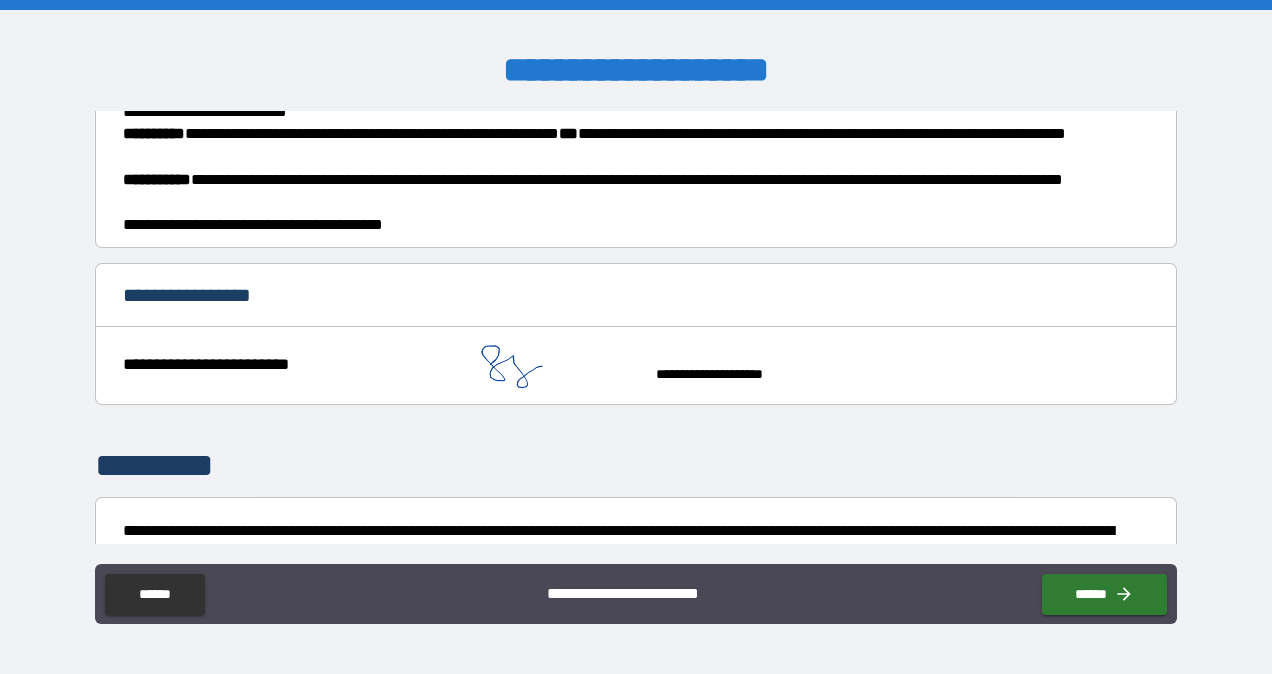 scroll, scrollTop: 930, scrollLeft: 0, axis: vertical 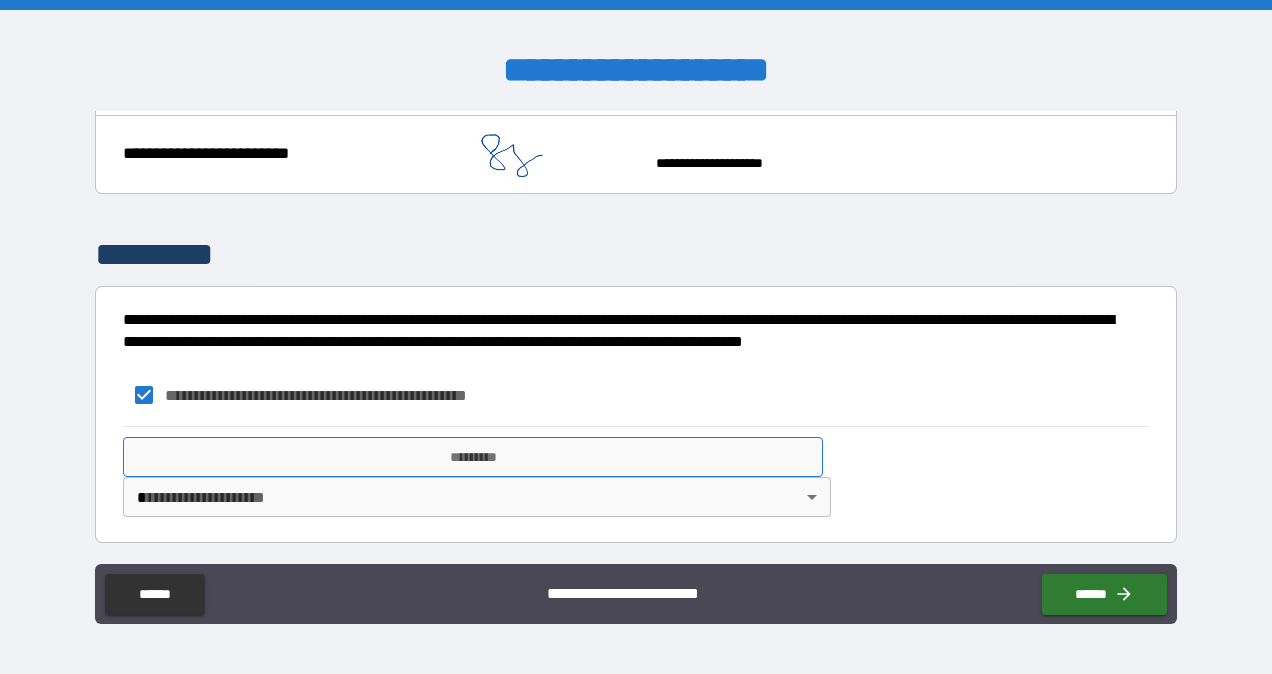 click on "*********" at bounding box center (473, 457) 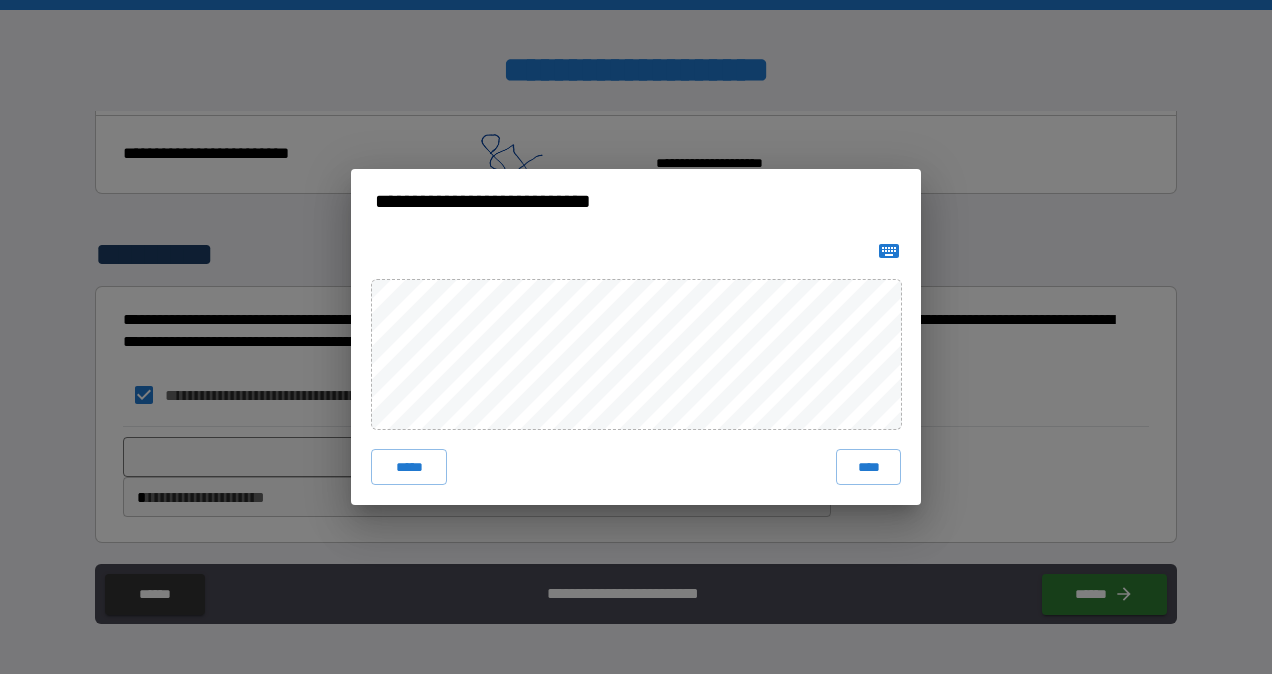 click on "****" at bounding box center (868, 467) 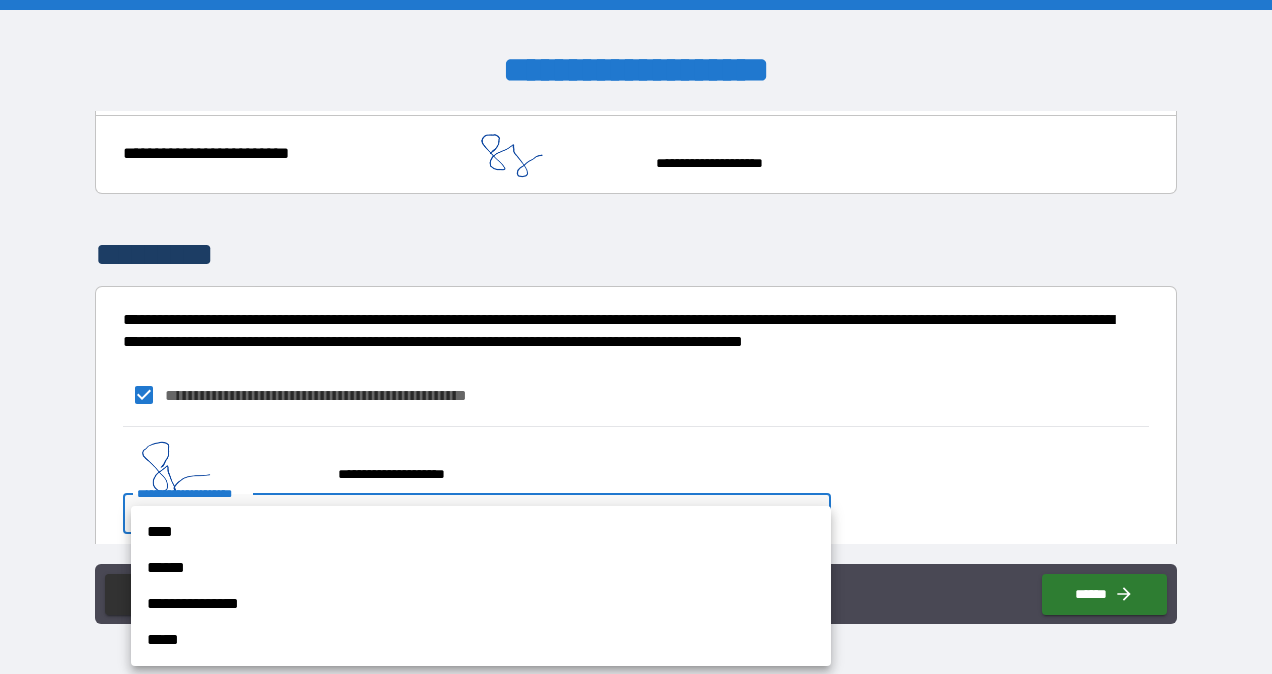 click on "**********" at bounding box center (636, 337) 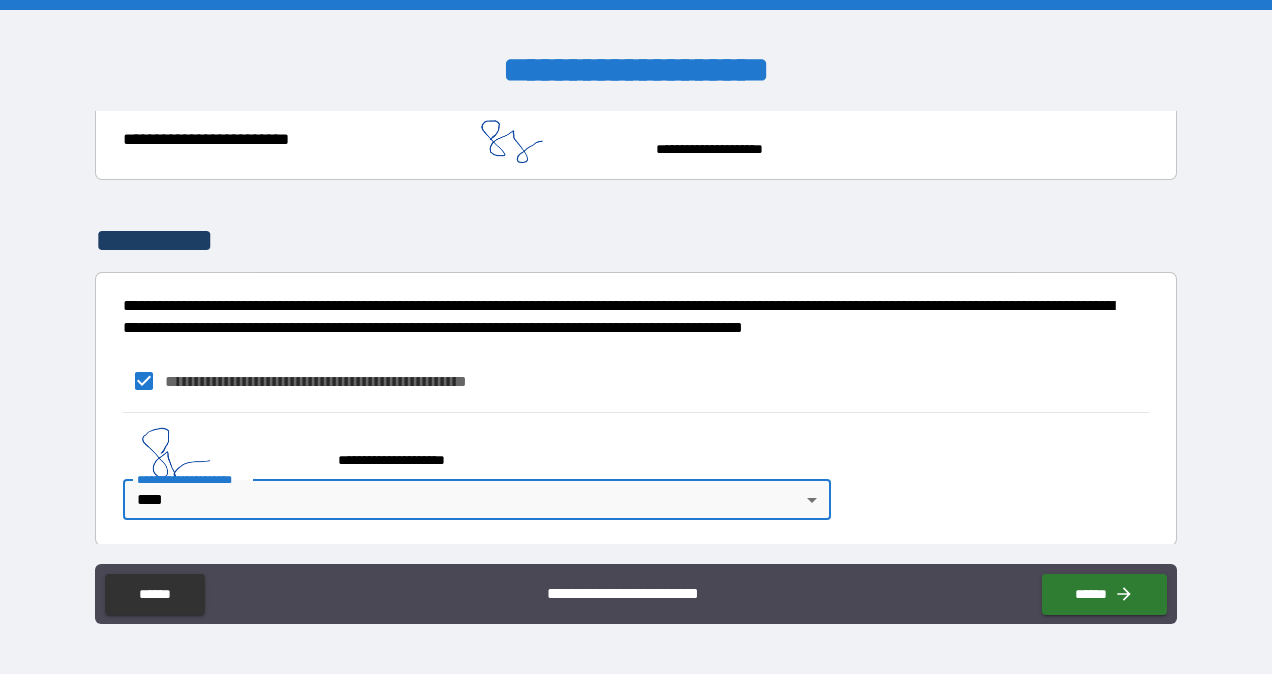 scroll, scrollTop: 947, scrollLeft: 0, axis: vertical 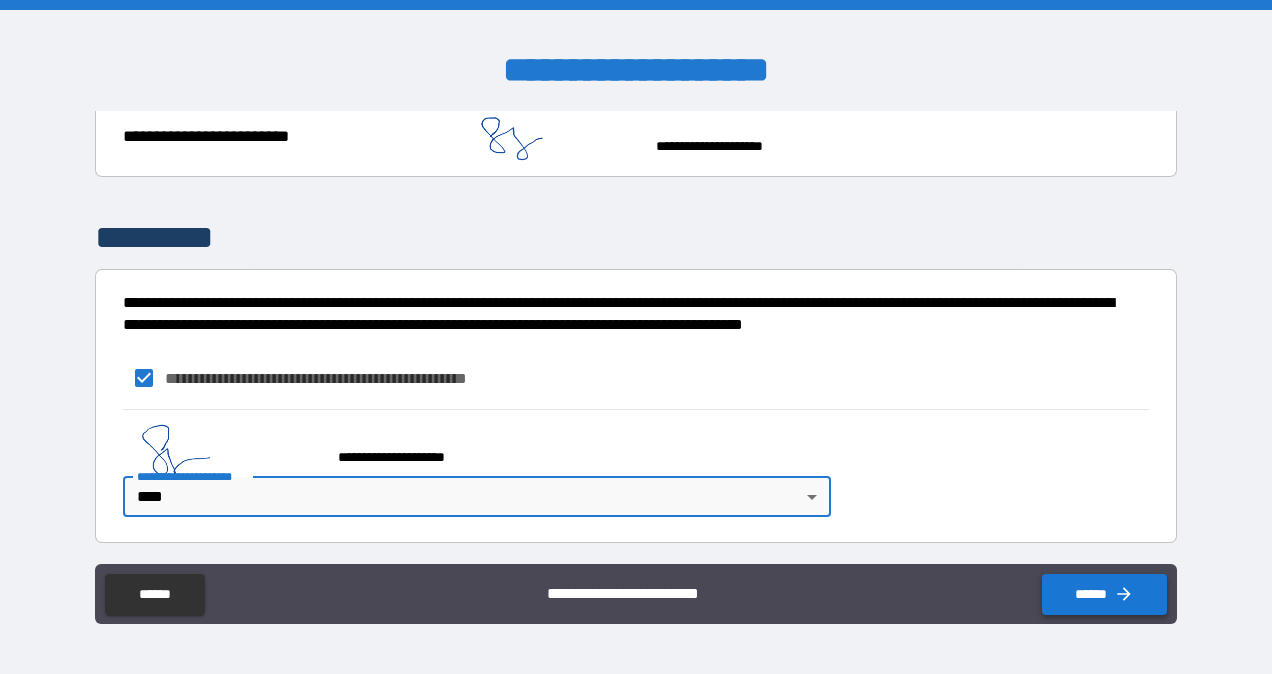 click 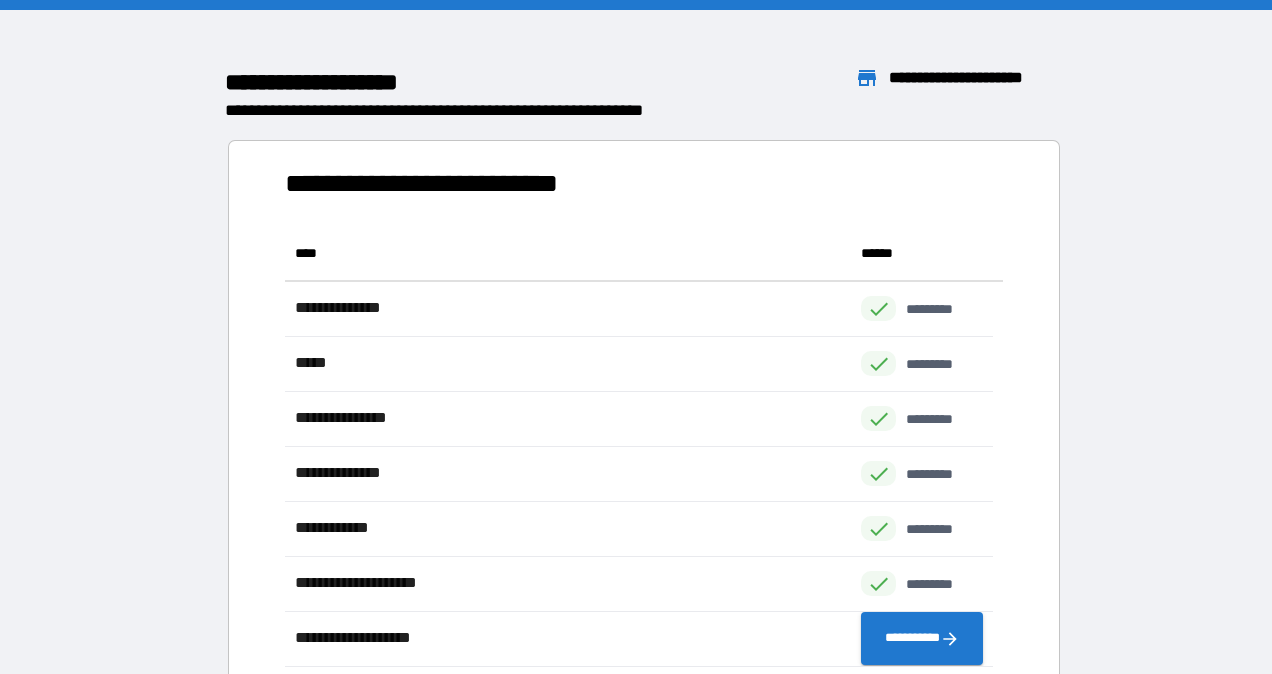 scroll, scrollTop: 16, scrollLeft: 16, axis: both 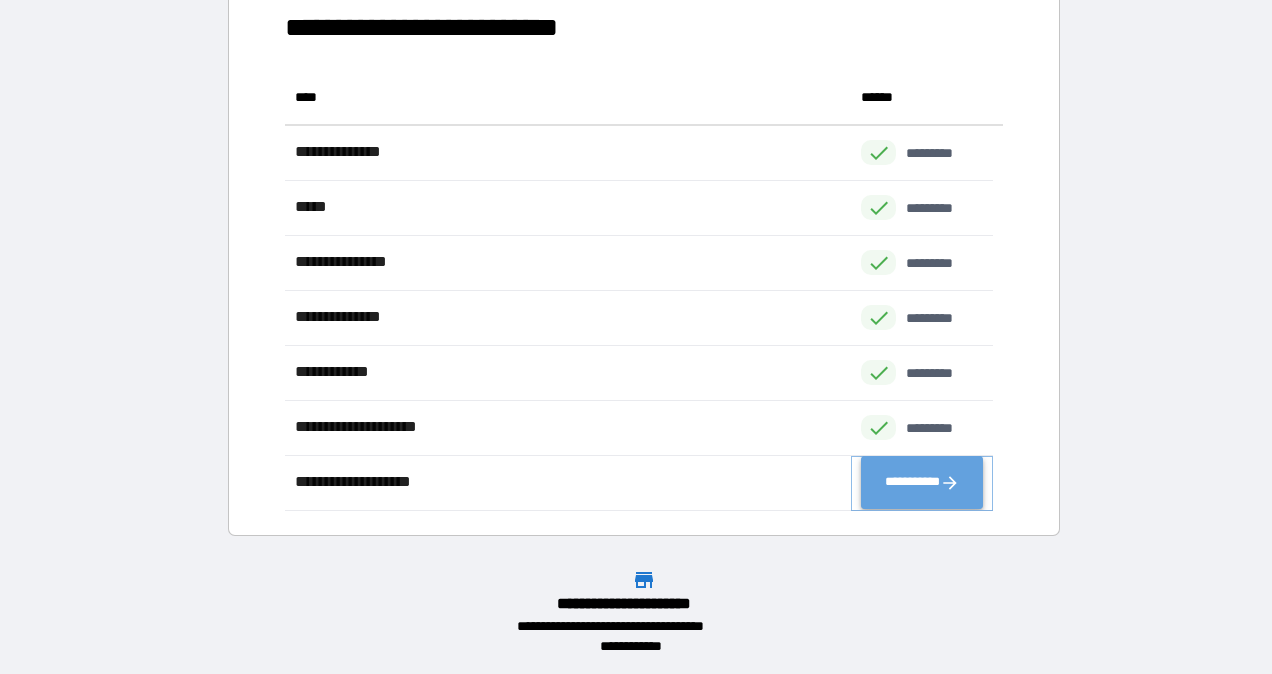 click on "**********" at bounding box center (922, 483) 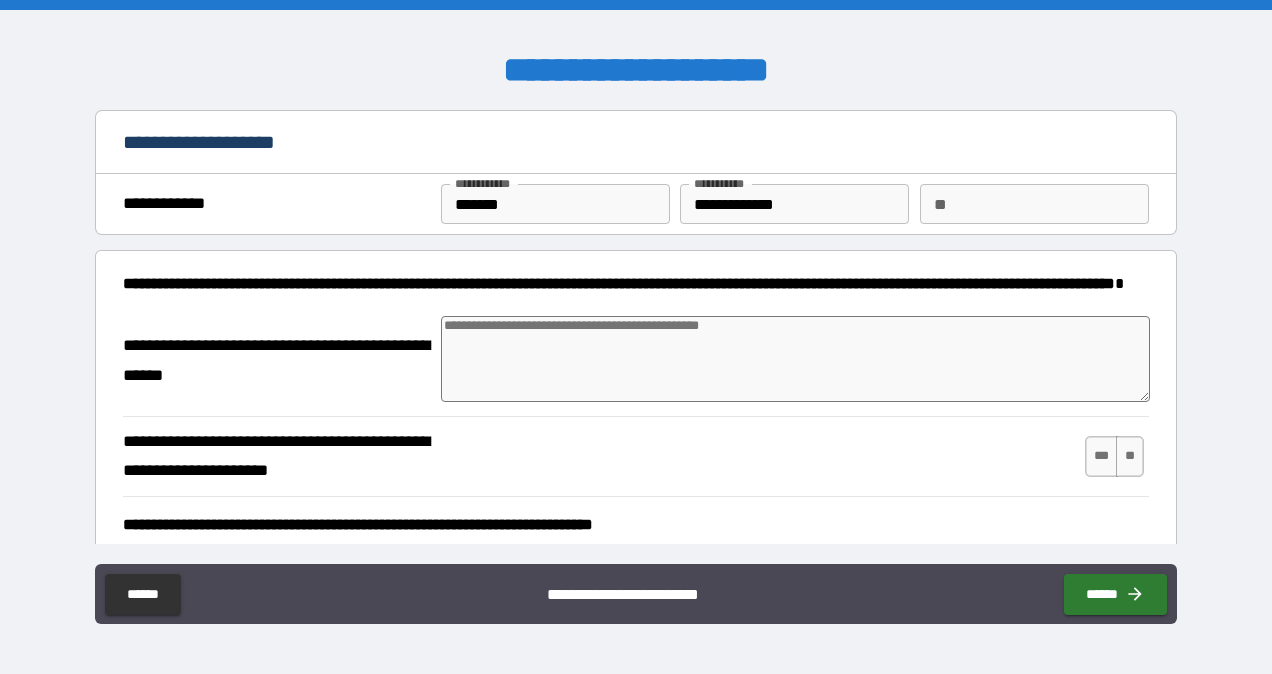 type on "*" 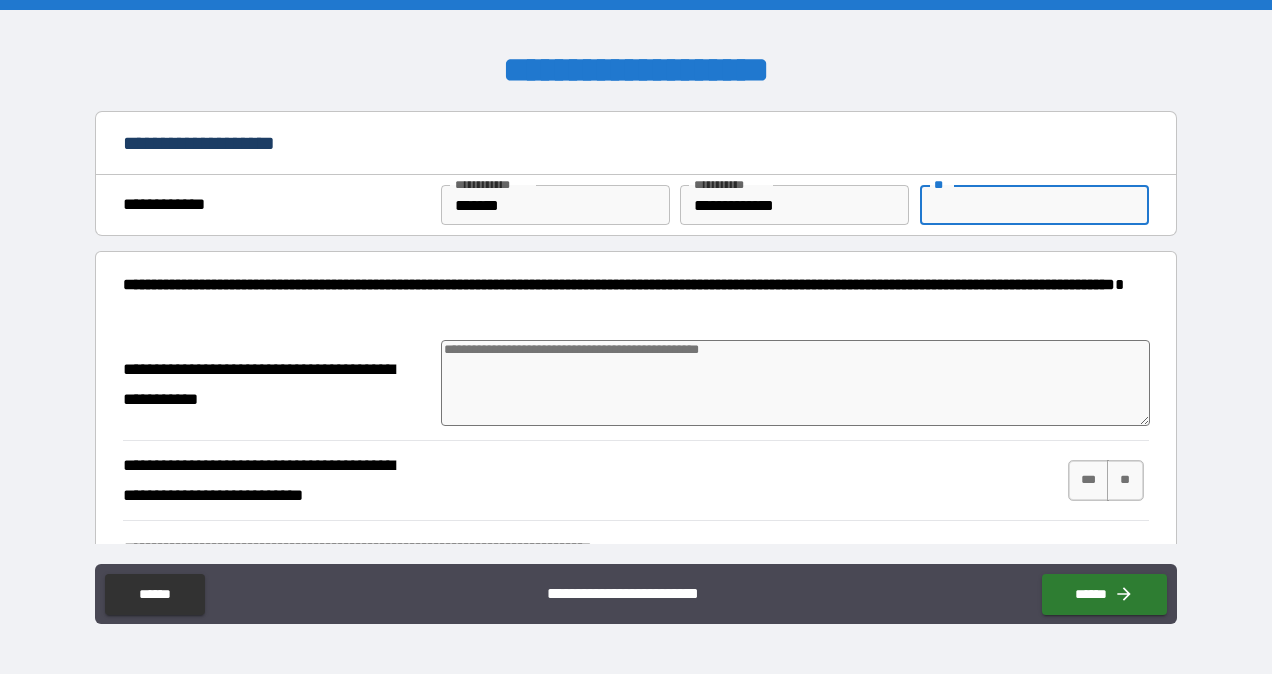 click on "**" at bounding box center (1034, 205) 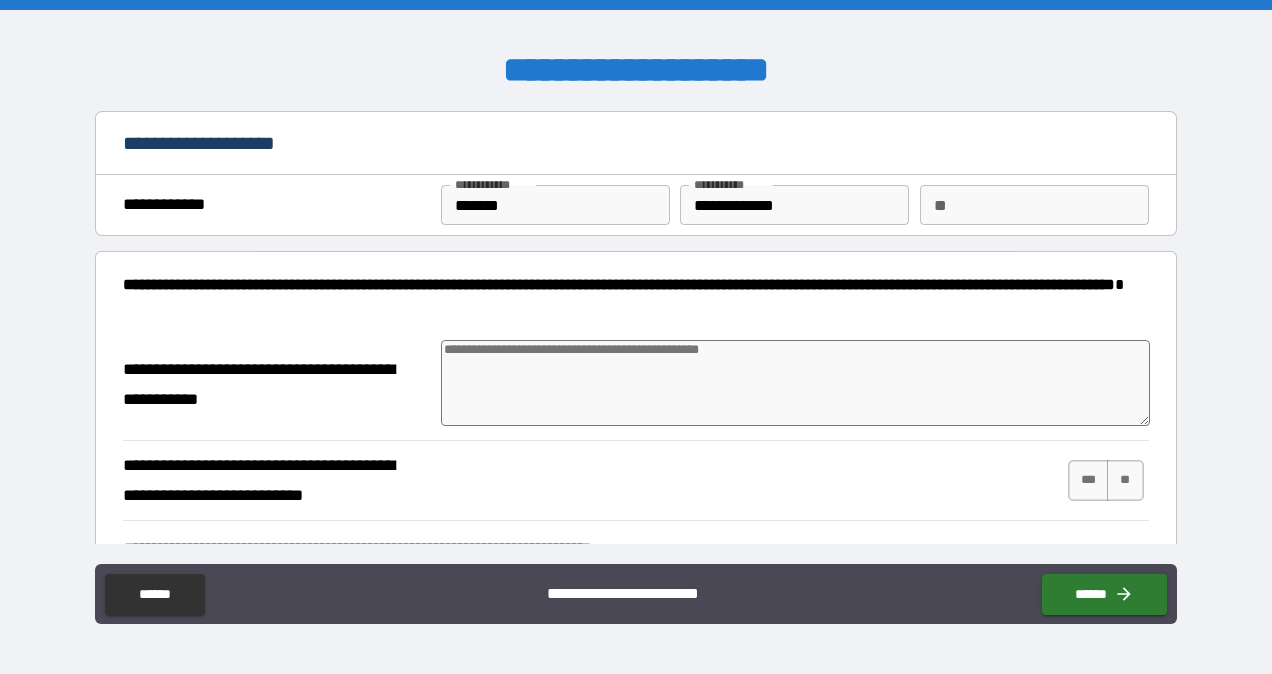 click at bounding box center [795, 383] 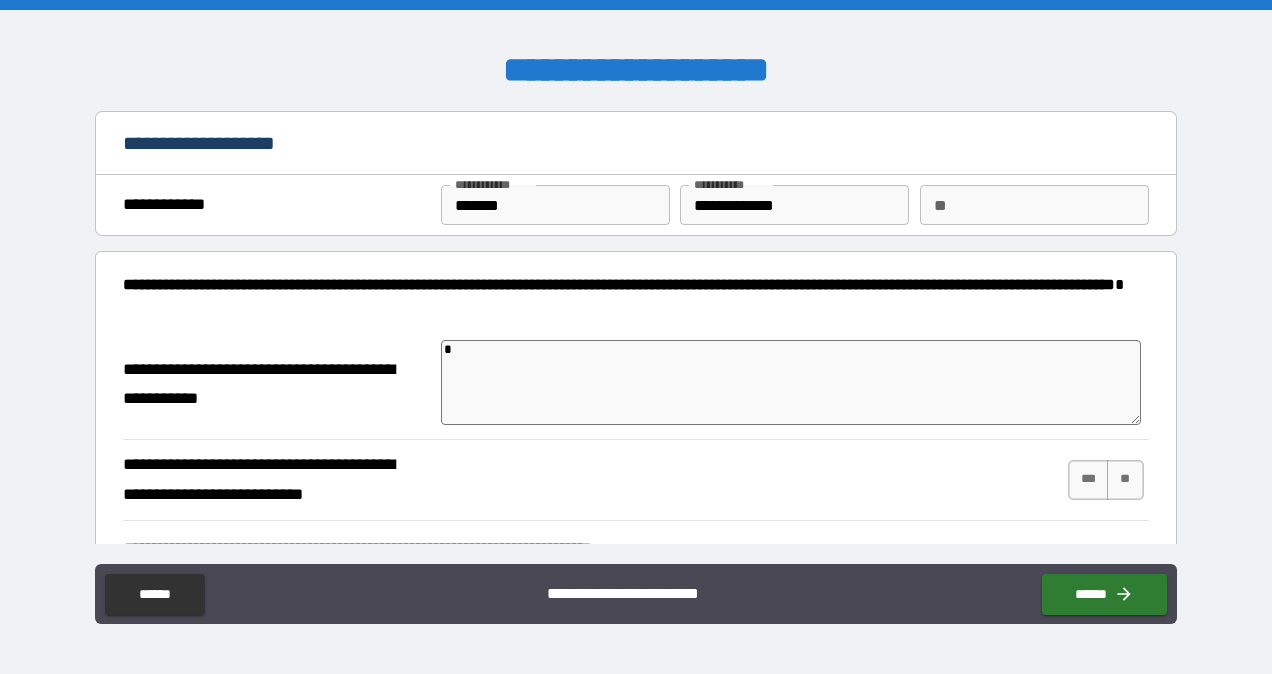 type on "**" 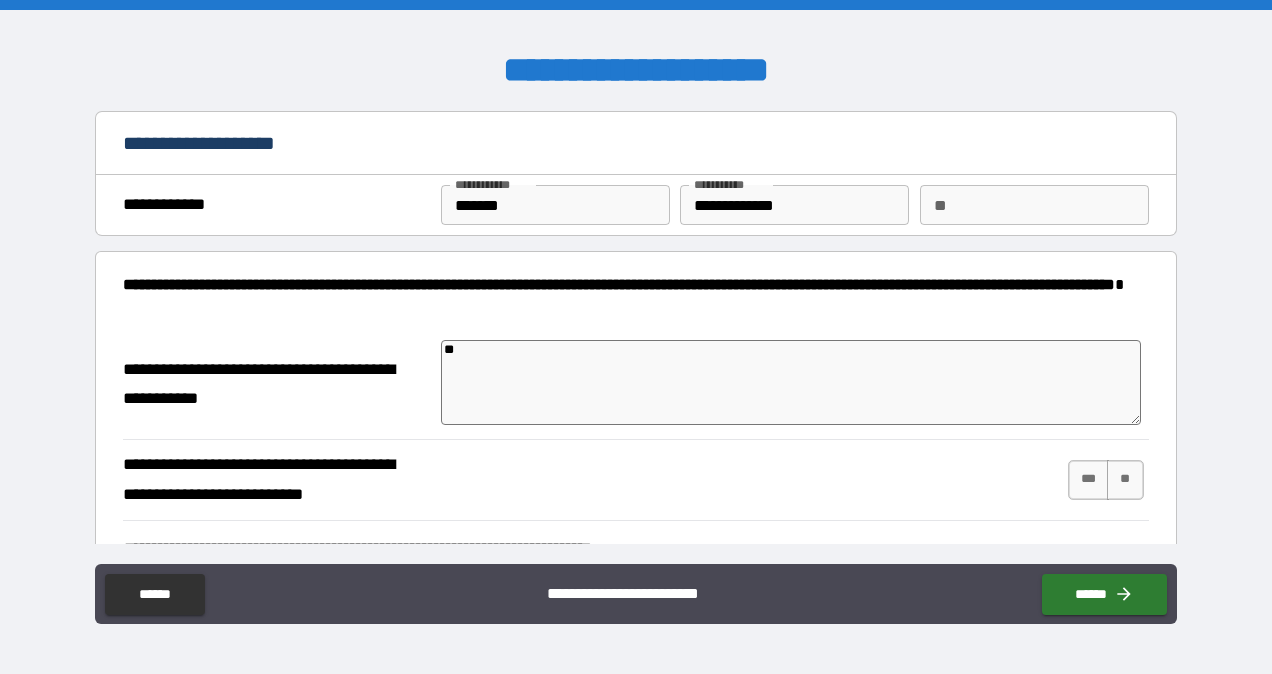 type on "*" 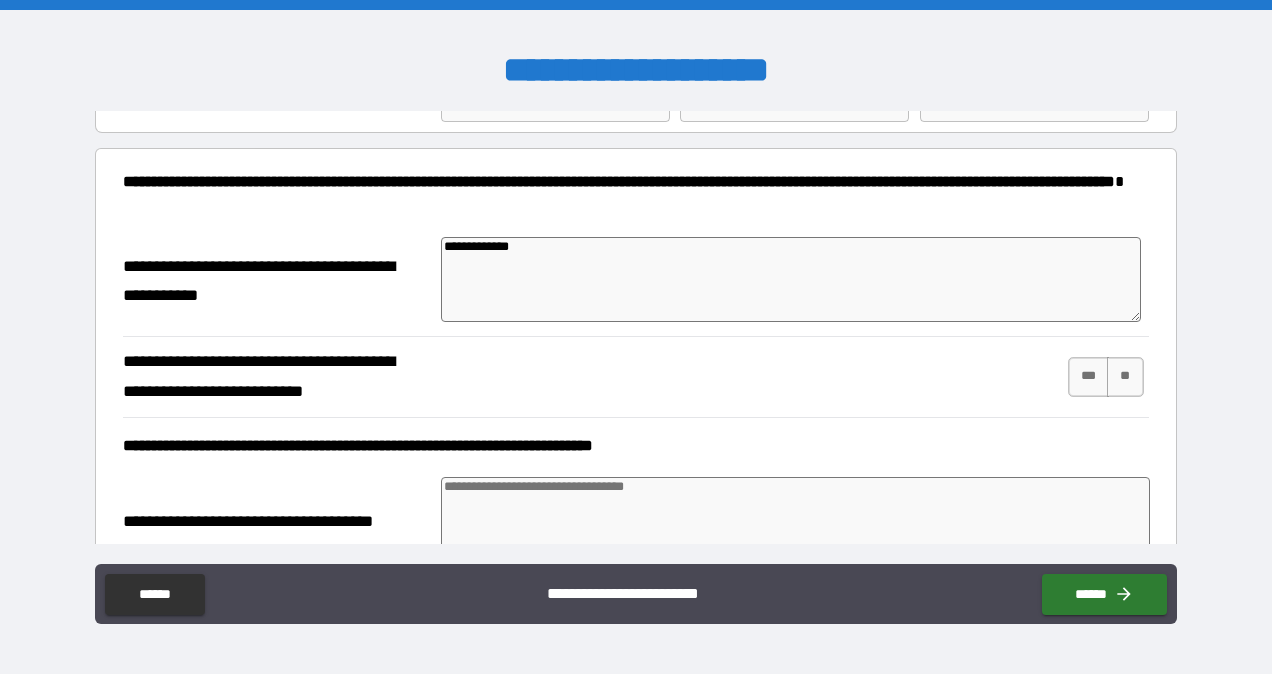 scroll, scrollTop: 200, scrollLeft: 0, axis: vertical 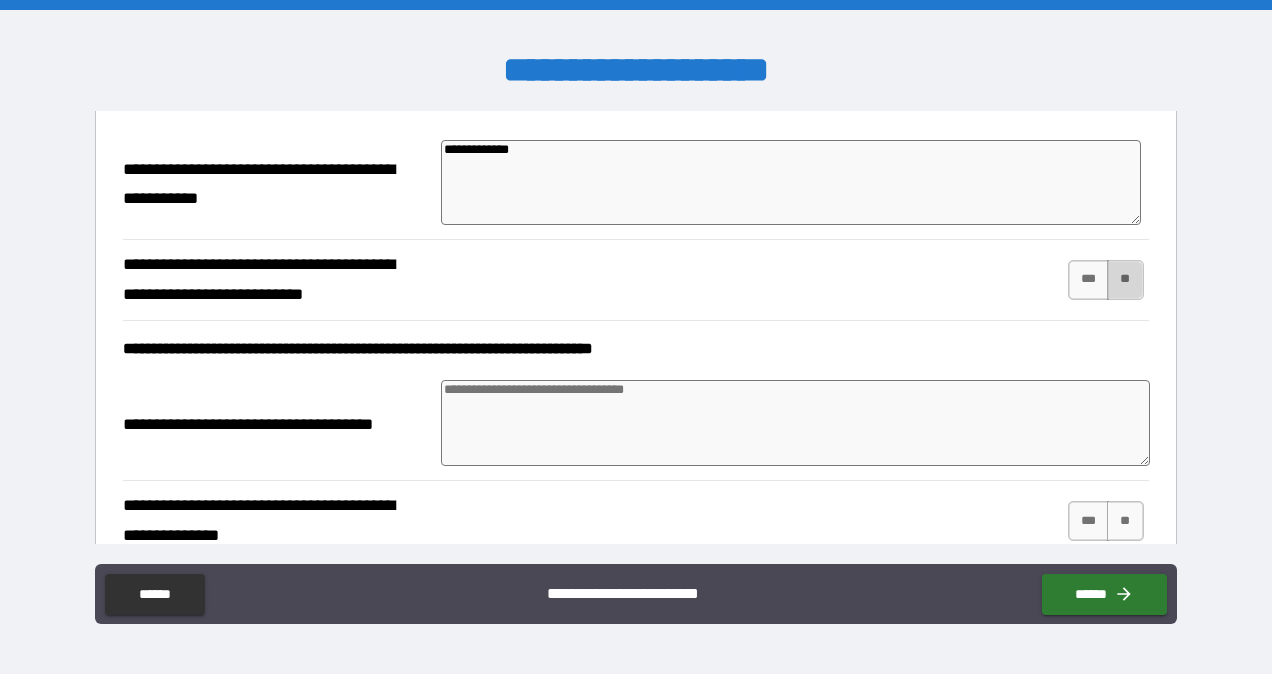 click on "**" at bounding box center [1125, 280] 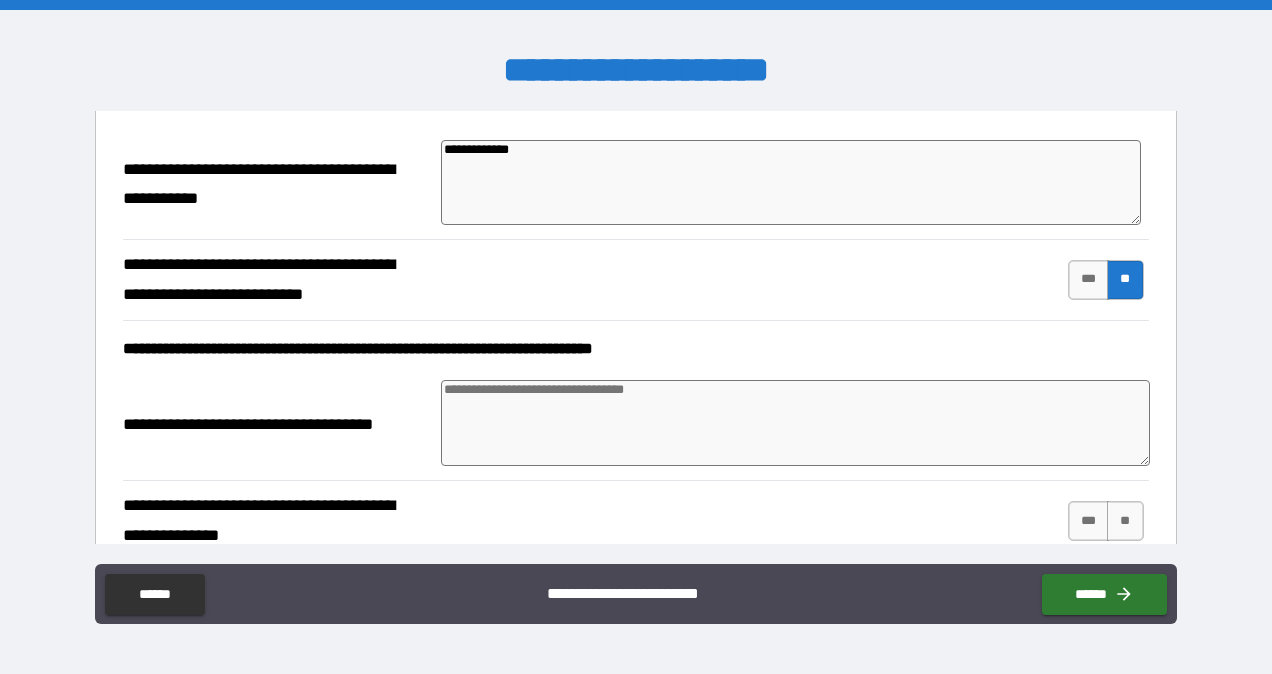 click on "*** **" at bounding box center (1108, 521) 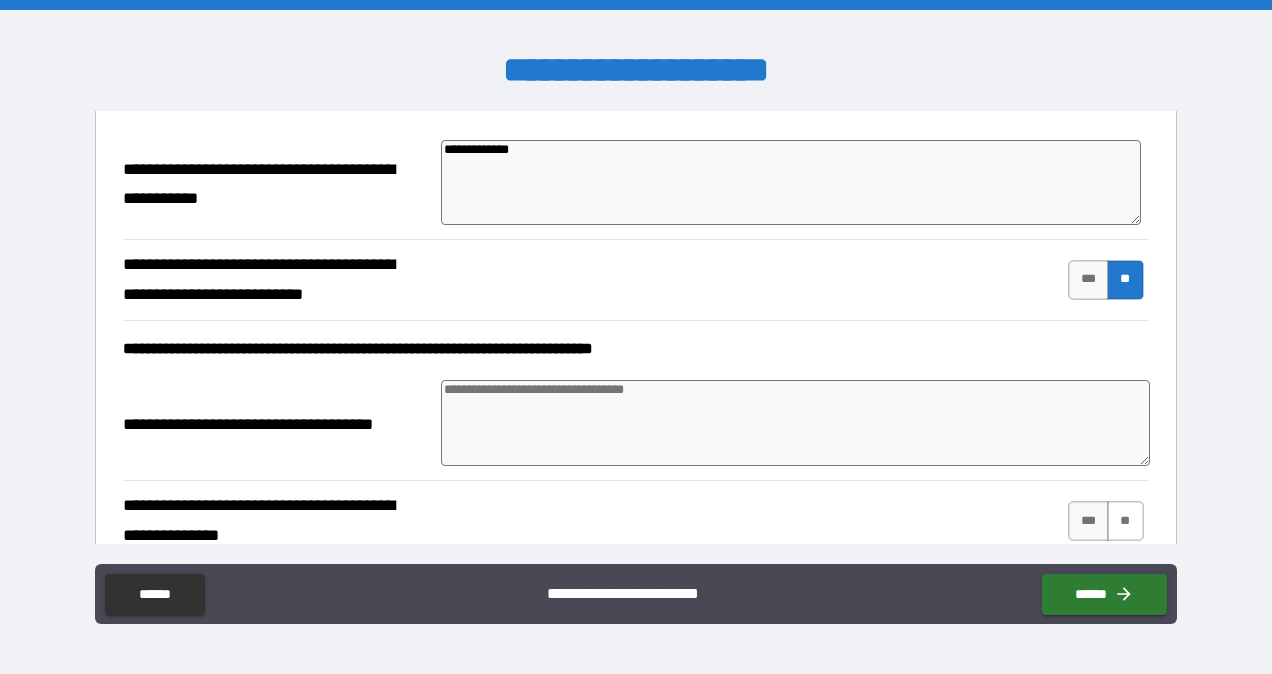 click on "**" at bounding box center (1125, 521) 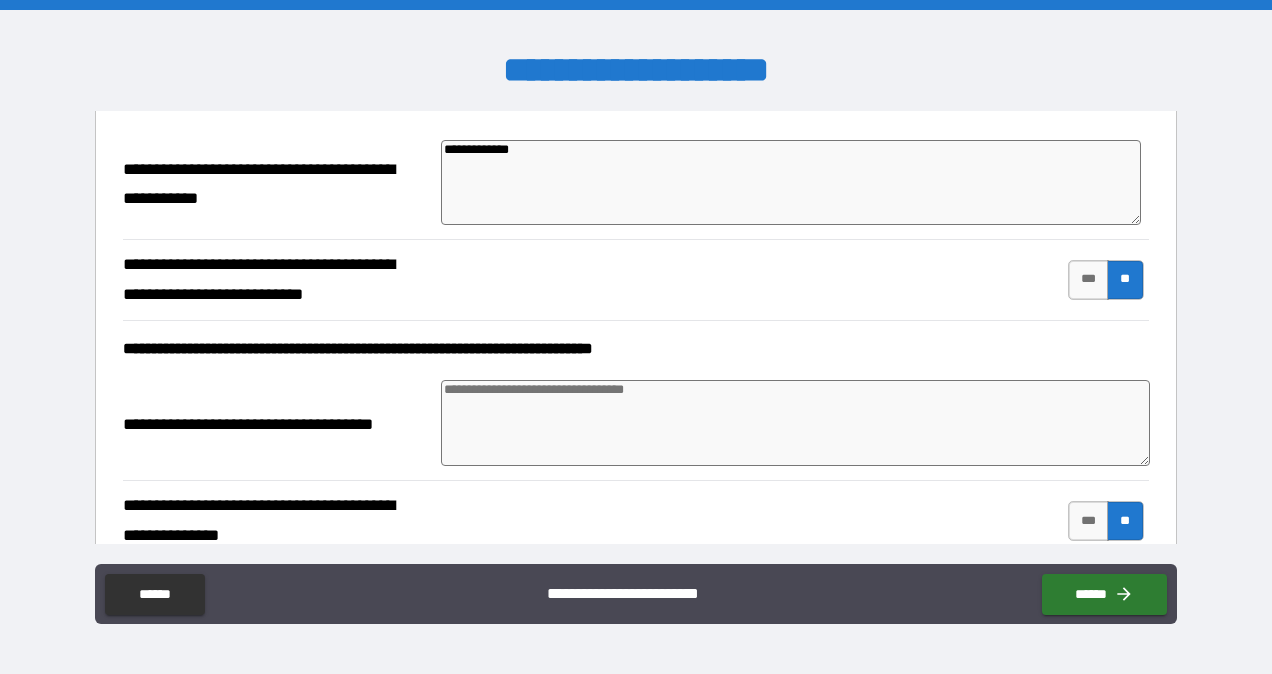 click at bounding box center (795, 423) 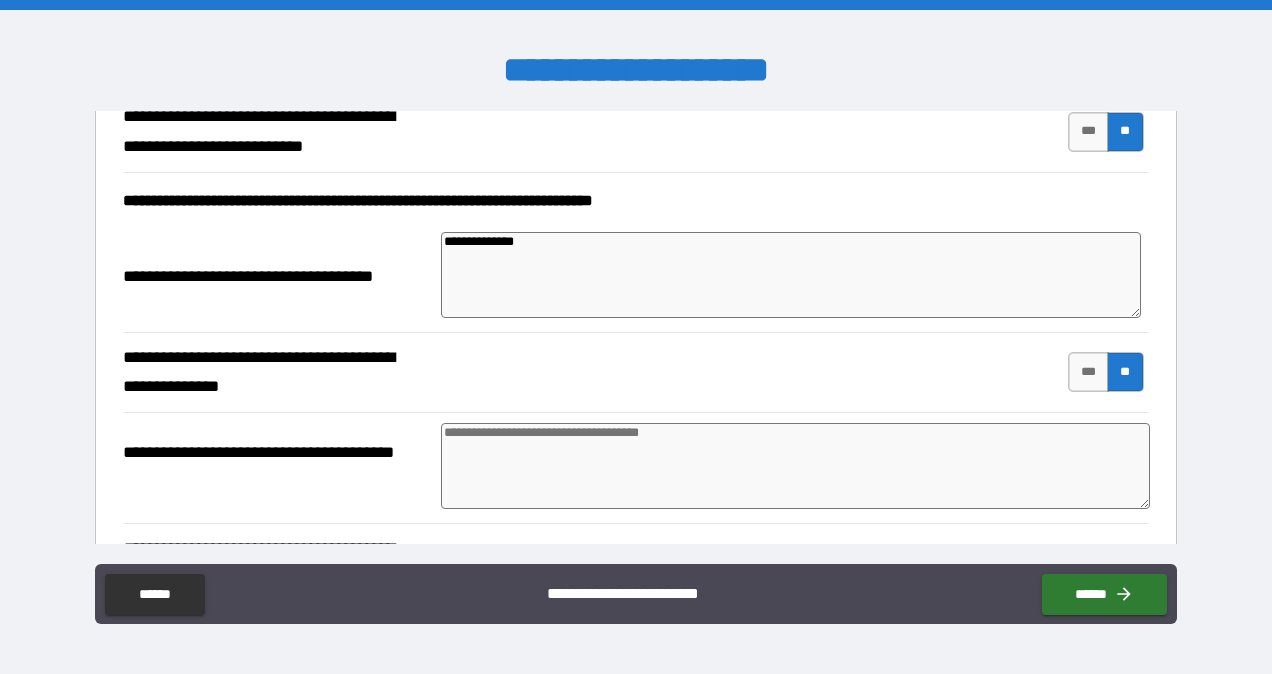 scroll, scrollTop: 700, scrollLeft: 0, axis: vertical 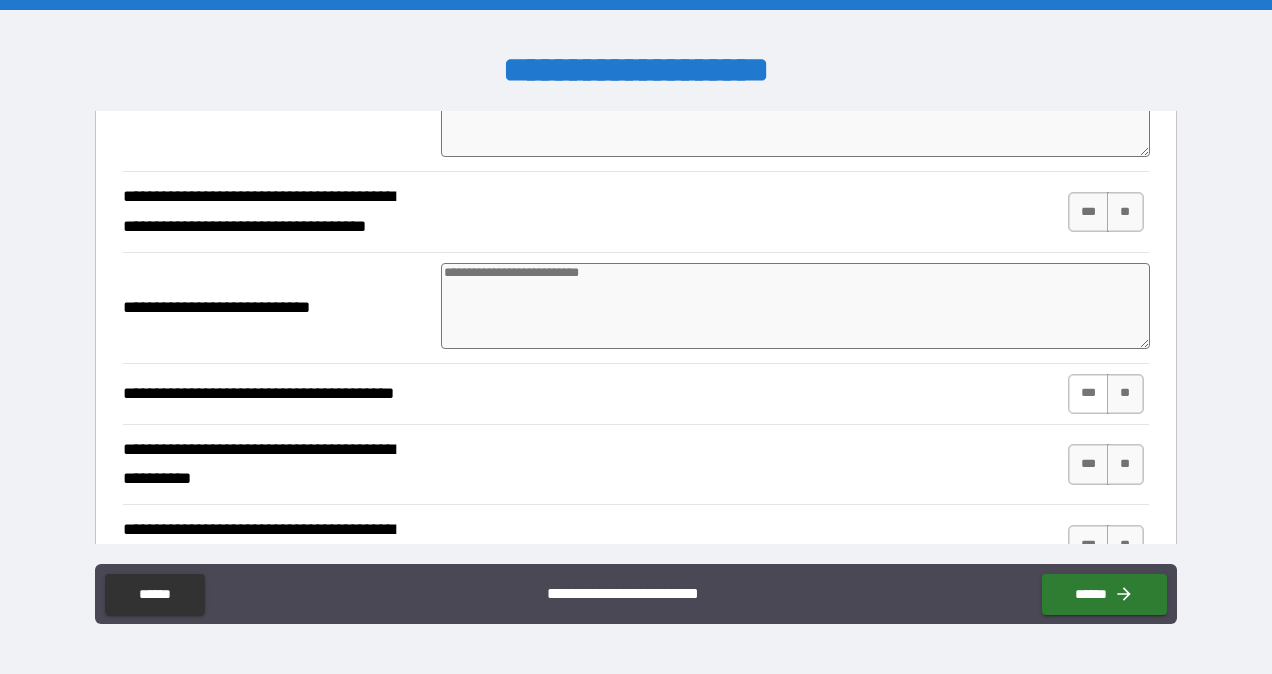 click on "***" at bounding box center (1089, 394) 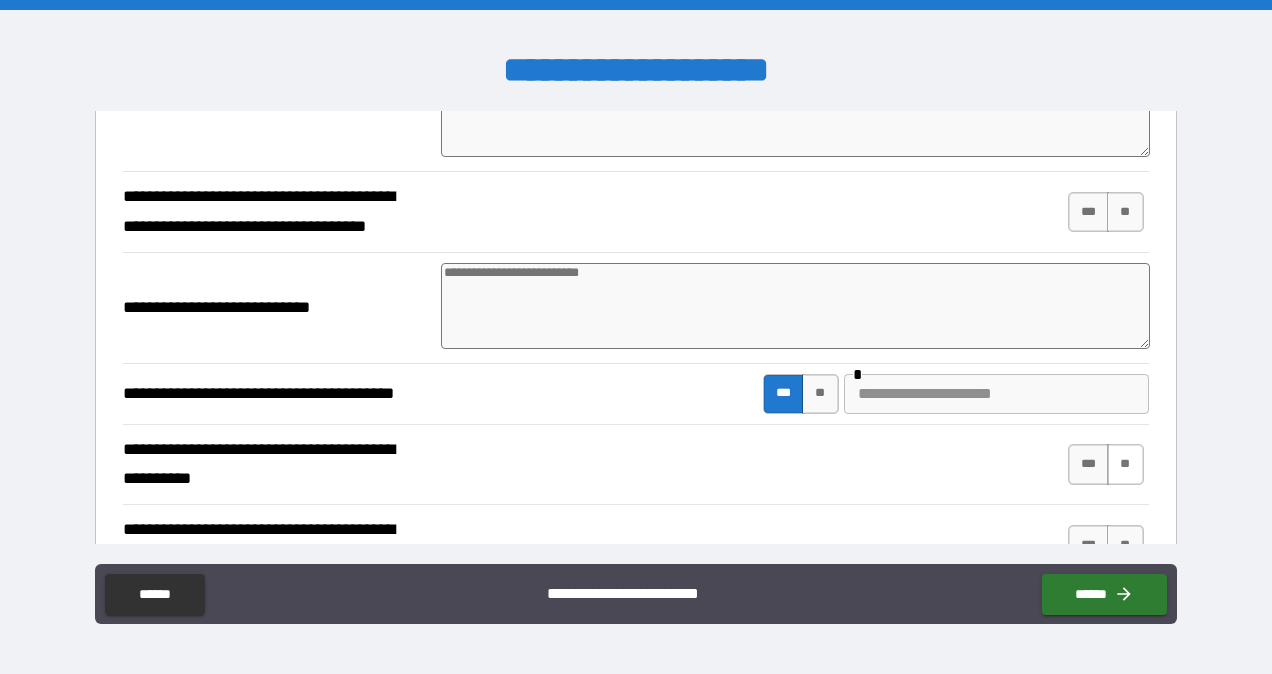 click on "**" at bounding box center [1125, 464] 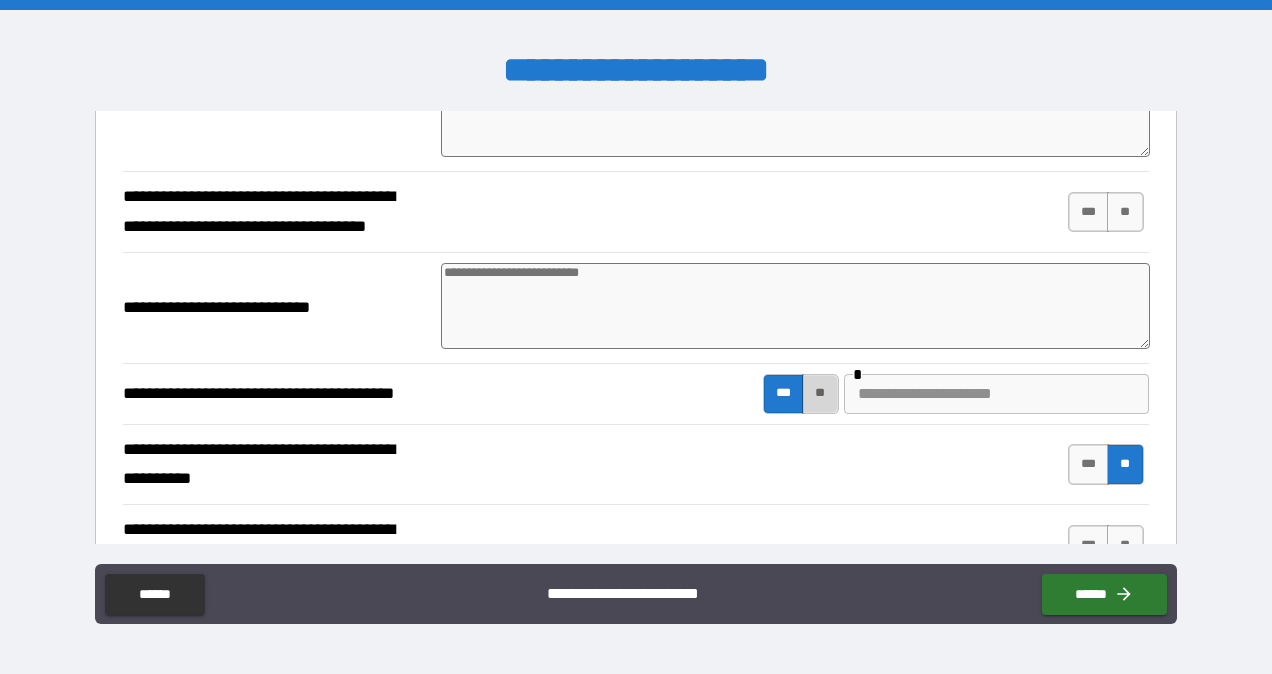 click on "**" at bounding box center [820, 394] 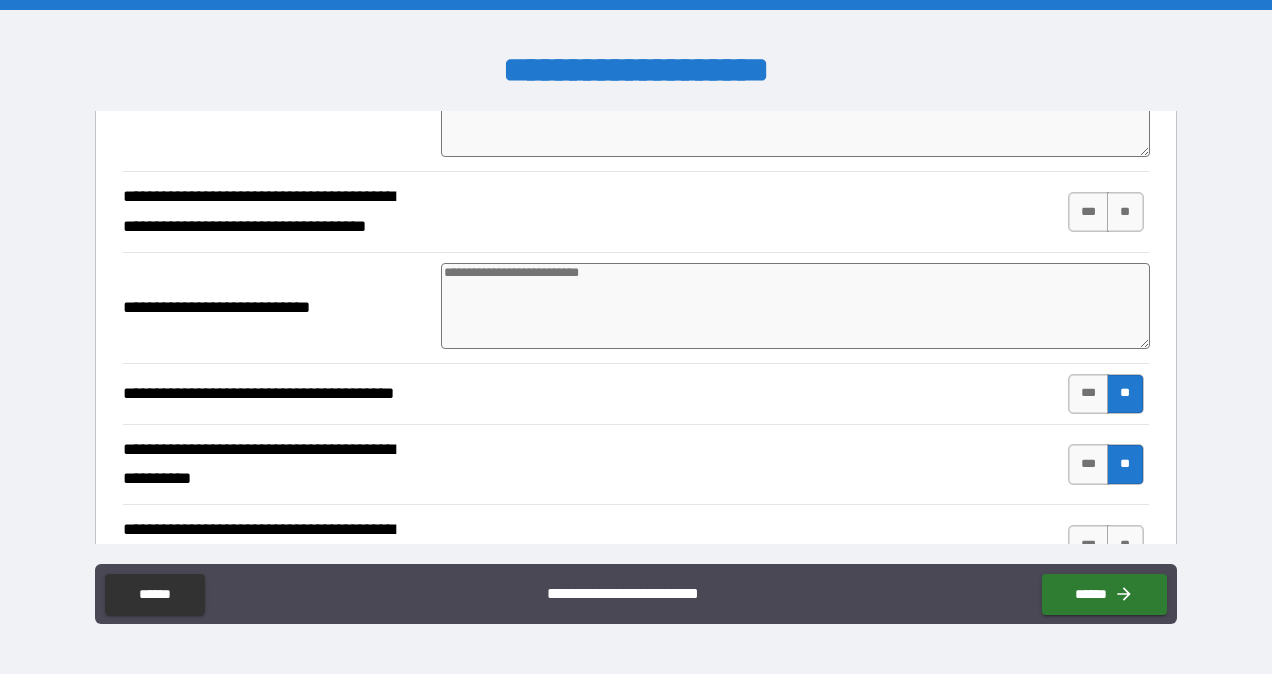 scroll, scrollTop: 800, scrollLeft: 0, axis: vertical 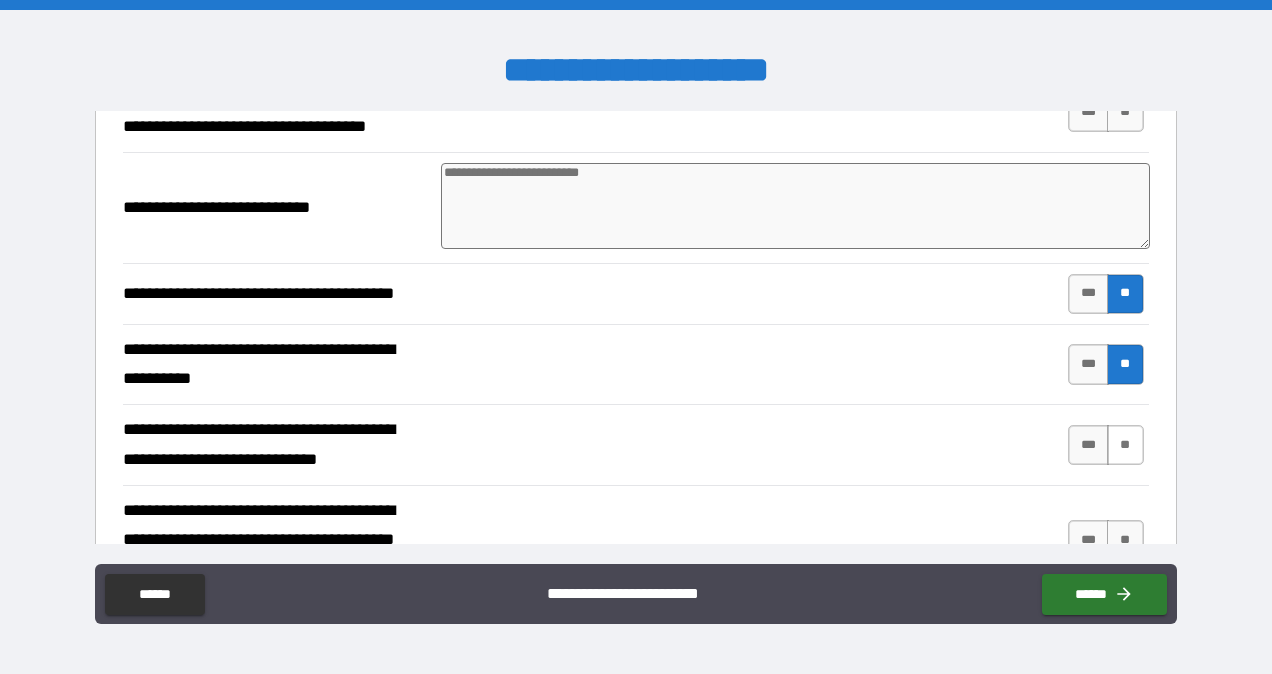 click on "**" at bounding box center [1125, 445] 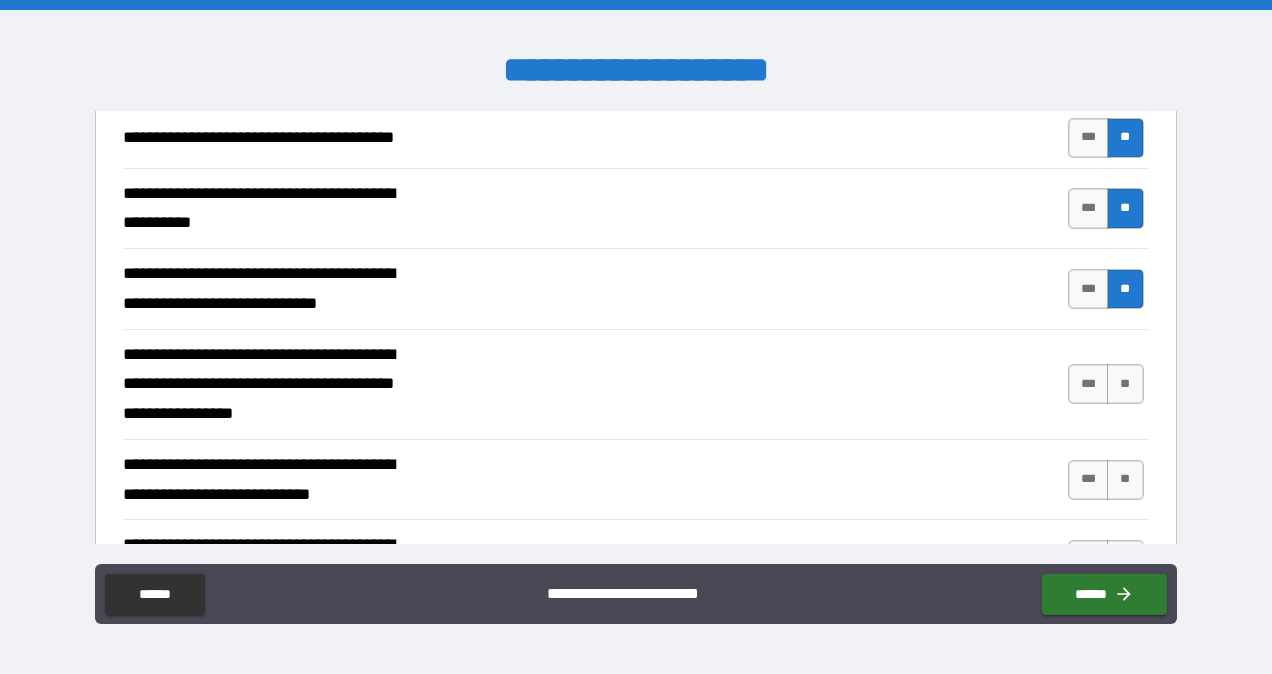 scroll, scrollTop: 1000, scrollLeft: 0, axis: vertical 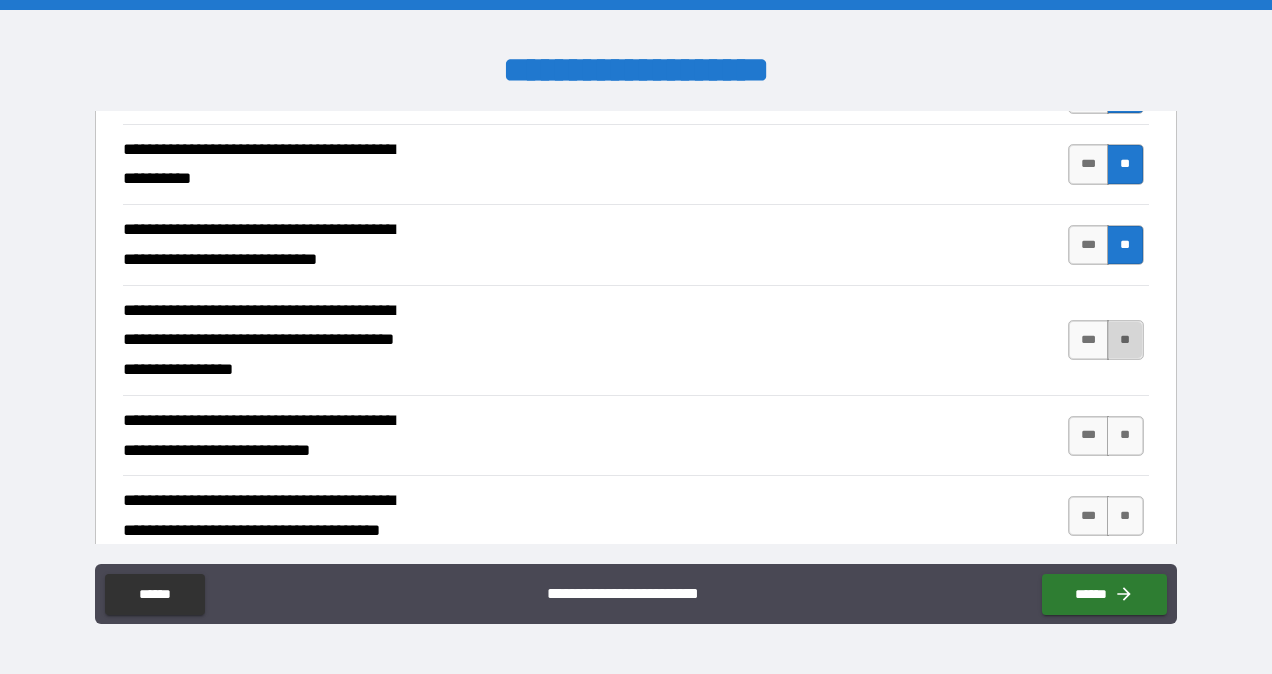 click on "**" at bounding box center (1125, 340) 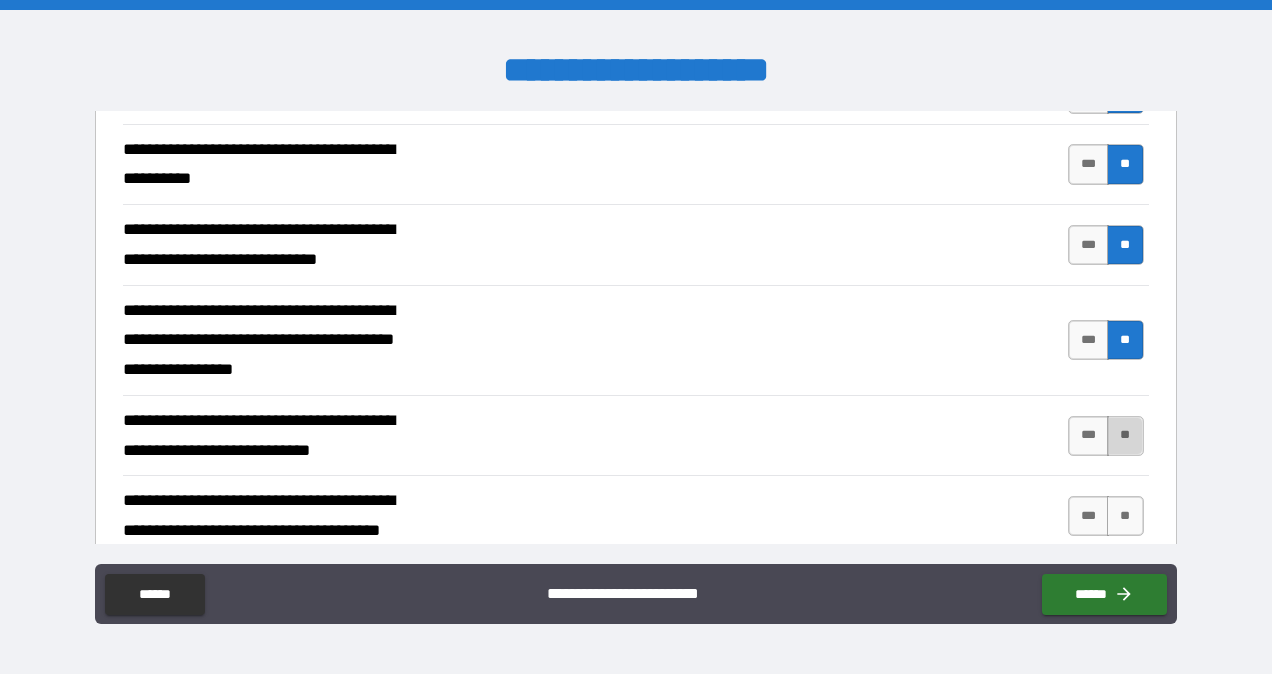click on "**" at bounding box center [1125, 436] 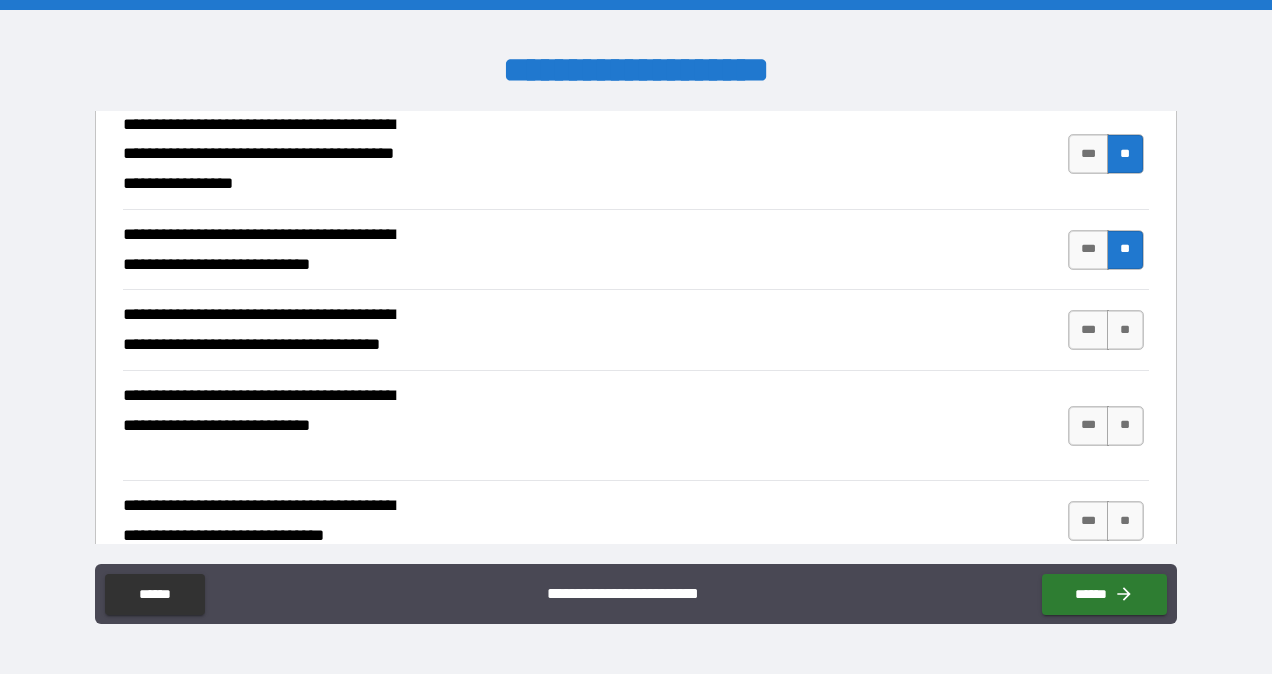 scroll, scrollTop: 1200, scrollLeft: 0, axis: vertical 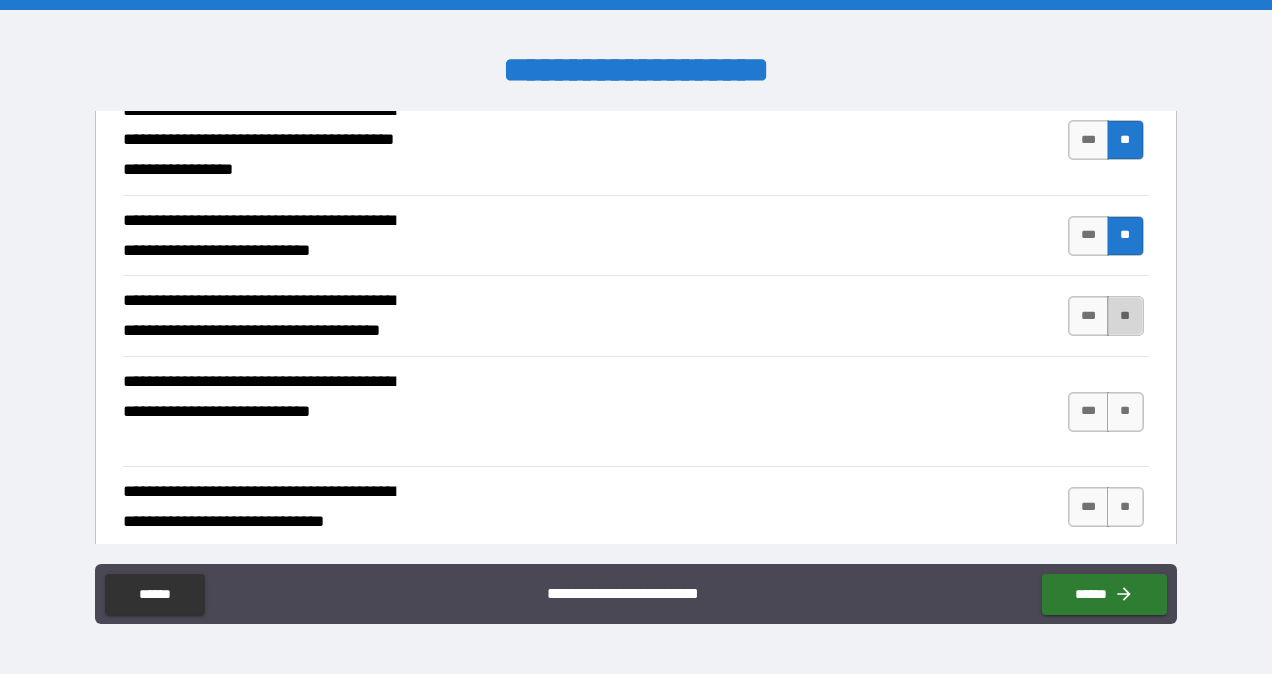 click on "**" at bounding box center (1125, 316) 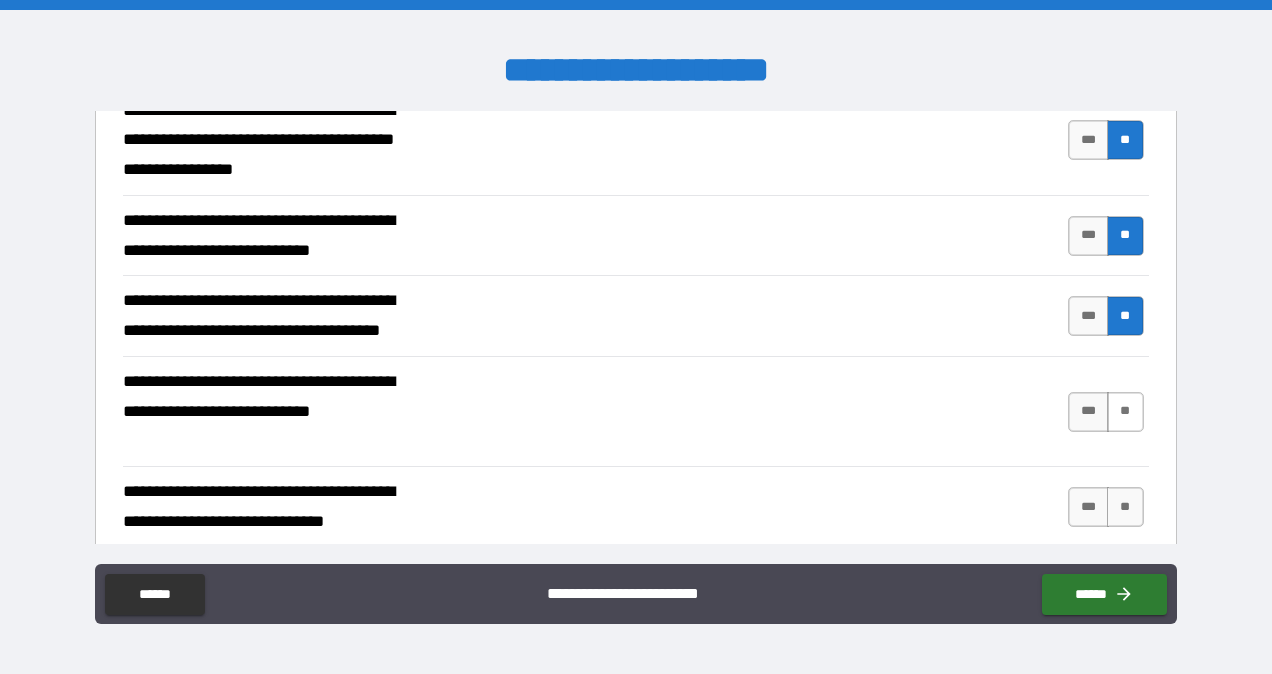 click on "**" at bounding box center [1125, 412] 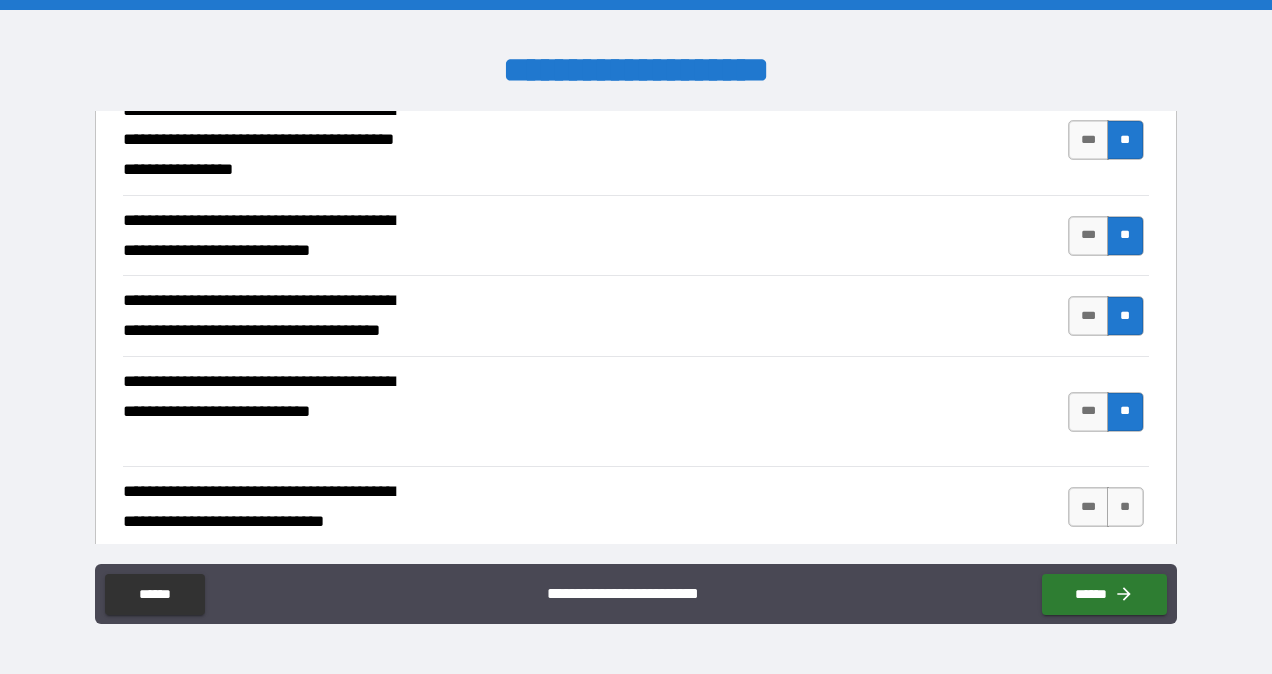 scroll, scrollTop: 1300, scrollLeft: 0, axis: vertical 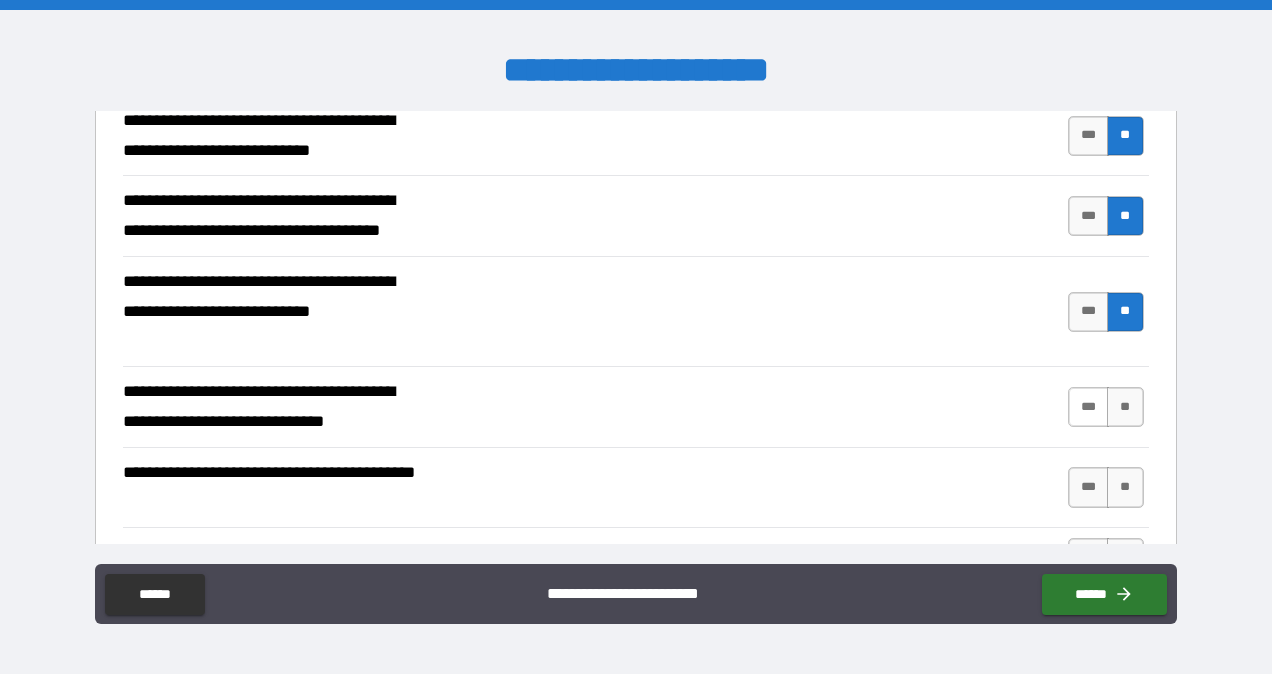 click on "***" at bounding box center (1089, 407) 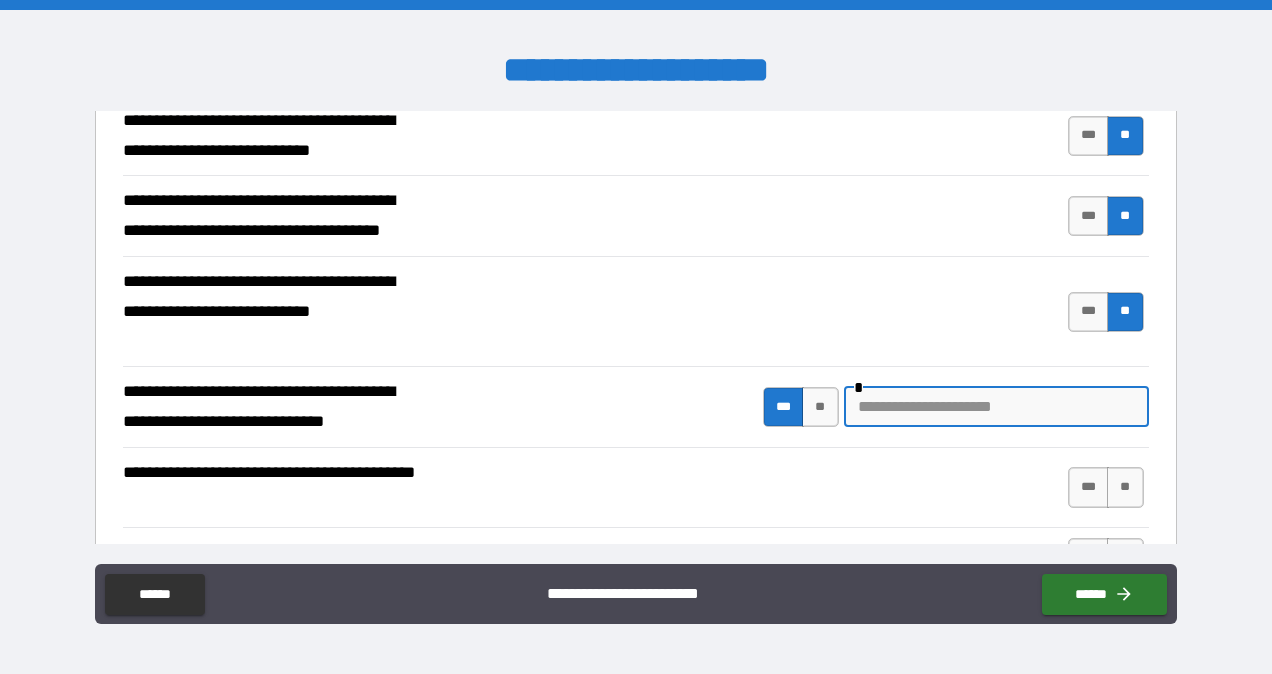 click at bounding box center (996, 407) 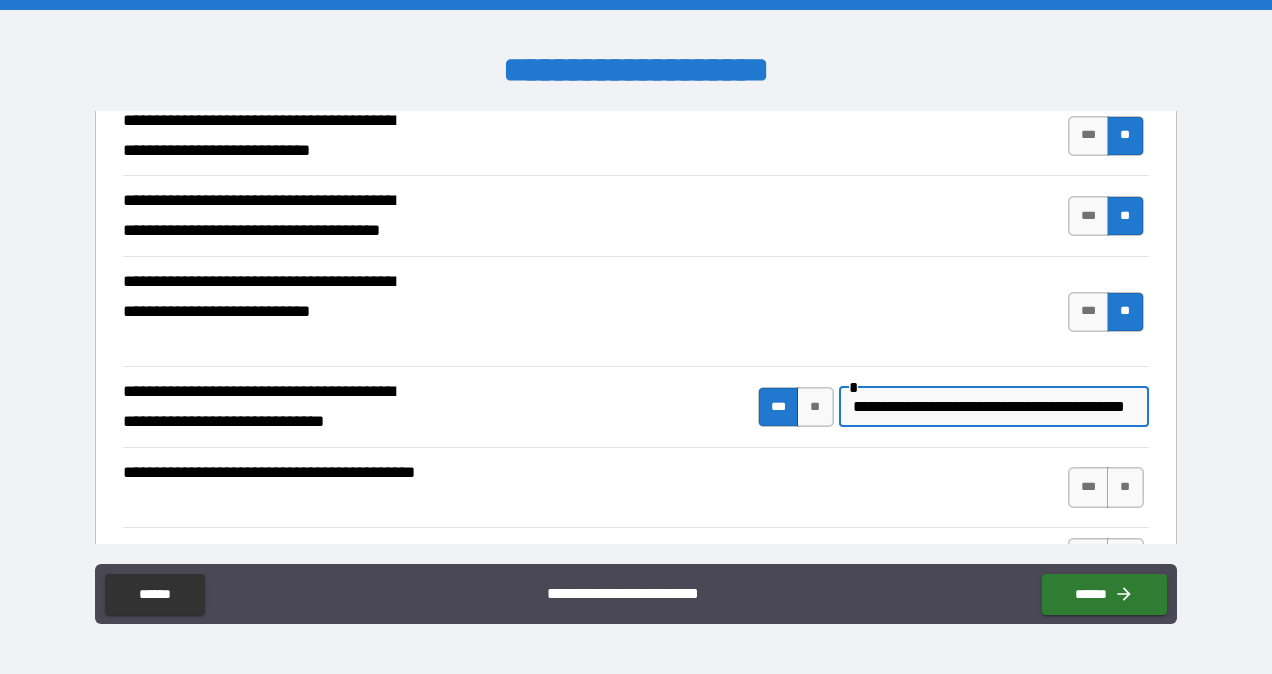 scroll, scrollTop: 0, scrollLeft: 34, axis: horizontal 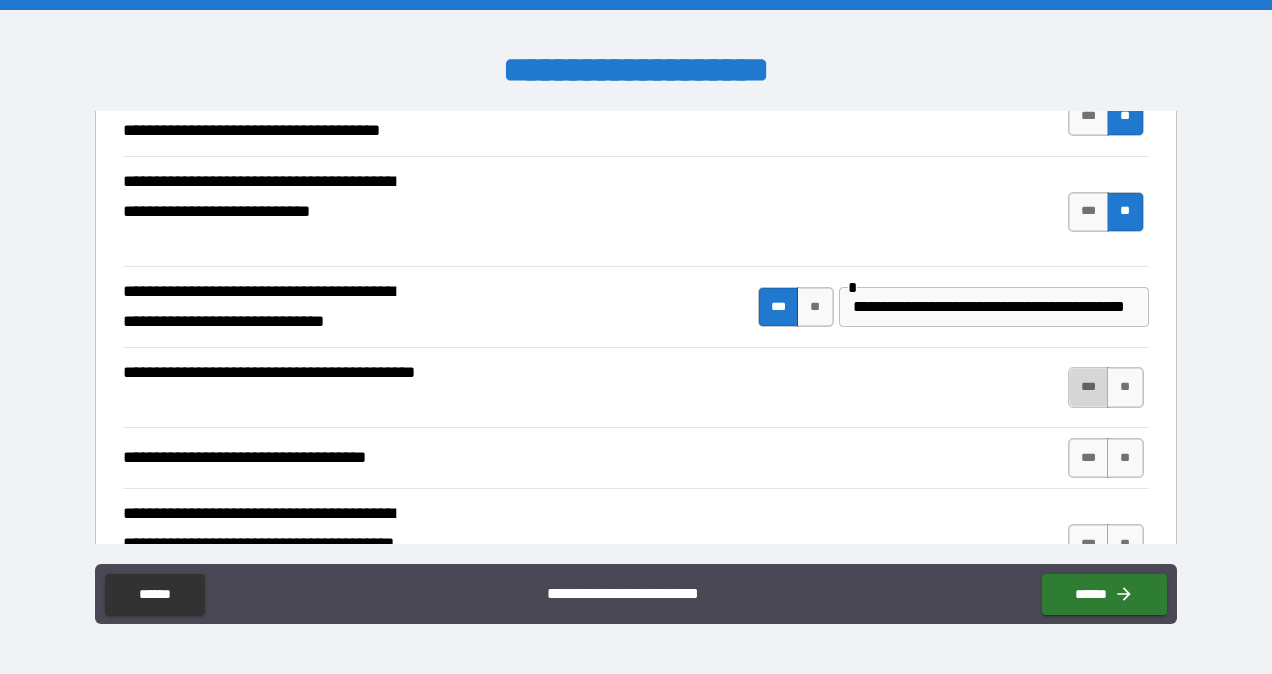 click on "***" at bounding box center (1089, 387) 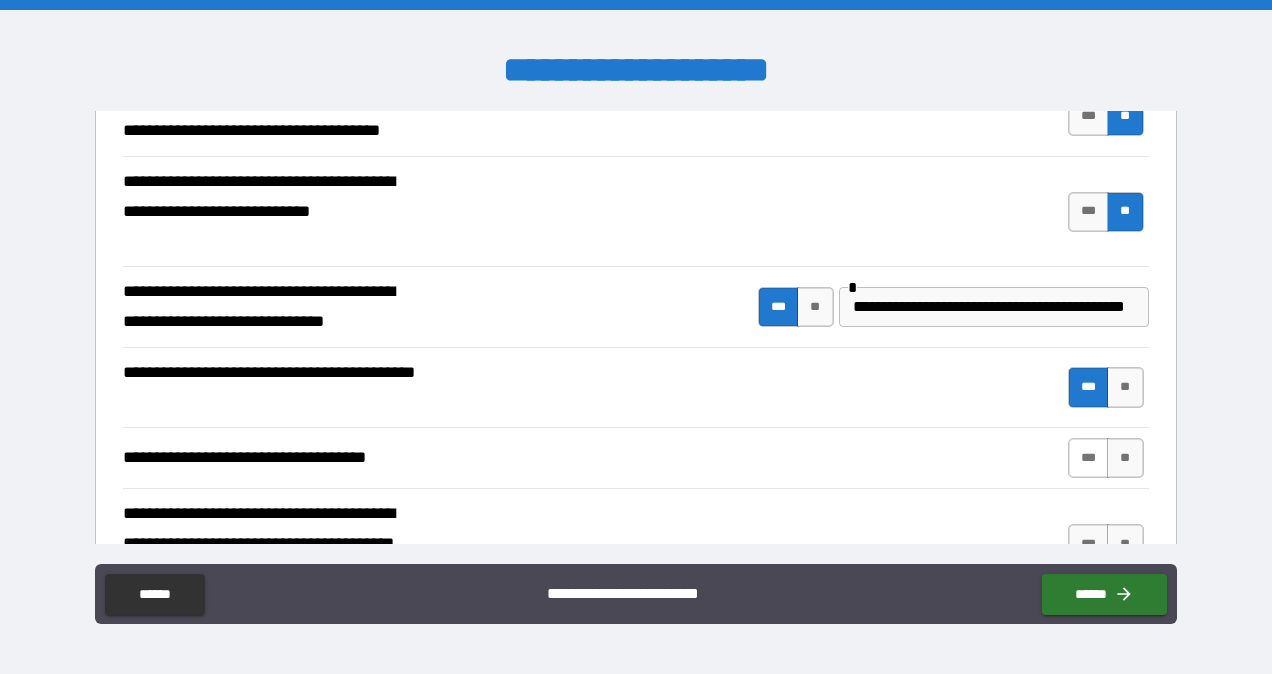 click on "***" at bounding box center (1089, 458) 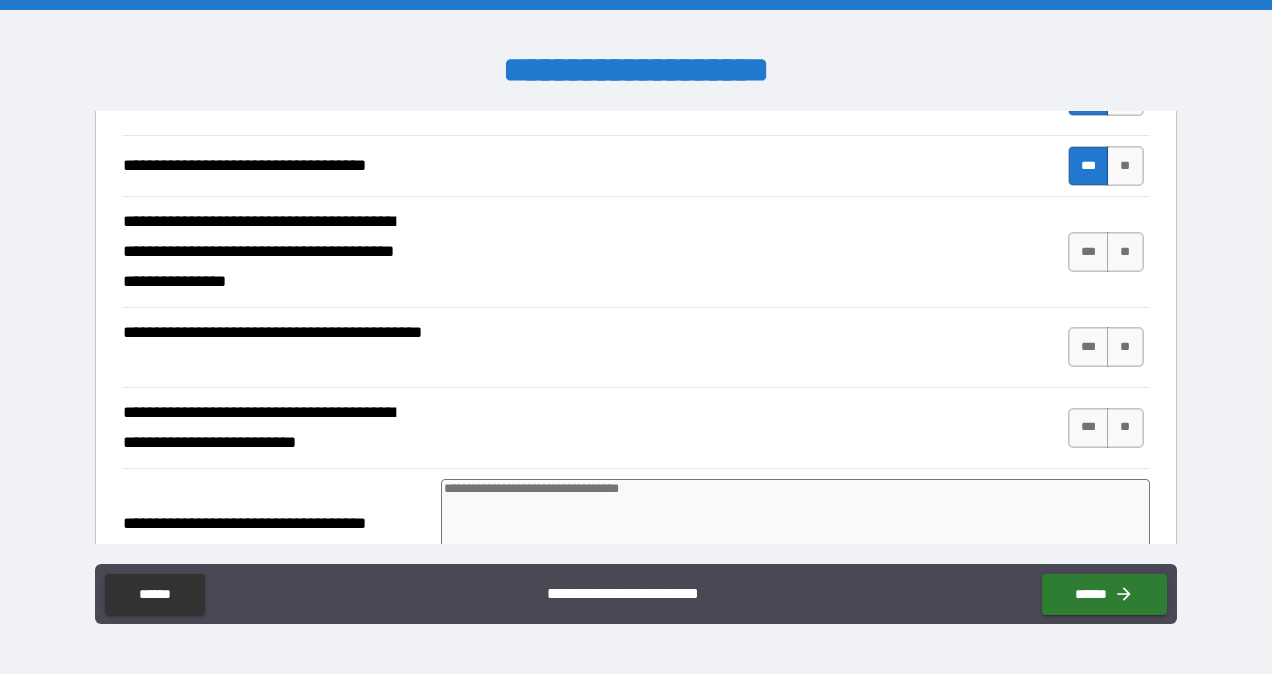 scroll, scrollTop: 1700, scrollLeft: 0, axis: vertical 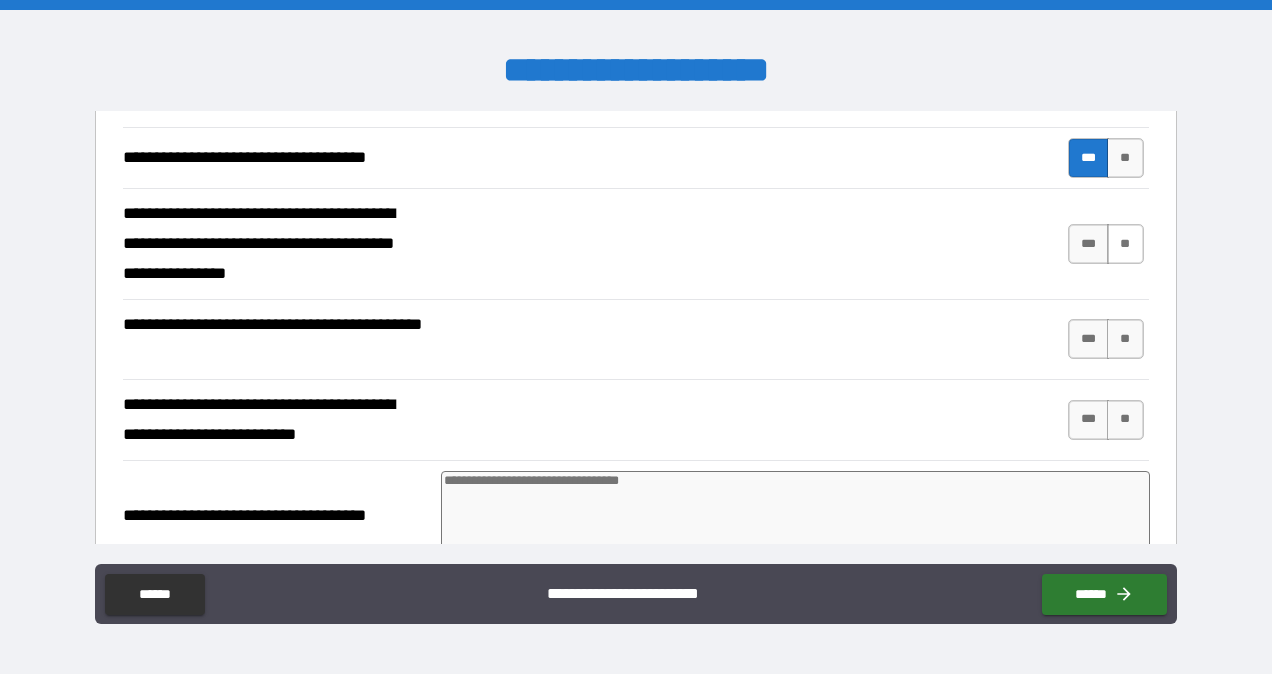 click on "**" at bounding box center [1125, 244] 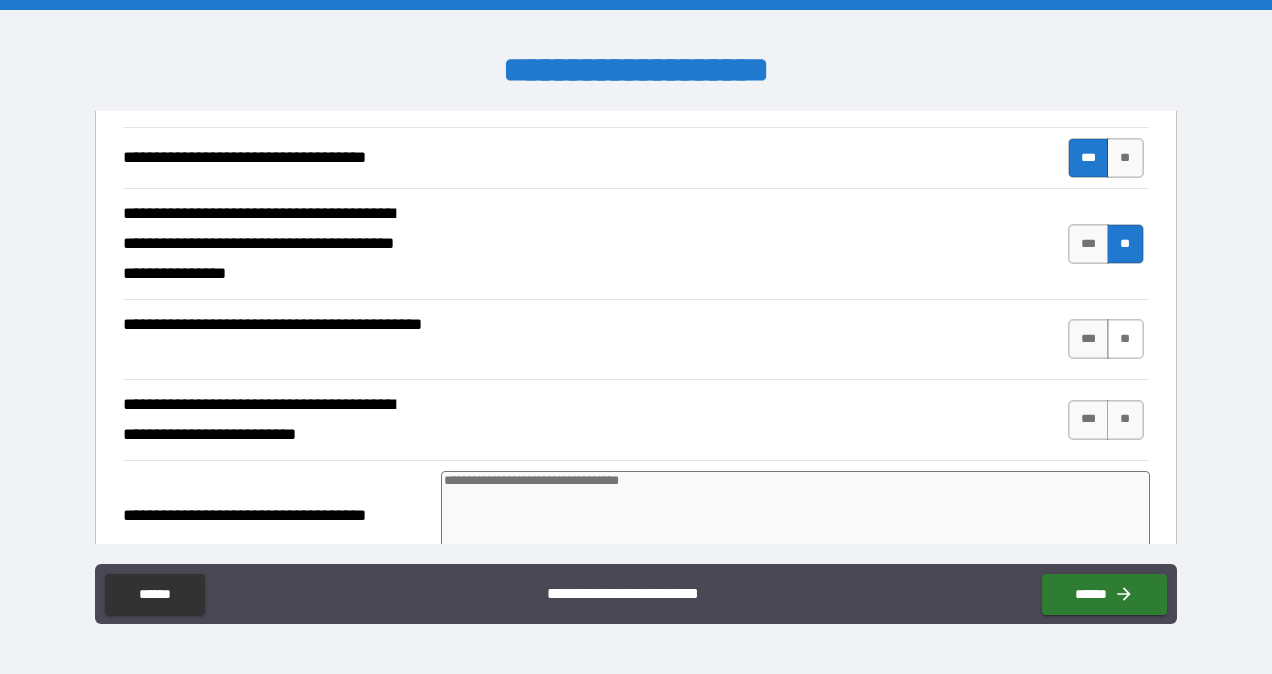 click on "**" at bounding box center [1125, 339] 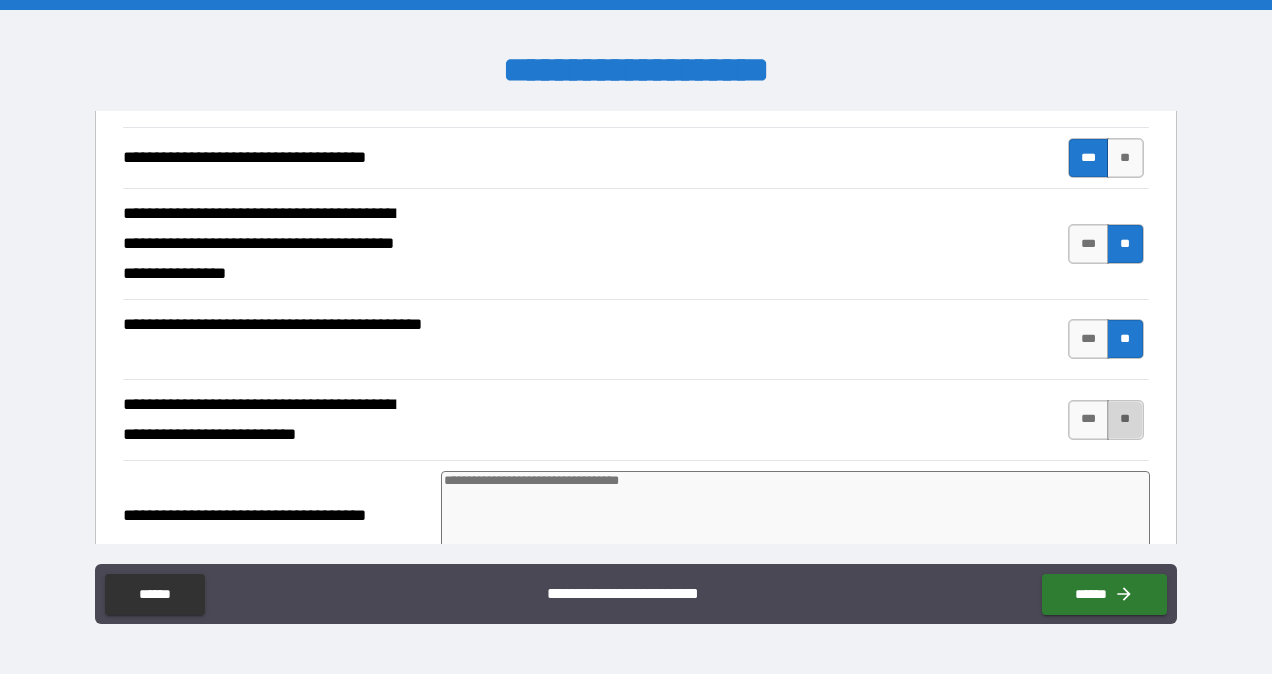 click on "**" at bounding box center [1125, 420] 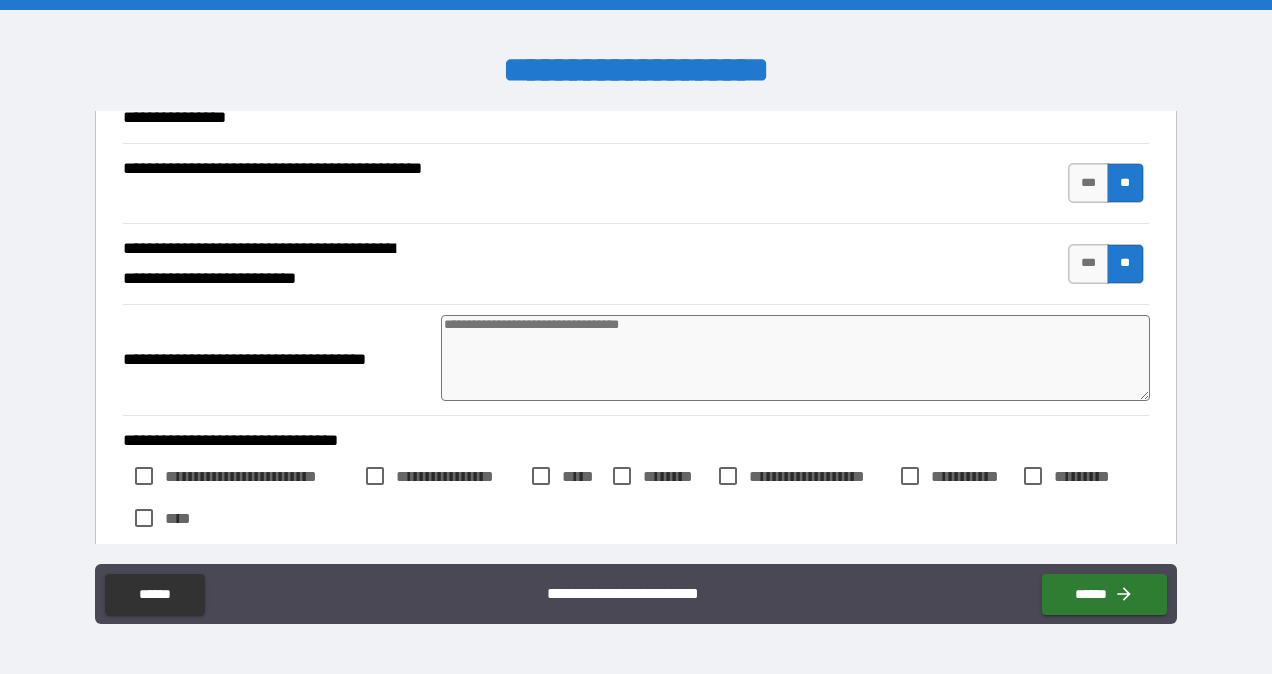 scroll, scrollTop: 1900, scrollLeft: 0, axis: vertical 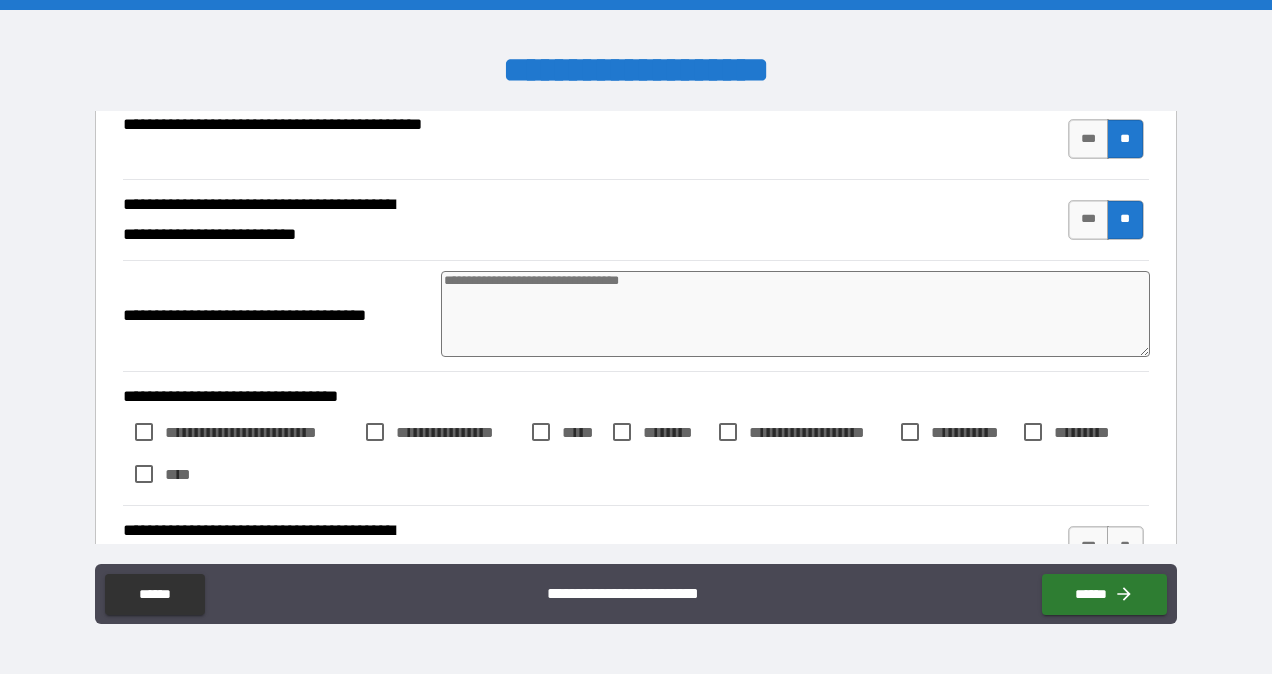 click at bounding box center [795, 314] 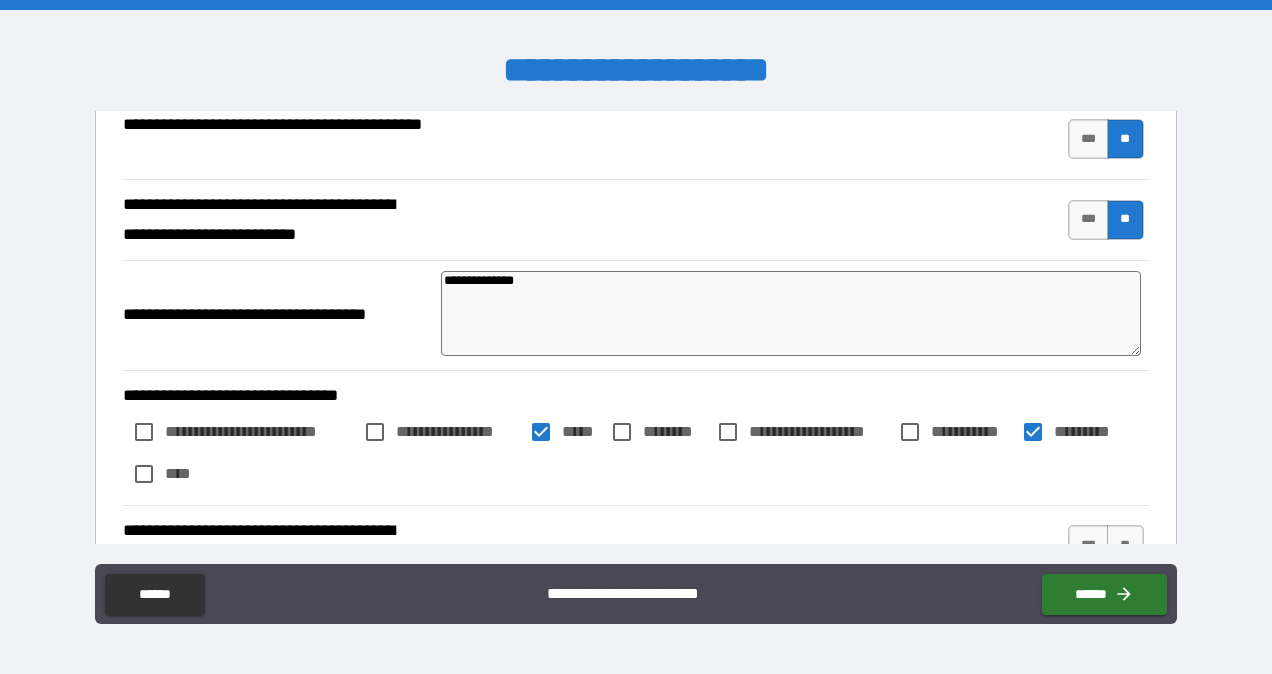 click on "**********" at bounding box center (259, 431) 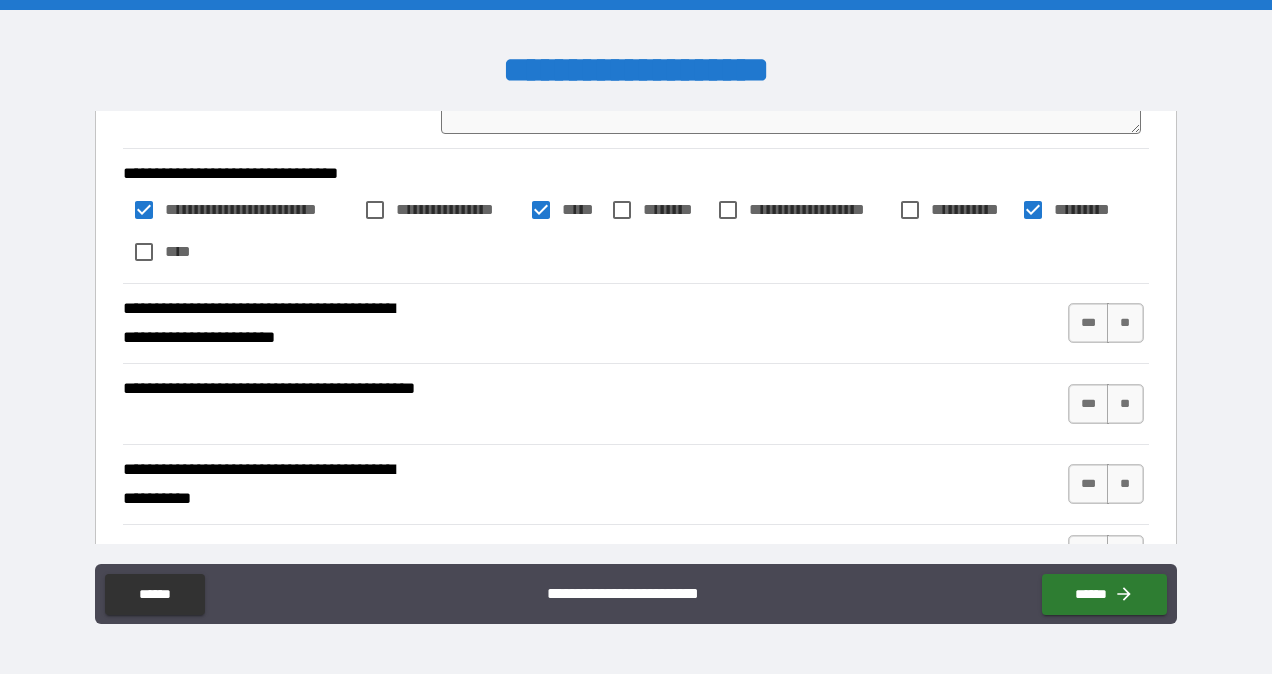 scroll, scrollTop: 2200, scrollLeft: 0, axis: vertical 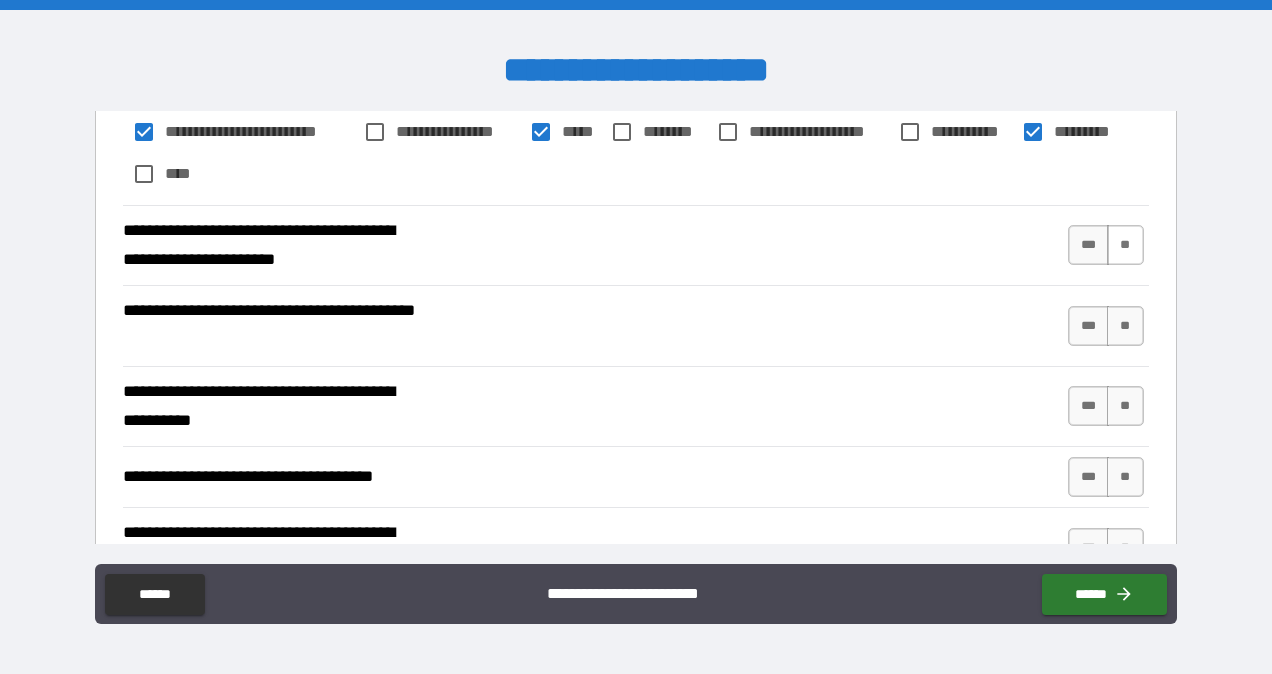 click on "**" at bounding box center [1125, 245] 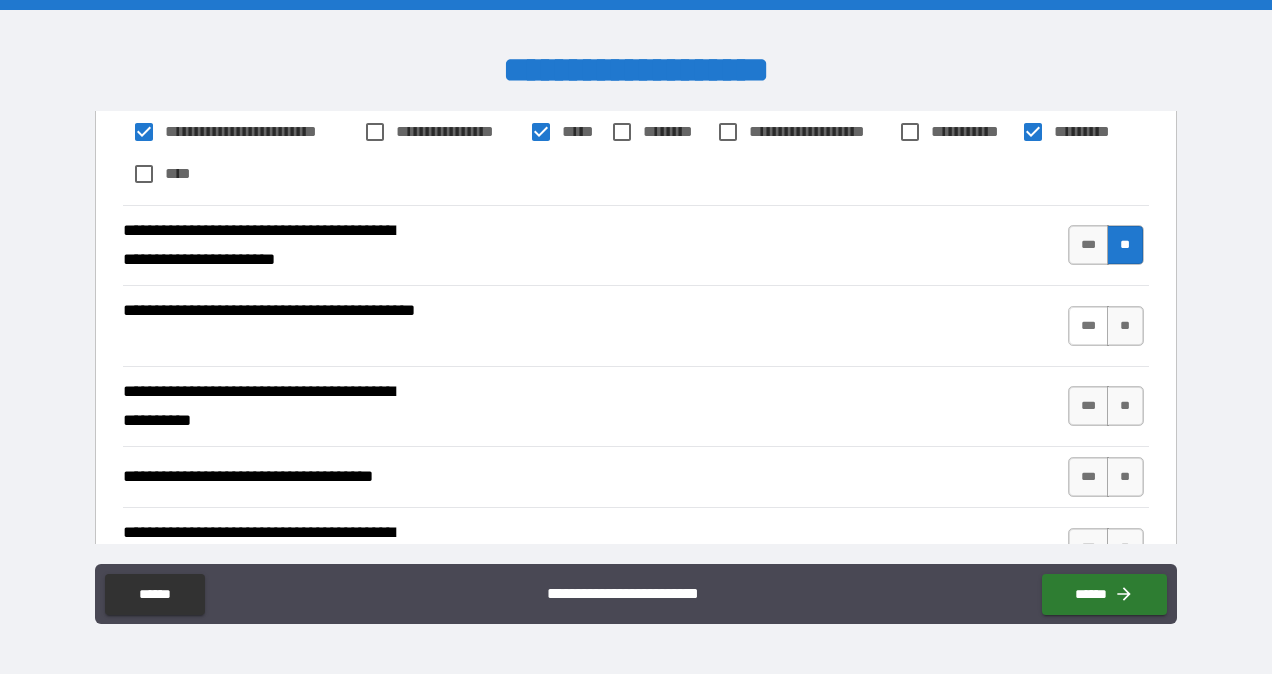 click on "***" at bounding box center (1089, 326) 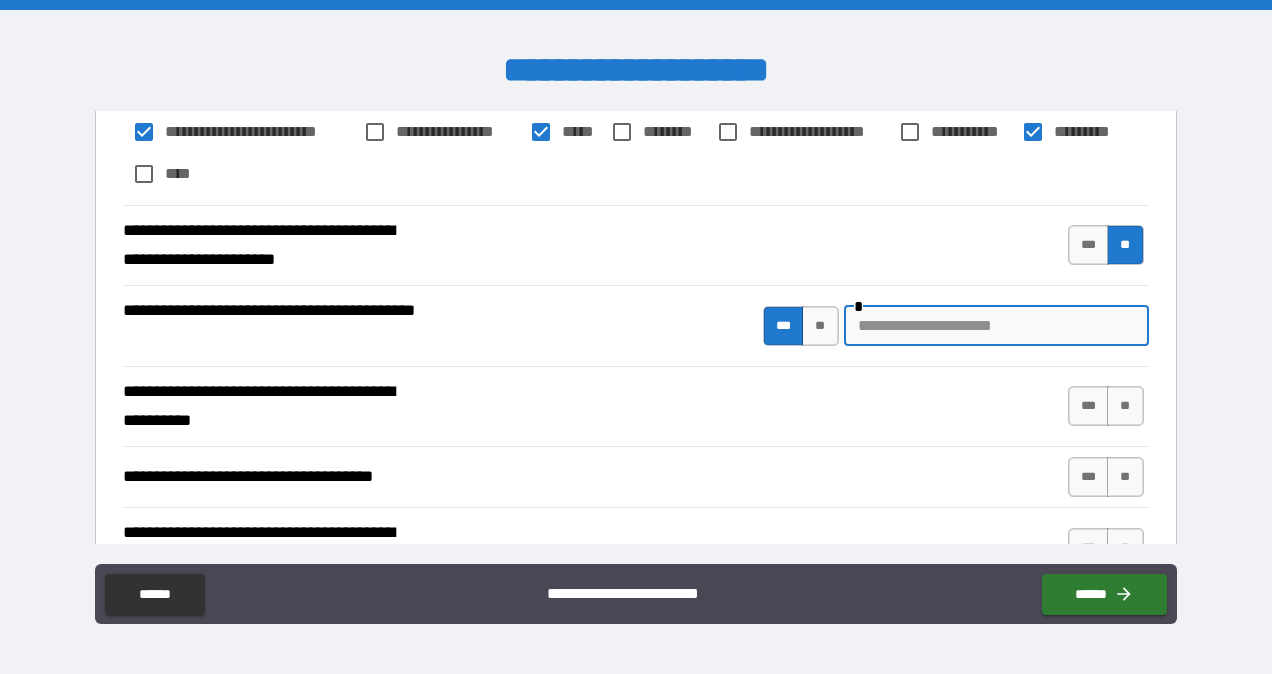 click at bounding box center [996, 326] 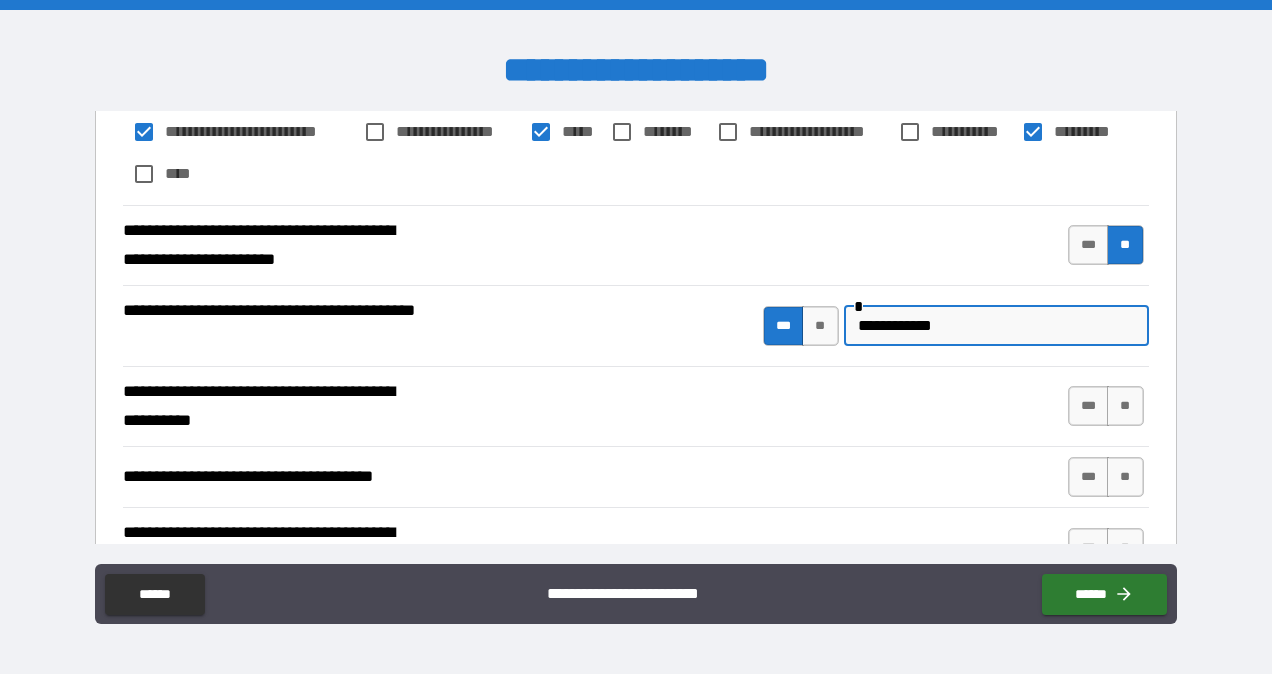 drag, startPoint x: 968, startPoint y: 321, endPoint x: 838, endPoint y: 322, distance: 130.00385 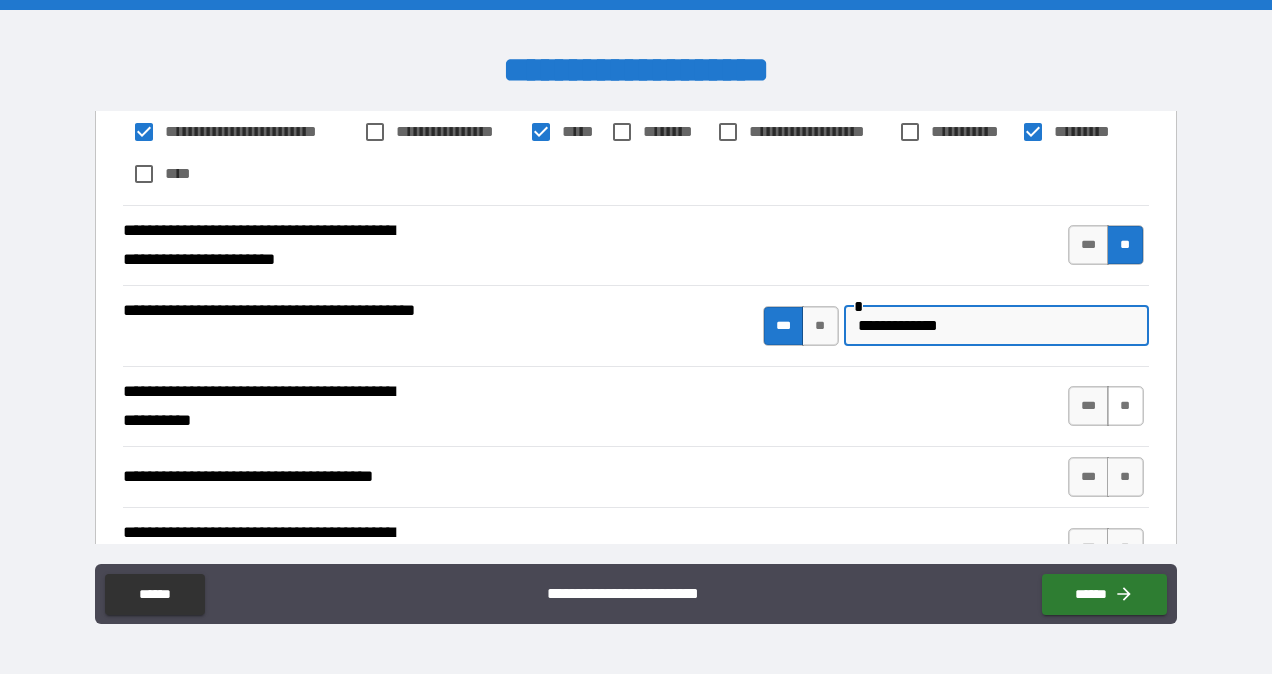 click on "**" at bounding box center [1125, 406] 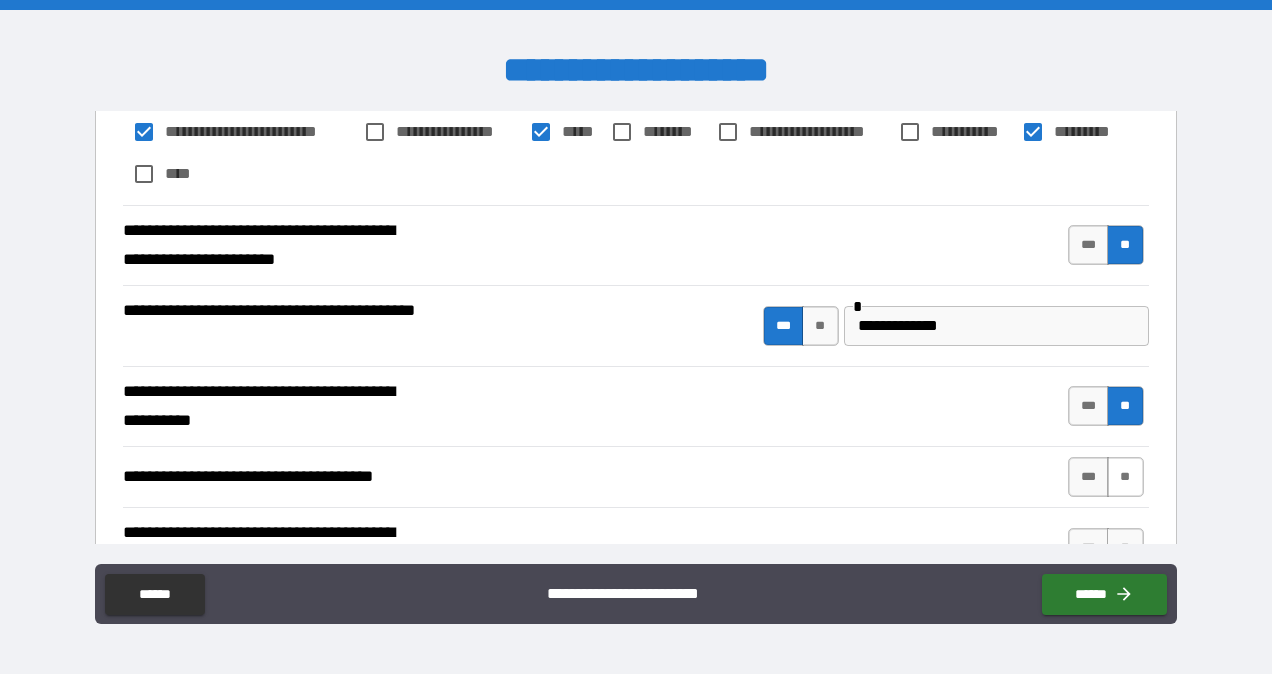click on "**" at bounding box center [1125, 477] 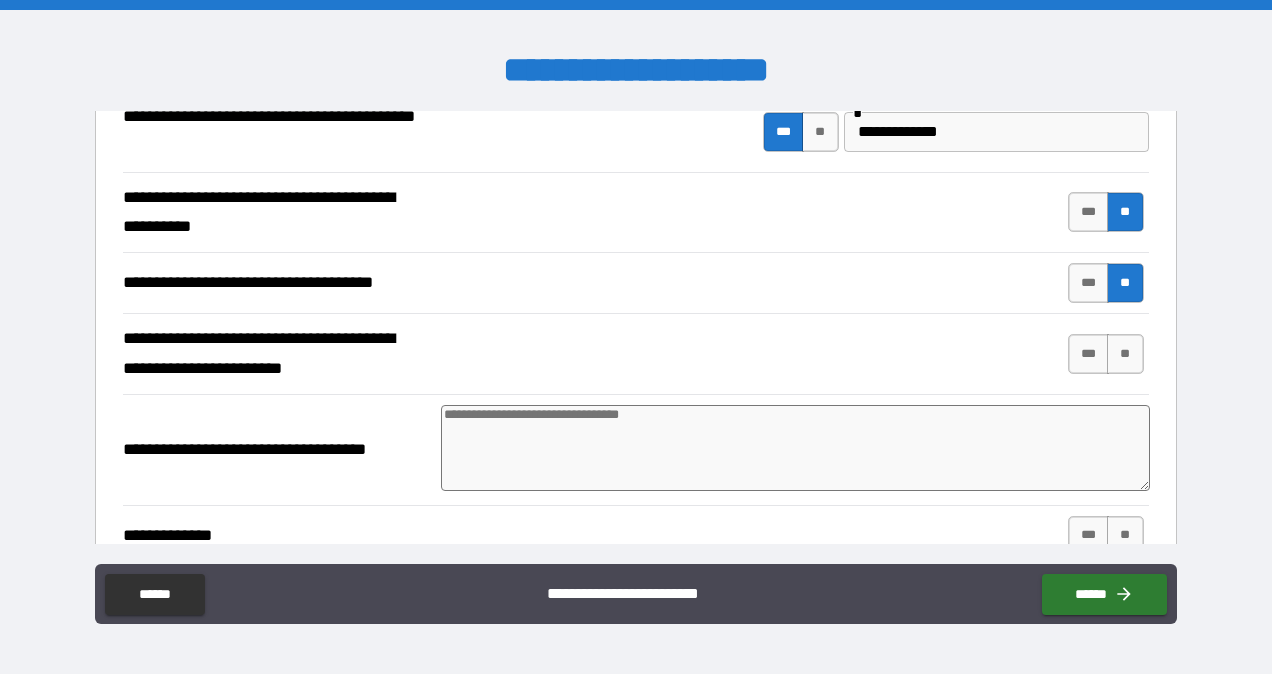 scroll, scrollTop: 2400, scrollLeft: 0, axis: vertical 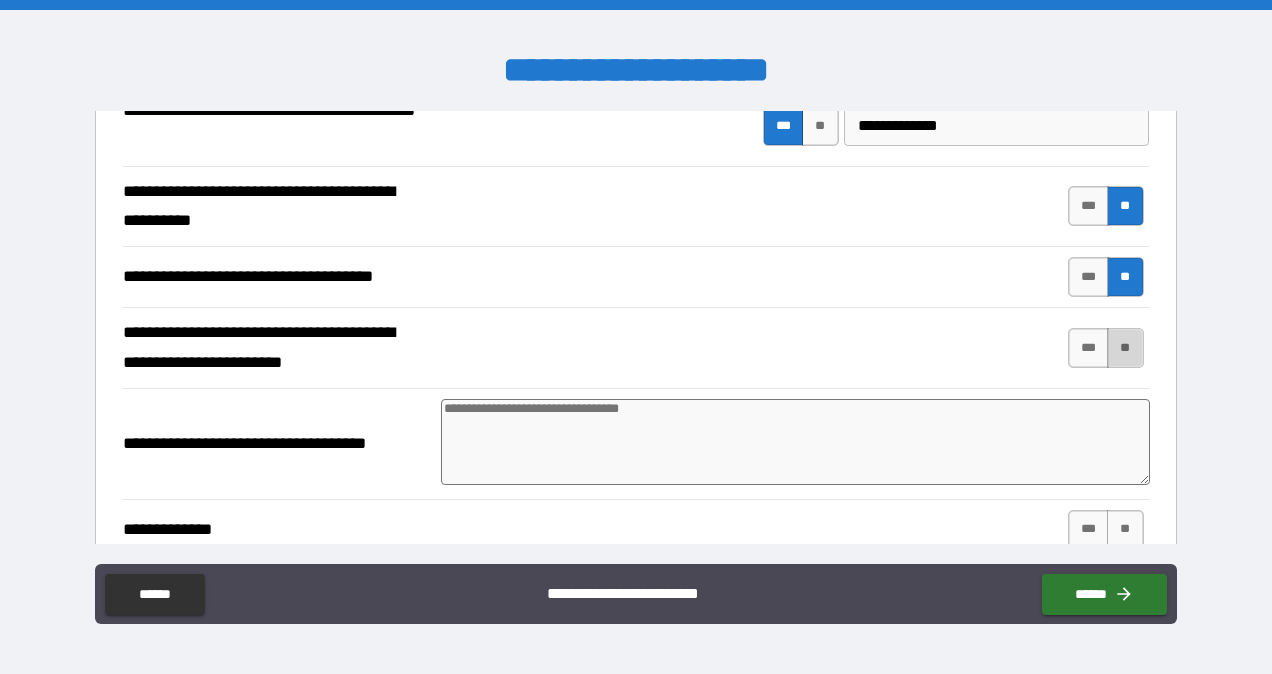 click on "**" at bounding box center (1125, 348) 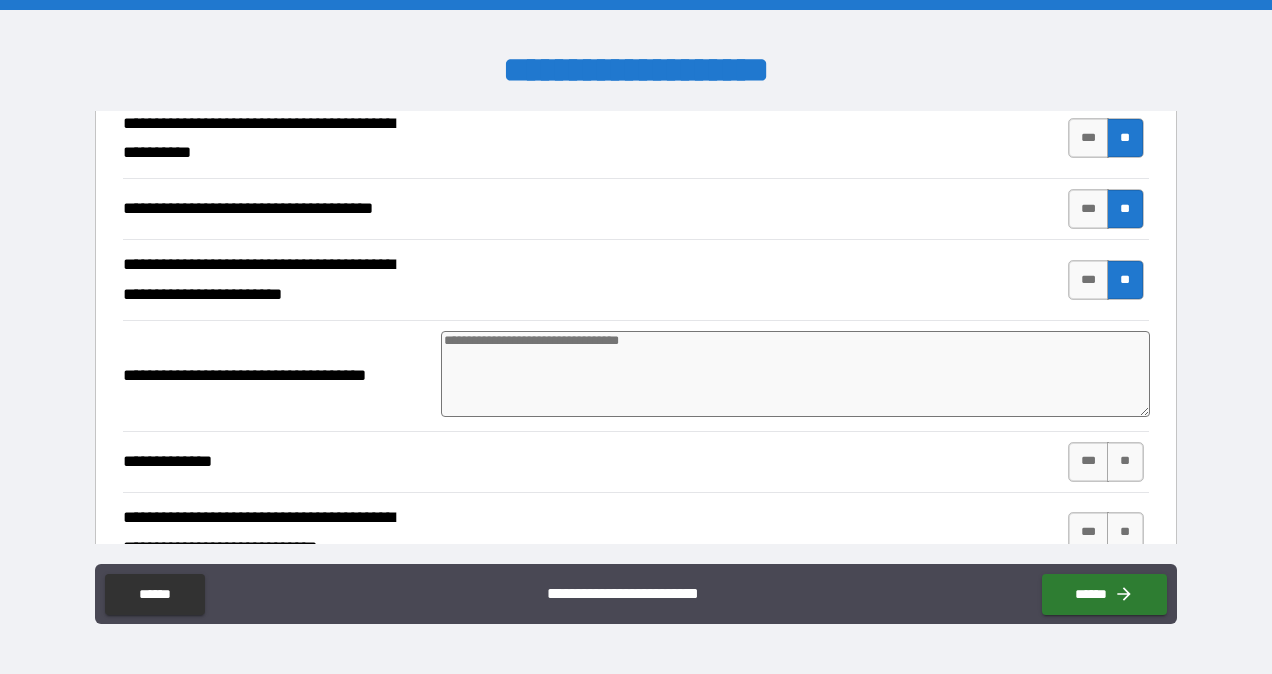 scroll, scrollTop: 2500, scrollLeft: 0, axis: vertical 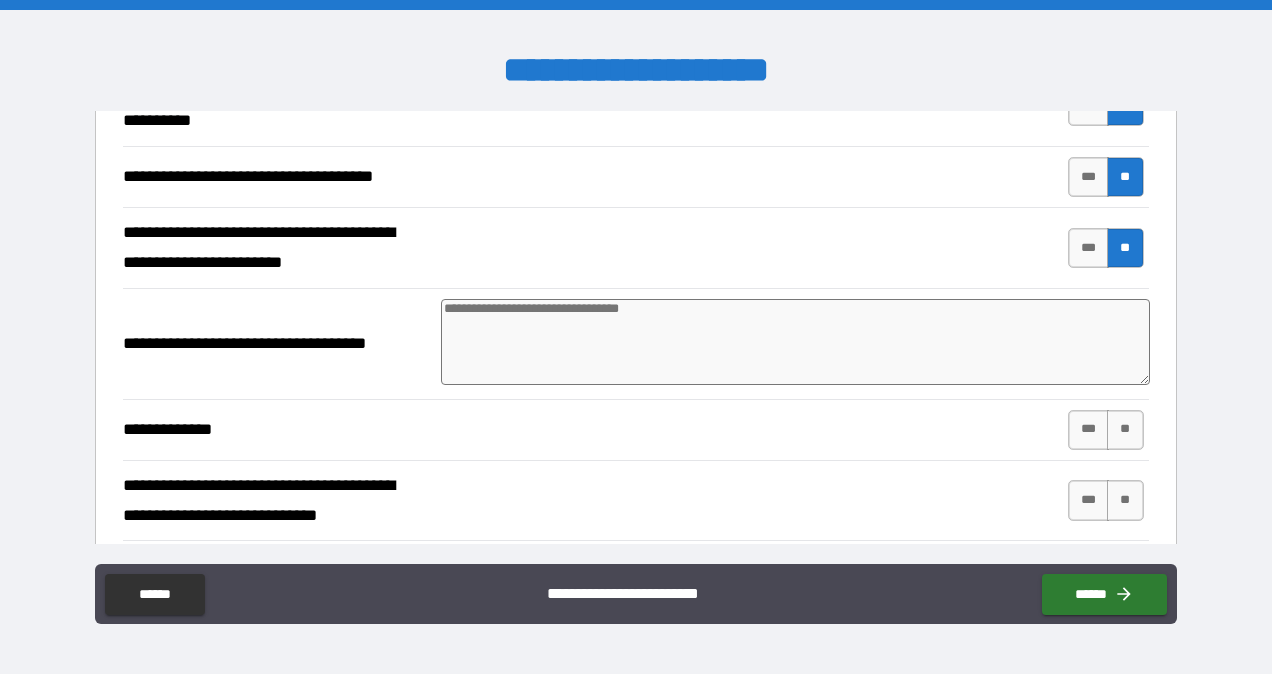 click at bounding box center [795, 342] 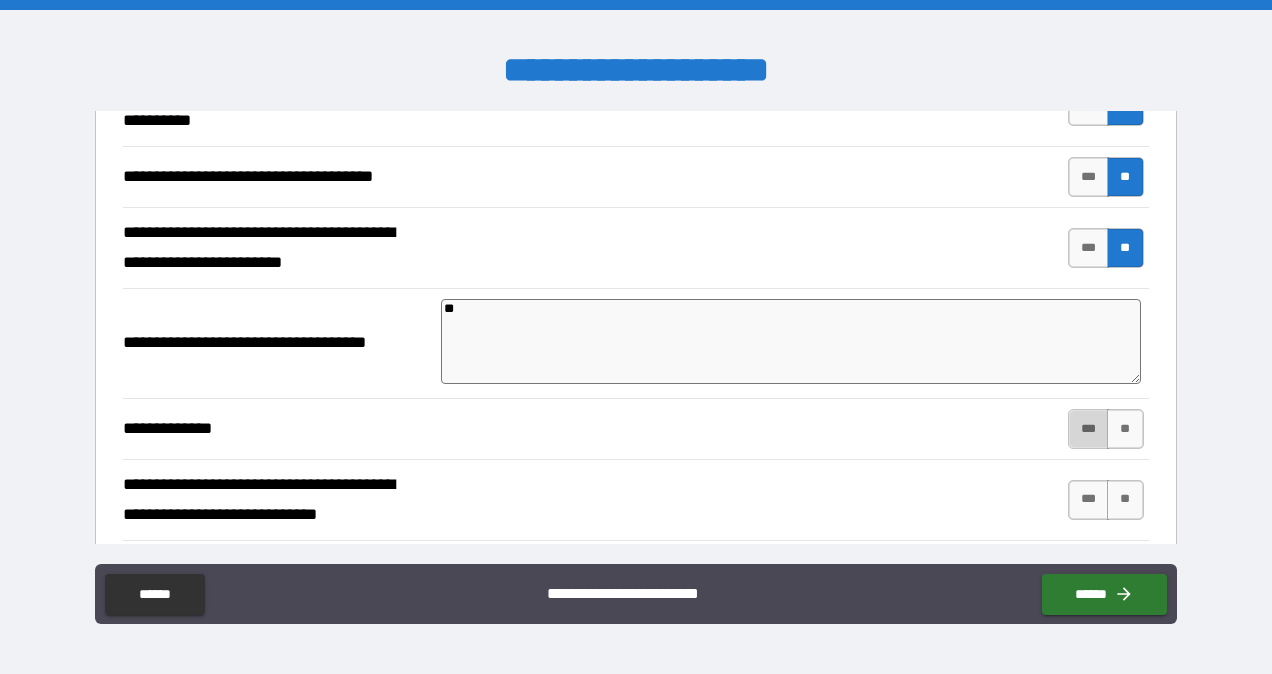 click on "***" at bounding box center (1089, 429) 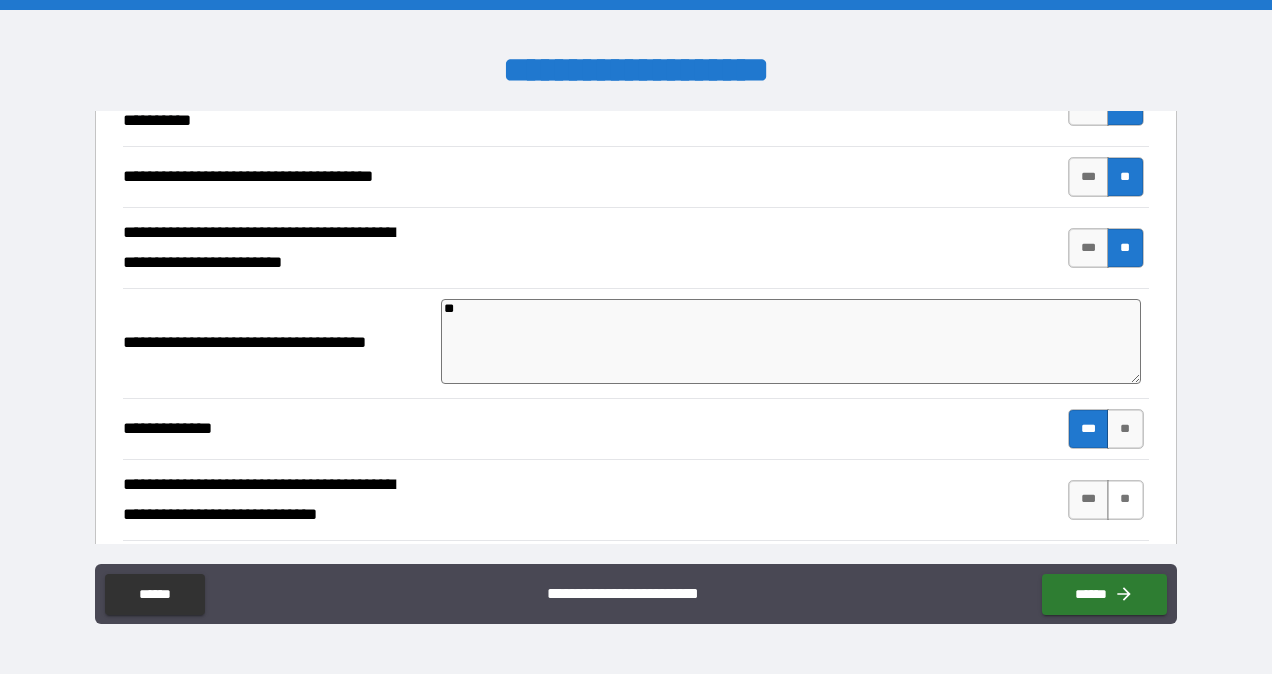 click on "**" at bounding box center (1125, 500) 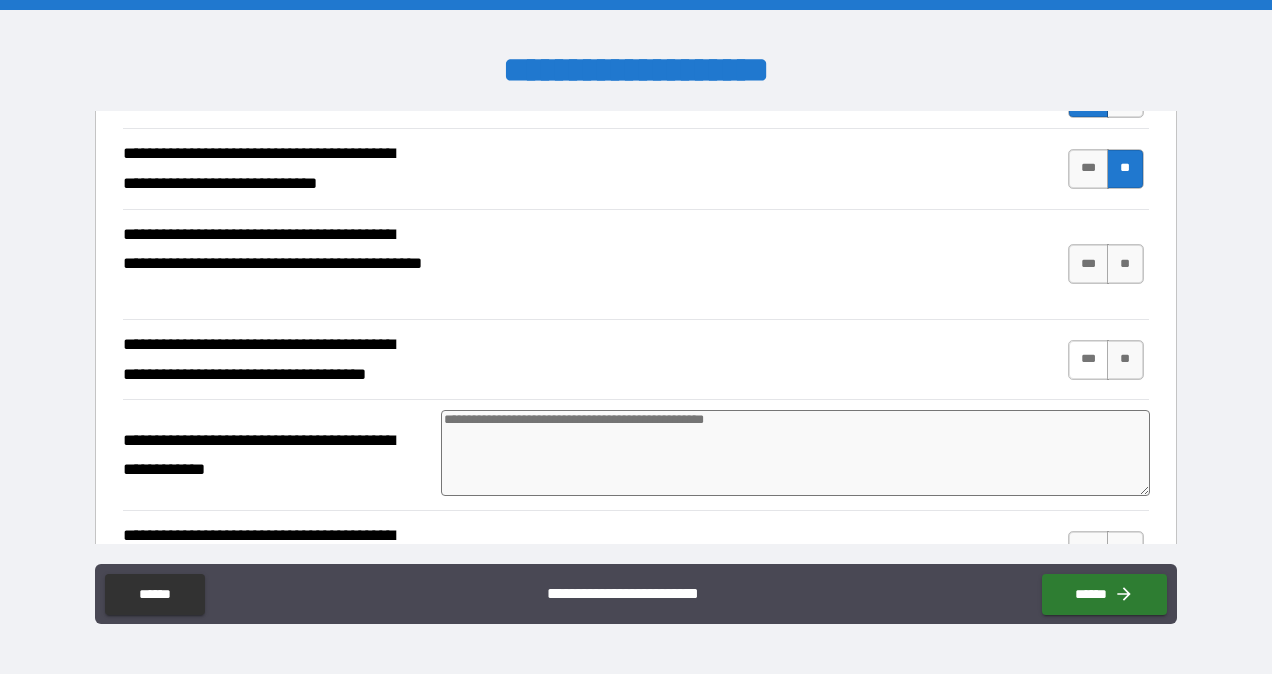 scroll, scrollTop: 2800, scrollLeft: 0, axis: vertical 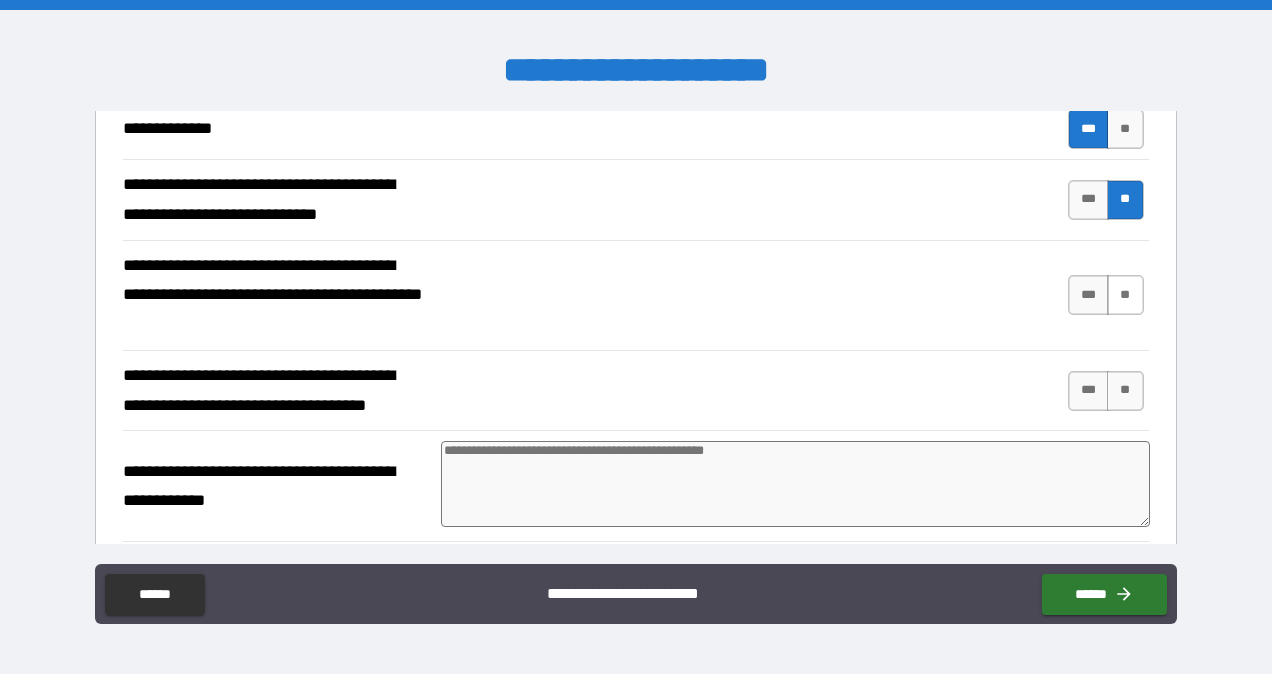 click on "**" at bounding box center (1125, 295) 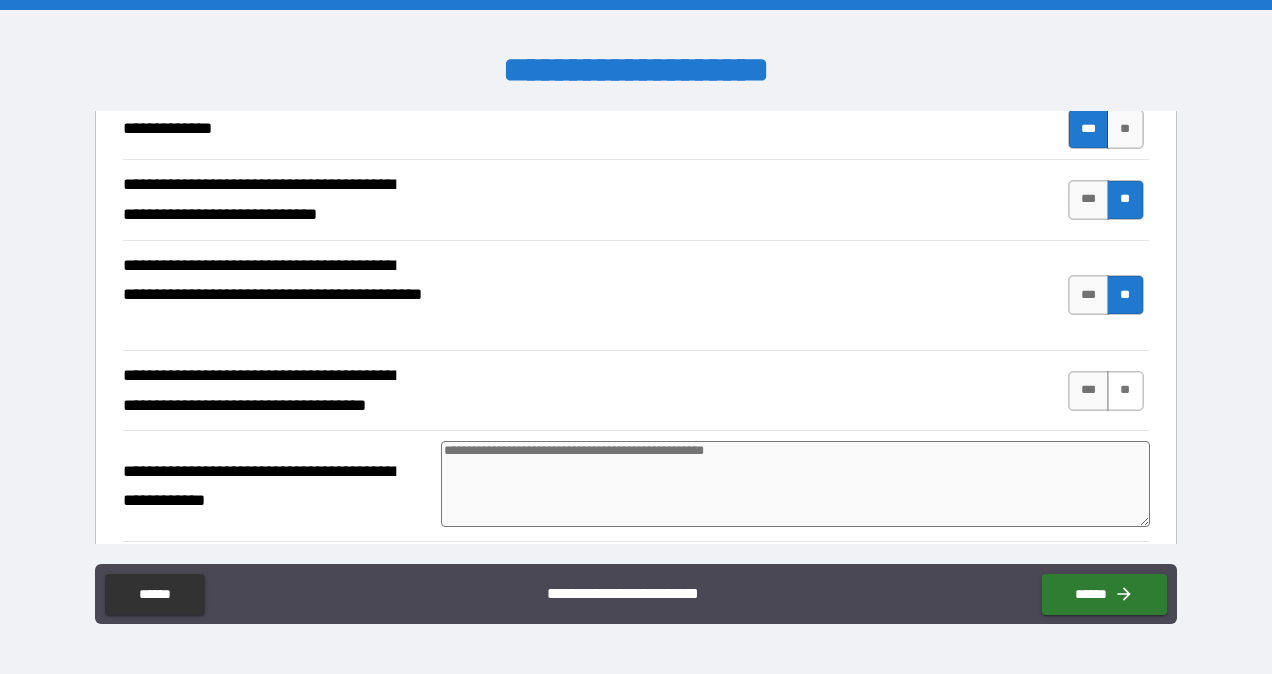 click on "**" at bounding box center (1125, 391) 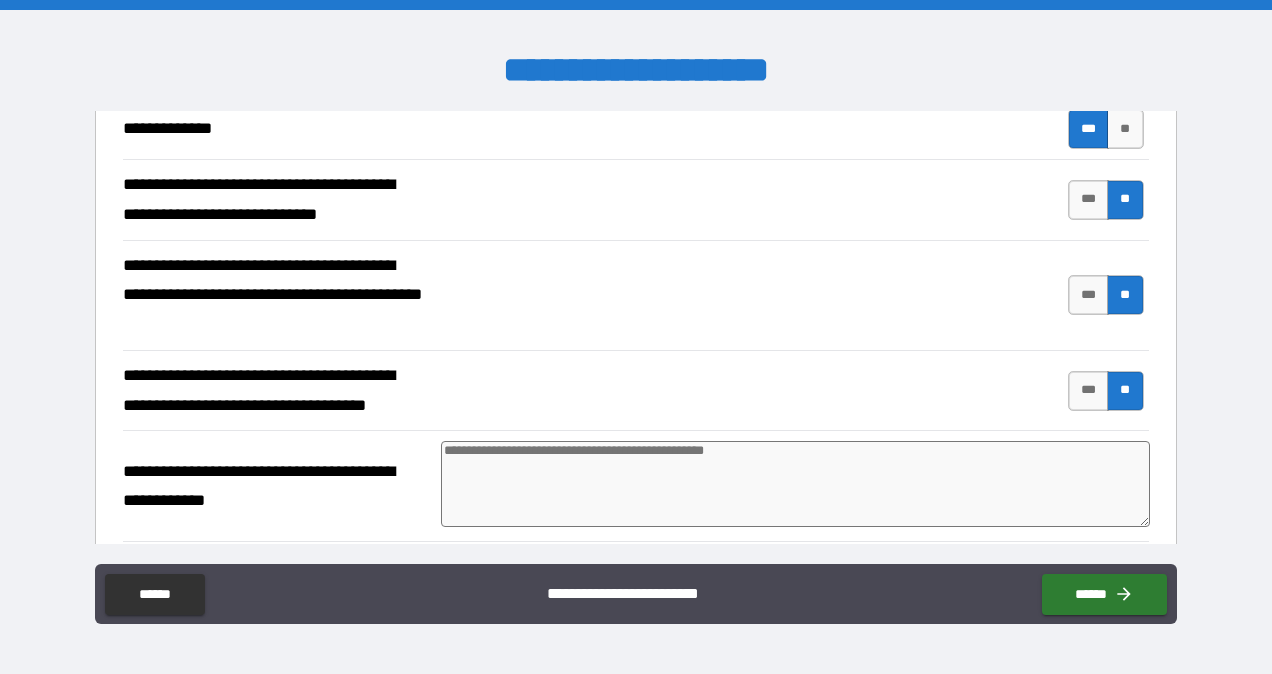 scroll, scrollTop: 2900, scrollLeft: 0, axis: vertical 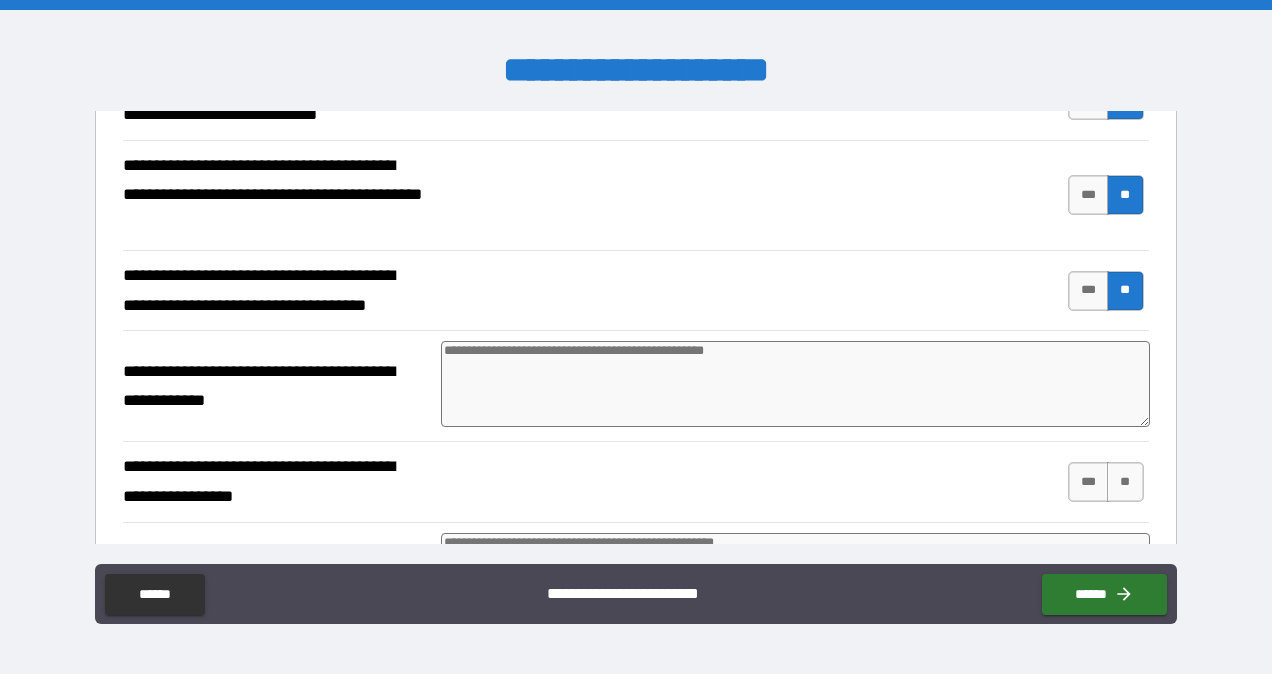 click at bounding box center (795, 384) 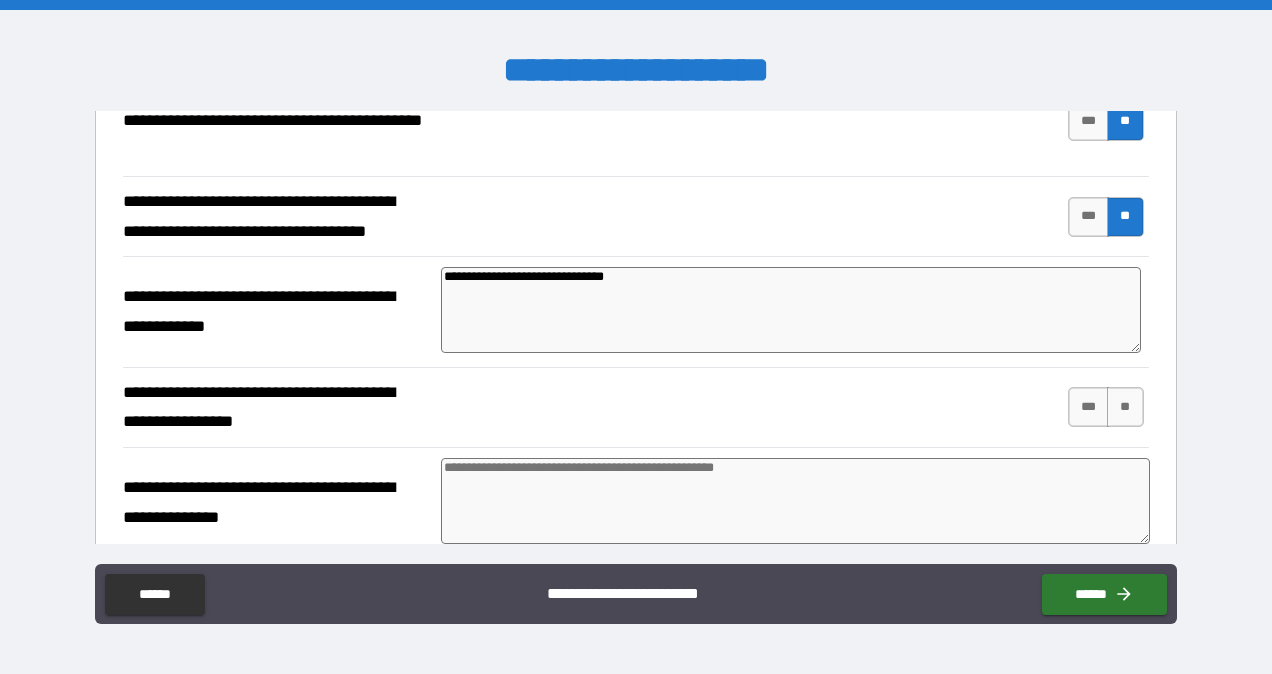 scroll, scrollTop: 3000, scrollLeft: 0, axis: vertical 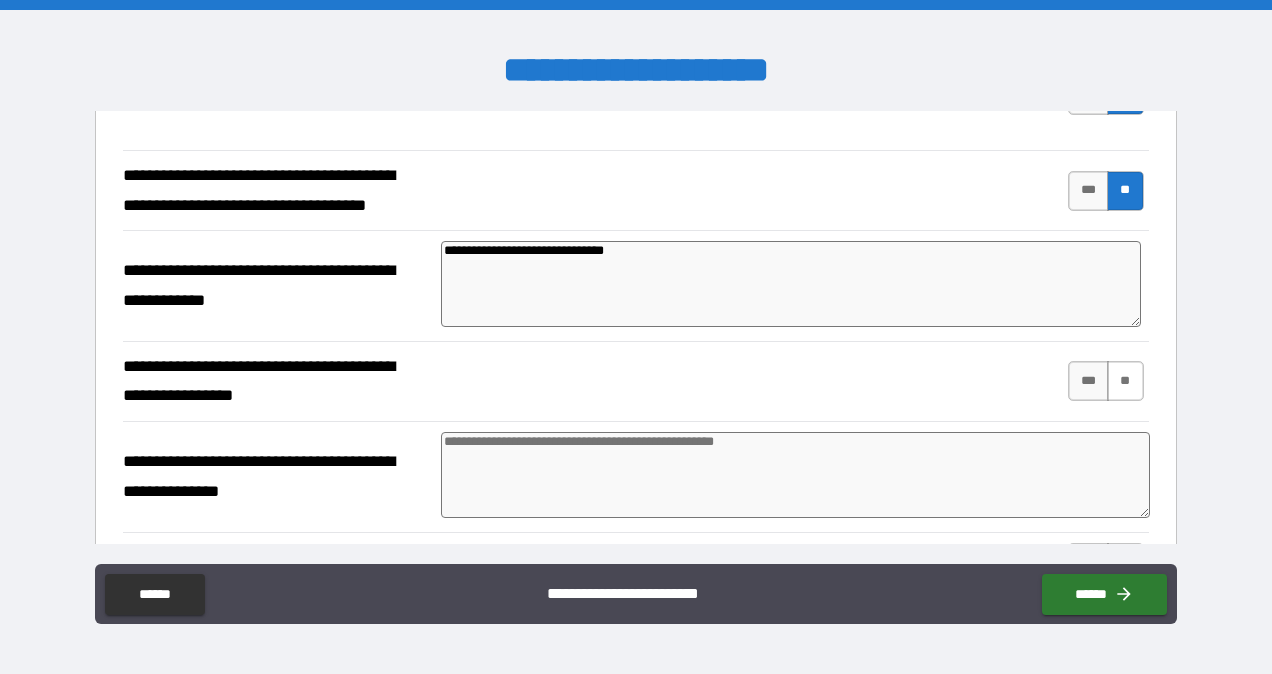 click on "**" at bounding box center [1125, 381] 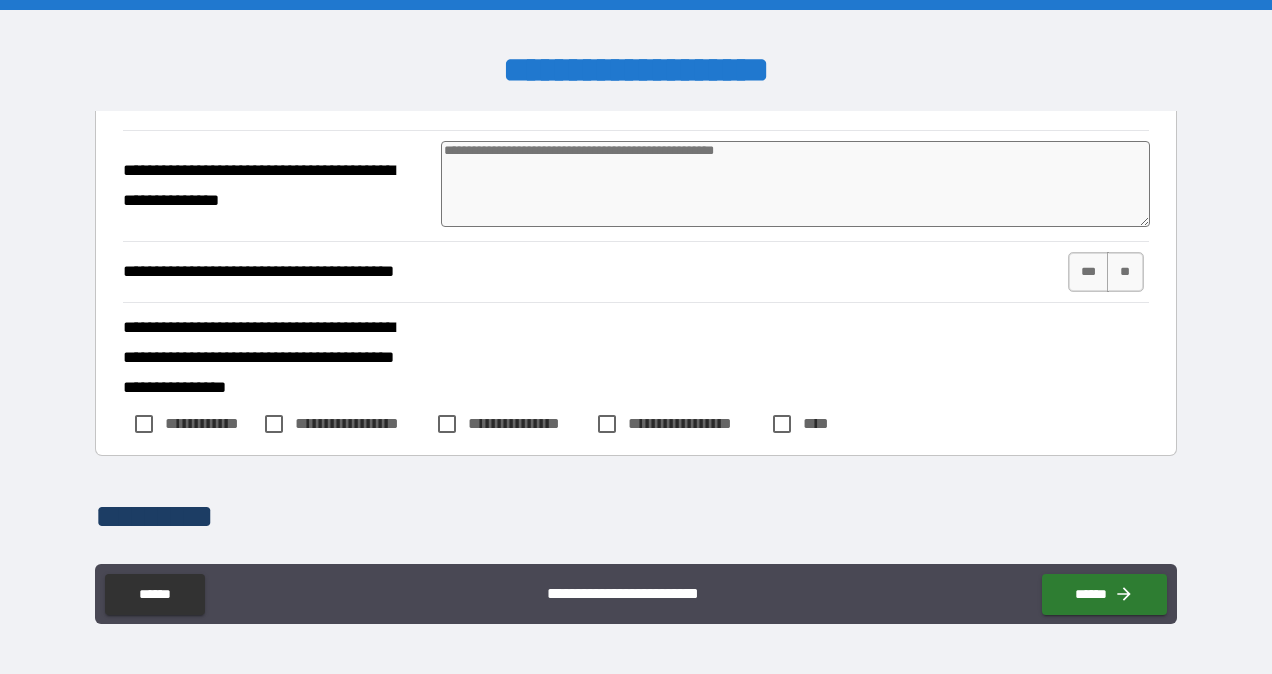 scroll, scrollTop: 3300, scrollLeft: 0, axis: vertical 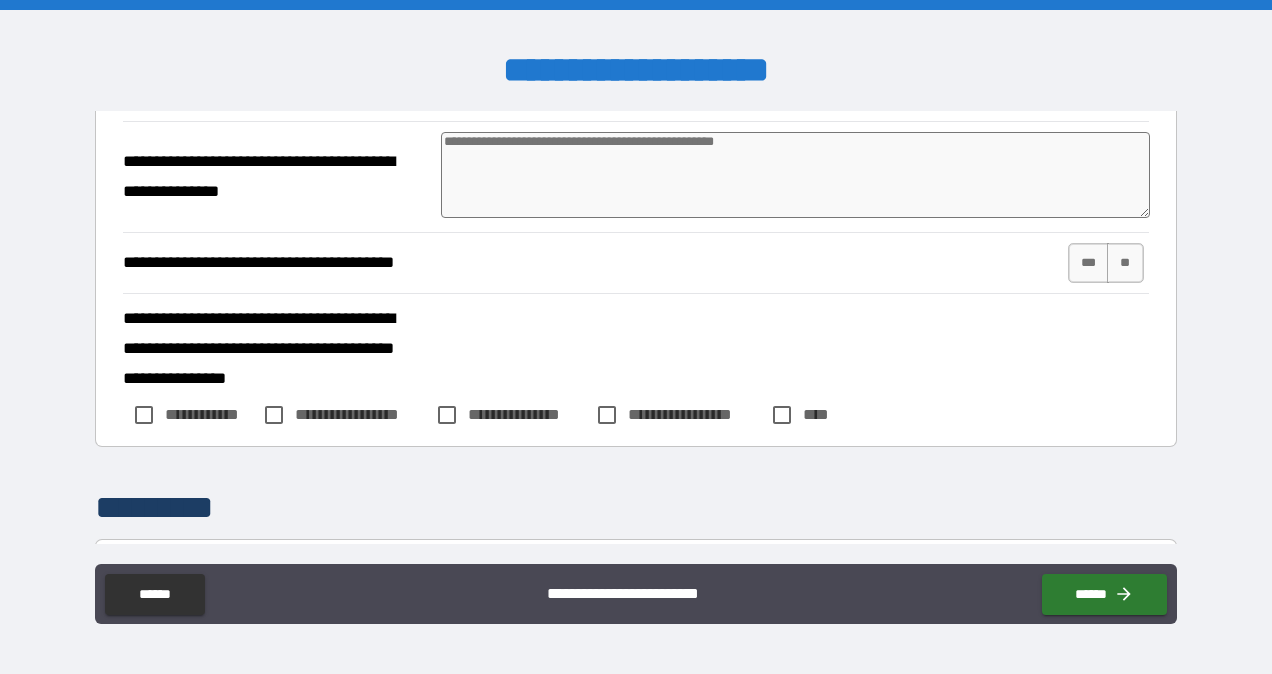 click at bounding box center (795, 175) 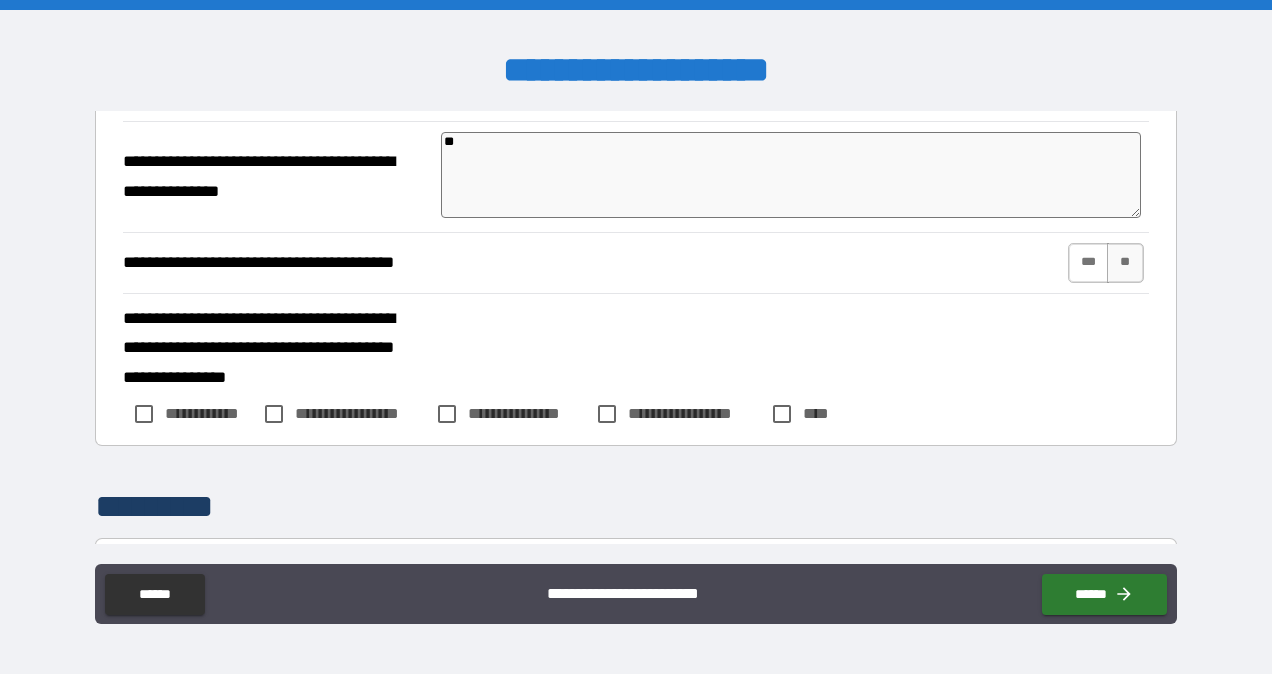 click on "***" at bounding box center (1089, 263) 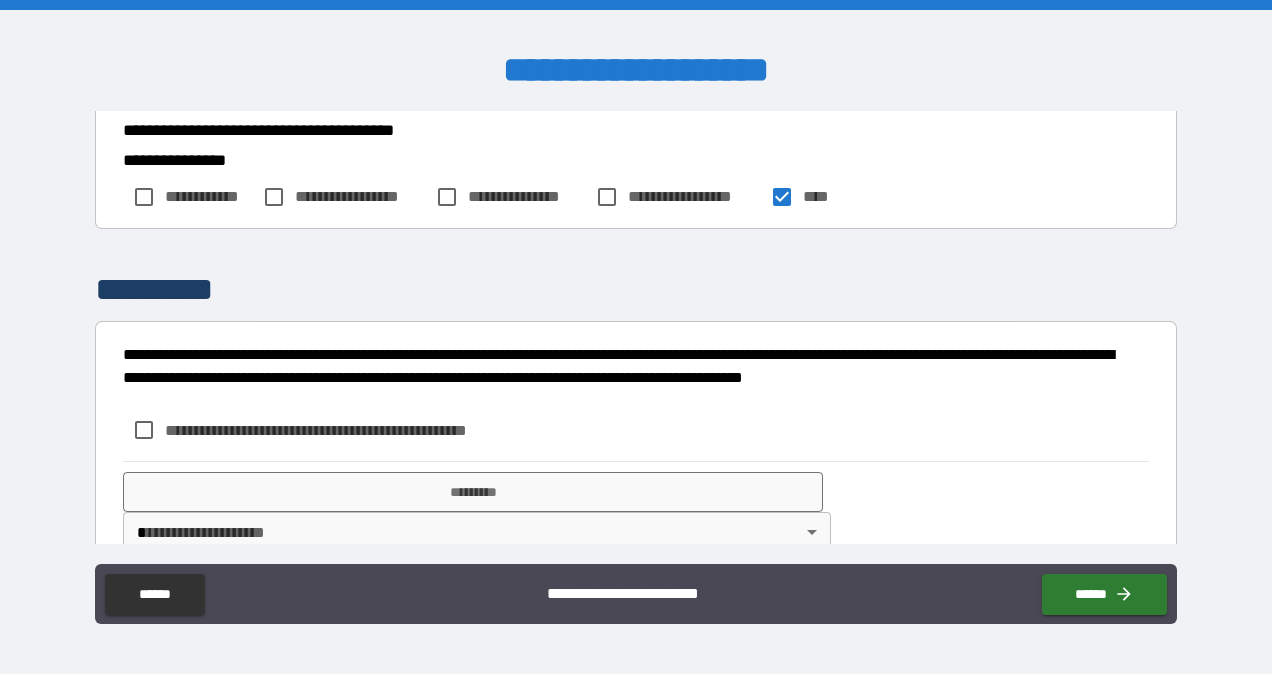 scroll, scrollTop: 3540, scrollLeft: 0, axis: vertical 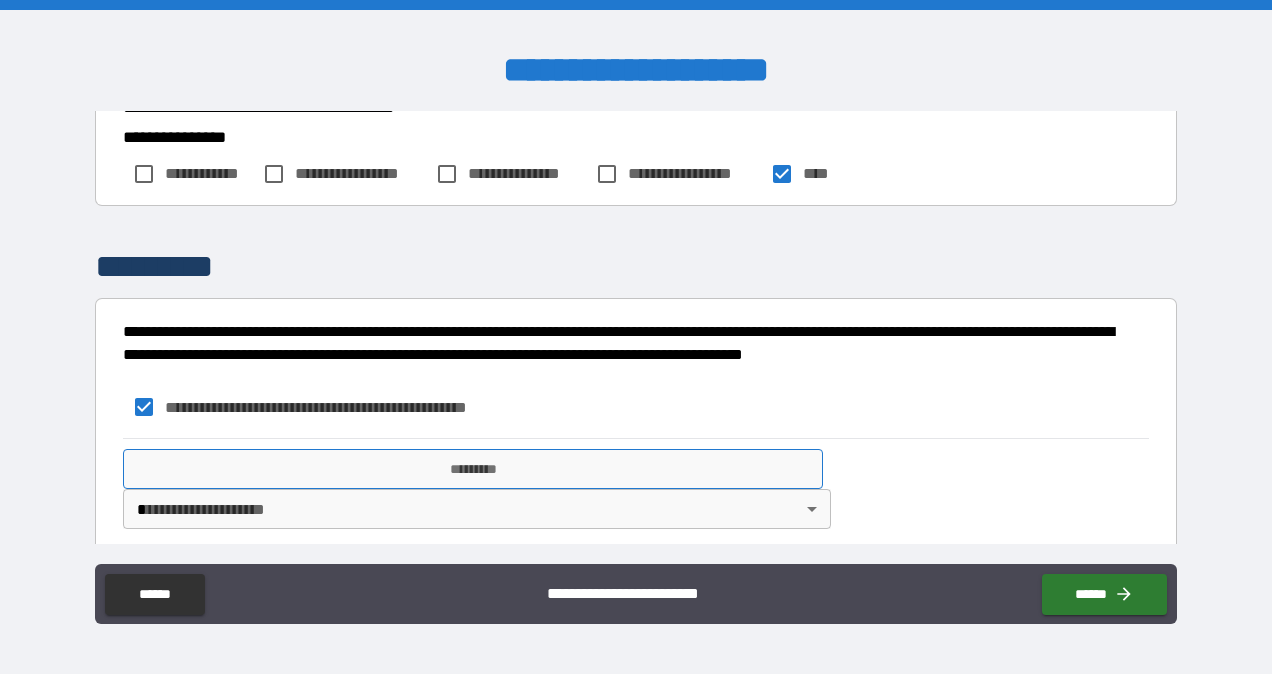 click on "*********" at bounding box center [473, 469] 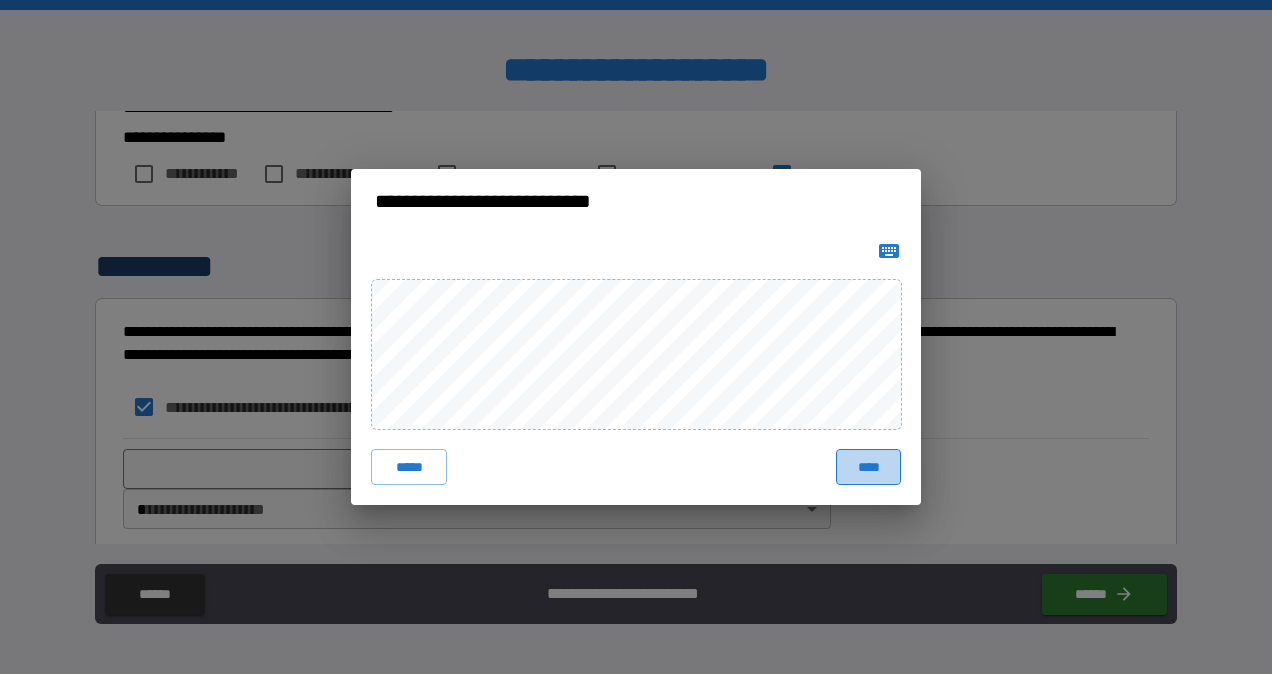 click on "****" at bounding box center (868, 467) 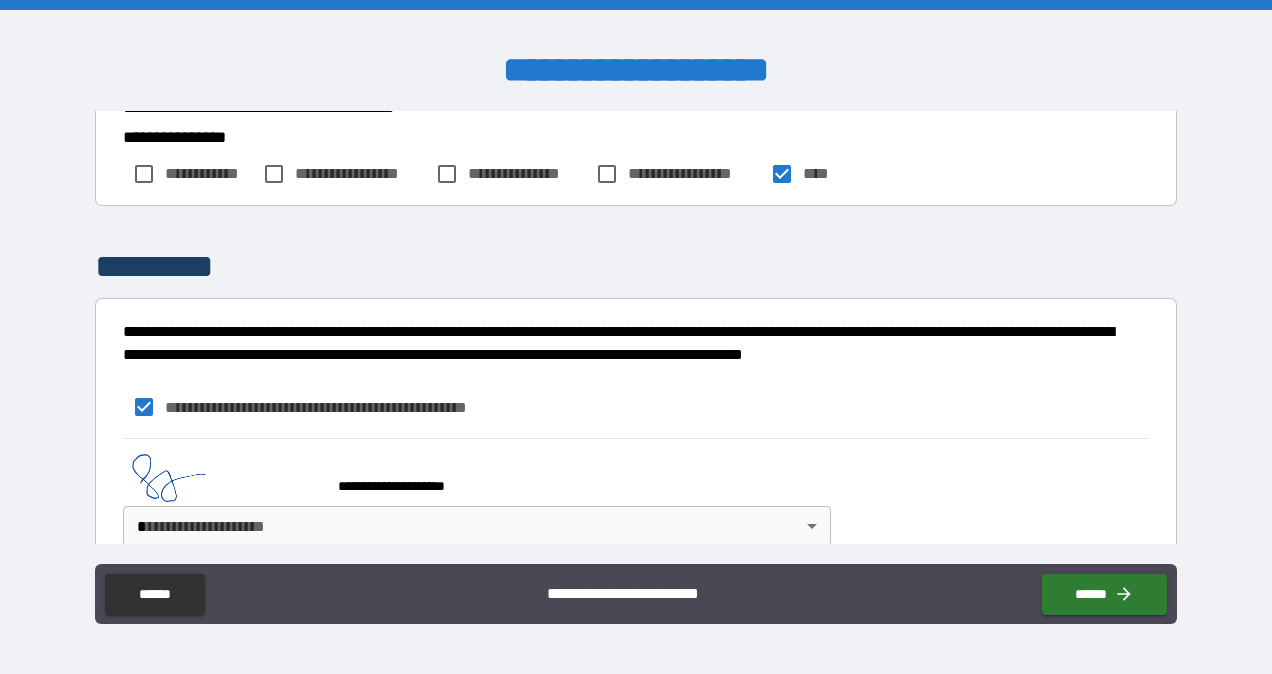 click on "**********" at bounding box center (636, 337) 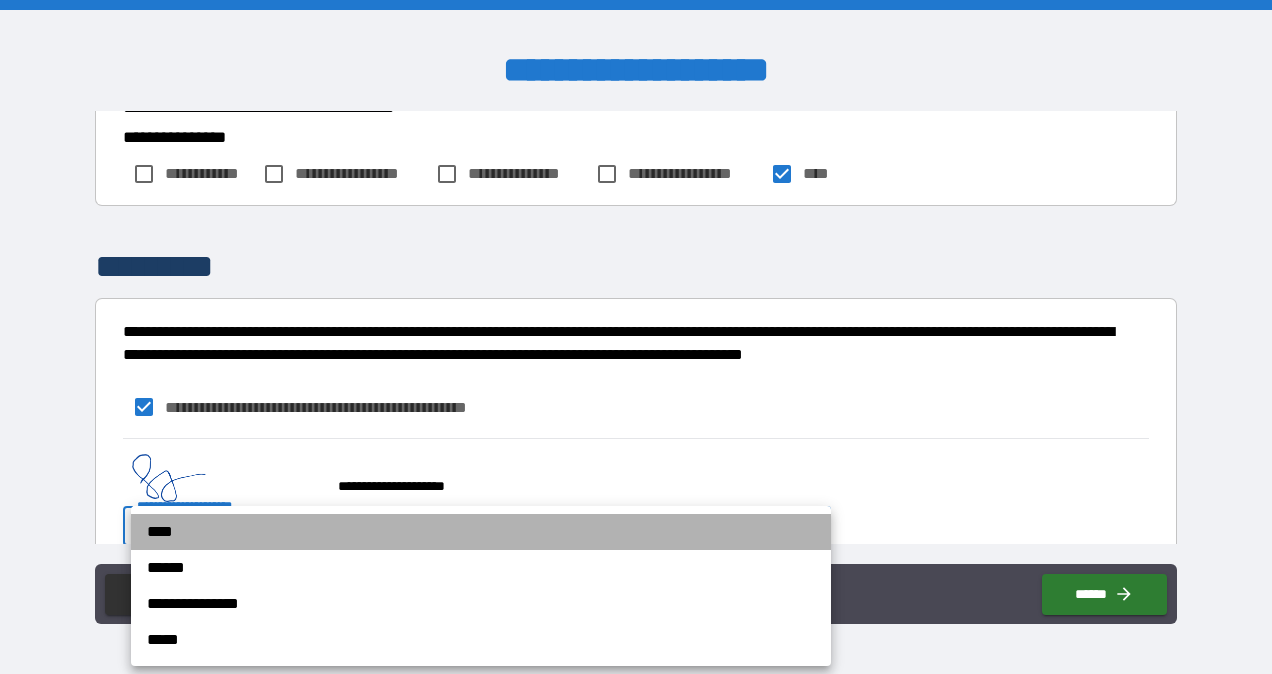click on "****" at bounding box center [481, 532] 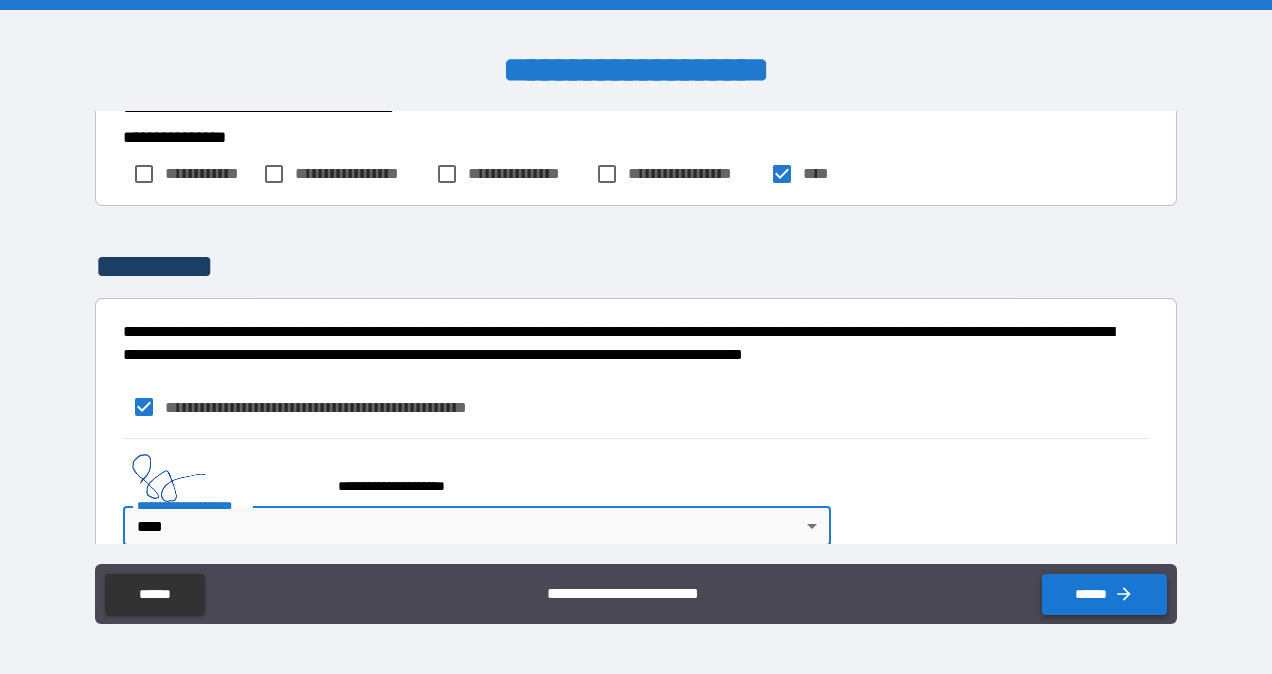 click on "******" at bounding box center (1104, 594) 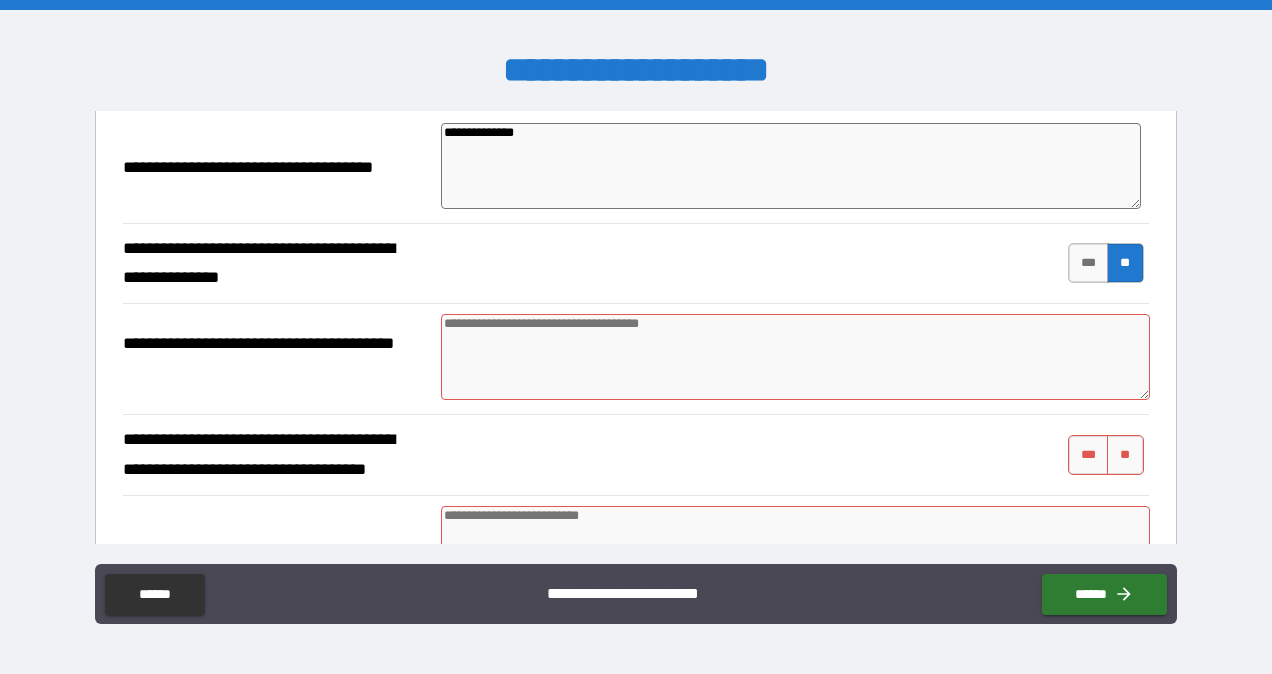 scroll, scrollTop: 557, scrollLeft: 0, axis: vertical 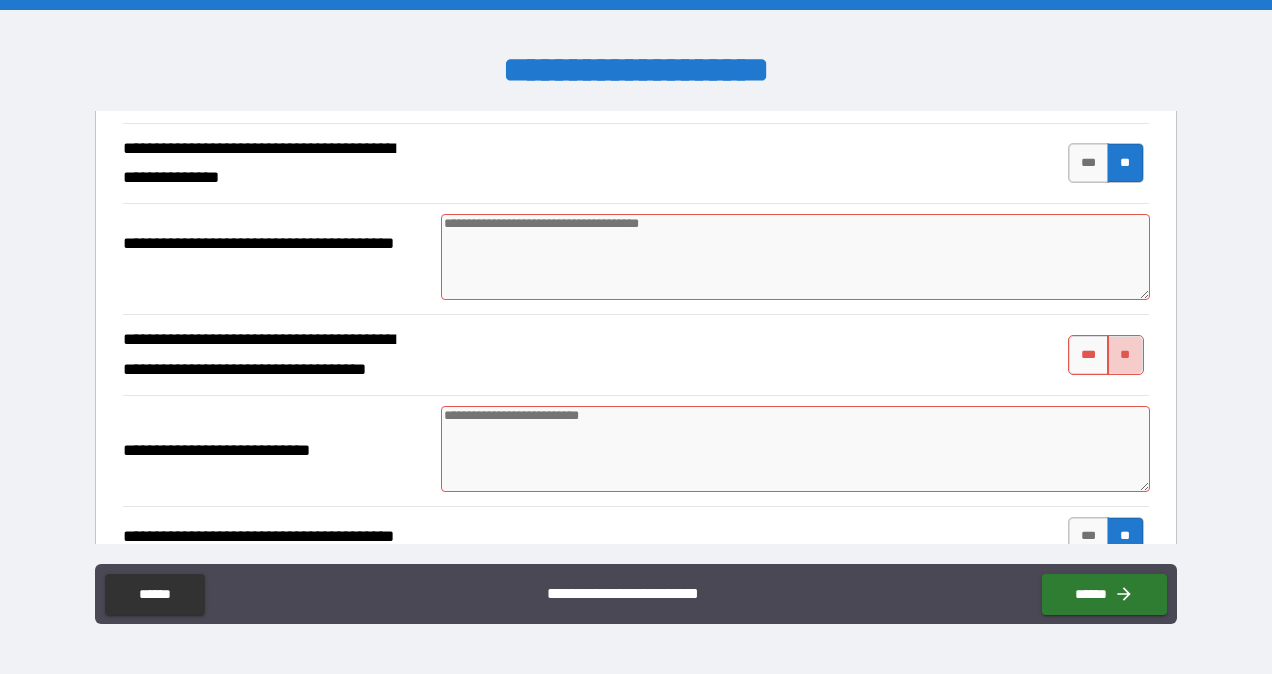 click on "**" at bounding box center (1125, 355) 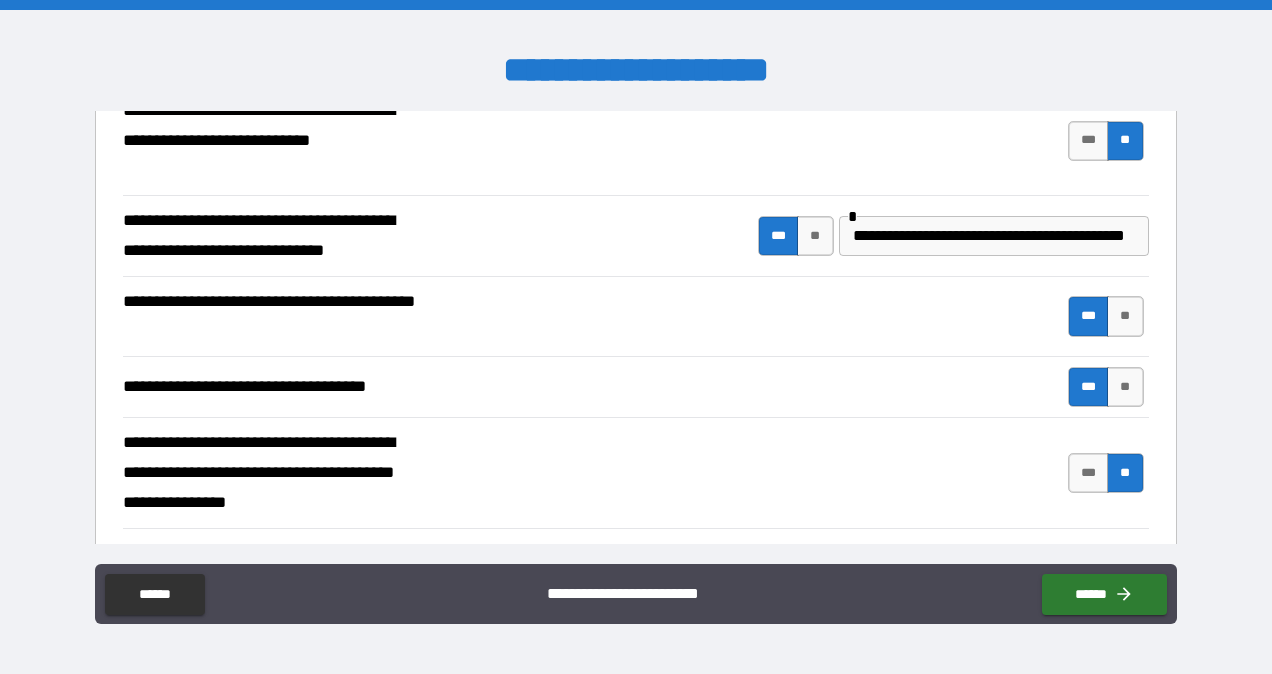 scroll, scrollTop: 1557, scrollLeft: 0, axis: vertical 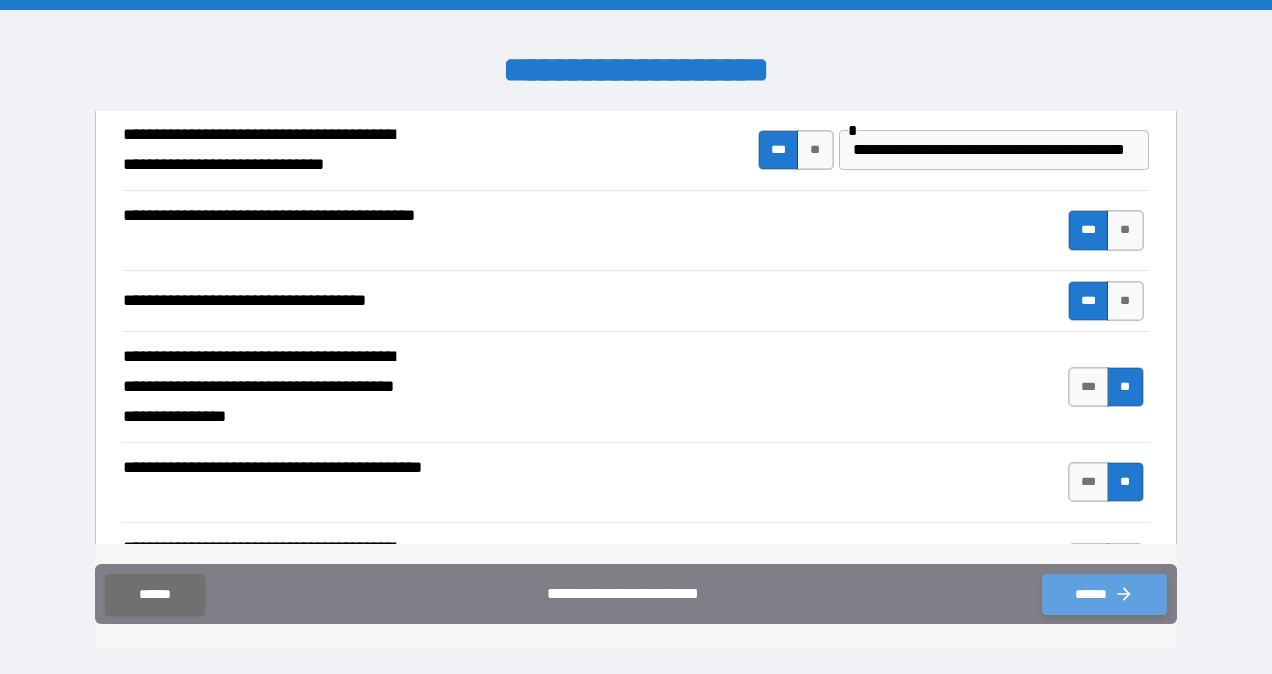 click on "******" at bounding box center [1104, 594] 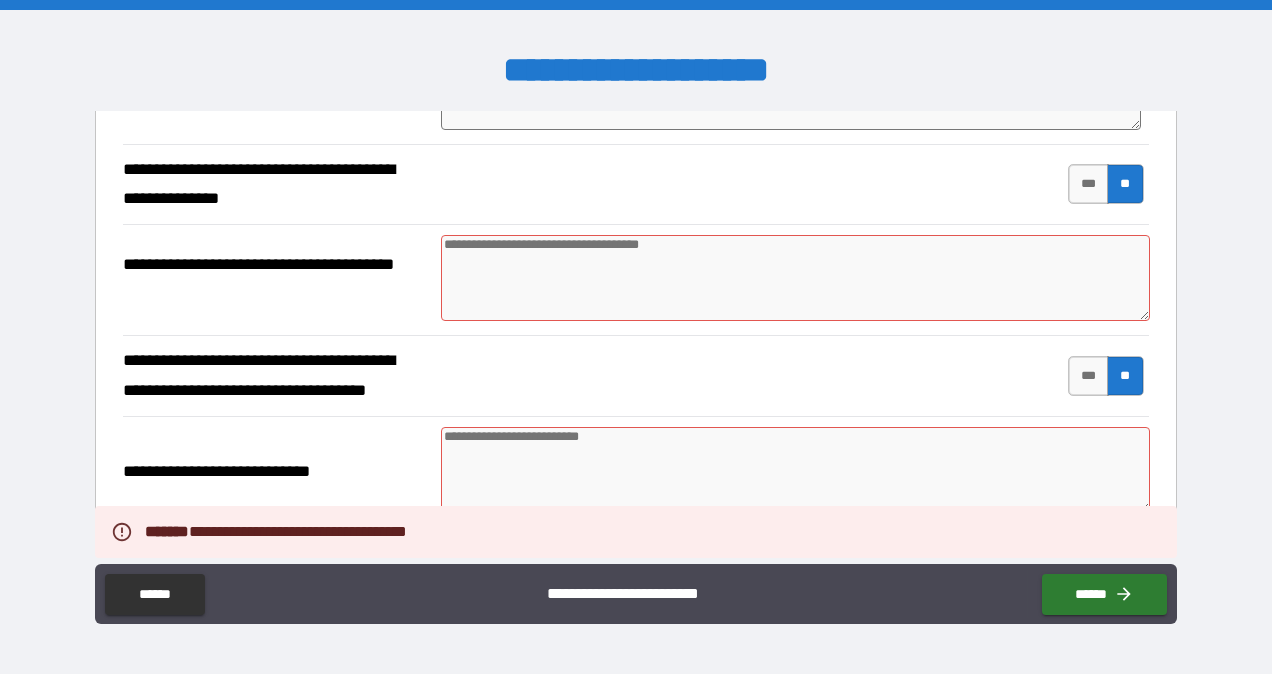 scroll, scrollTop: 557, scrollLeft: 0, axis: vertical 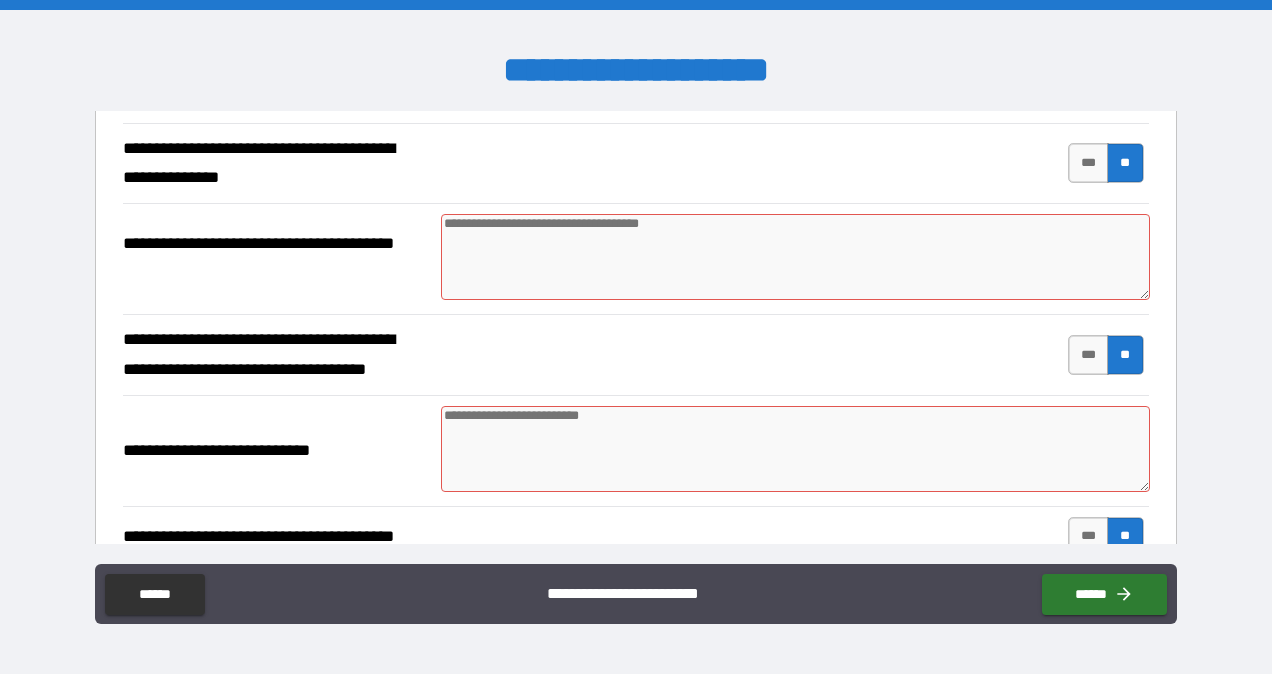 click at bounding box center [795, 257] 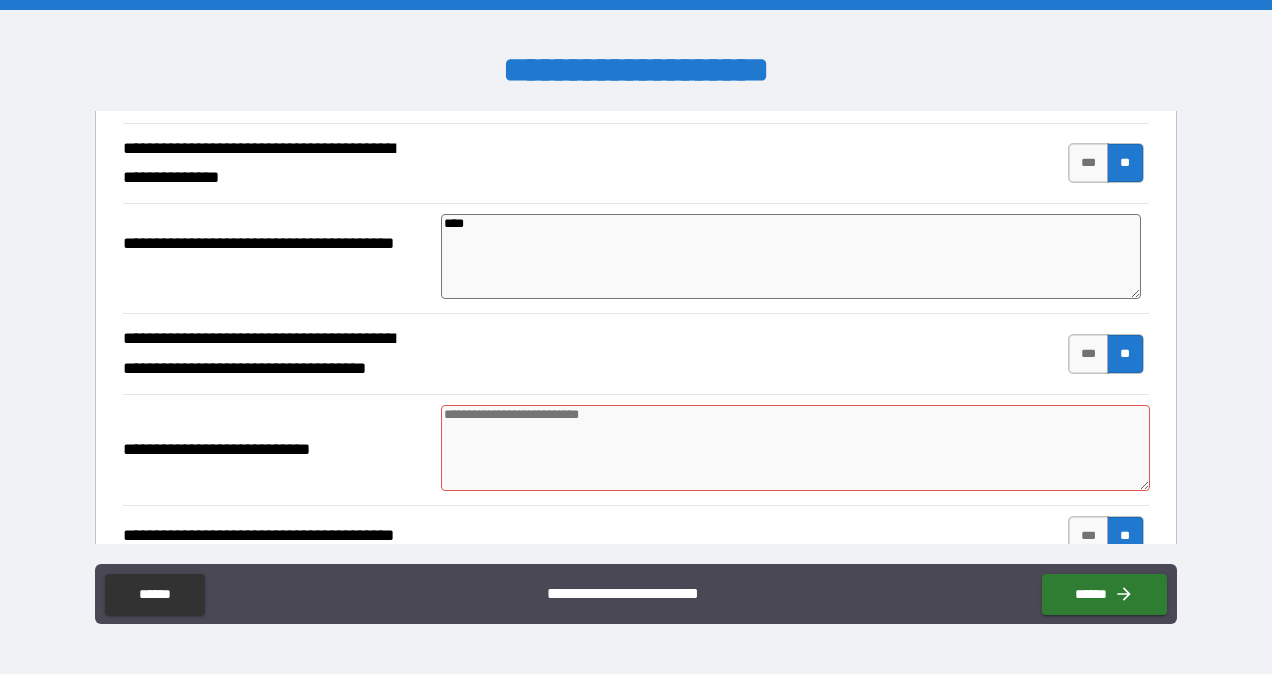 click at bounding box center (795, 448) 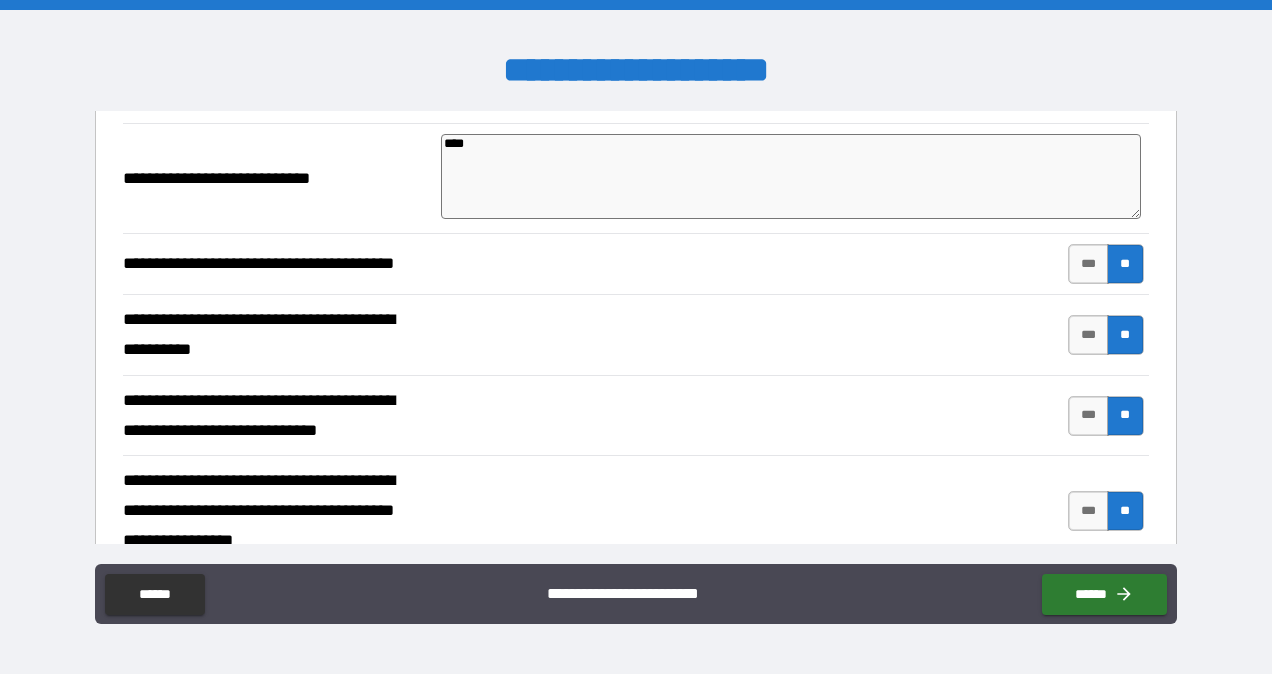 scroll, scrollTop: 1357, scrollLeft: 0, axis: vertical 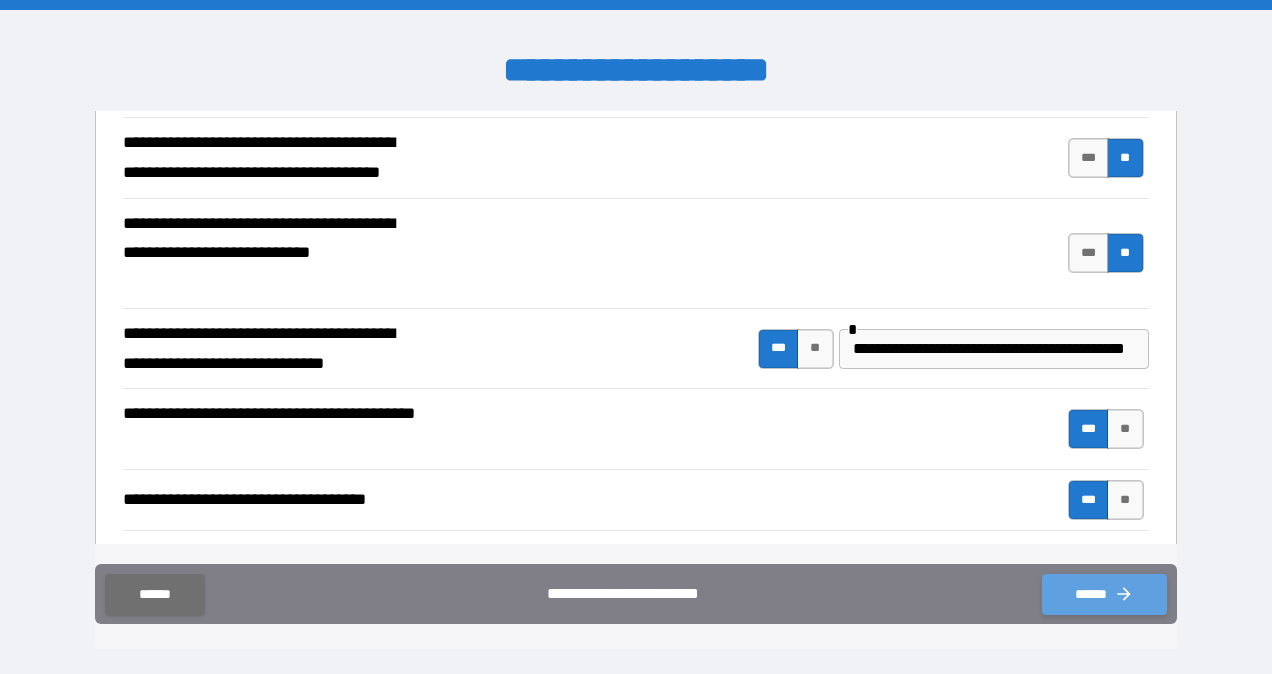 click on "******" at bounding box center [1104, 594] 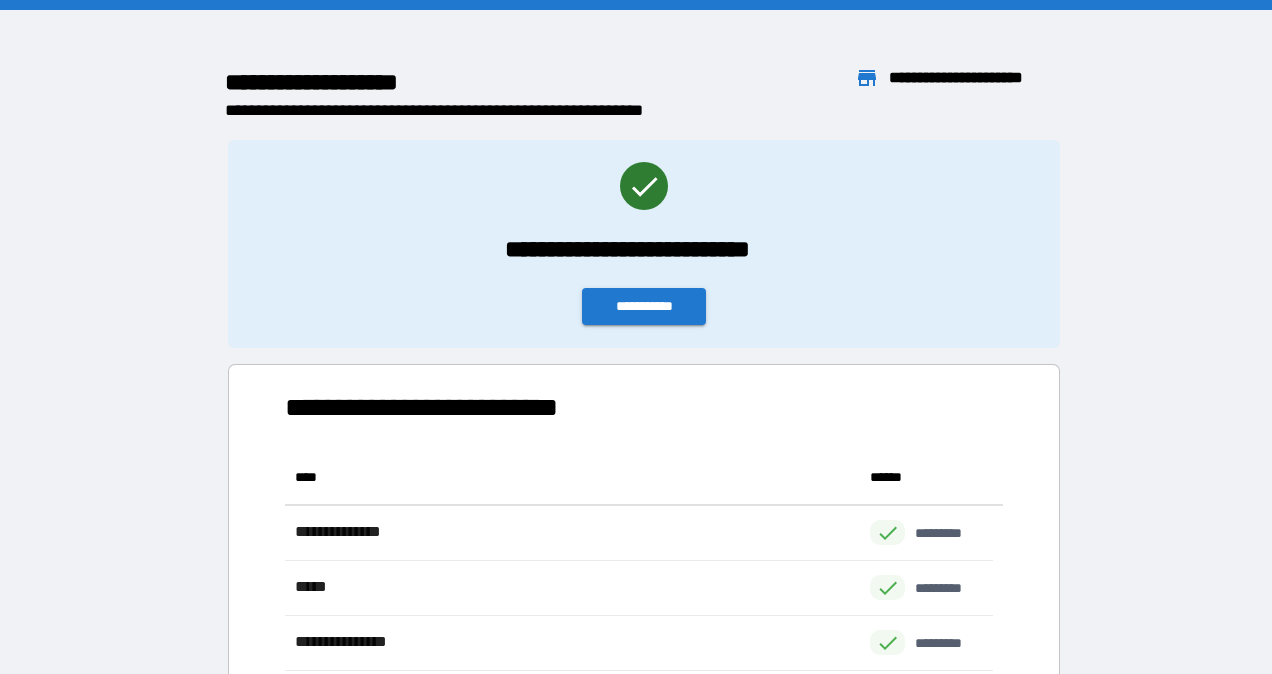 scroll, scrollTop: 16, scrollLeft: 16, axis: both 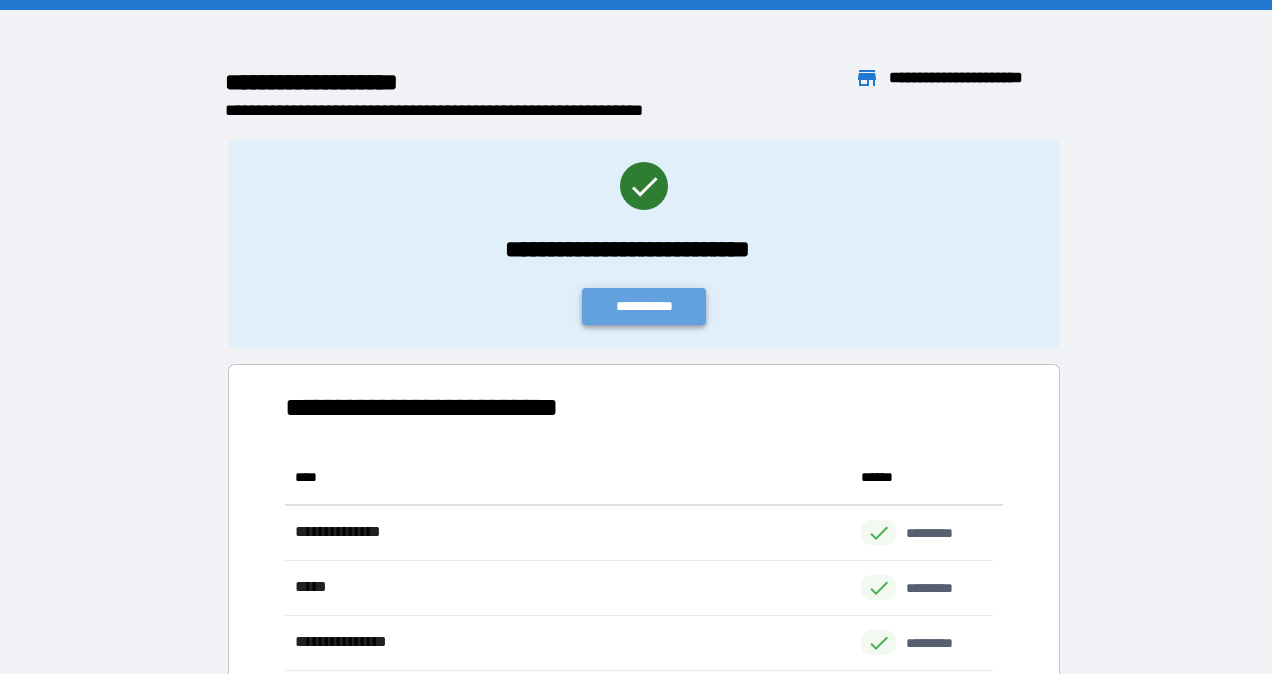 click on "**********" at bounding box center [644, 306] 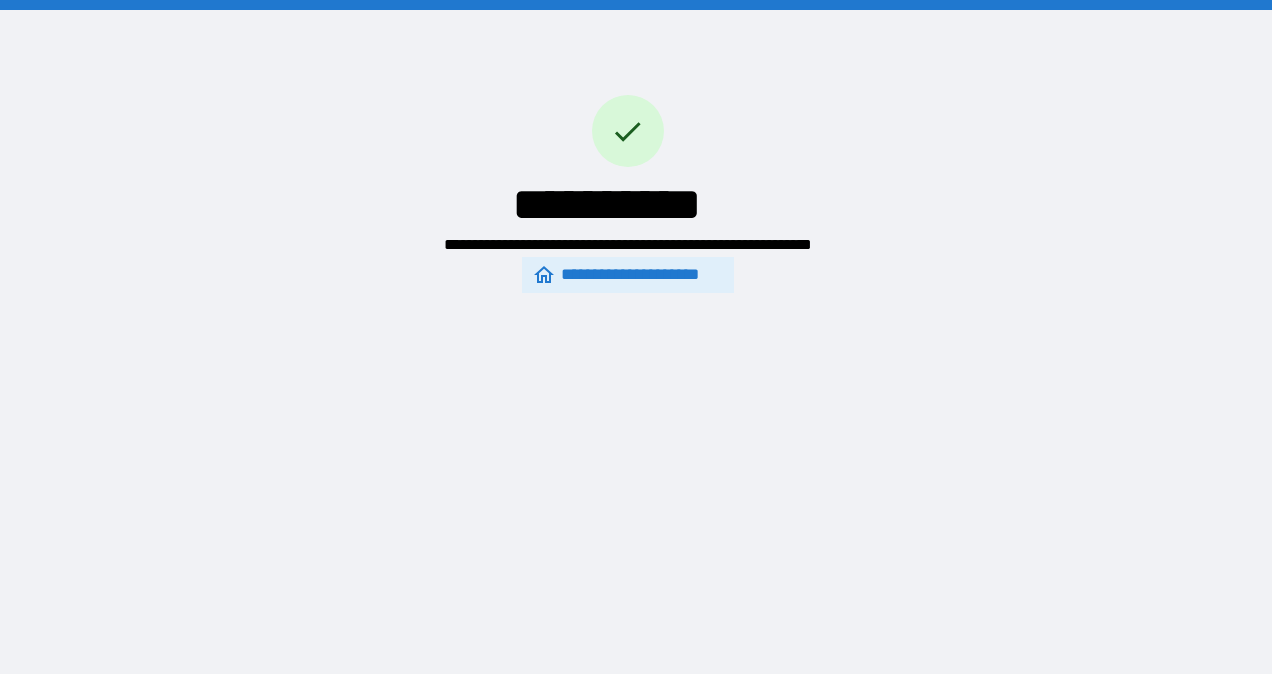 click on "**********" at bounding box center (627, 275) 